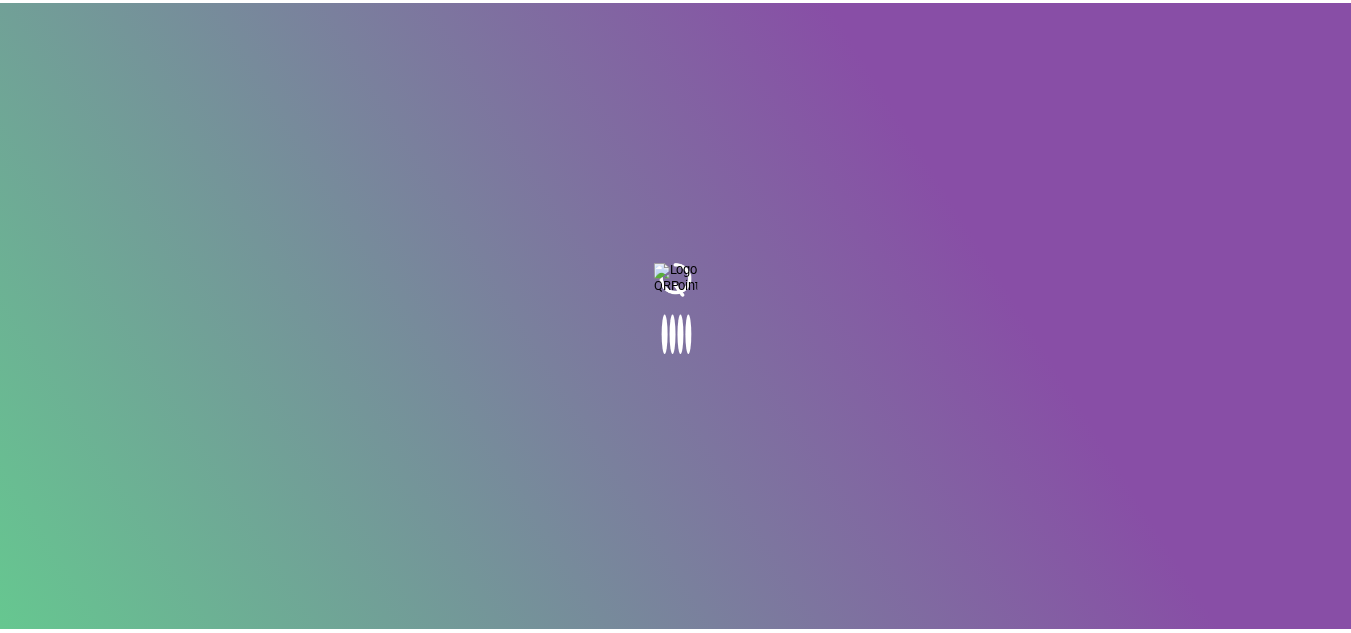 scroll, scrollTop: 0, scrollLeft: 0, axis: both 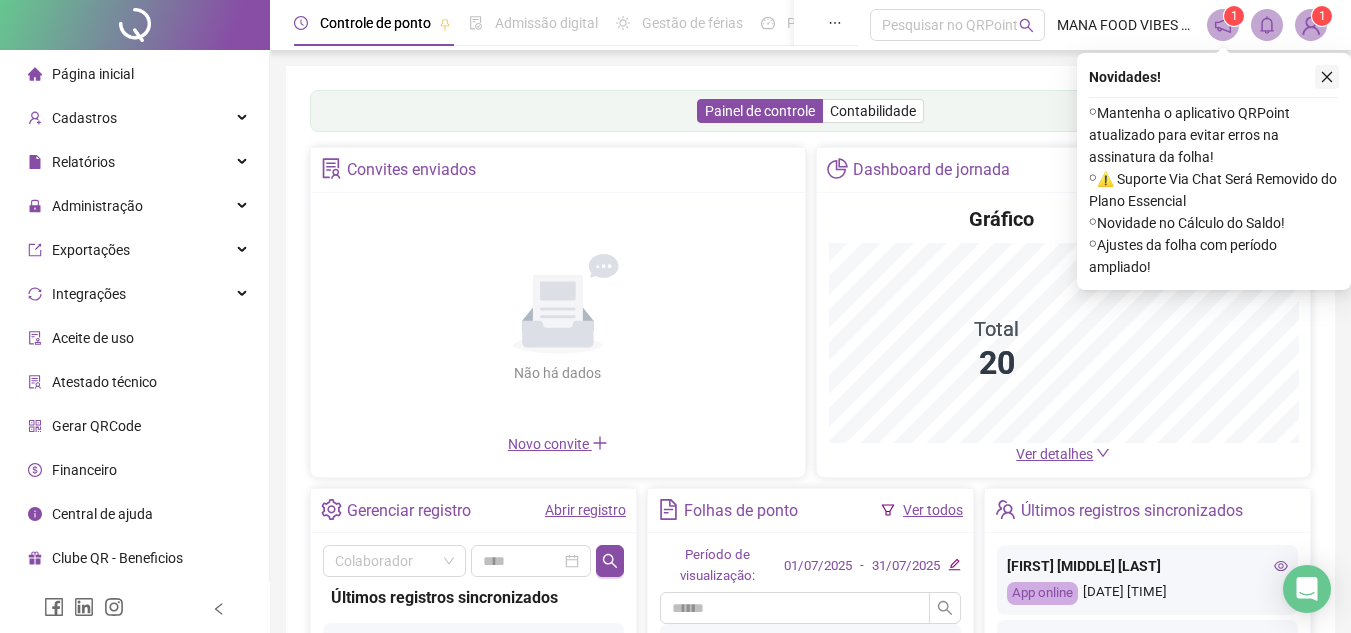 click 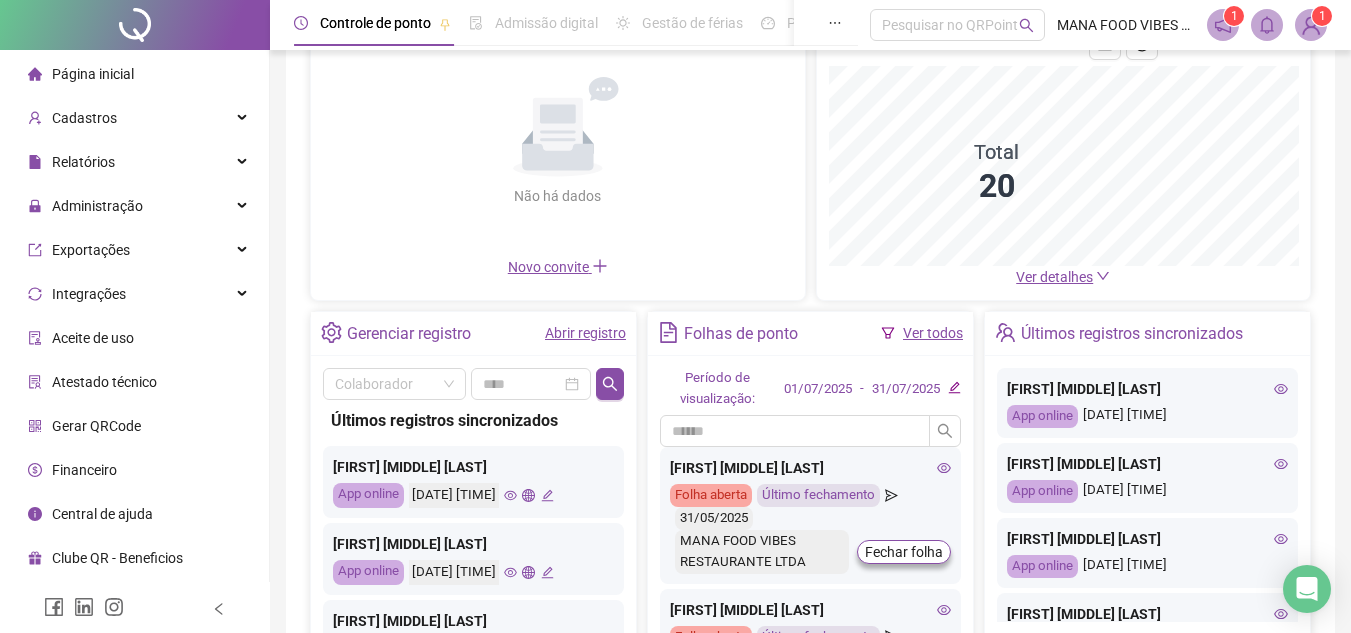 scroll, scrollTop: 200, scrollLeft: 0, axis: vertical 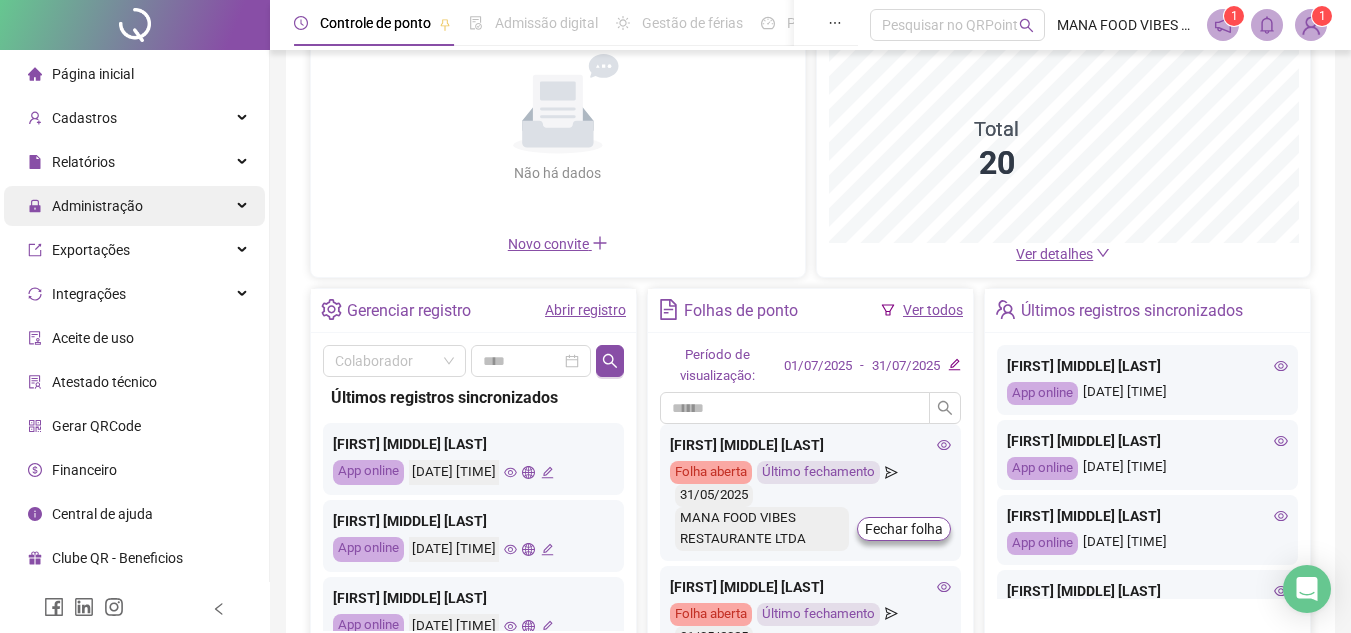 click on "Administração" at bounding box center [134, 206] 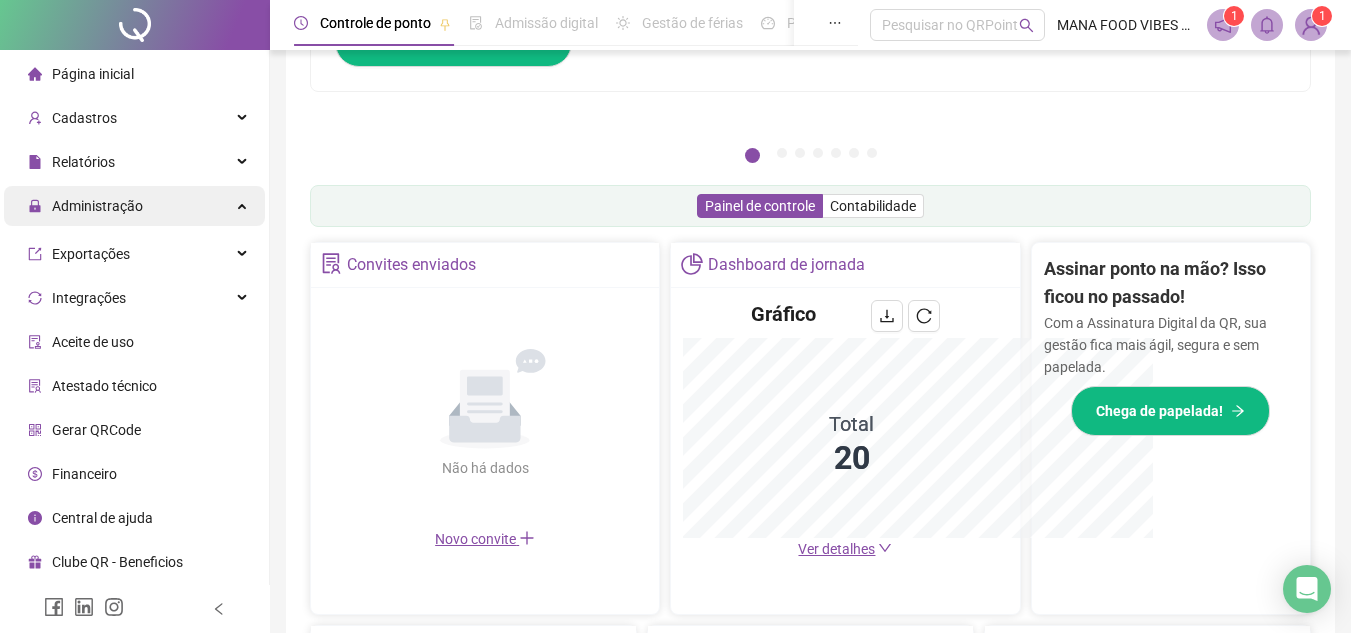 scroll, scrollTop: 495, scrollLeft: 0, axis: vertical 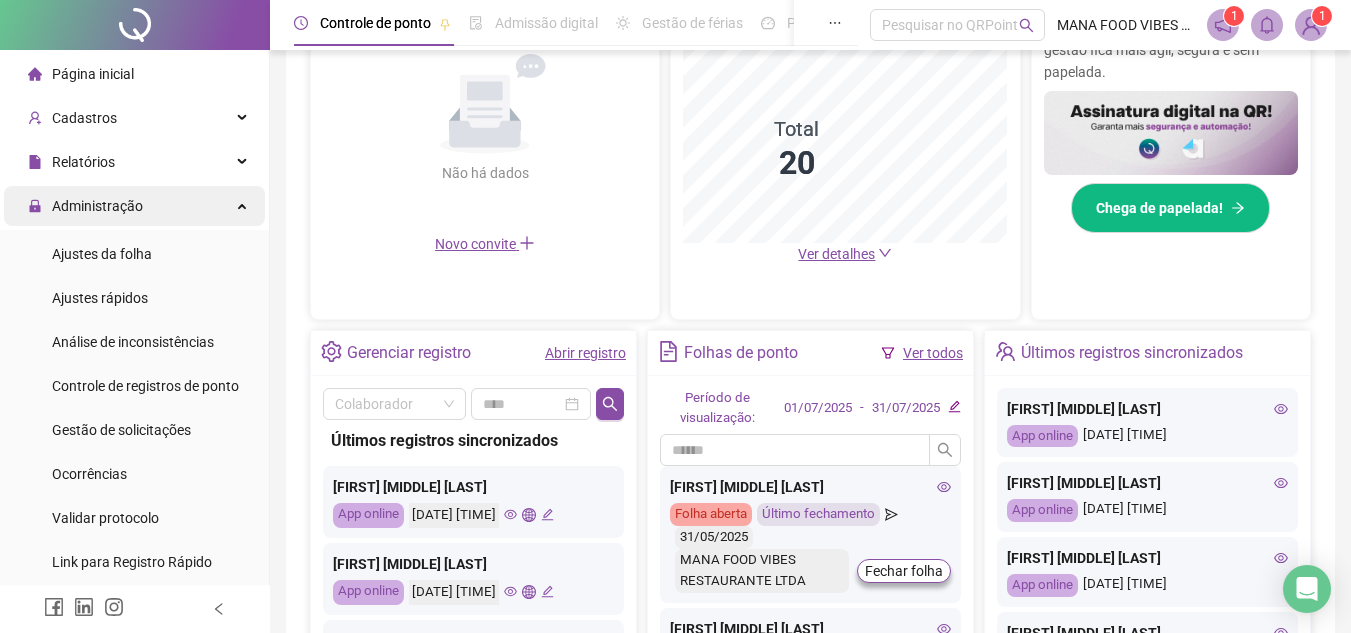 click on "Administração" at bounding box center (134, 206) 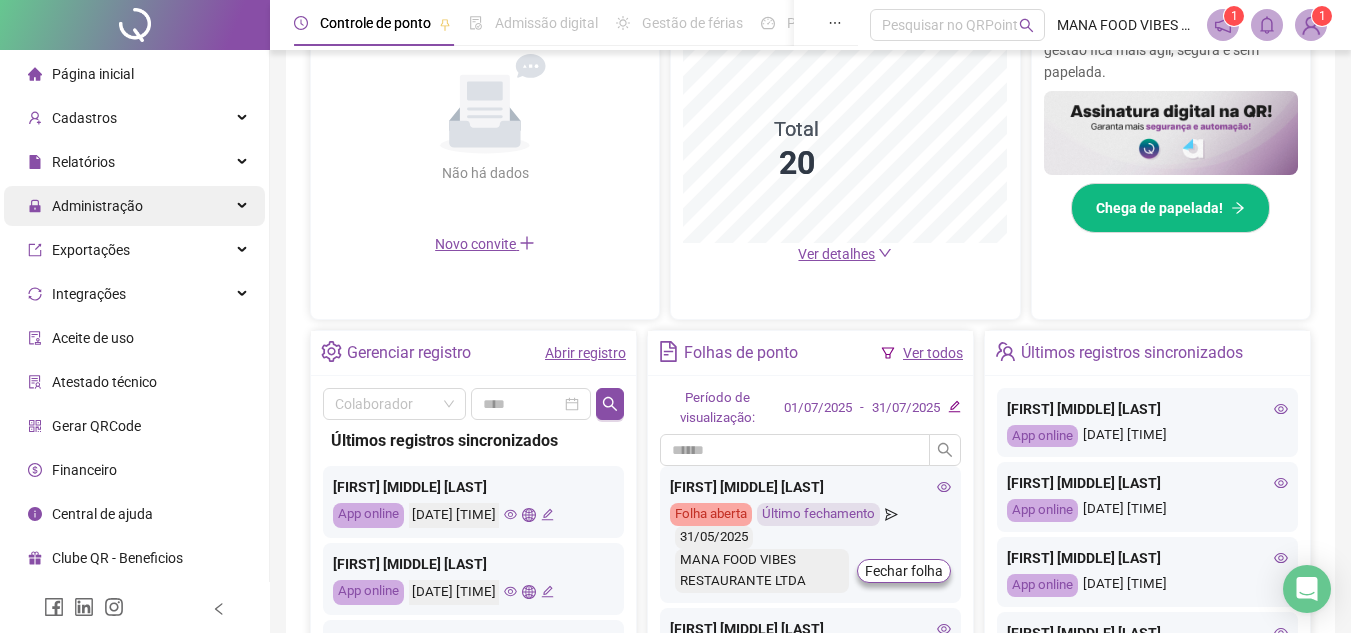 click on "Administração" at bounding box center (134, 206) 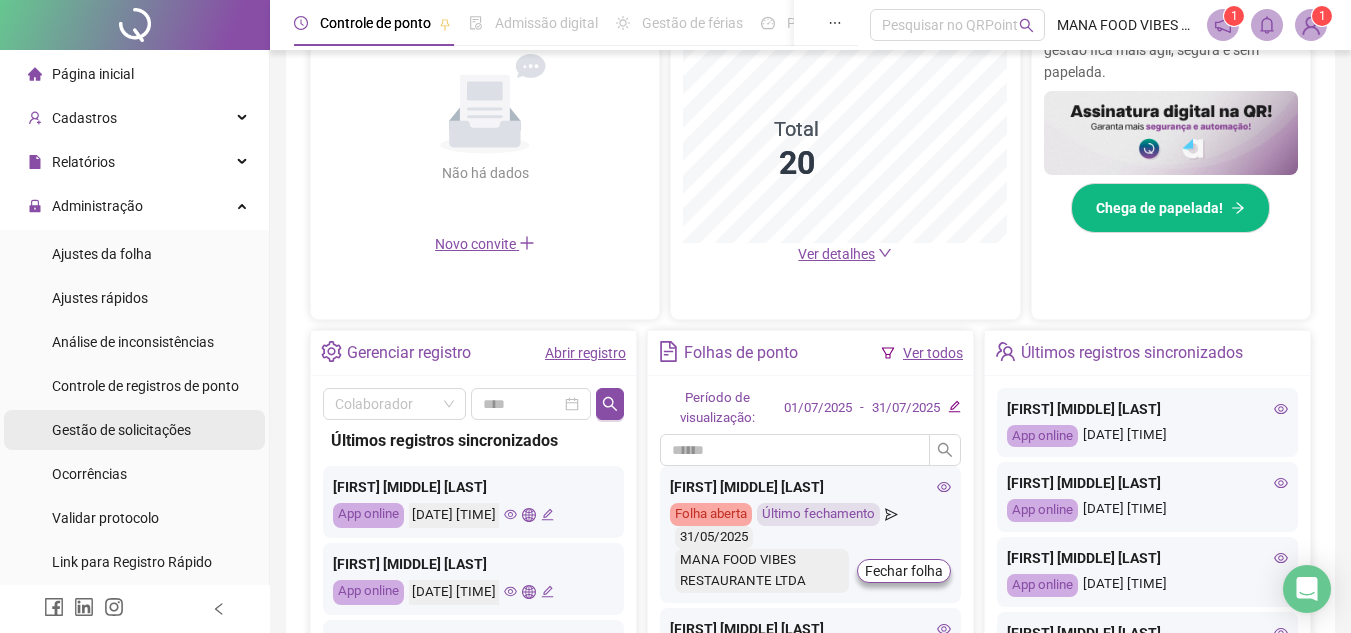 click on "Gestão de solicitações" at bounding box center [121, 430] 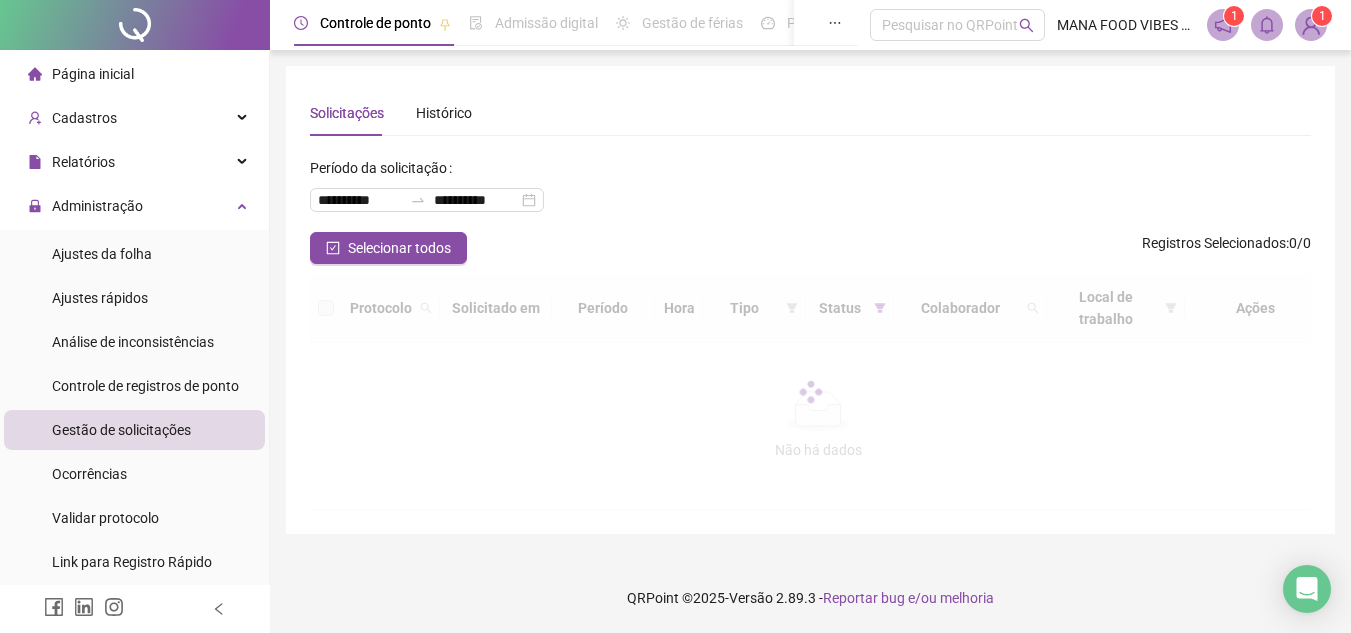 scroll, scrollTop: 0, scrollLeft: 0, axis: both 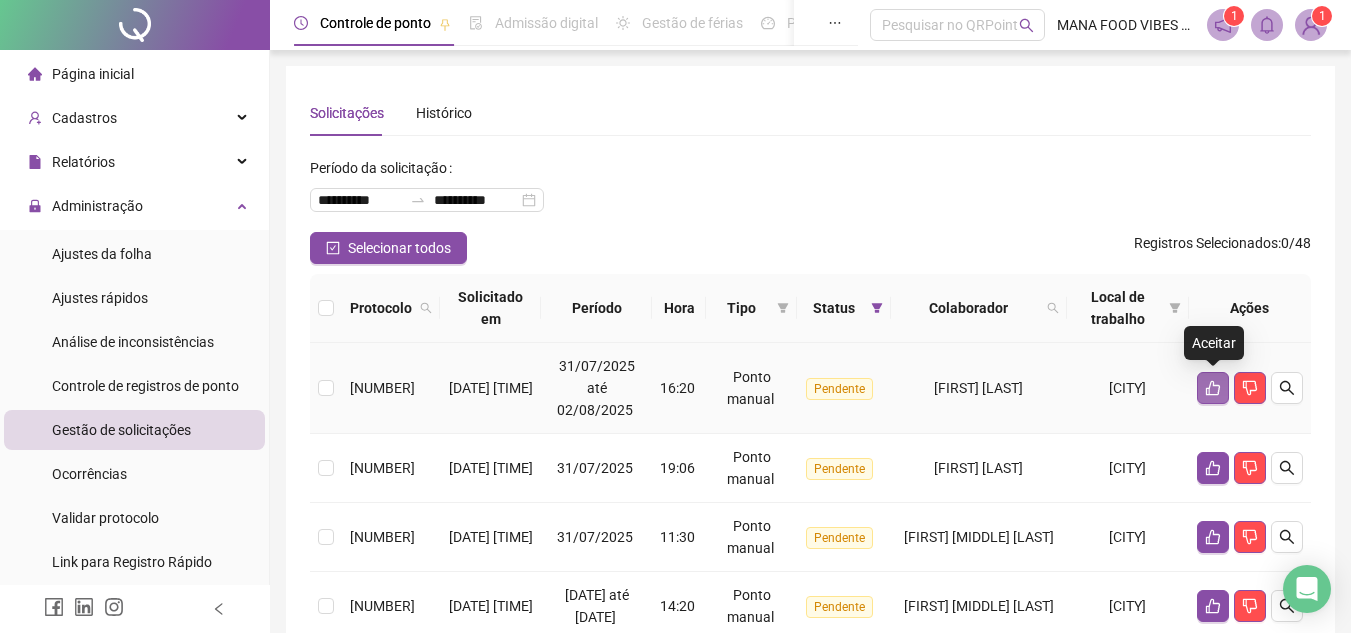 click at bounding box center [1213, 388] 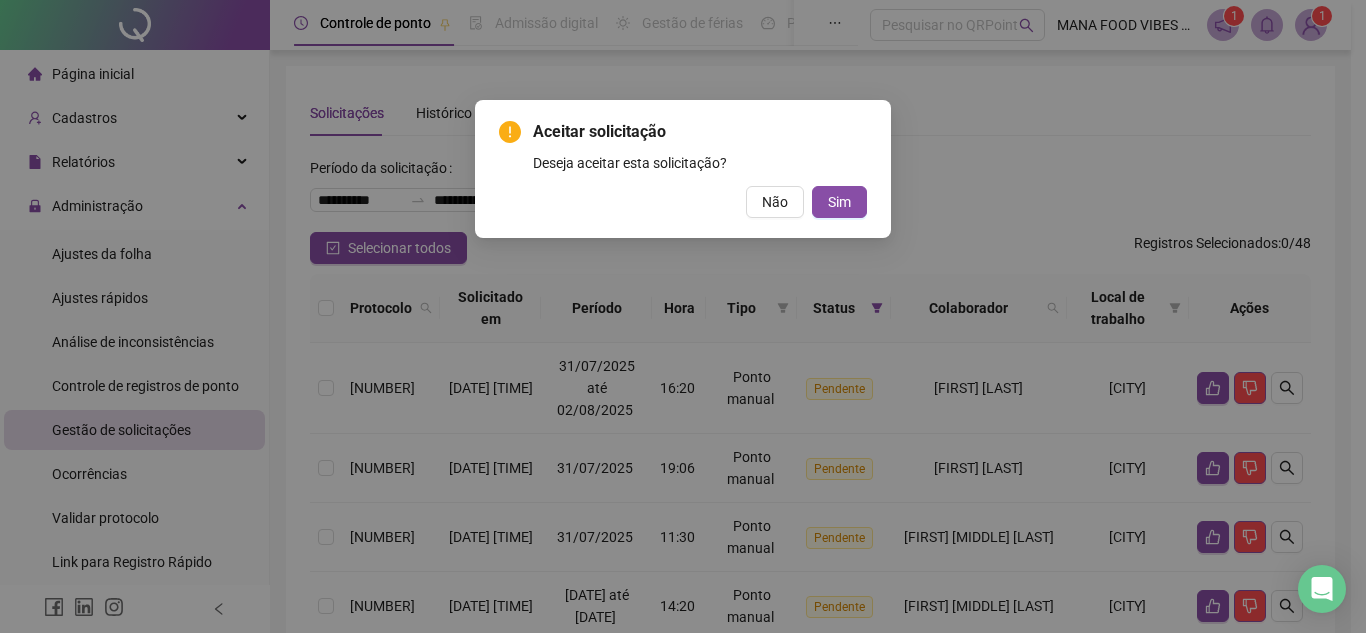 click on "Aceitar solicitação Deseja aceitar esta solicitação? Não Sim" at bounding box center [683, 169] 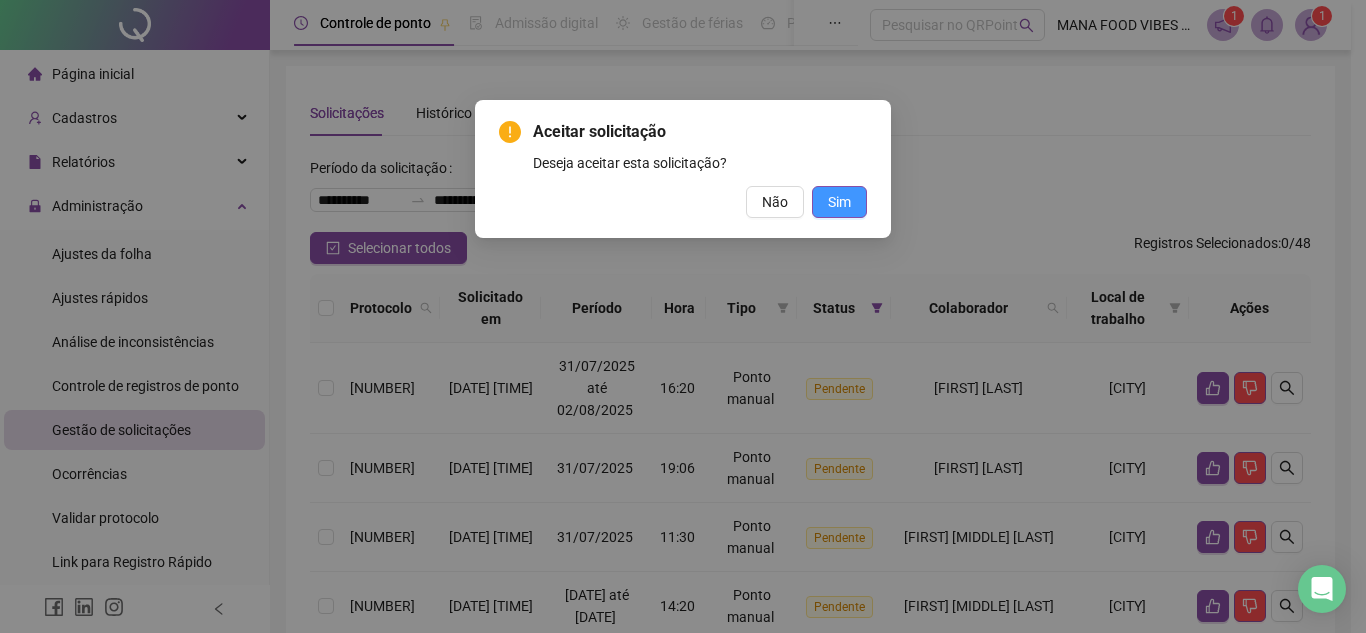 click on "Sim" at bounding box center (839, 202) 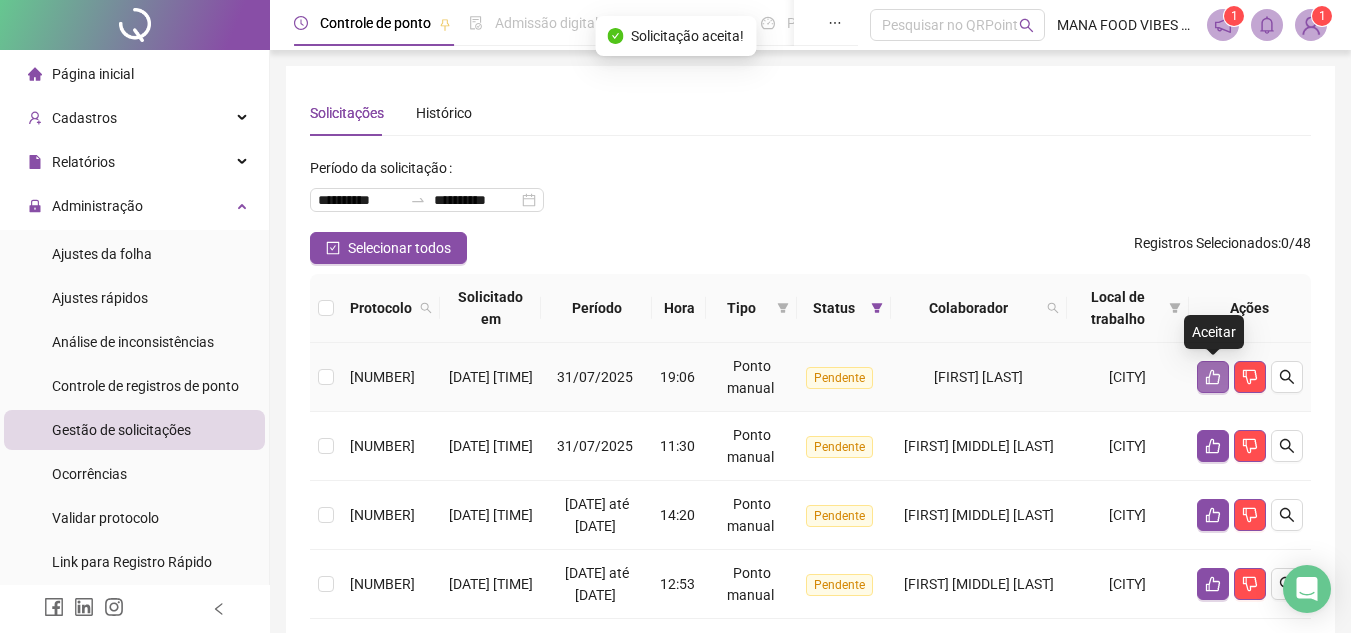click 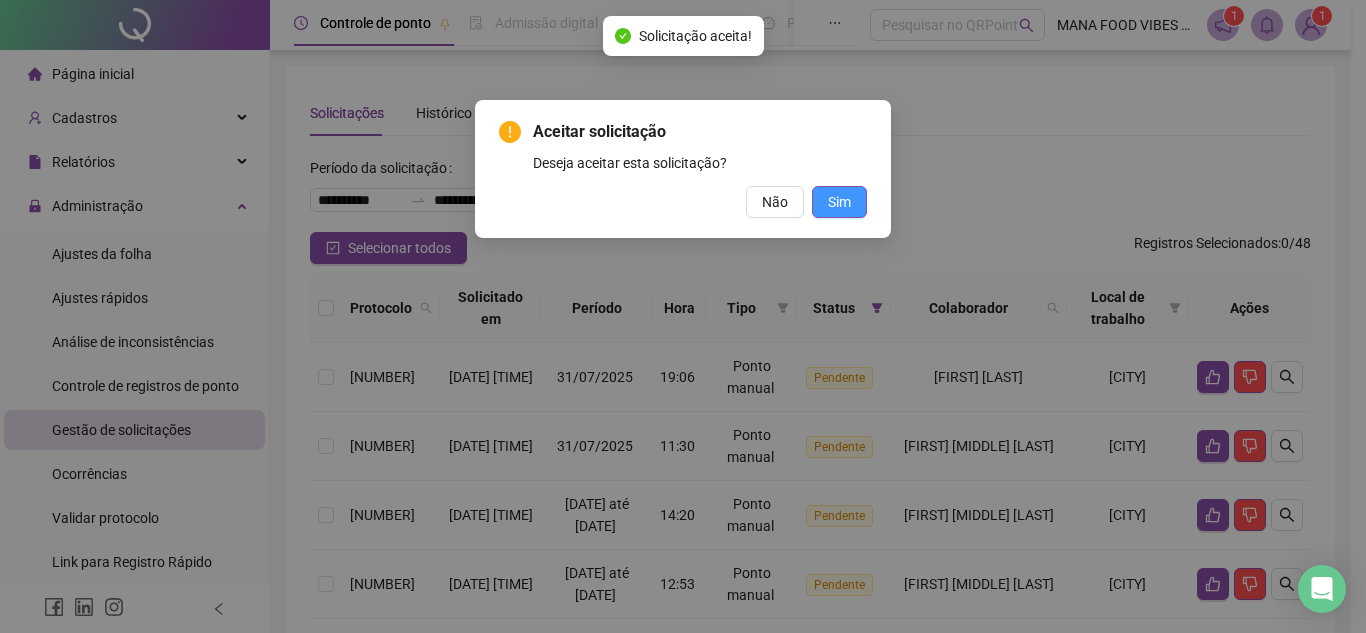 click on "Sim" at bounding box center (839, 202) 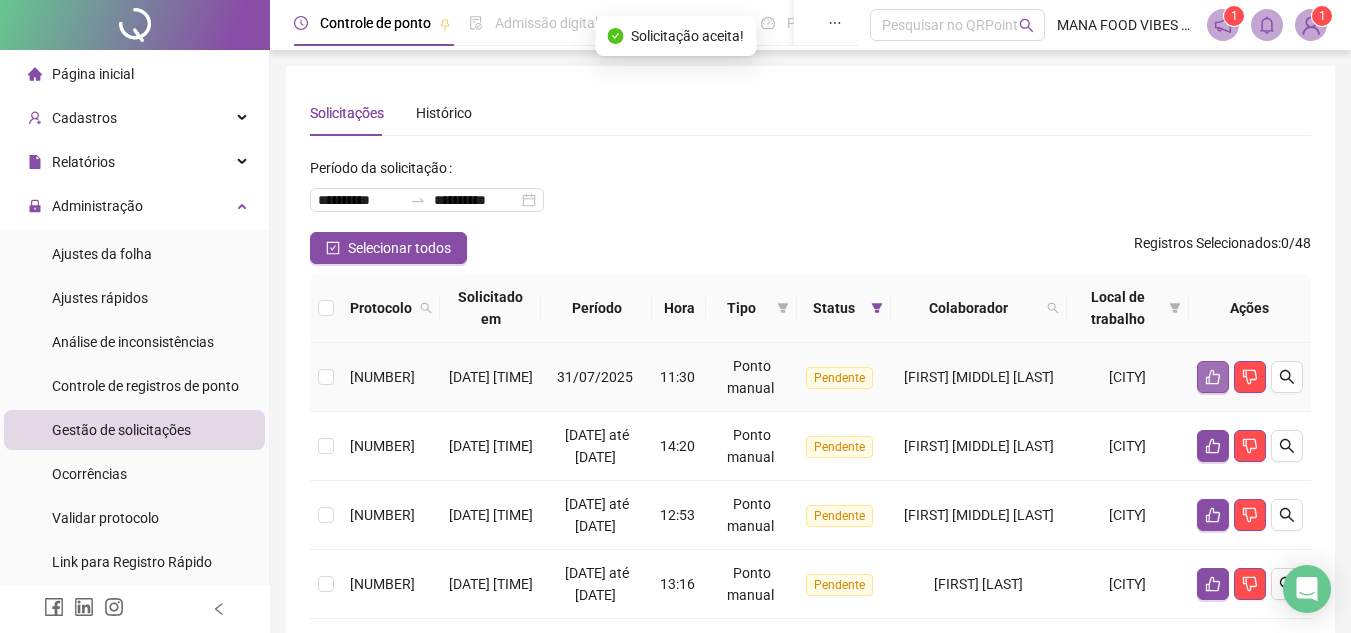 click 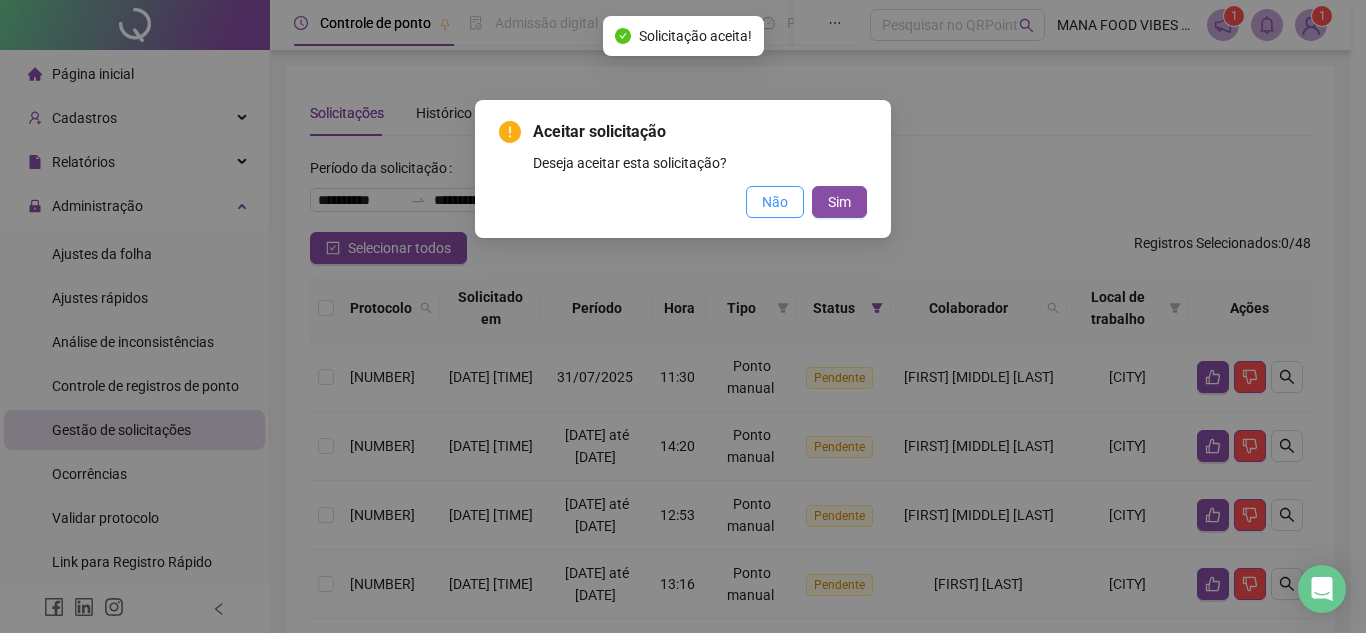 click on "Não" at bounding box center [775, 202] 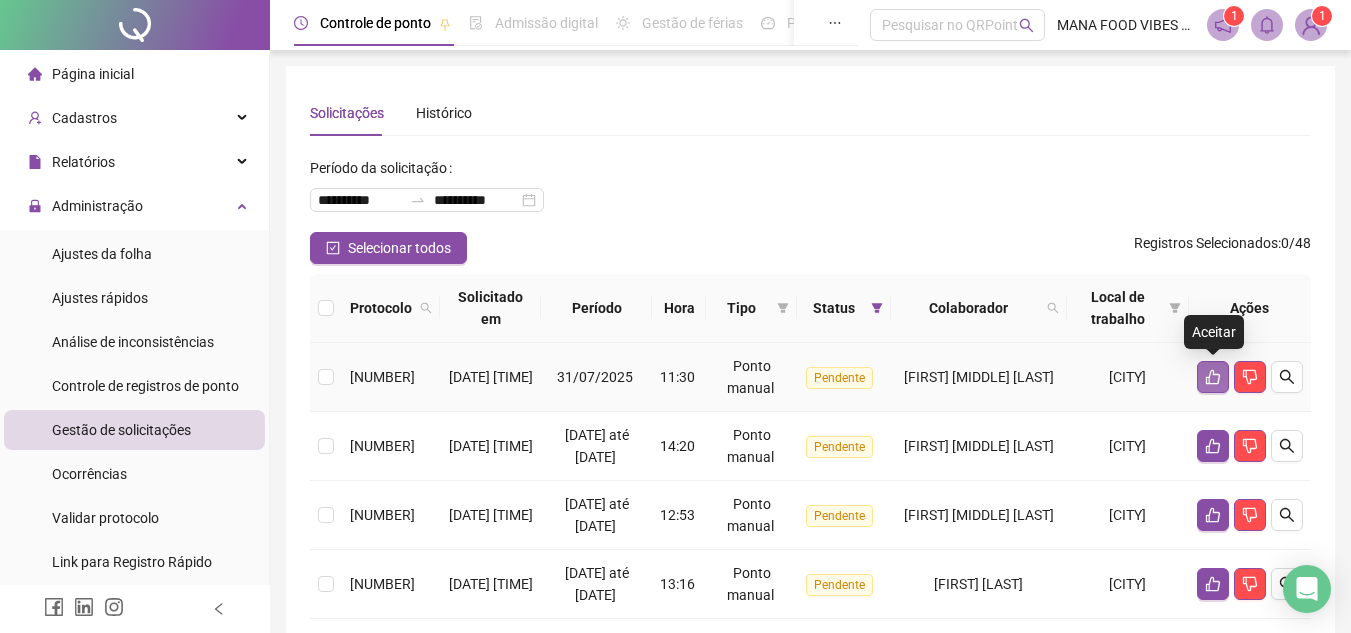 click at bounding box center (1213, 377) 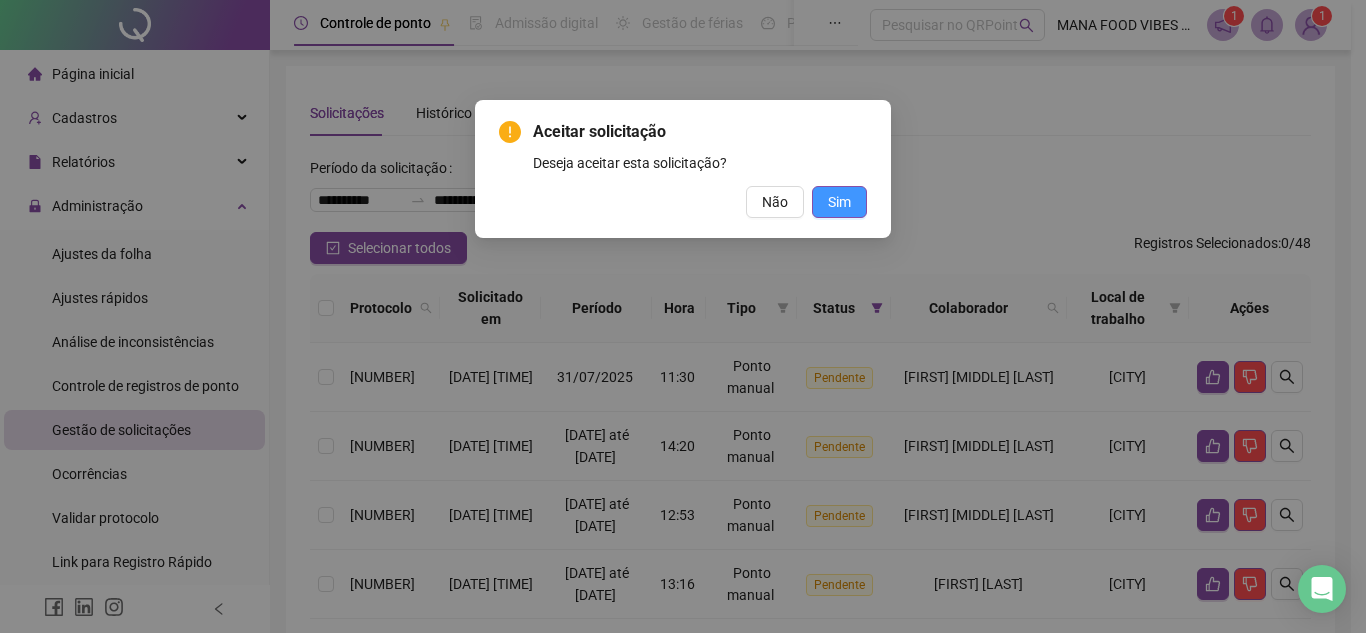 click on "Sim" at bounding box center (839, 202) 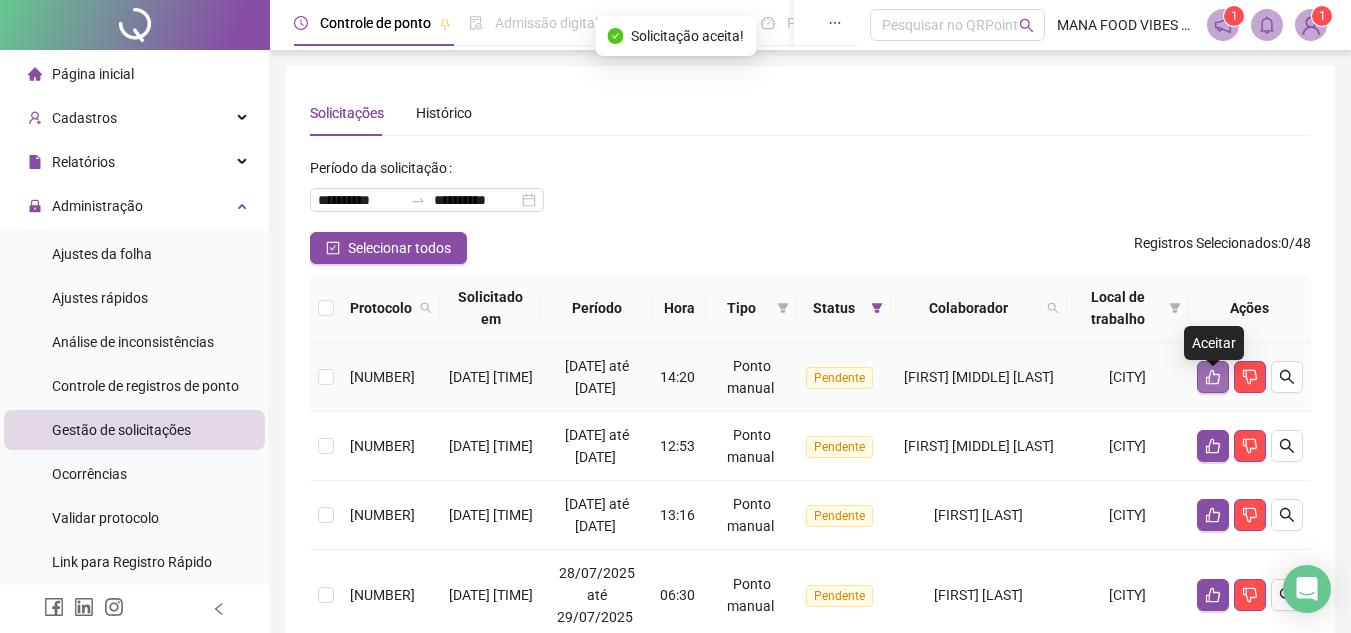 click 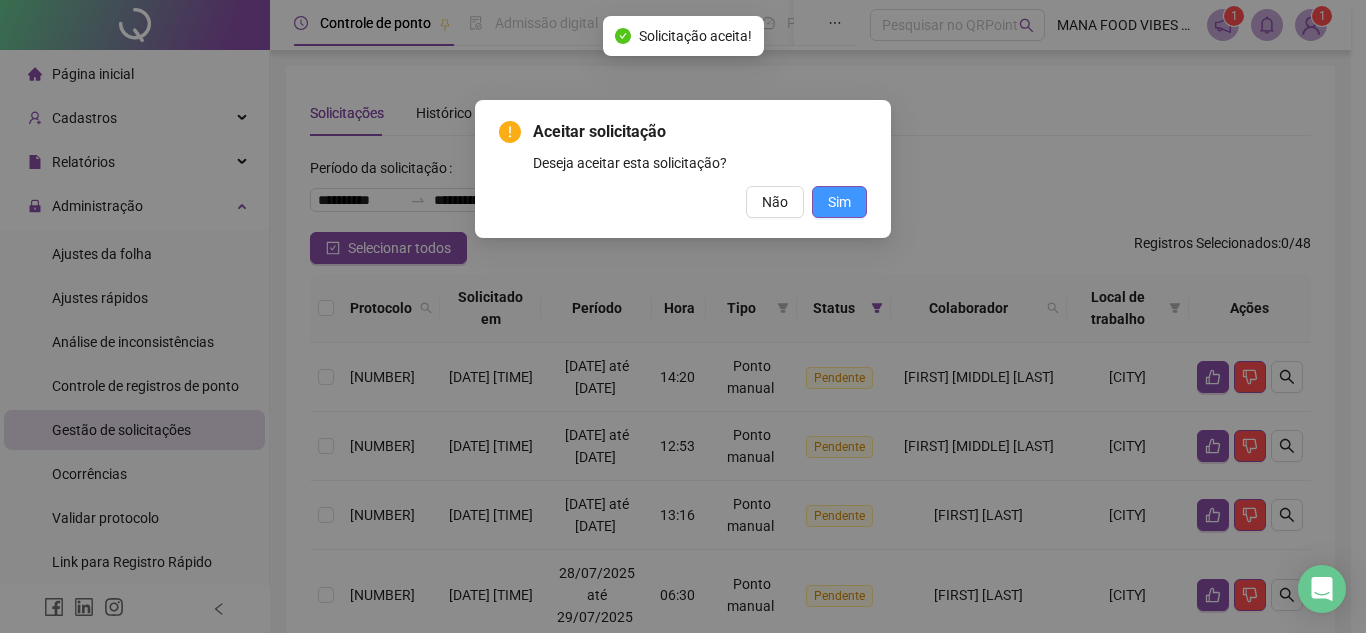 click on "Sim" at bounding box center [839, 202] 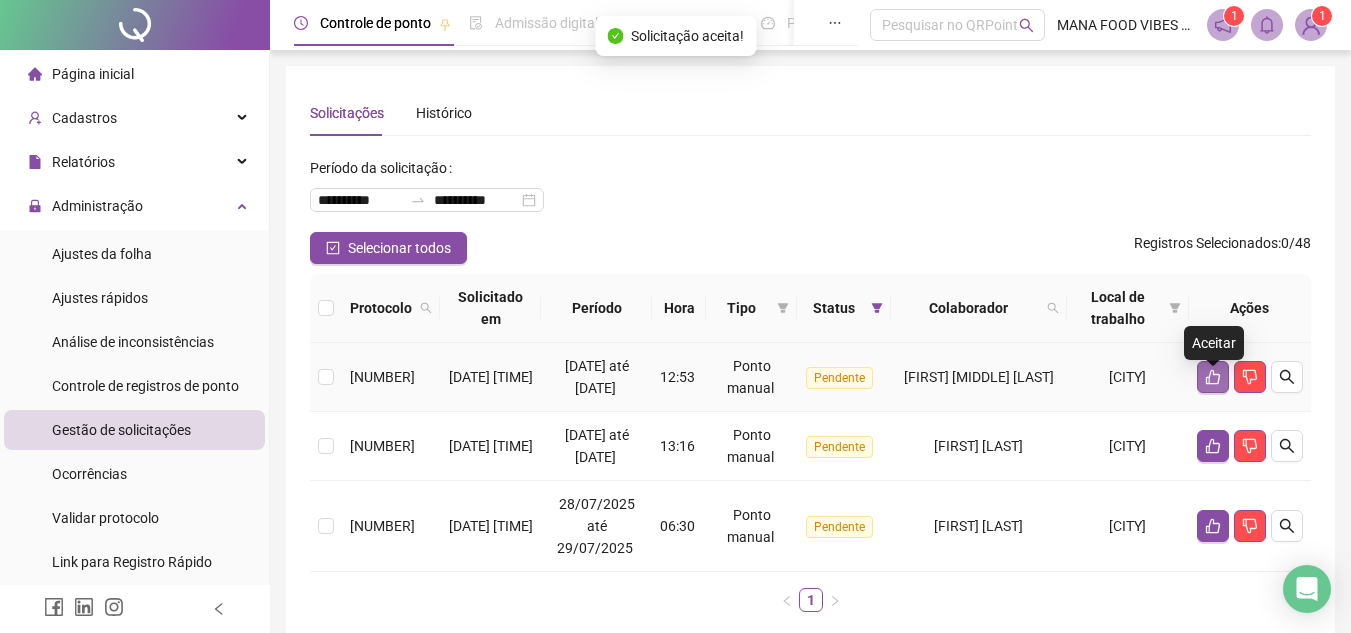 click 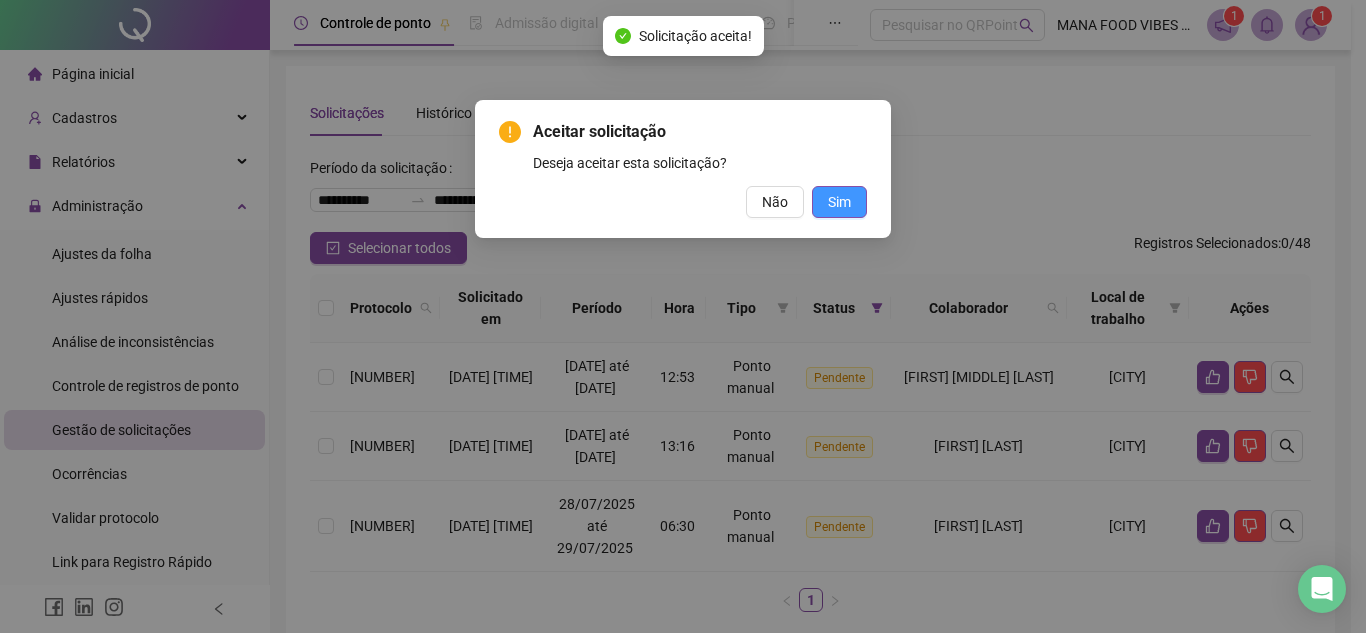 click on "Sim" at bounding box center [839, 202] 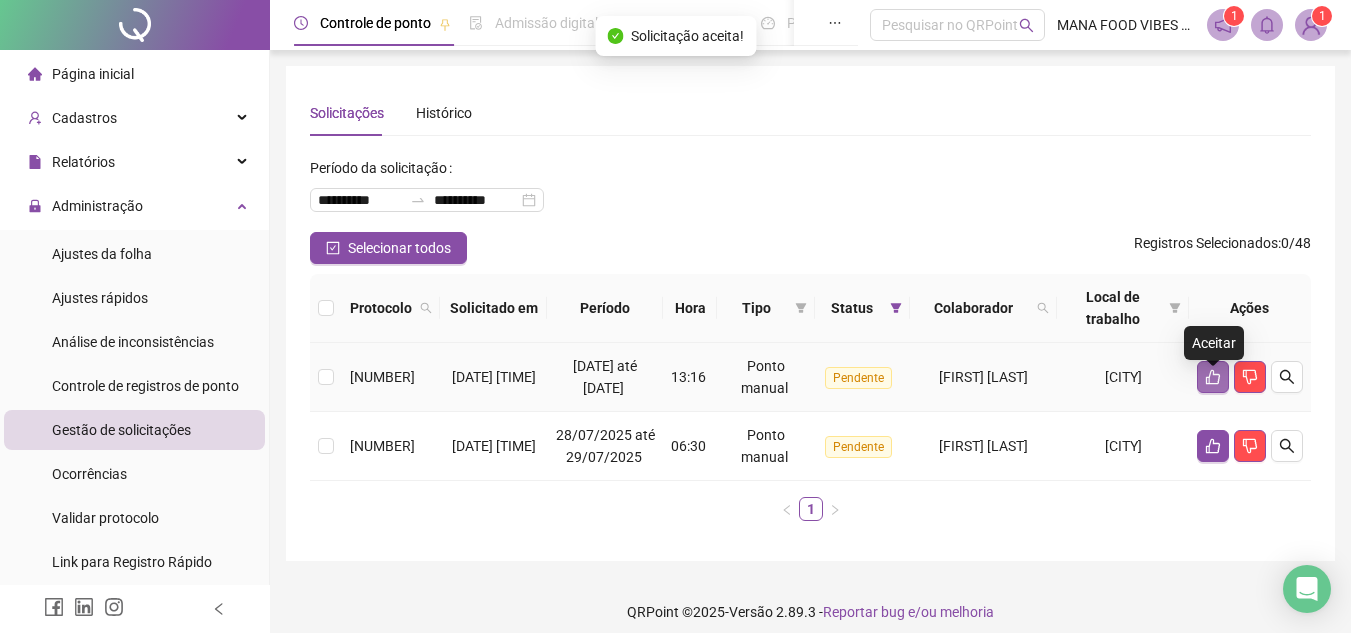 click 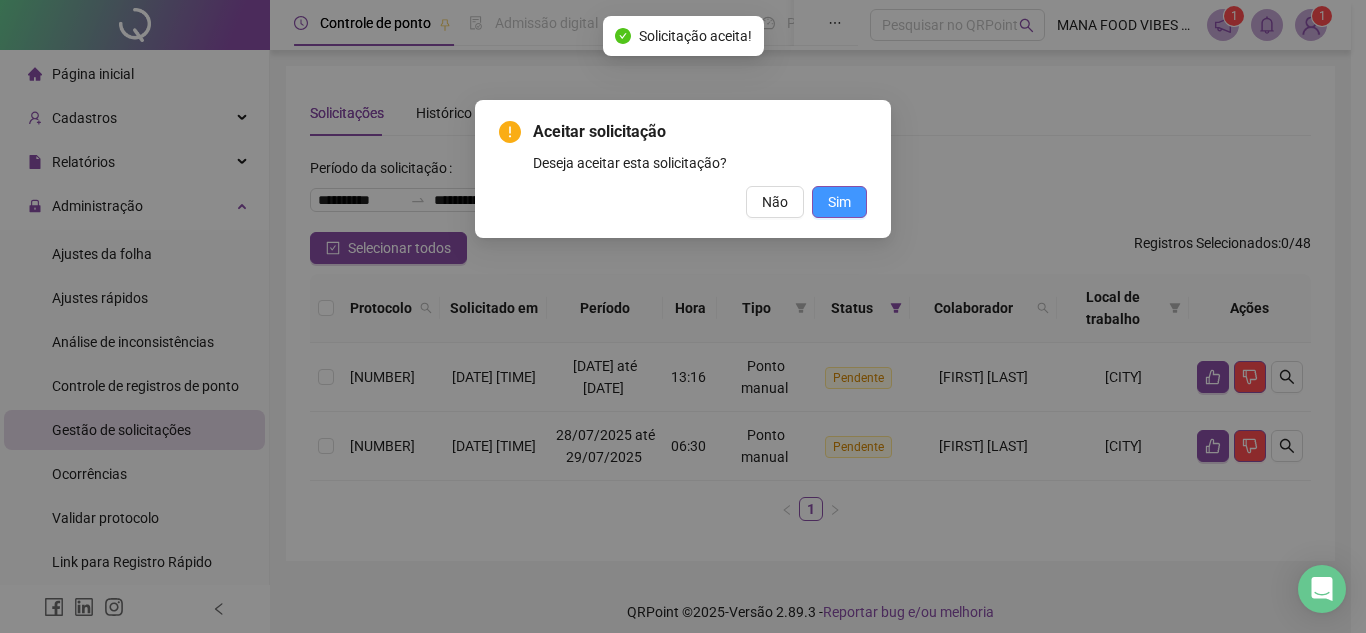 click on "Sim" at bounding box center (839, 202) 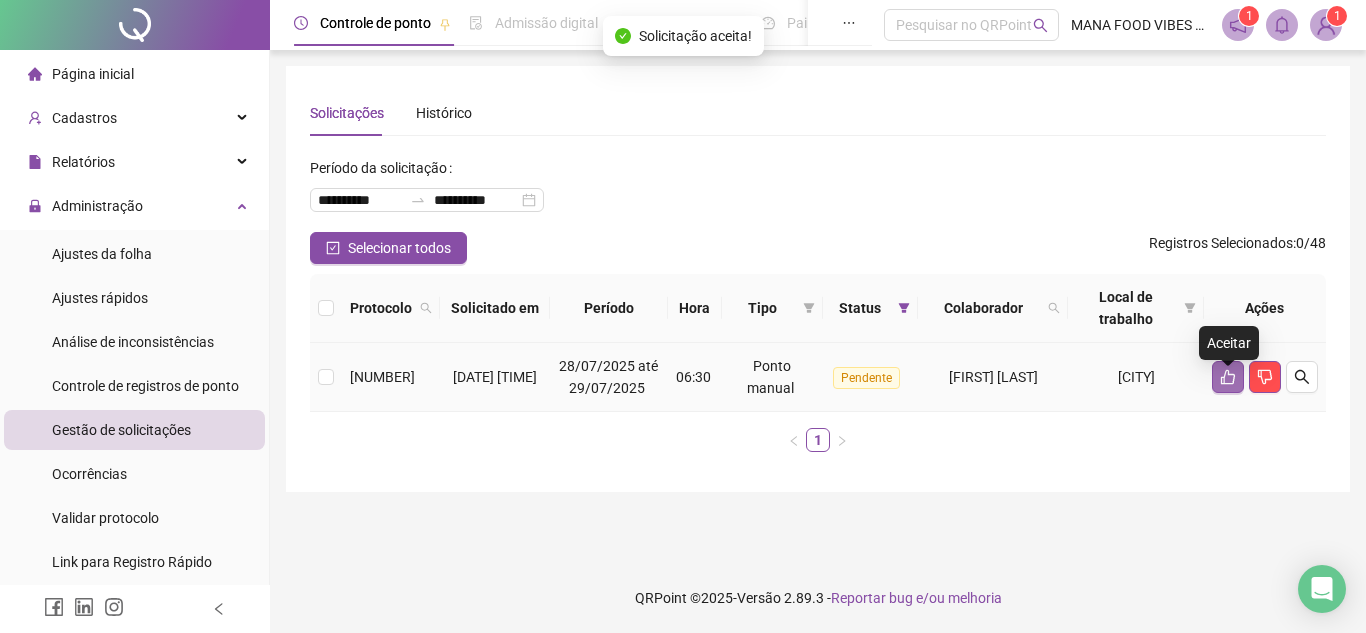 click 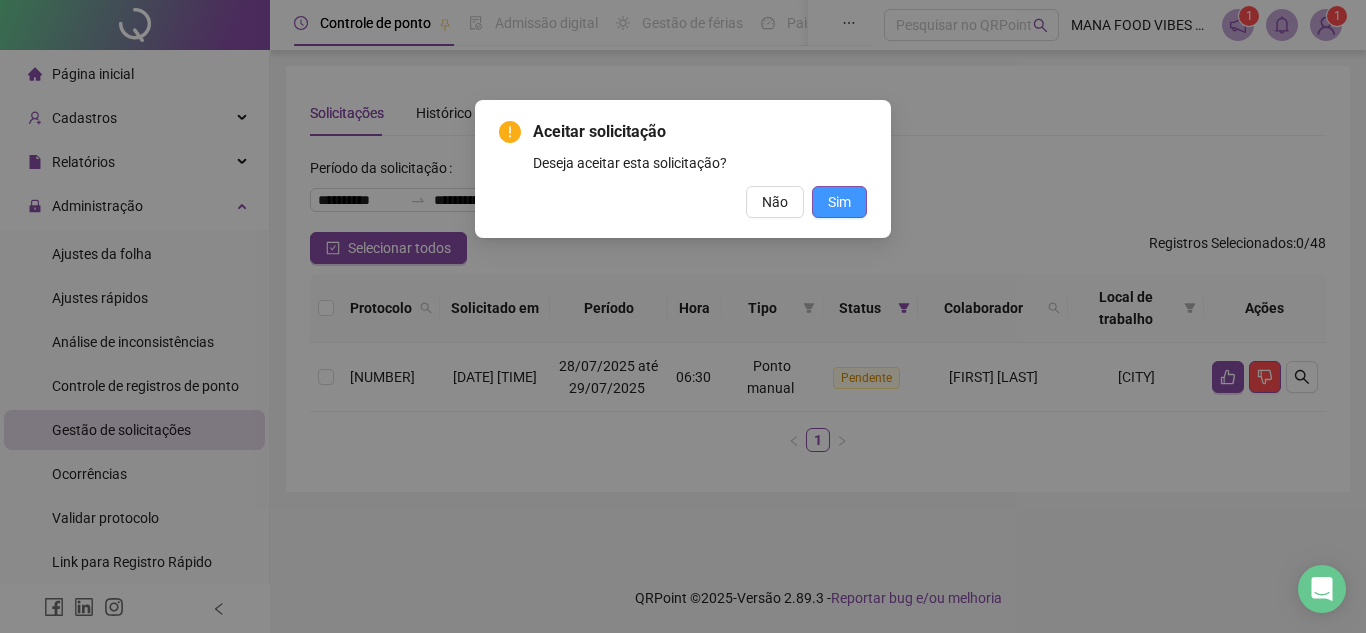click on "Sim" at bounding box center [839, 202] 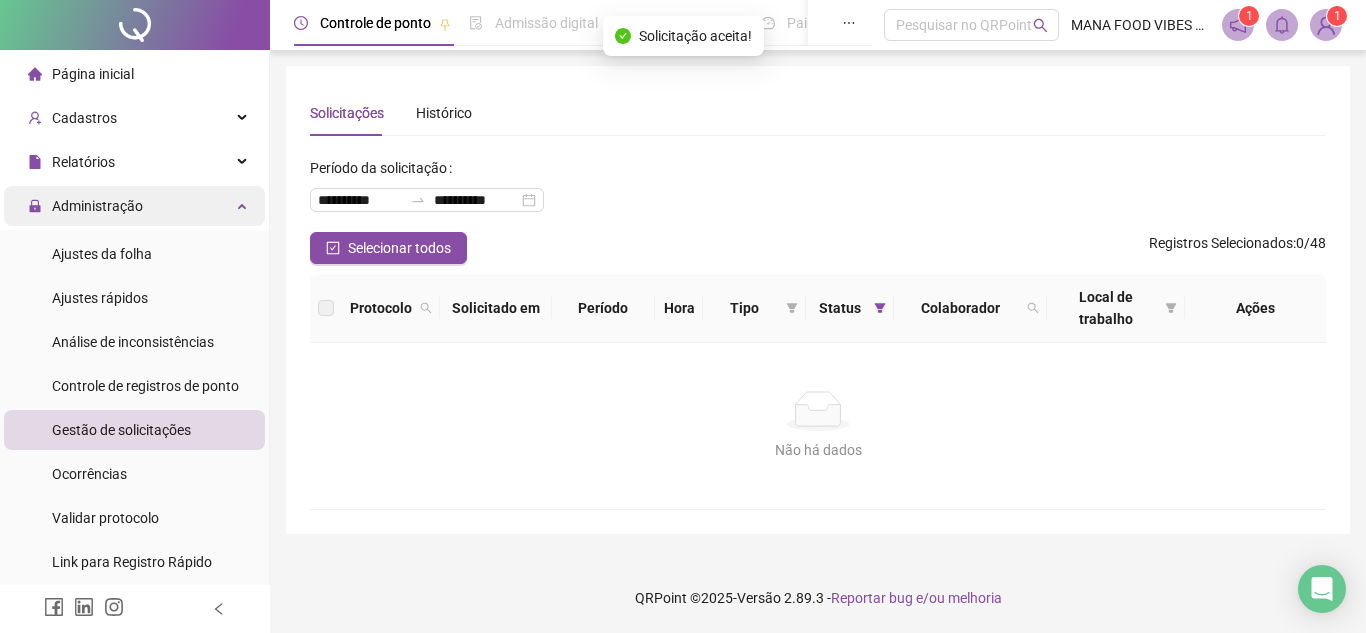 click on "Administração" at bounding box center (134, 206) 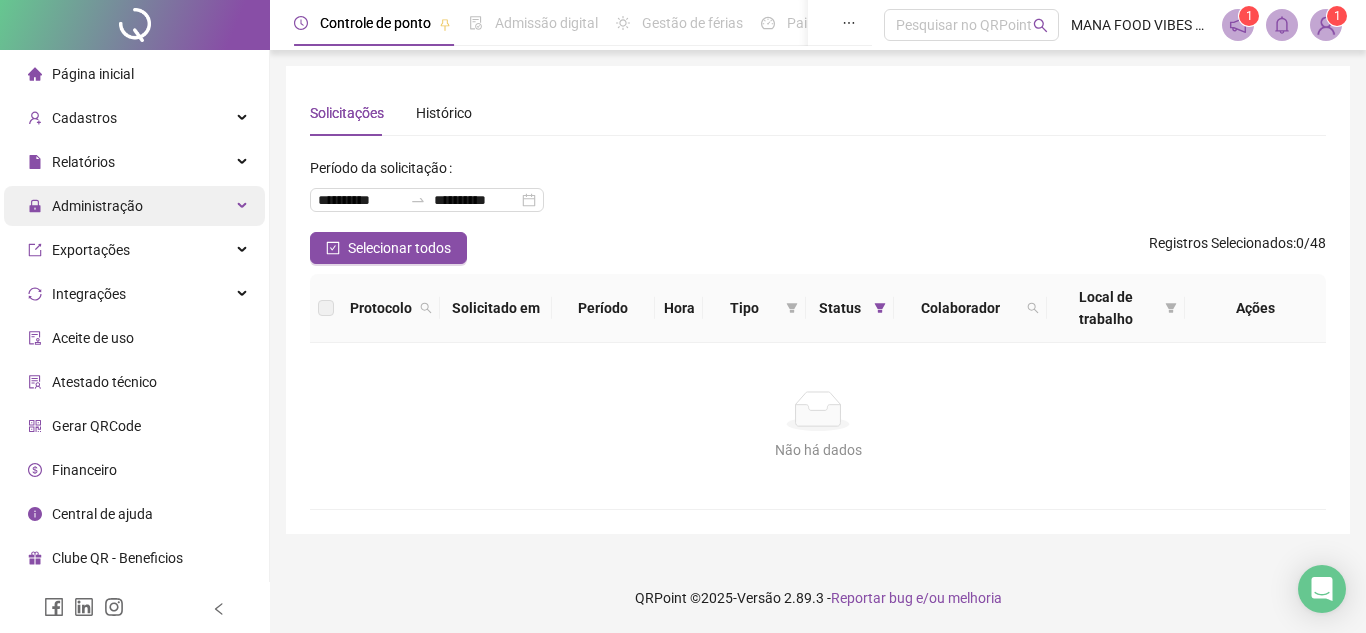 click on "Administração" at bounding box center [97, 206] 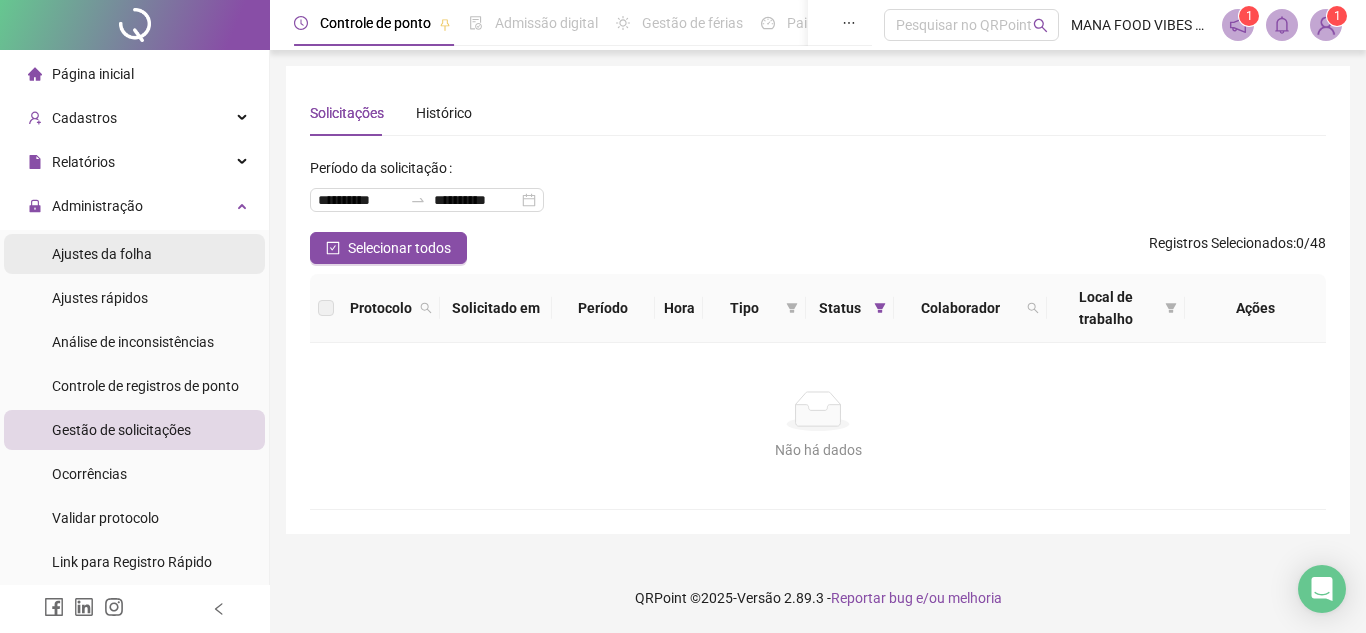 click on "Ajustes da folha" at bounding box center (102, 254) 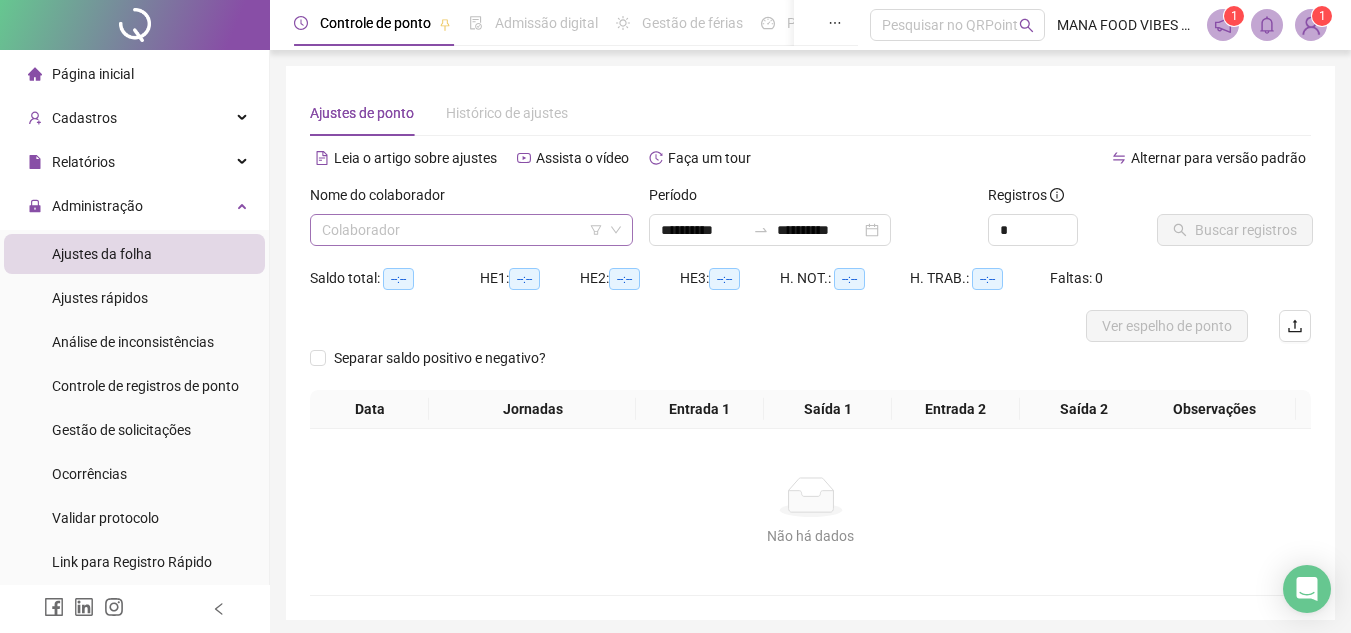 click at bounding box center (462, 230) 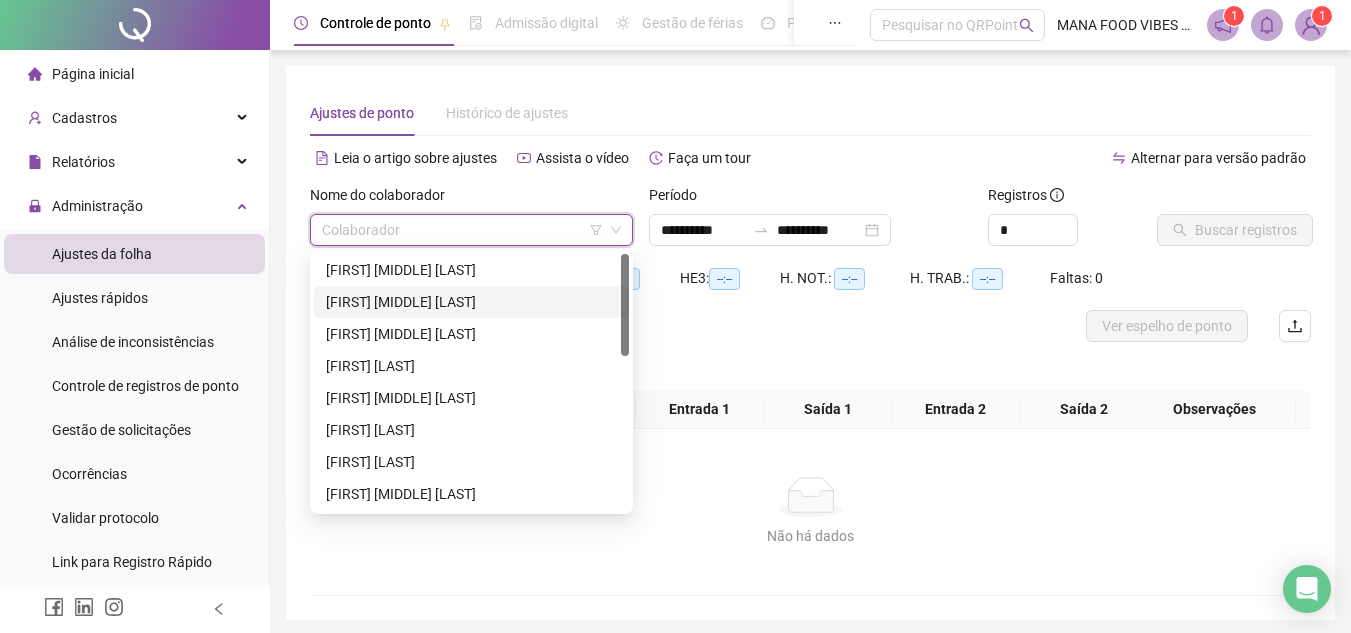 click on "[FIRST] [MIDDLE] [LAST]" at bounding box center (471, 302) 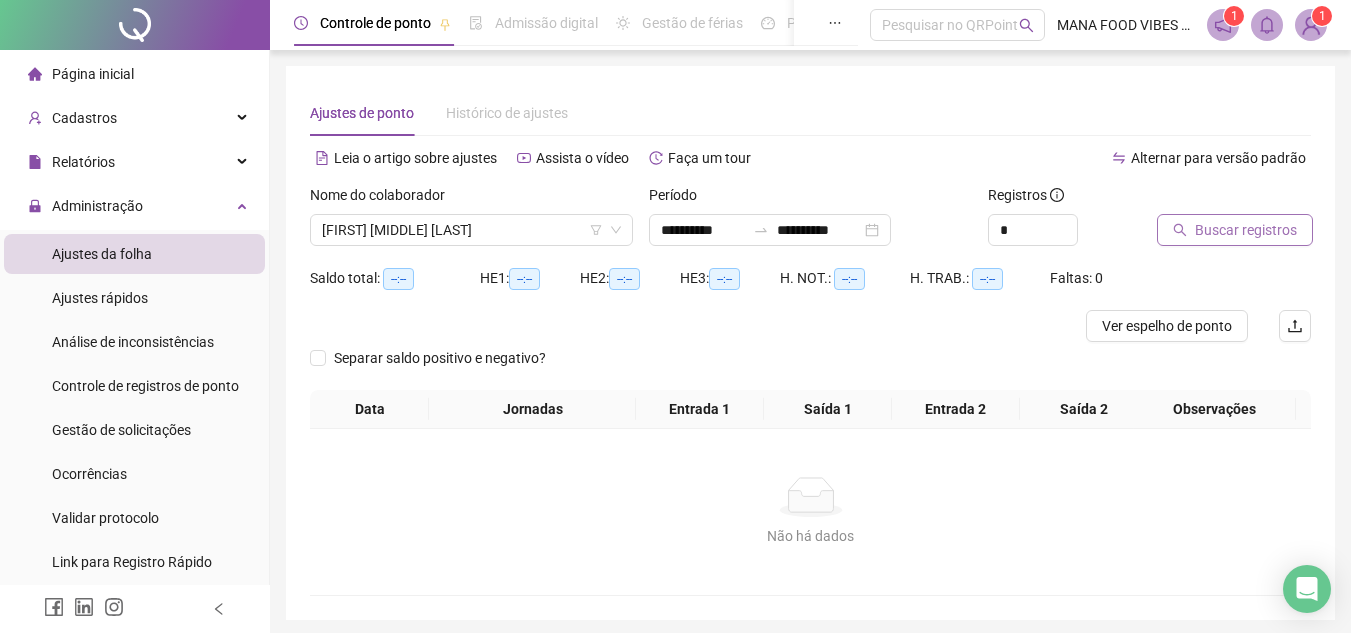 click on "Buscar registros" at bounding box center [1246, 230] 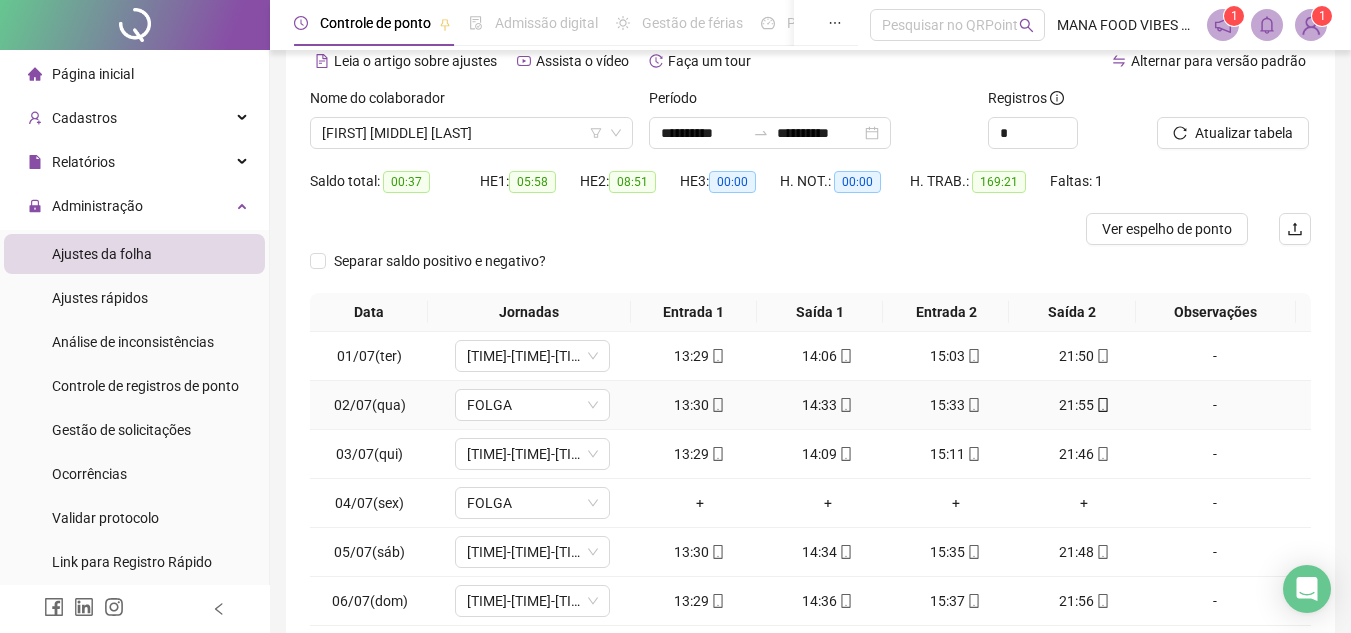 scroll, scrollTop: 305, scrollLeft: 0, axis: vertical 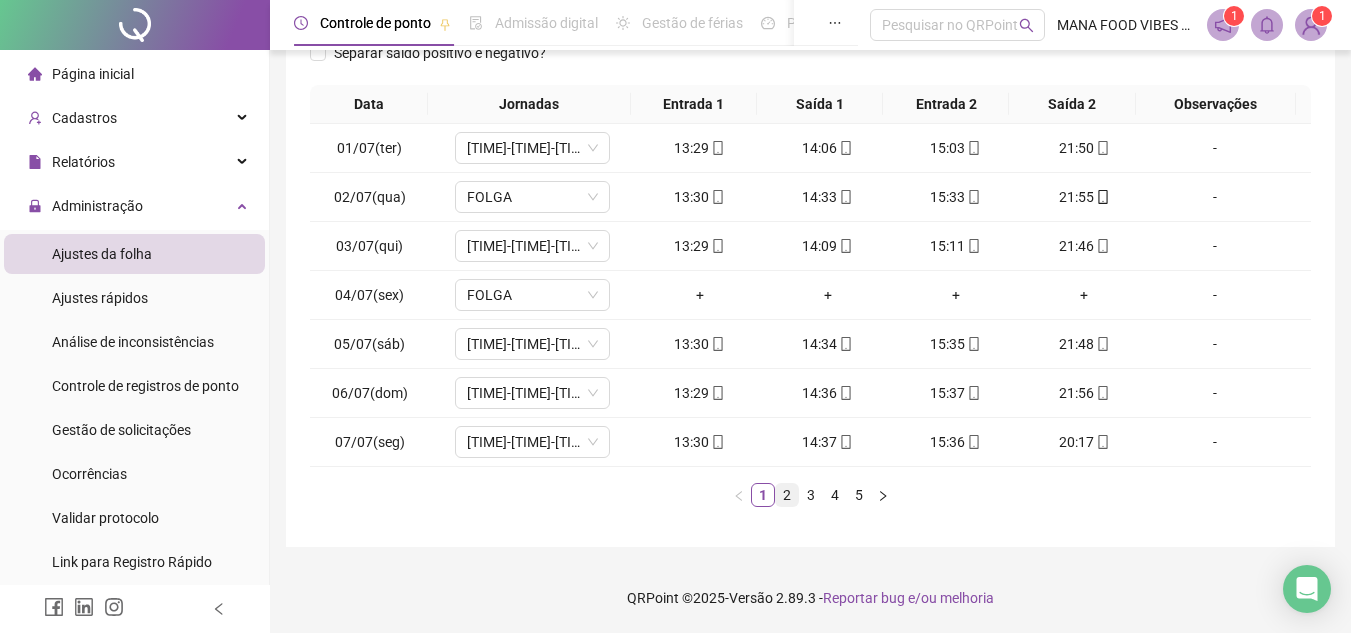 click on "2" at bounding box center (787, 495) 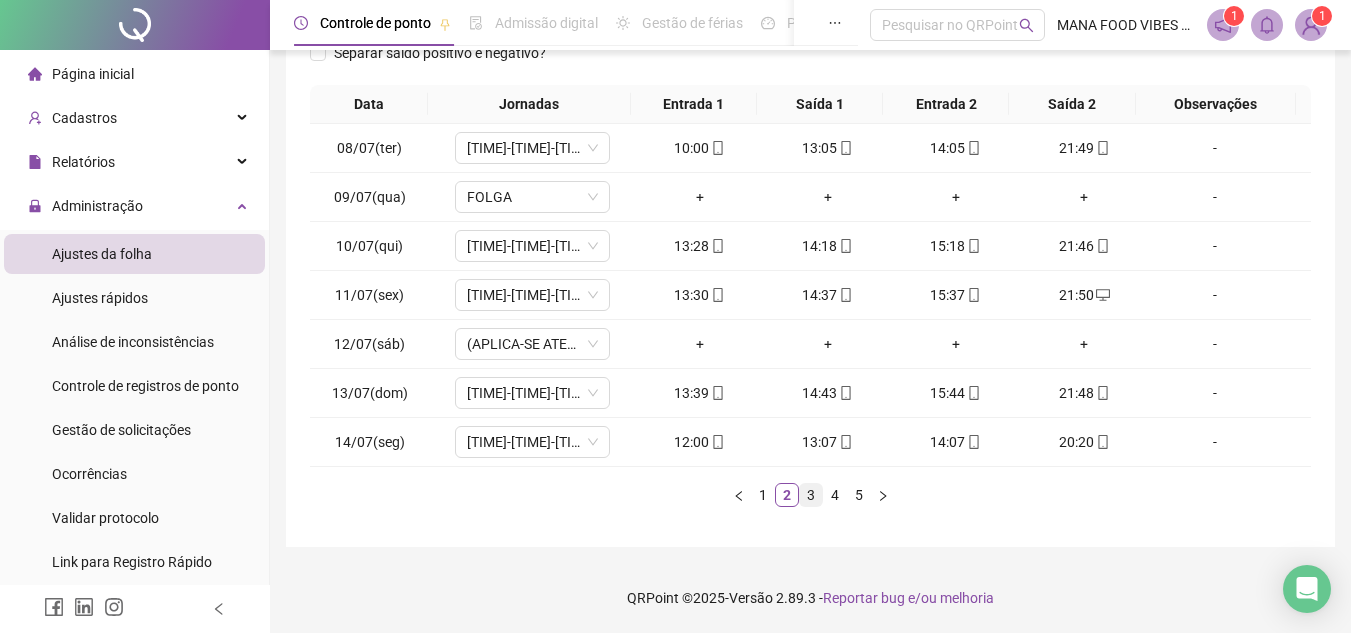 click on "3" at bounding box center (811, 495) 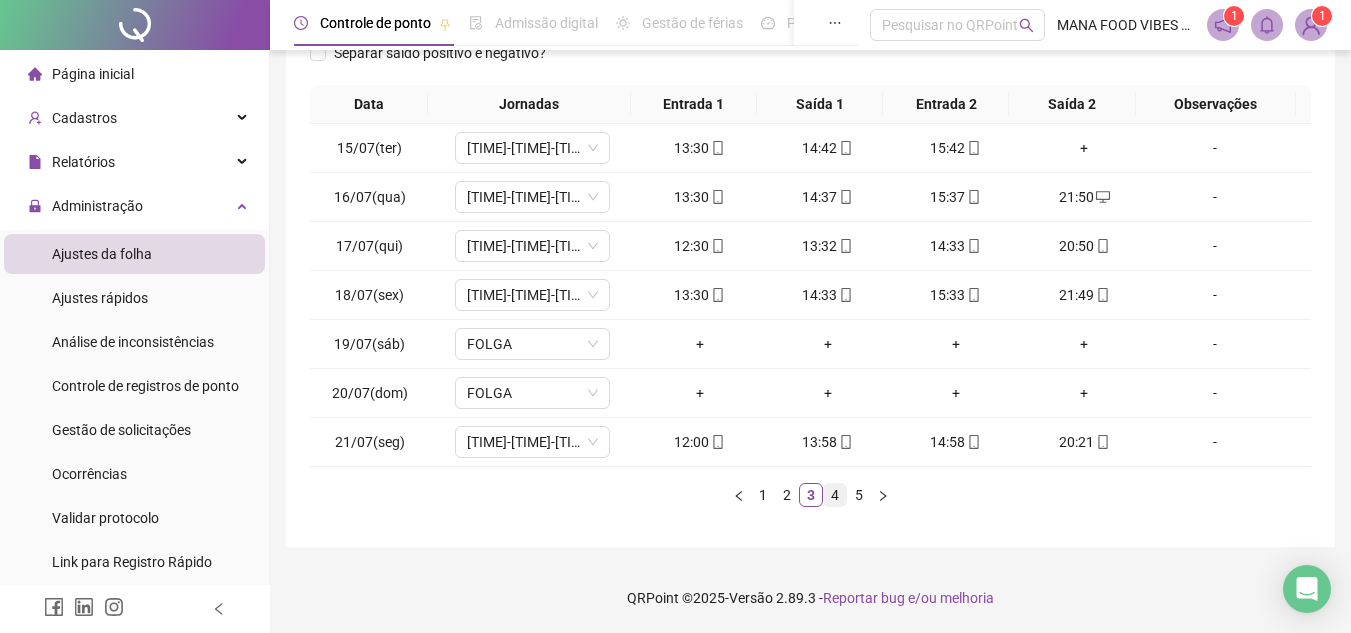 click on "4" at bounding box center (835, 495) 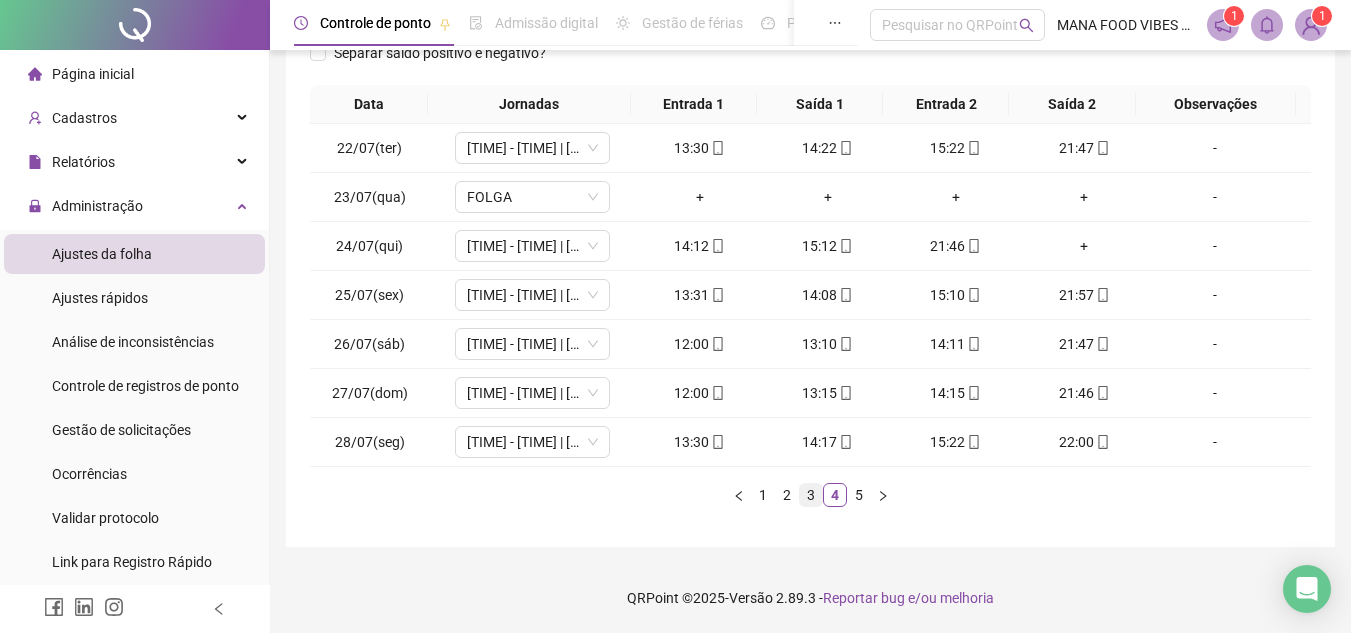 click on "3" at bounding box center [811, 495] 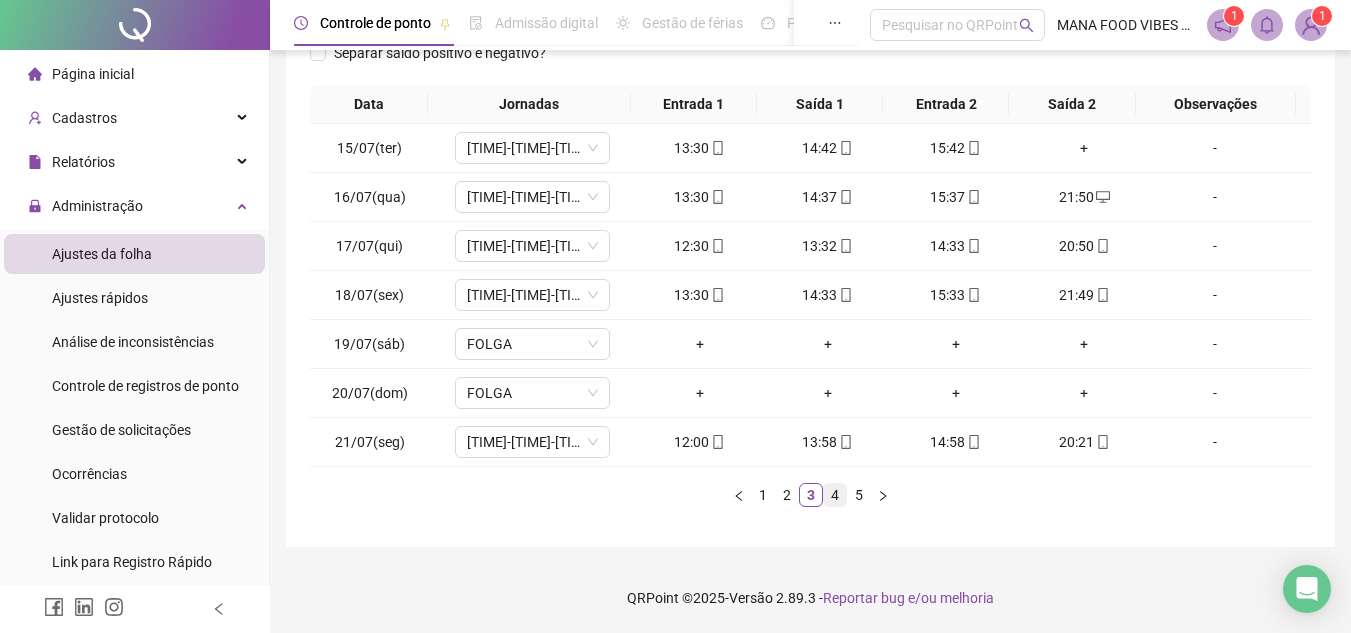 click on "4" at bounding box center (835, 495) 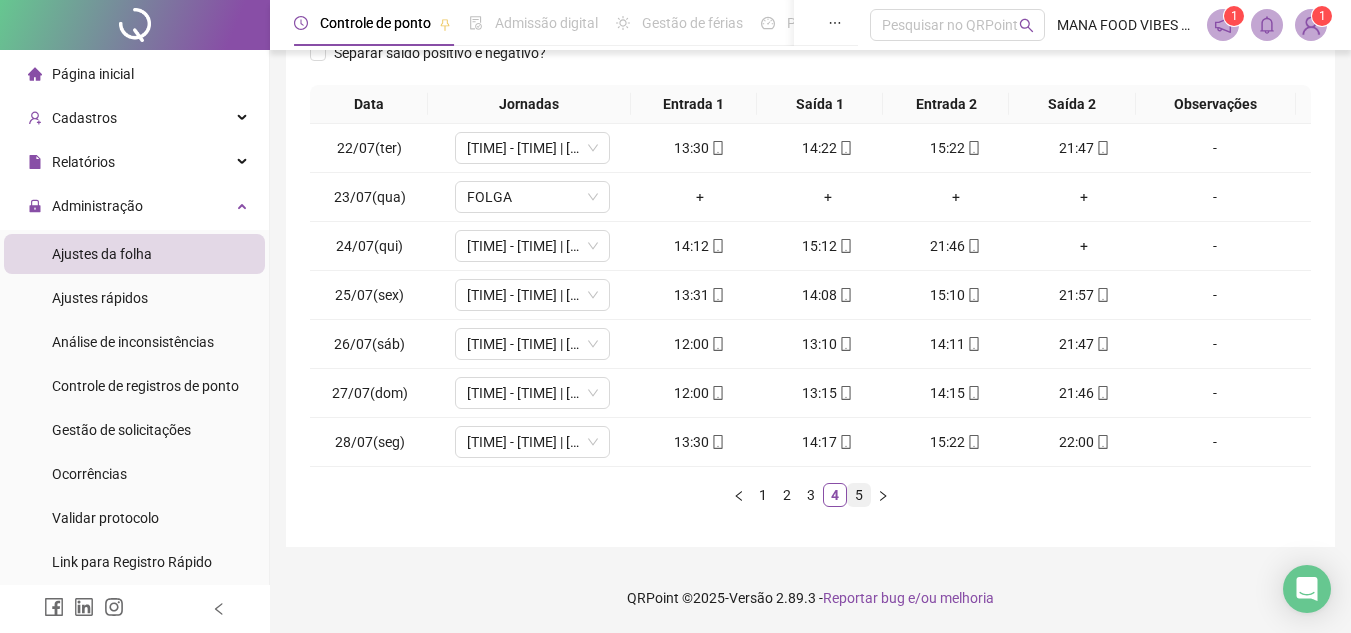 click on "5" at bounding box center (859, 495) 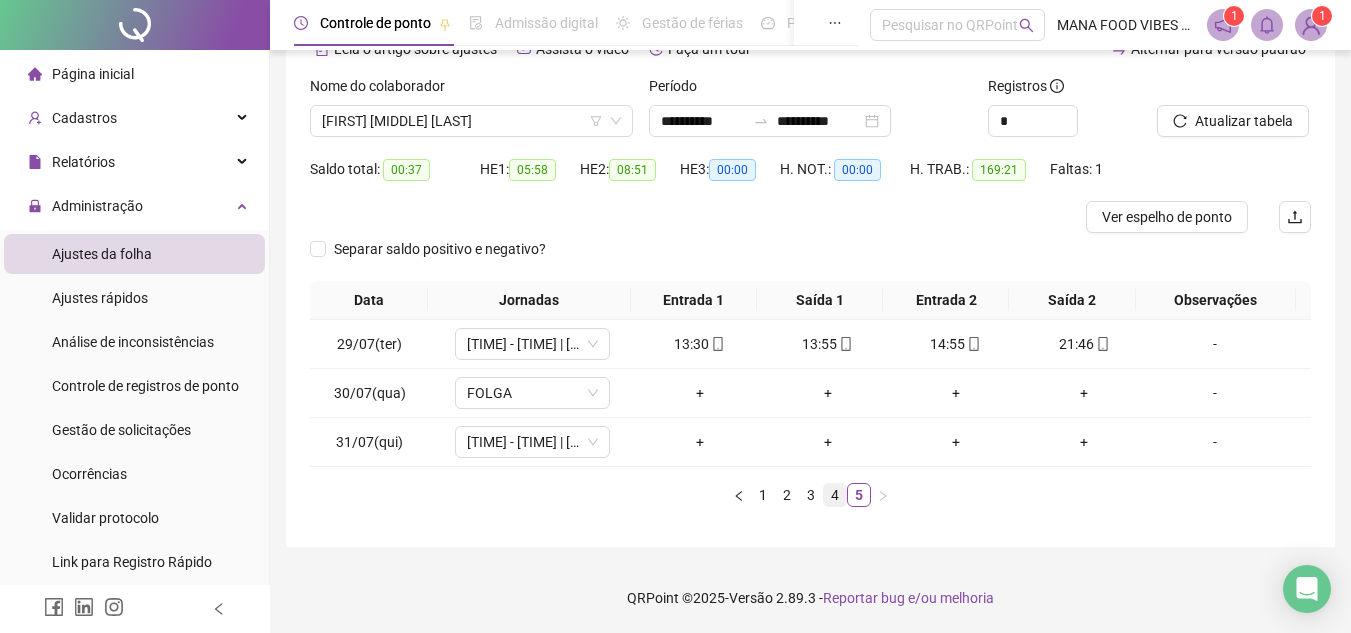click on "4" at bounding box center [835, 495] 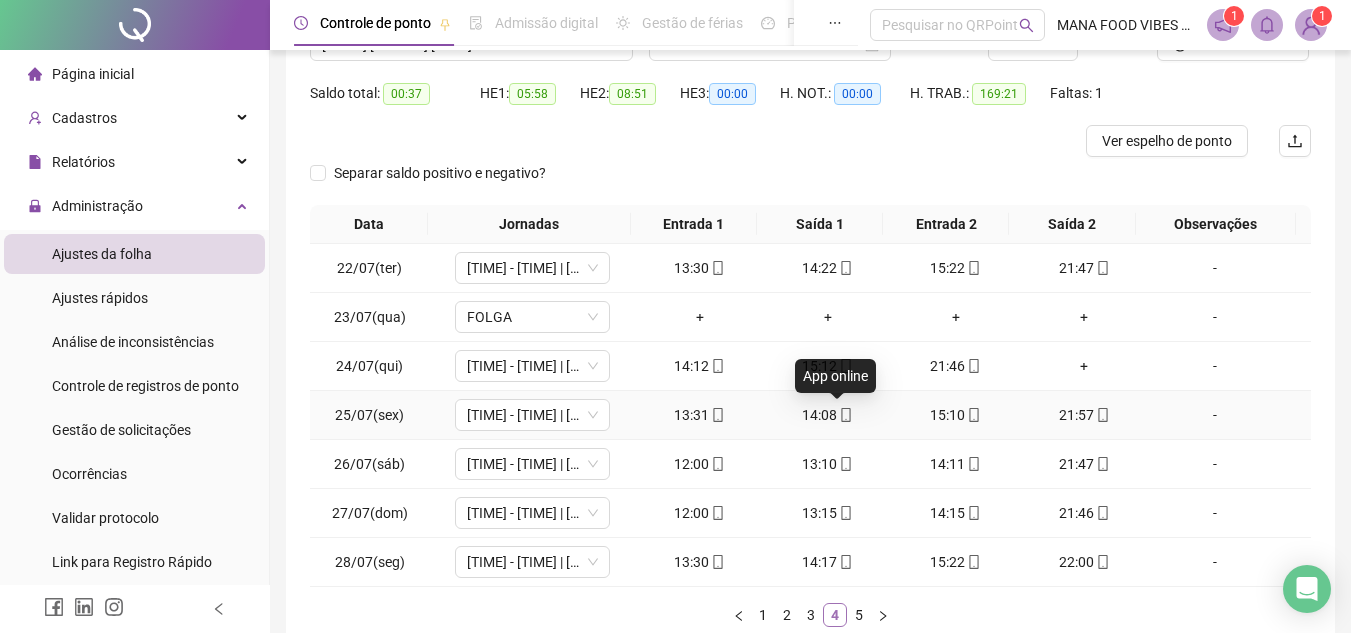 scroll, scrollTop: 305, scrollLeft: 0, axis: vertical 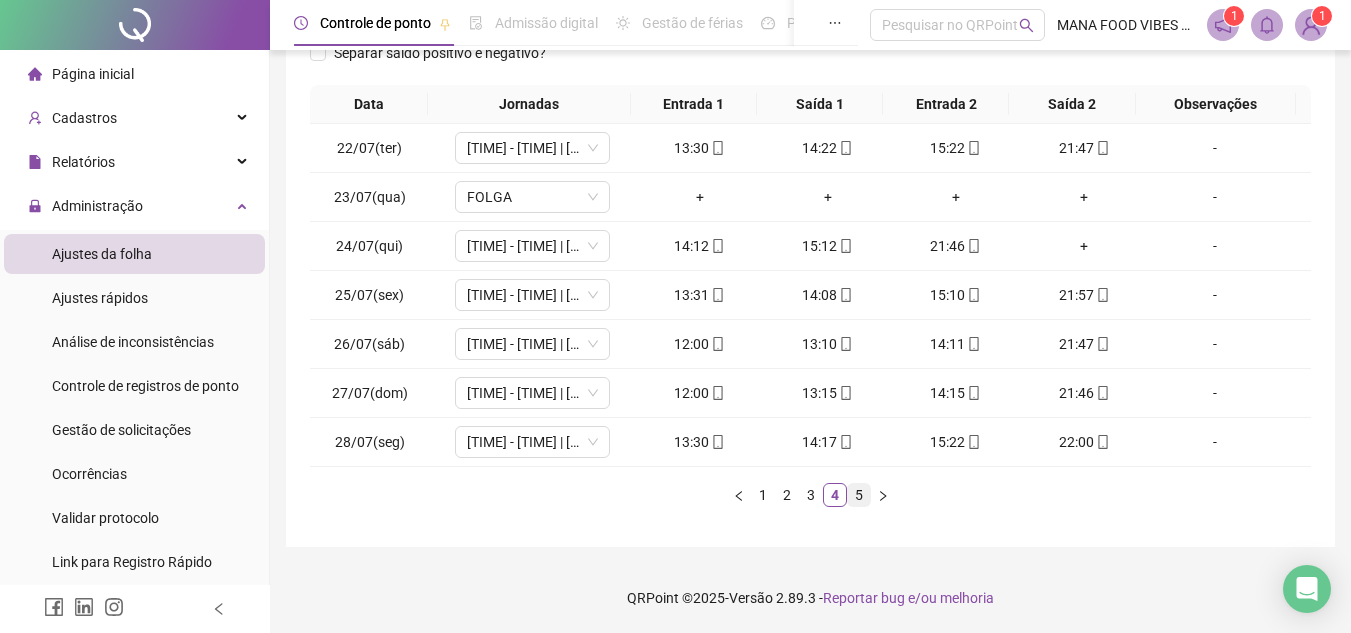 click on "5" at bounding box center (859, 495) 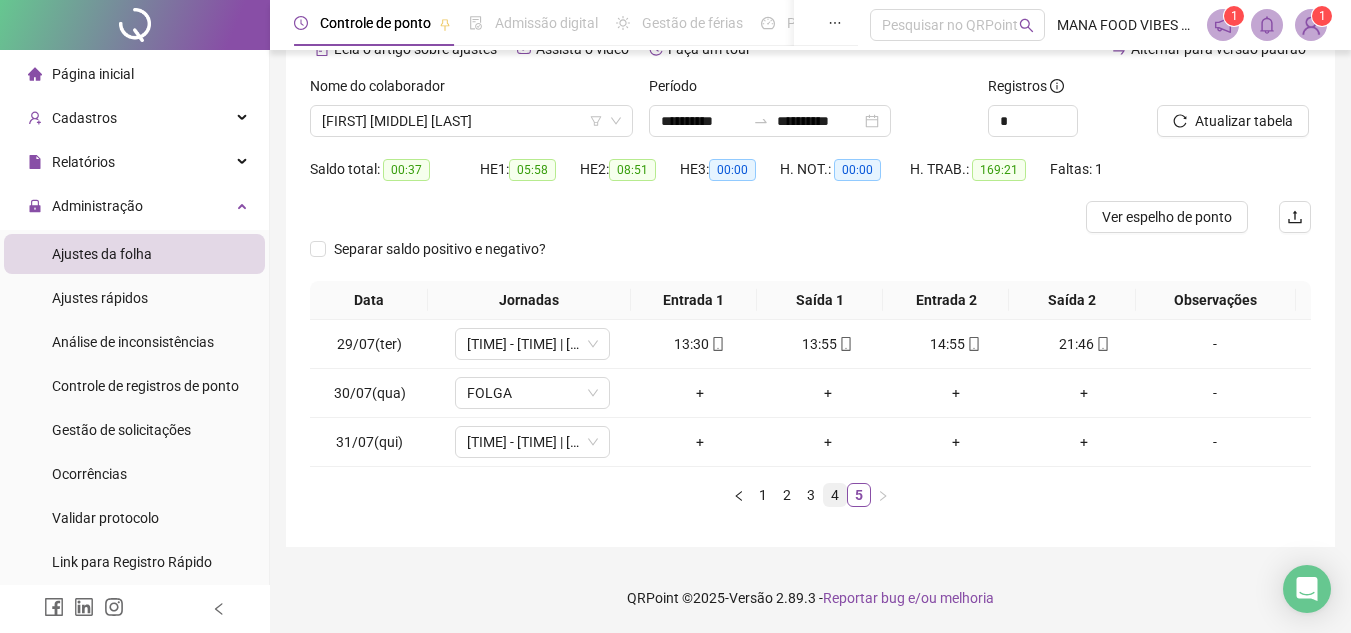 click on "4" at bounding box center [835, 495] 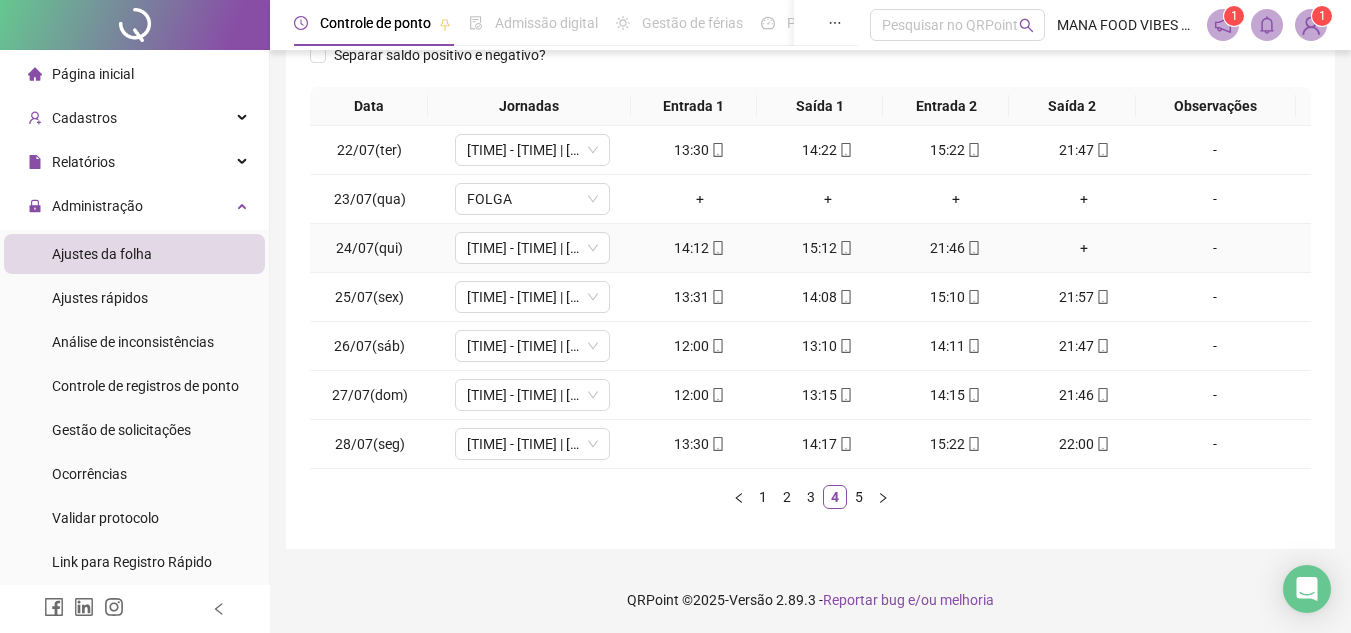 scroll, scrollTop: 305, scrollLeft: 0, axis: vertical 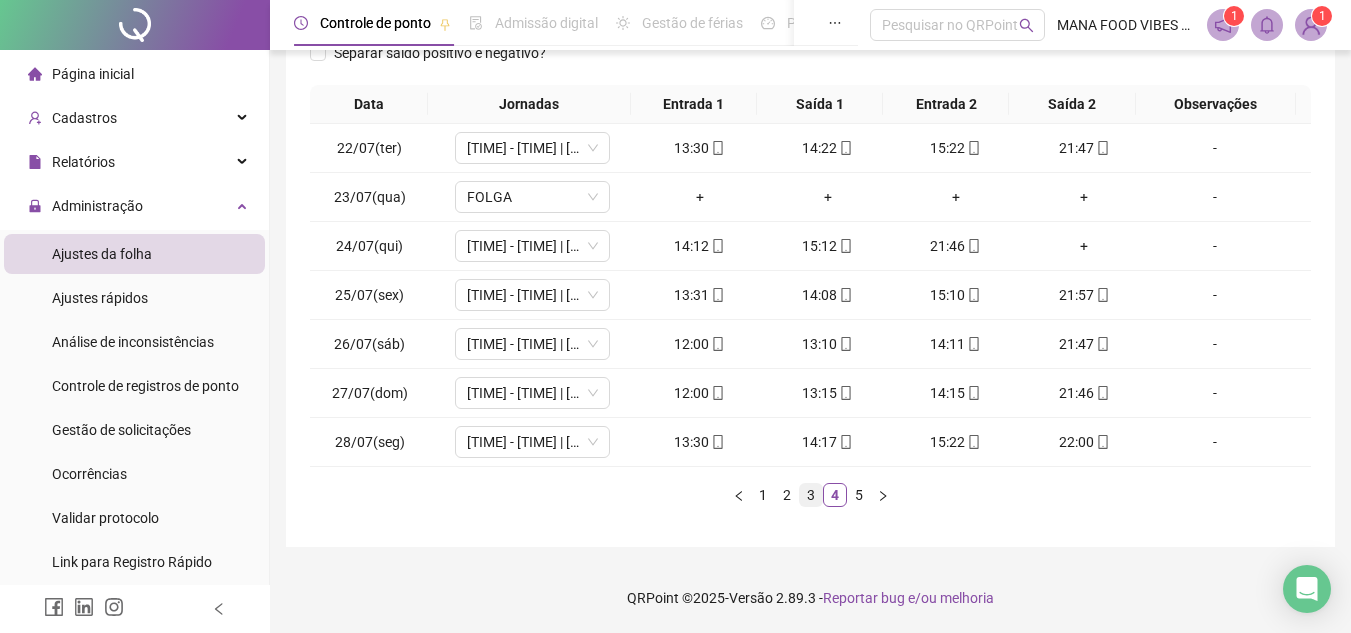 click on "3" at bounding box center (811, 495) 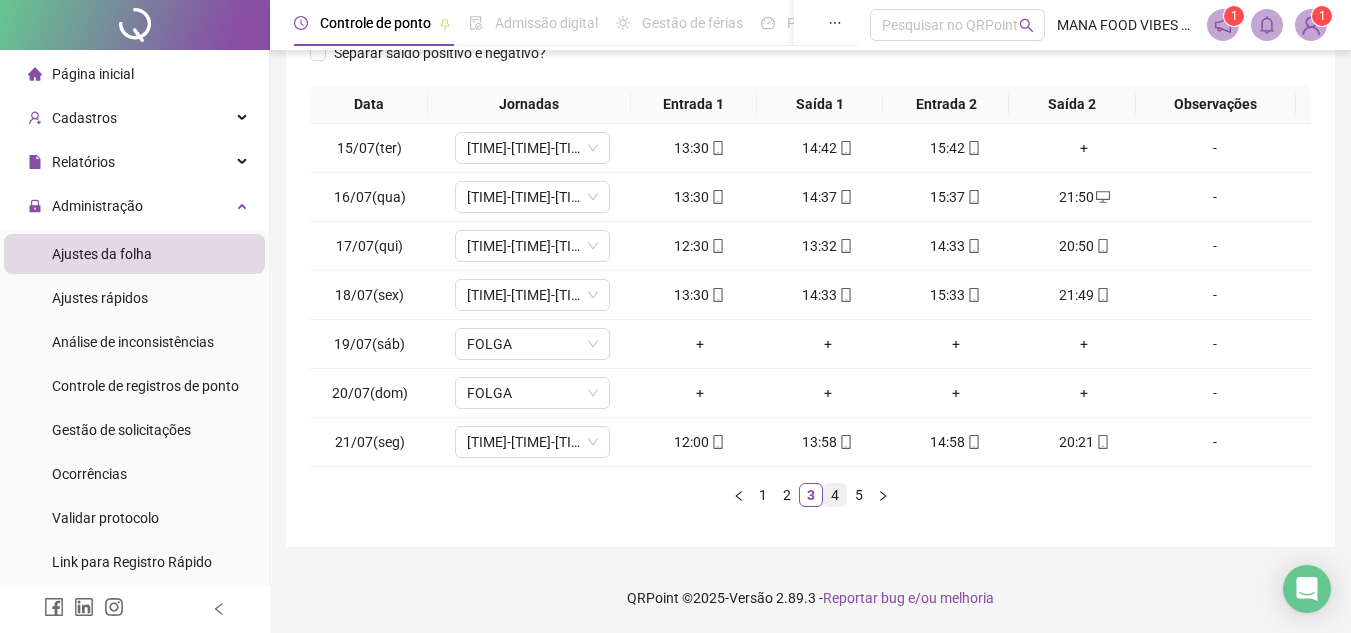 click on "4" at bounding box center (835, 495) 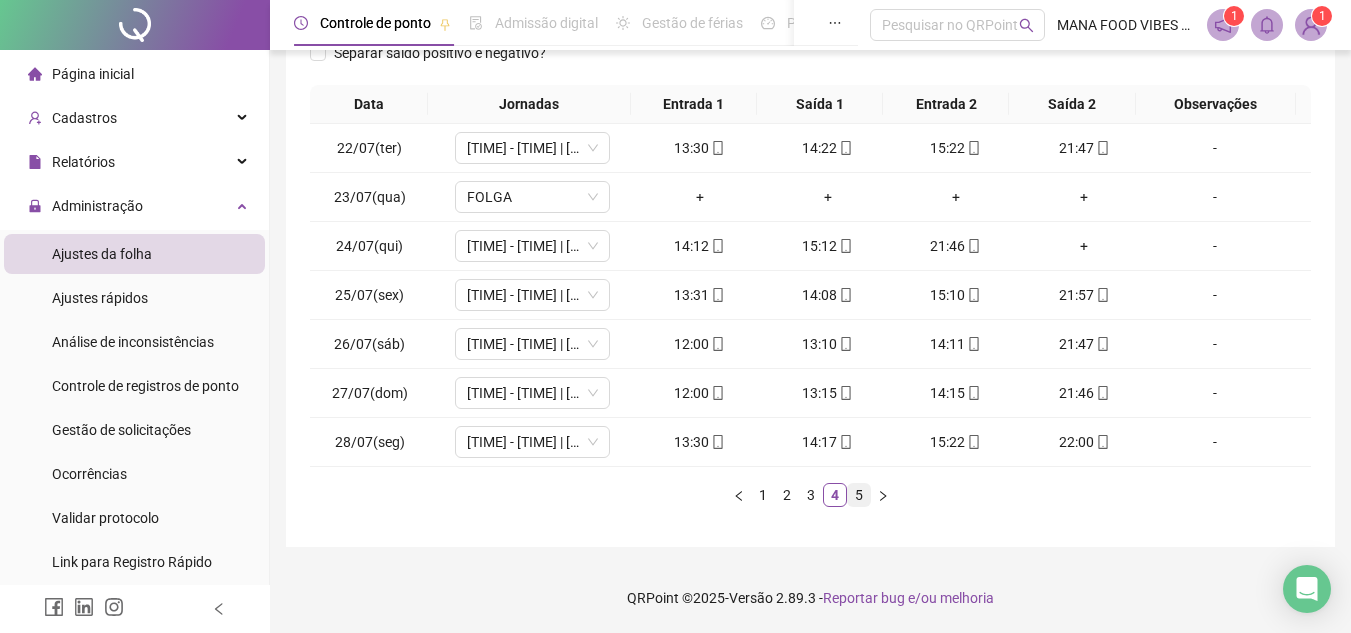click on "5" at bounding box center (859, 495) 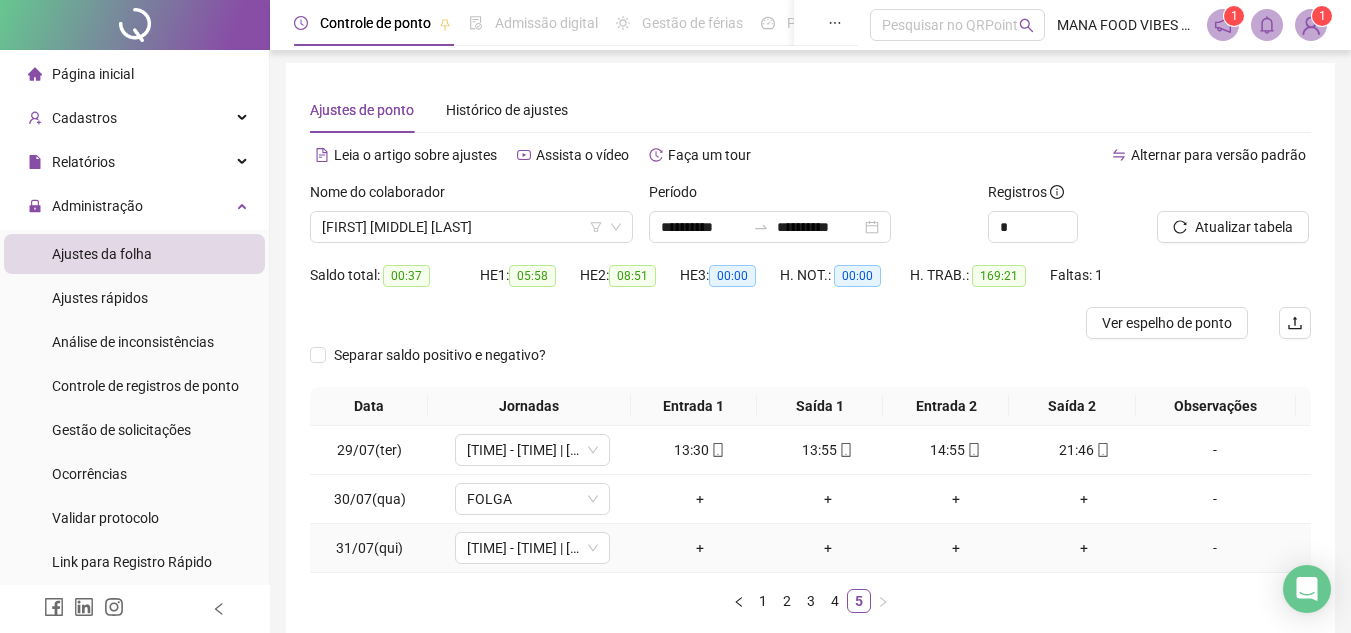 scroll, scrollTop: 0, scrollLeft: 0, axis: both 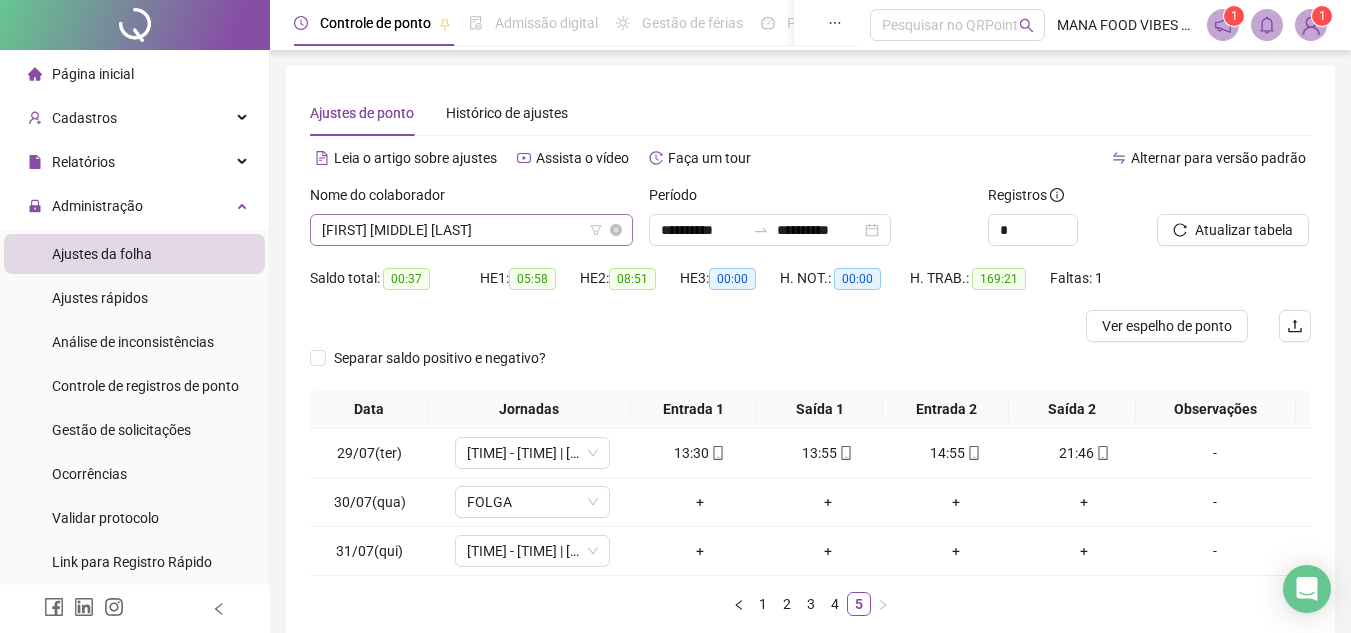 click on "[FIRST] [MIDDLE] [LAST]" at bounding box center (471, 230) 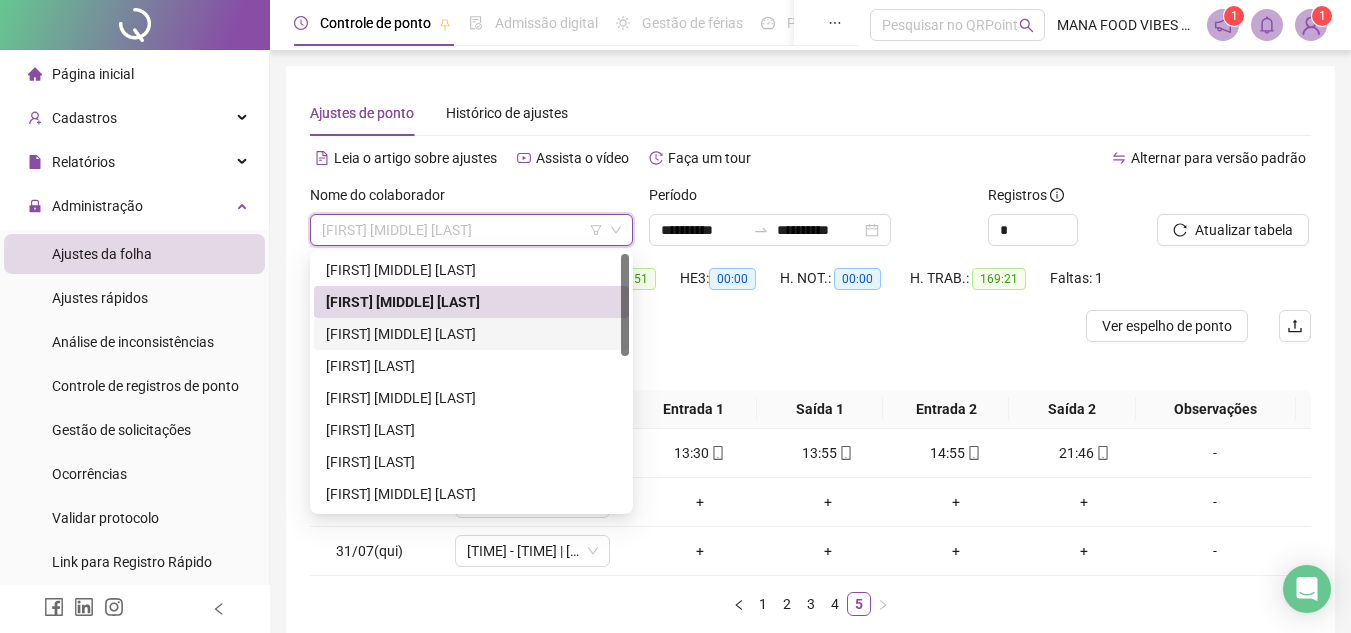 click on "[FIRST] [MIDDLE] [LAST]" at bounding box center (471, 334) 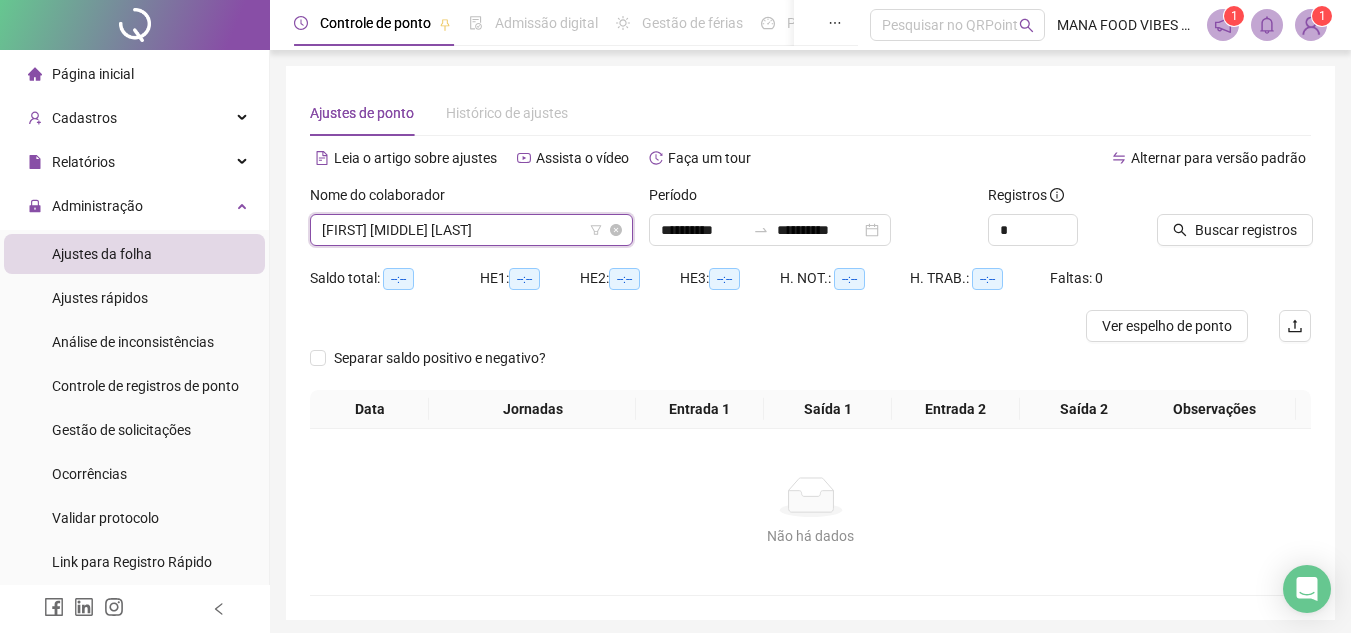 click on "[FIRST] [MIDDLE] [LAST]" at bounding box center (471, 230) 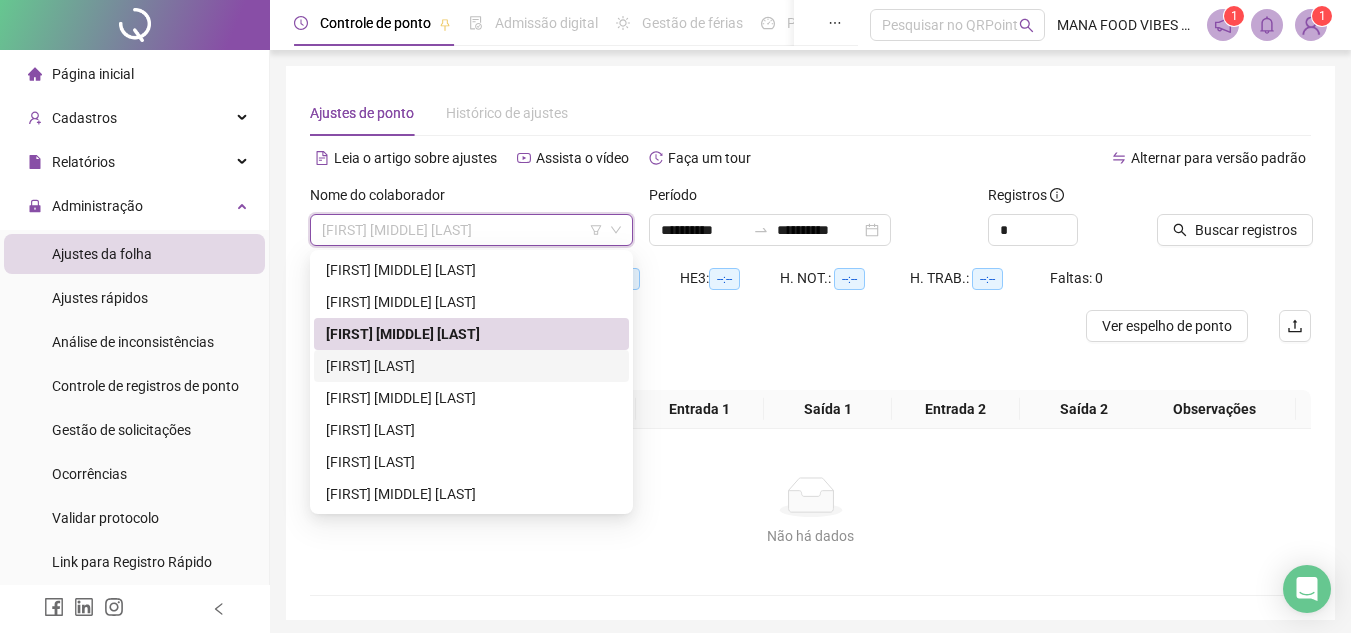 click on "[FIRST] [LAST]" at bounding box center (471, 366) 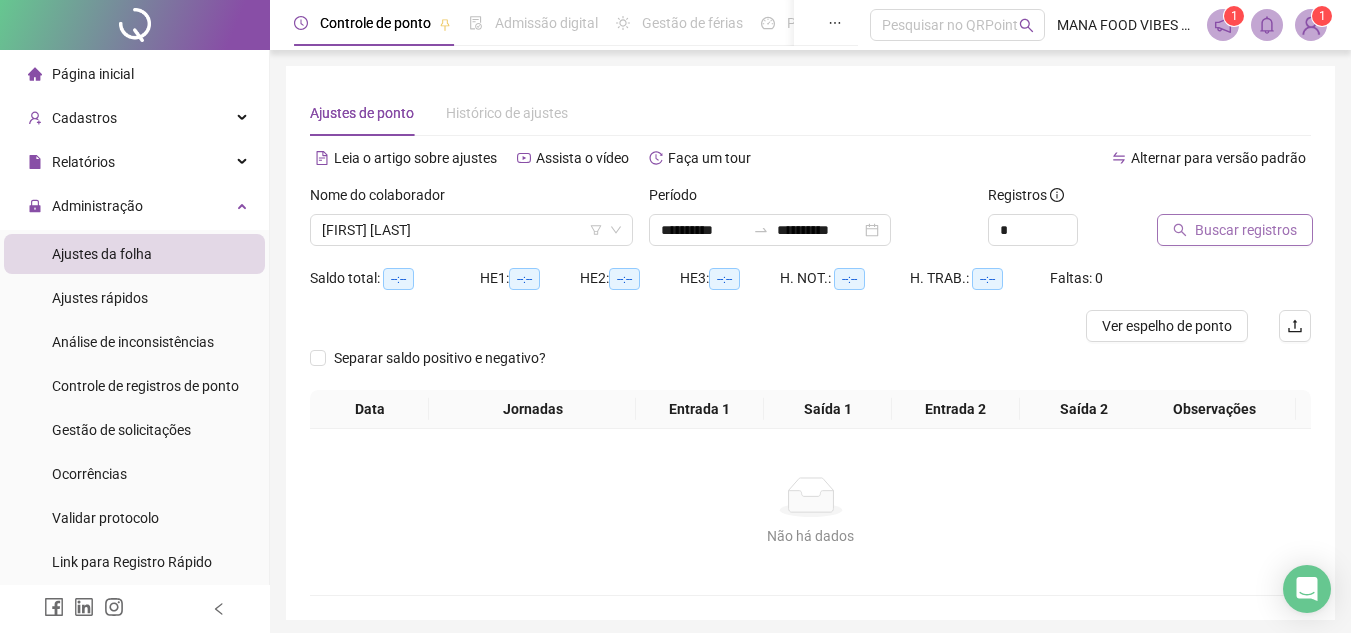 click on "Buscar registros" at bounding box center [1246, 230] 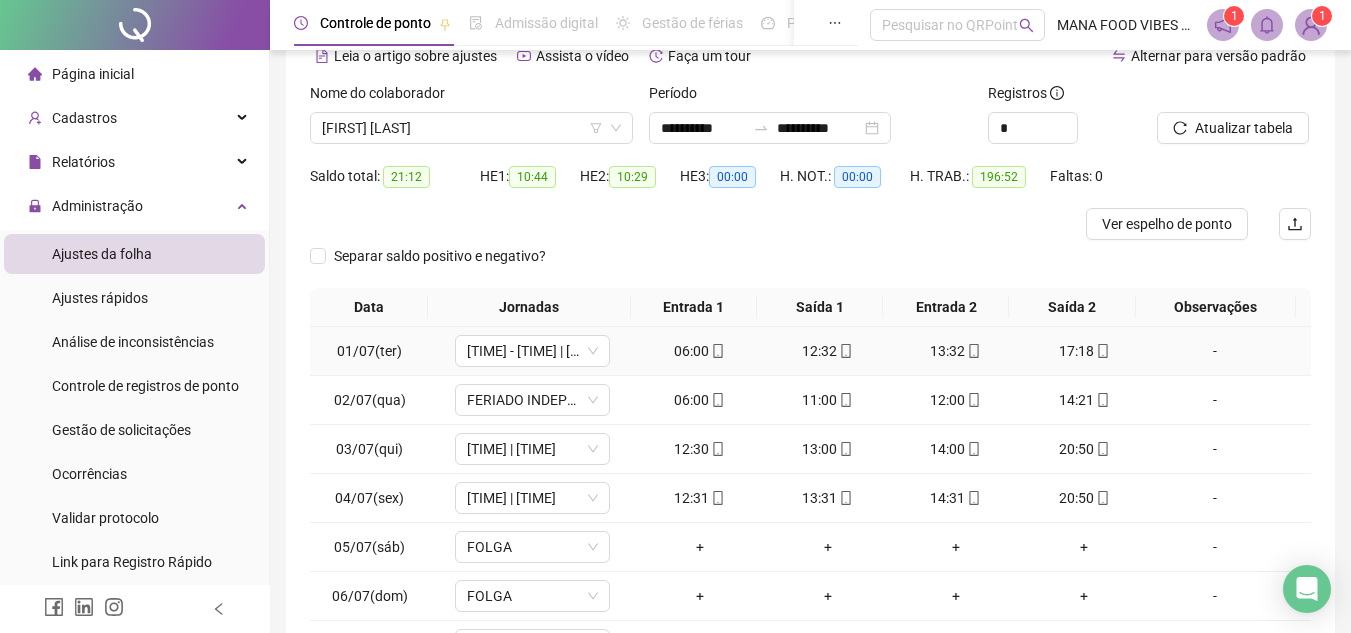 scroll, scrollTop: 300, scrollLeft: 0, axis: vertical 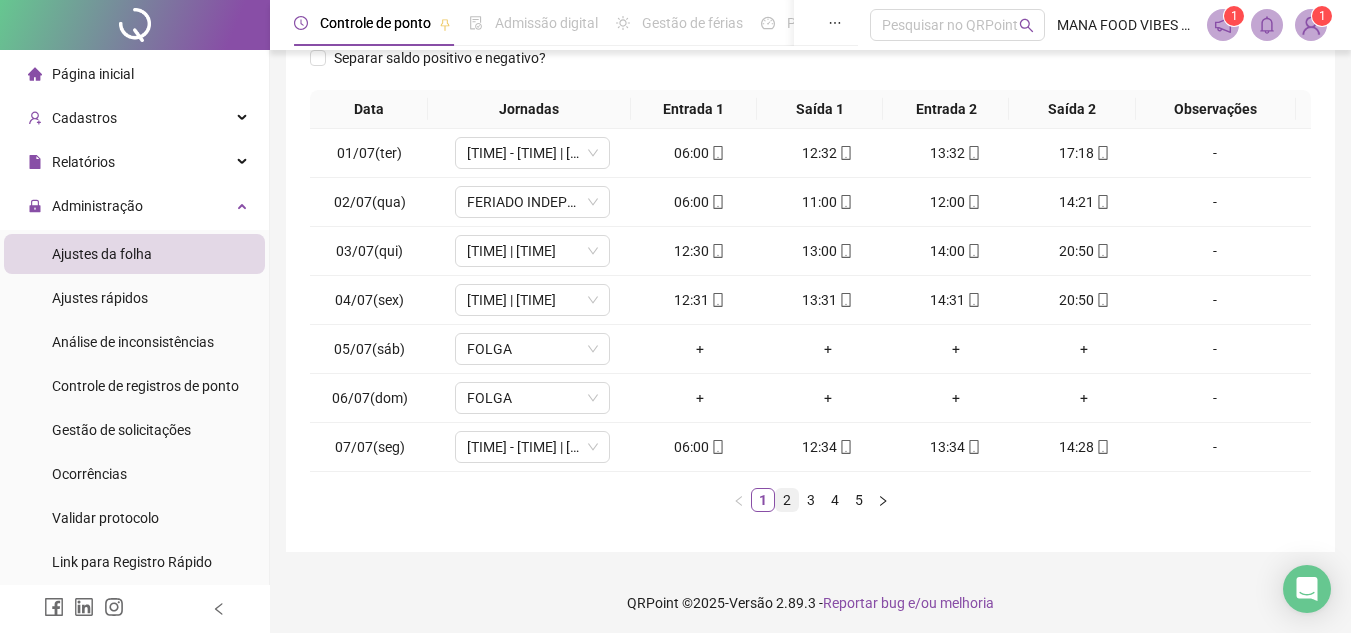 click on "2" at bounding box center (787, 500) 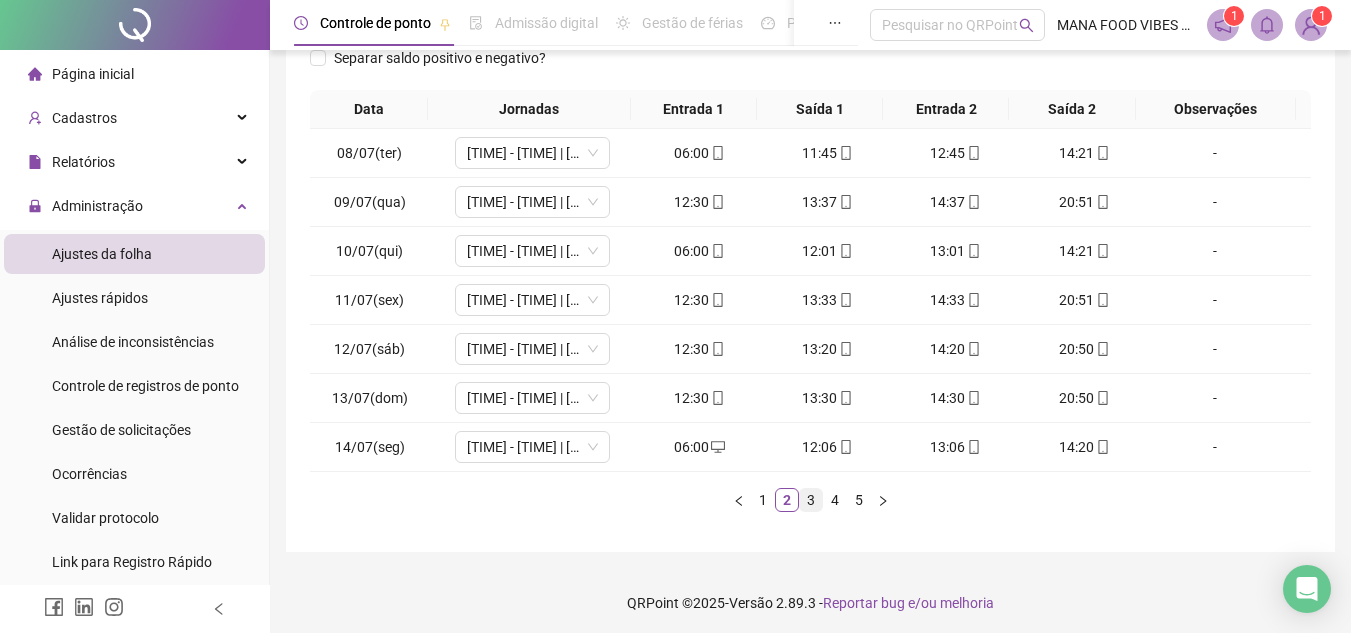 click on "3" at bounding box center [811, 500] 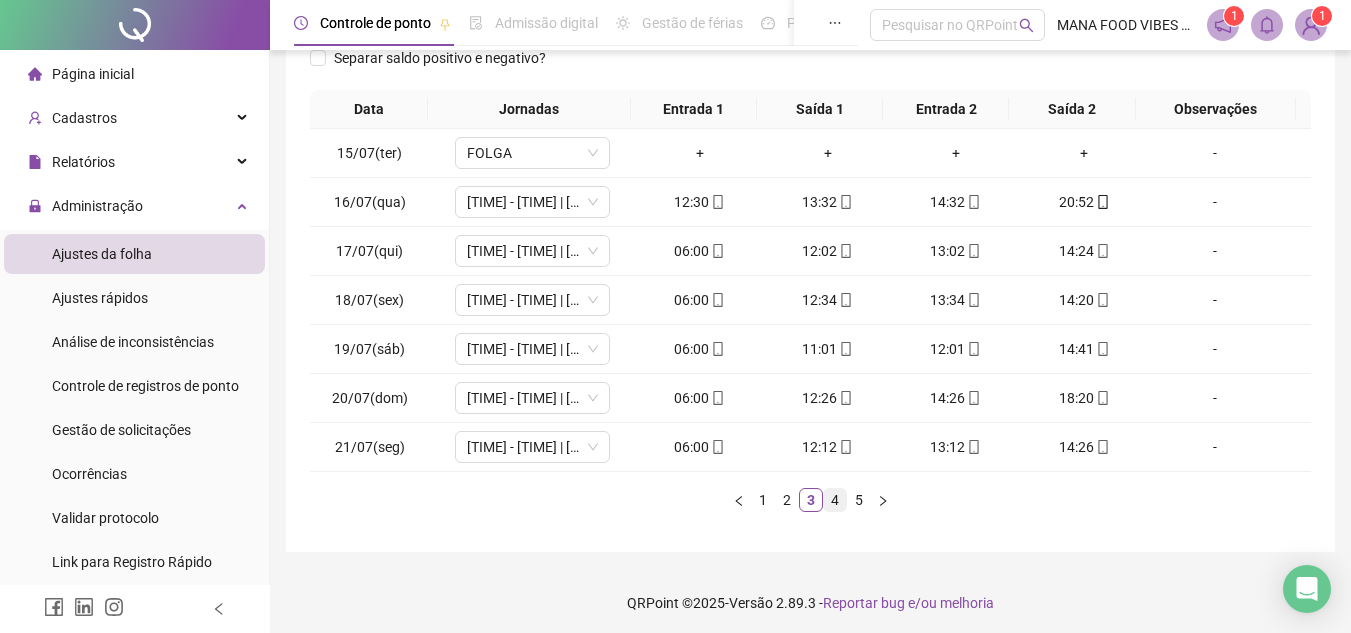 click on "4" at bounding box center [835, 500] 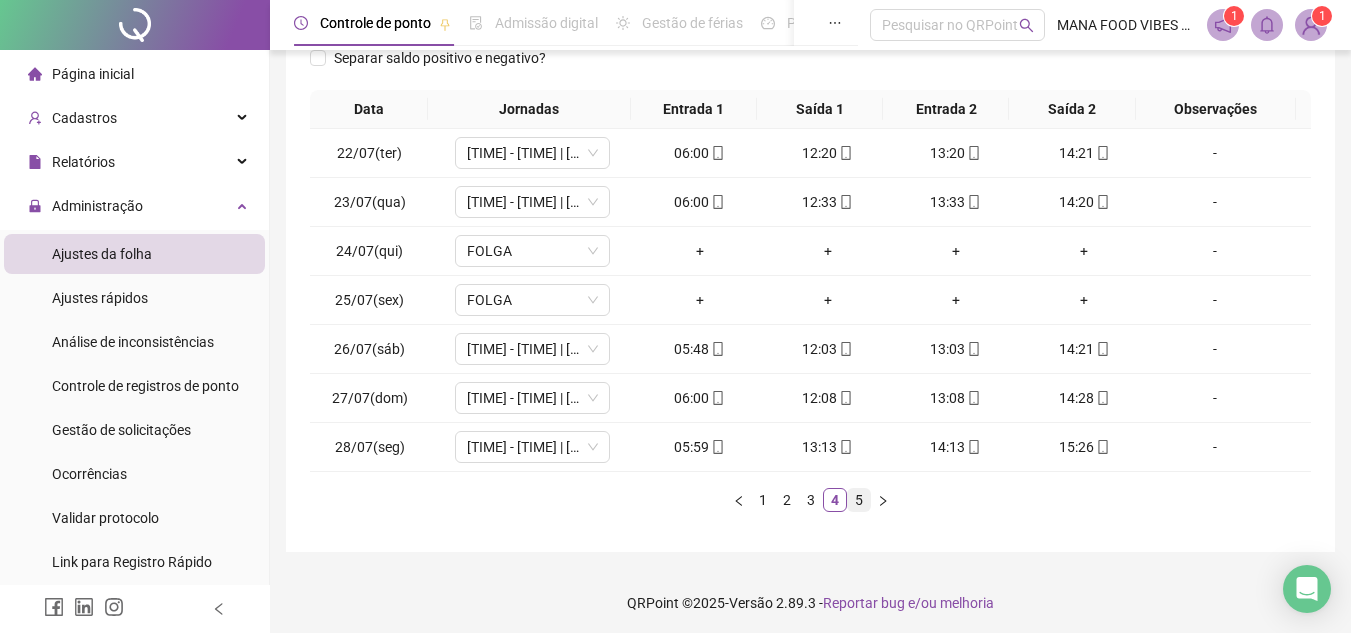 click on "5" at bounding box center (859, 500) 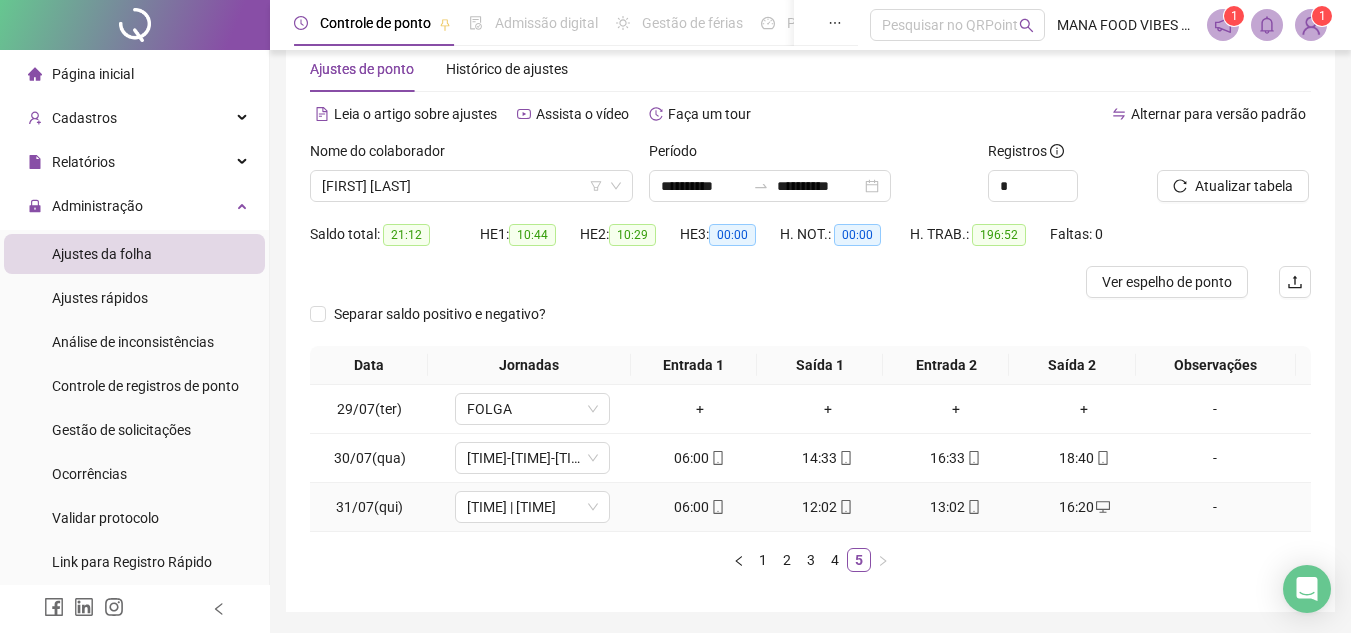 scroll, scrollTop: 0, scrollLeft: 0, axis: both 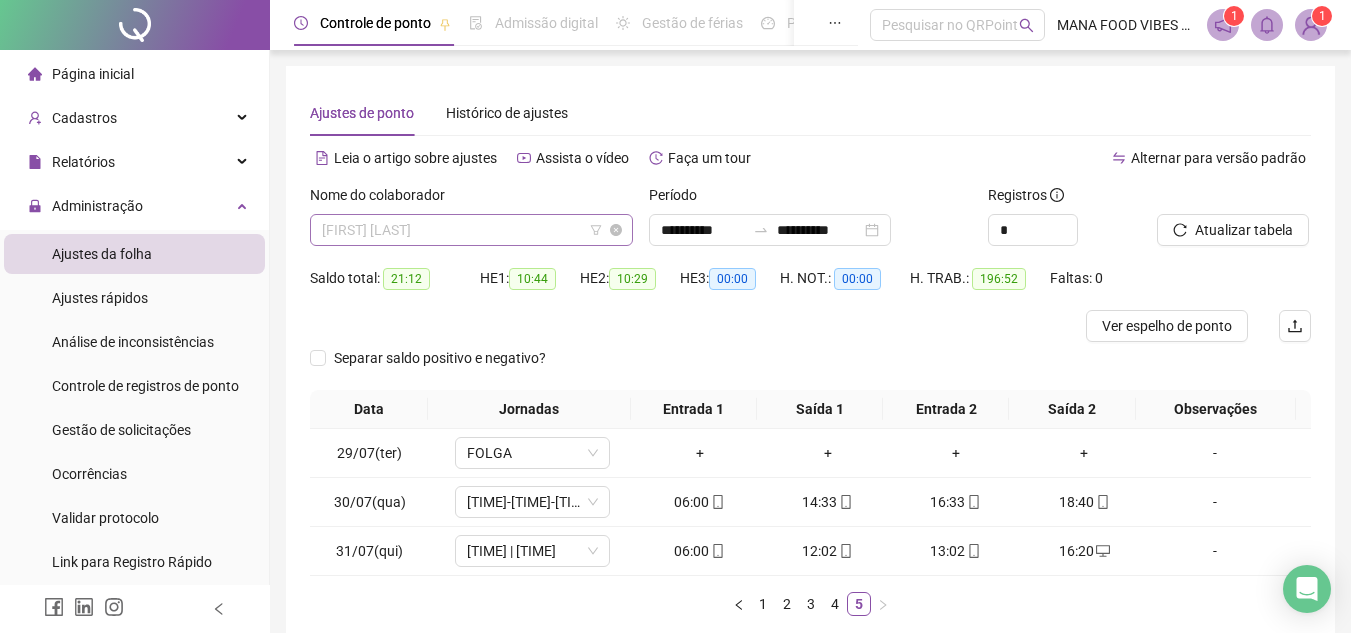 click on "[FIRST] [LAST]" at bounding box center [471, 230] 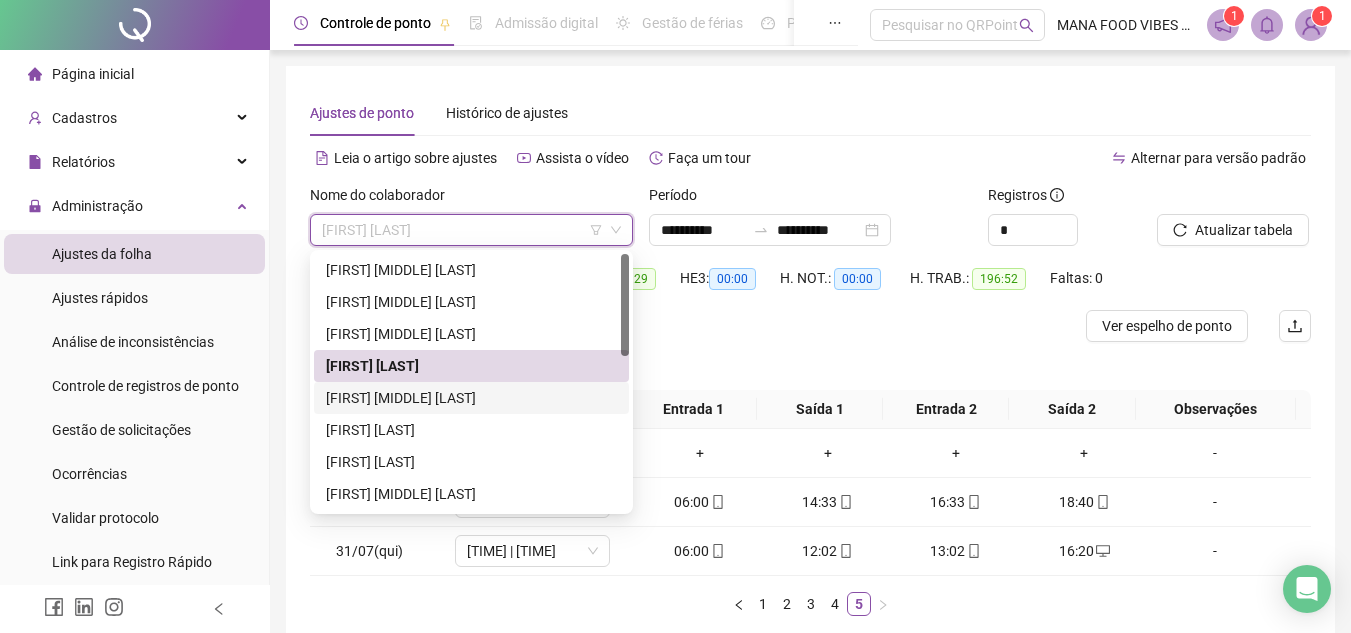 click on "[FIRST] [MIDDLE] [LAST]" at bounding box center (471, 398) 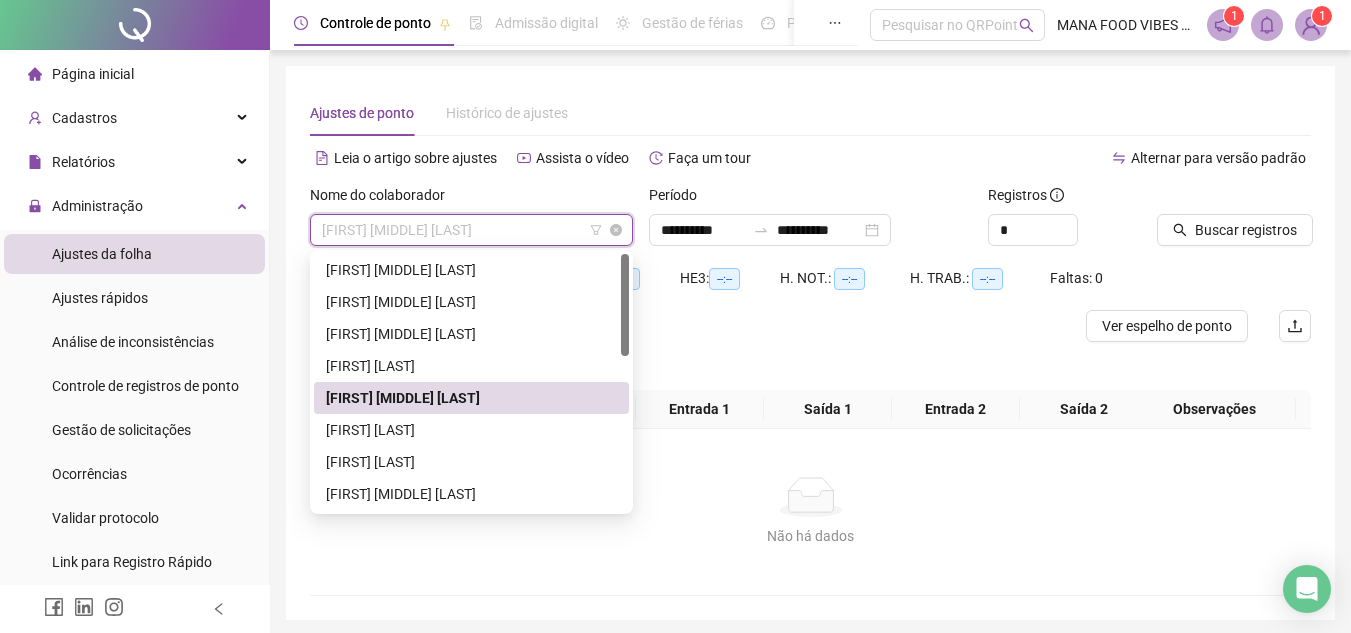 click on "[FIRST] [MIDDLE] [LAST]" at bounding box center (471, 230) 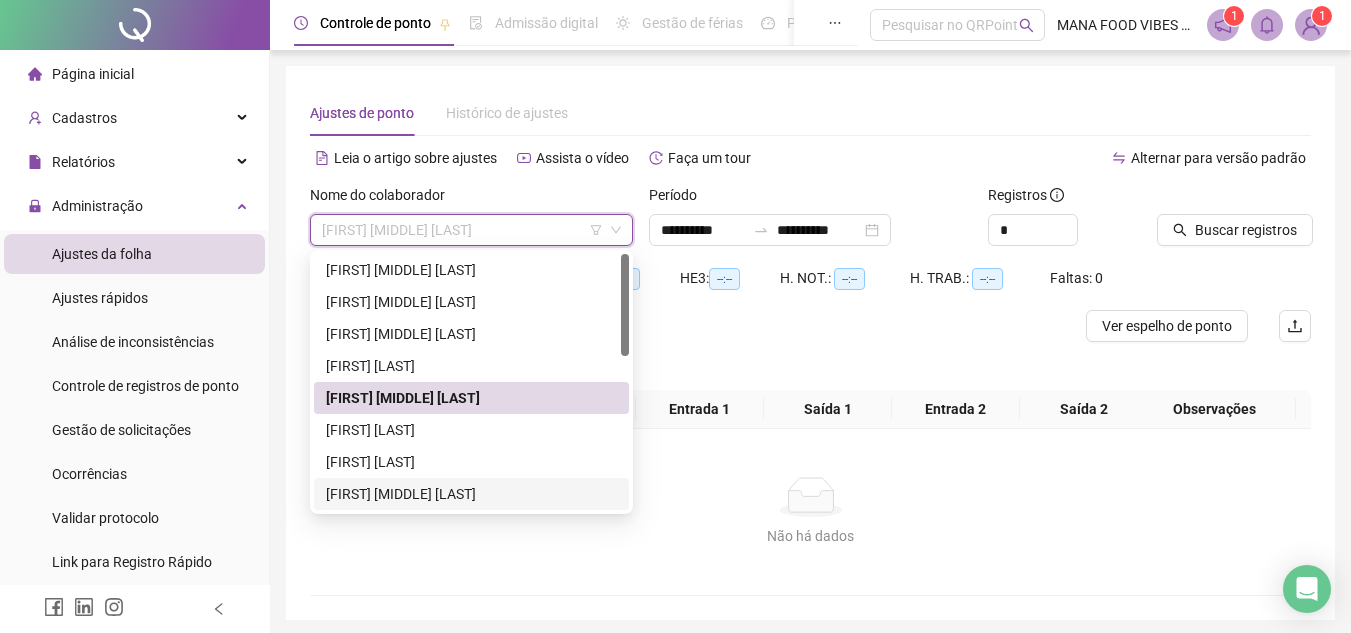 click on "[FIRST] [MIDDLE] [LAST]" at bounding box center (471, 494) 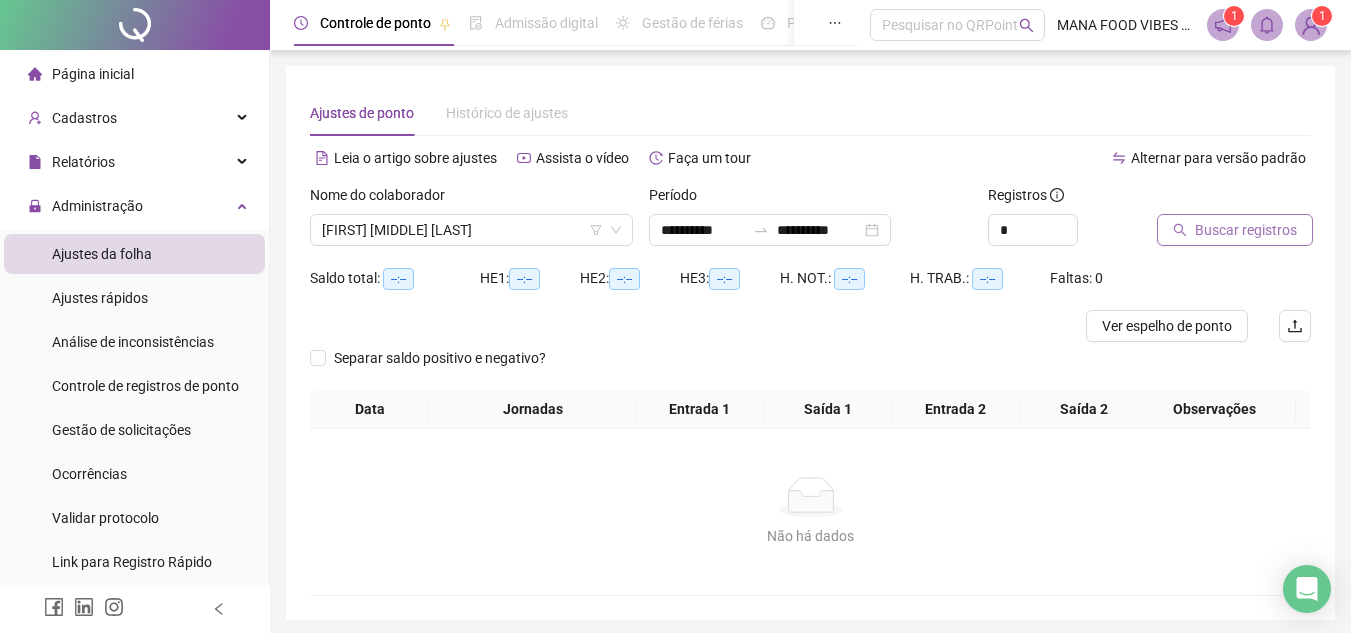click on "Buscar registros" at bounding box center (1246, 230) 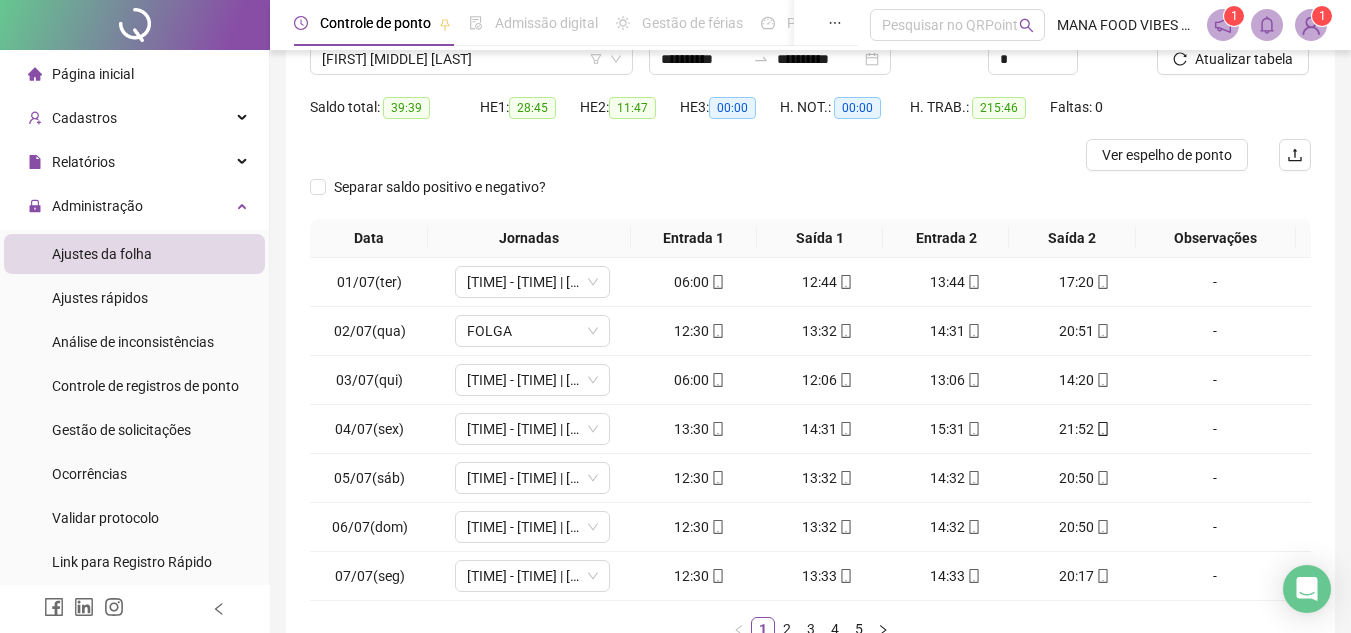 scroll, scrollTop: 300, scrollLeft: 0, axis: vertical 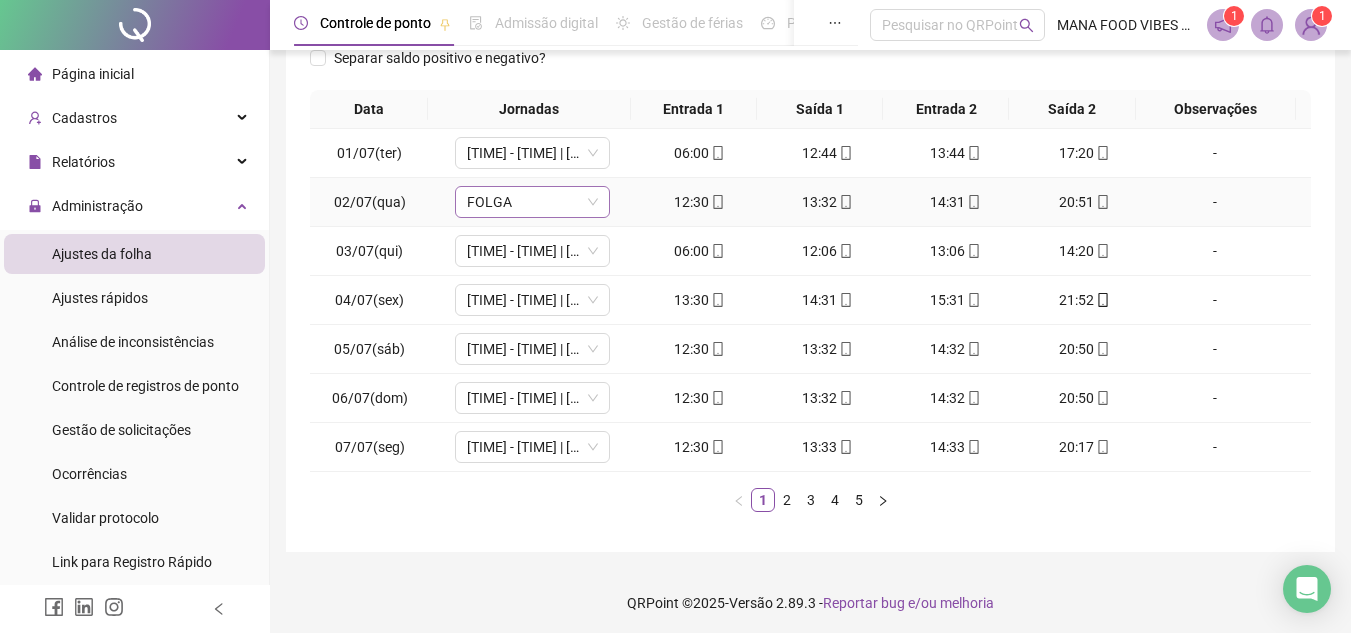 click on "FOLGA" at bounding box center (532, 202) 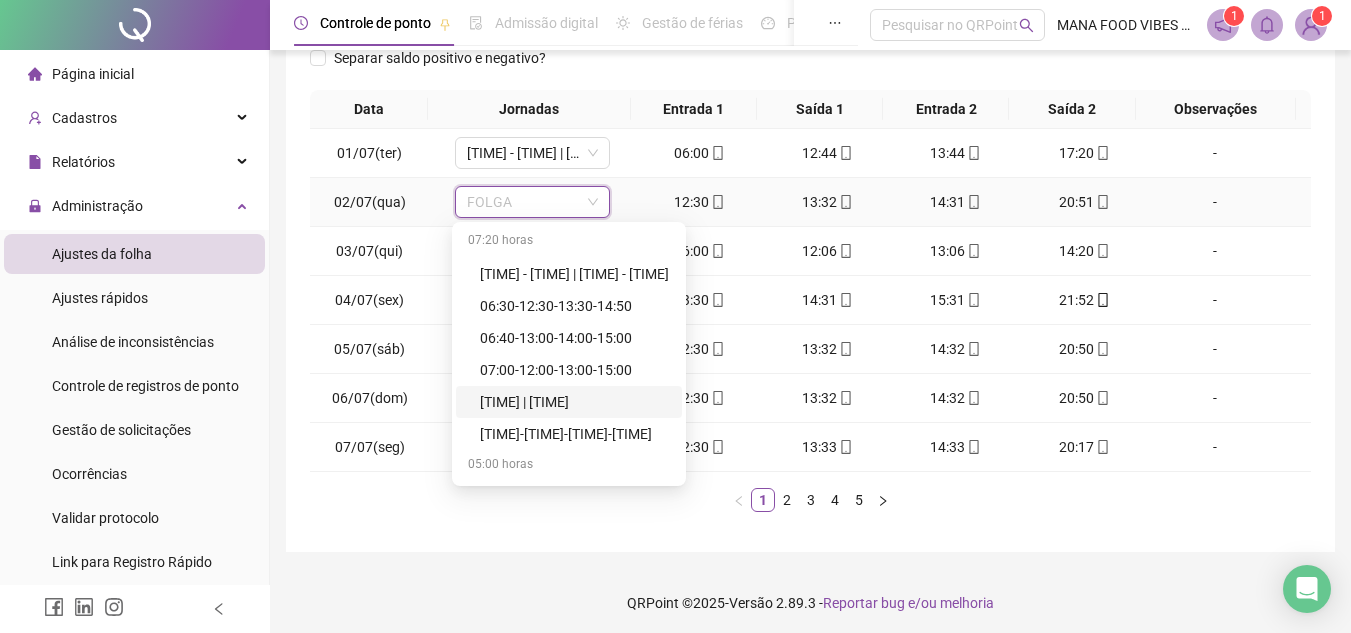 click on "[TIME] | [TIME]" at bounding box center [575, 402] 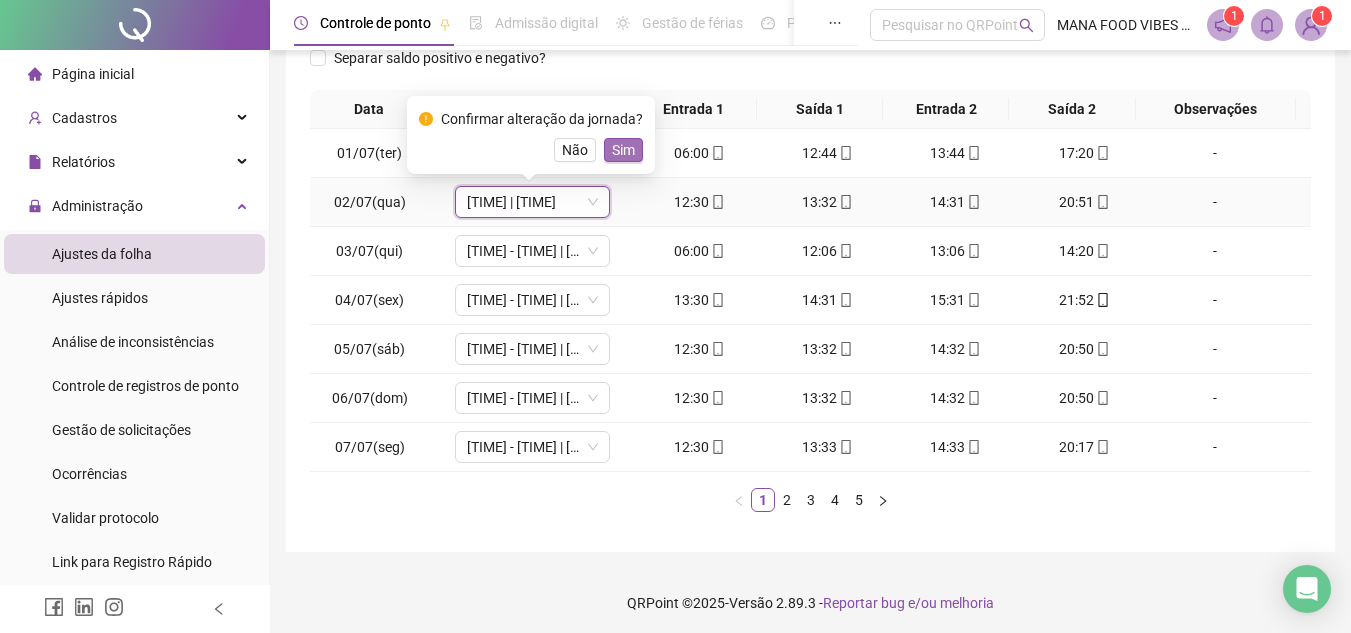 click on "Sim" at bounding box center (623, 150) 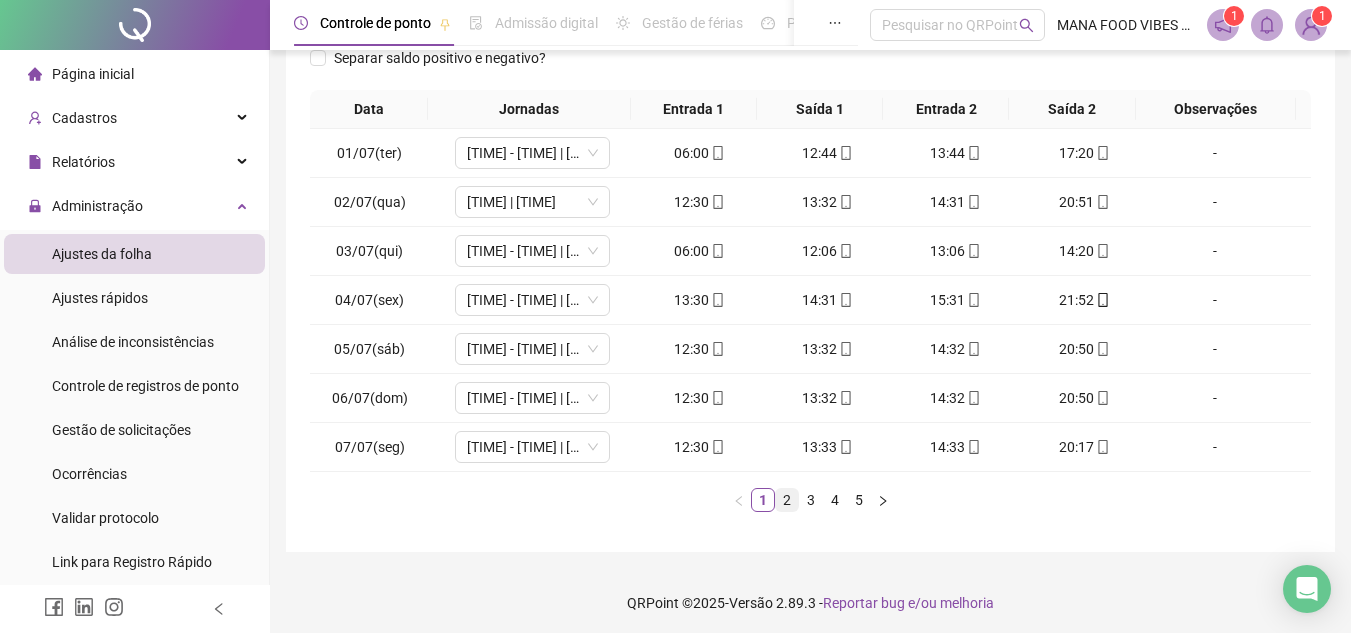 click on "2" at bounding box center (787, 500) 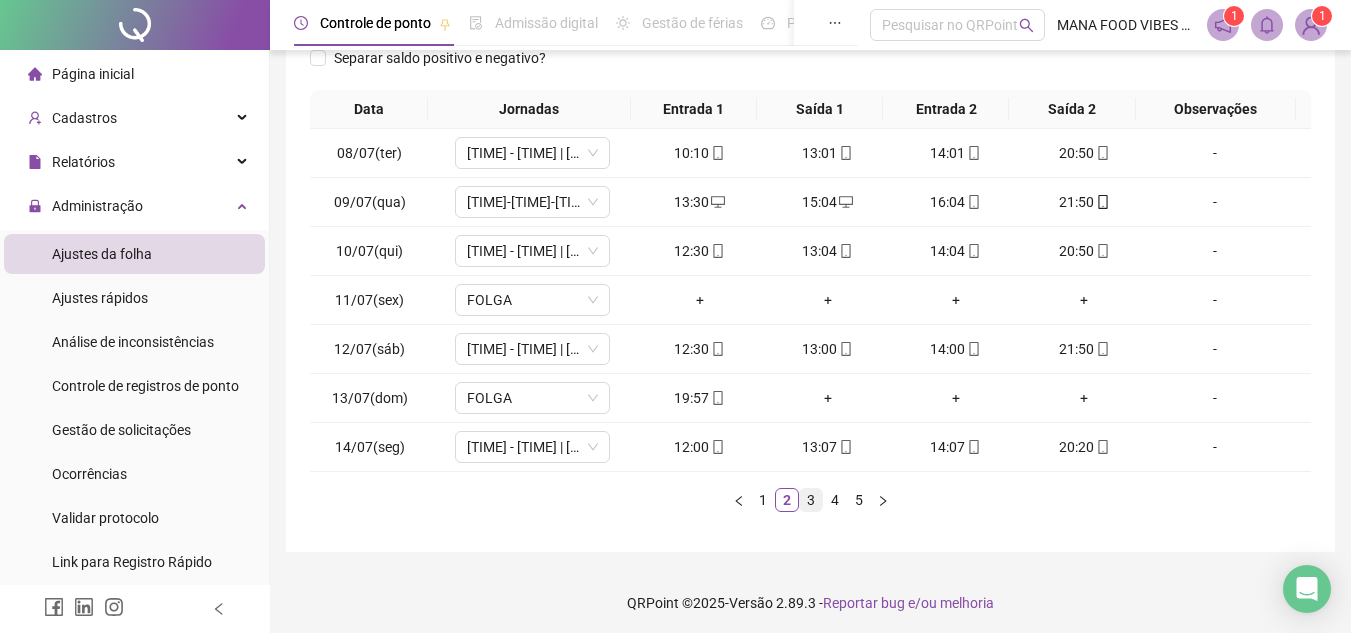 click on "3" at bounding box center [811, 500] 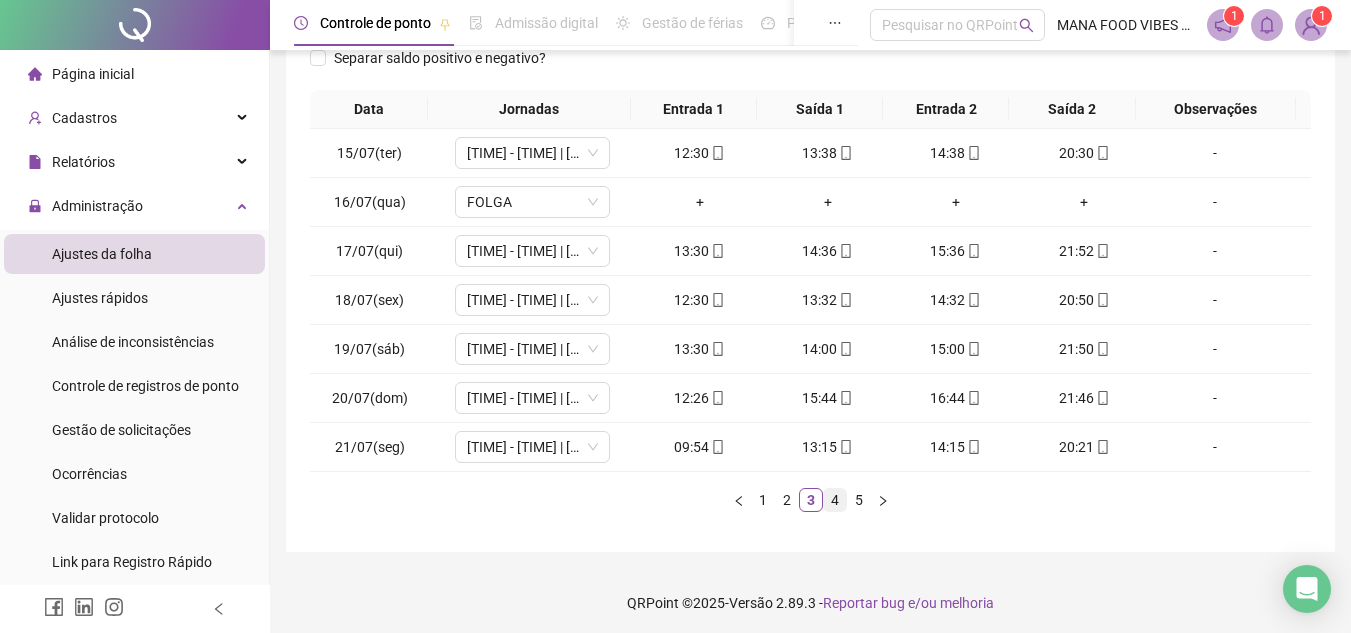 click on "4" at bounding box center [835, 500] 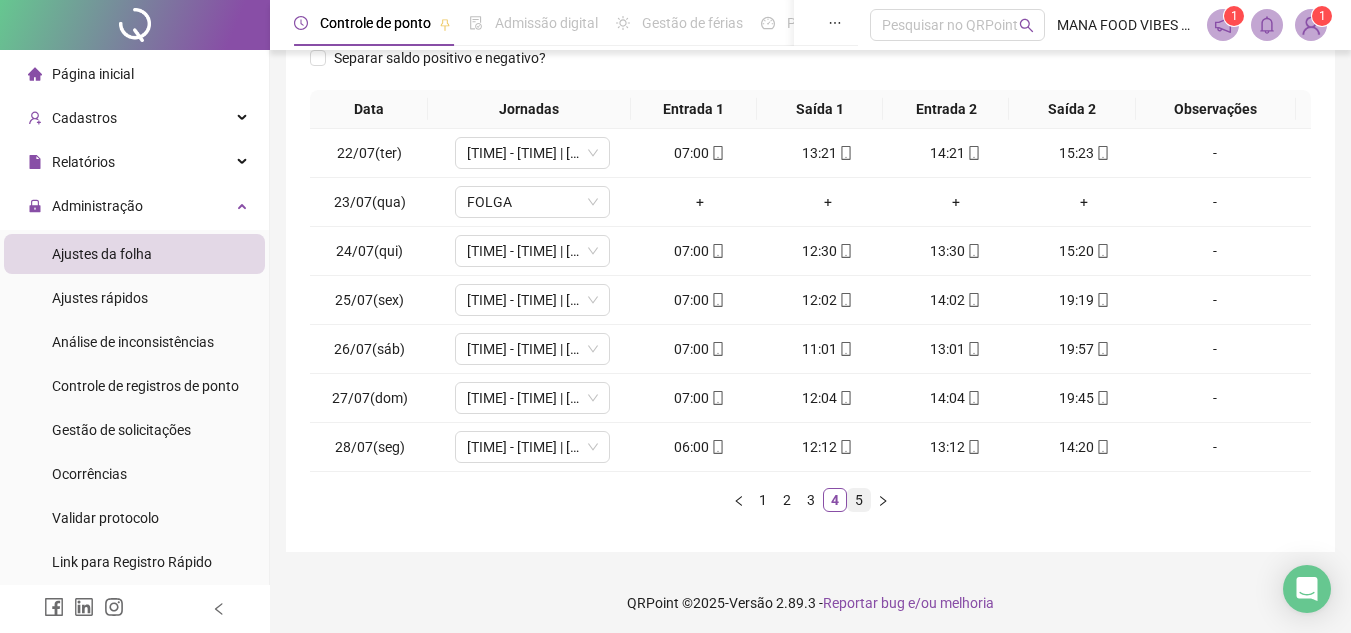 click on "5" at bounding box center [859, 500] 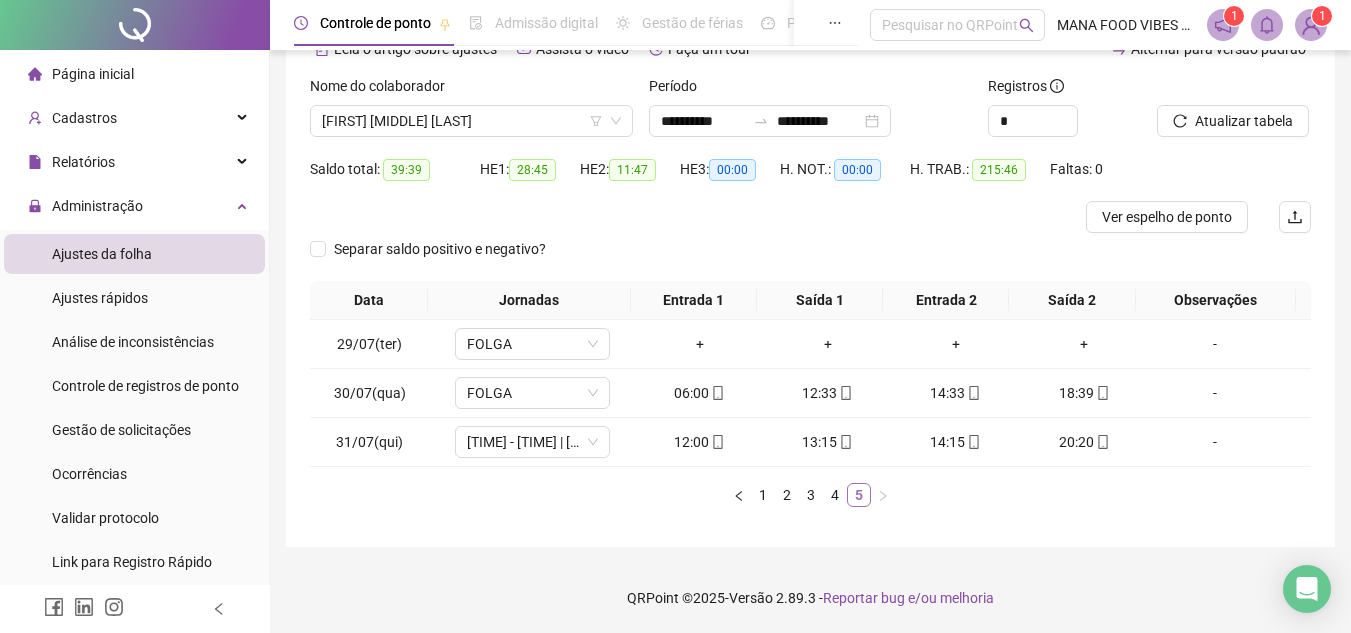 scroll, scrollTop: 109, scrollLeft: 0, axis: vertical 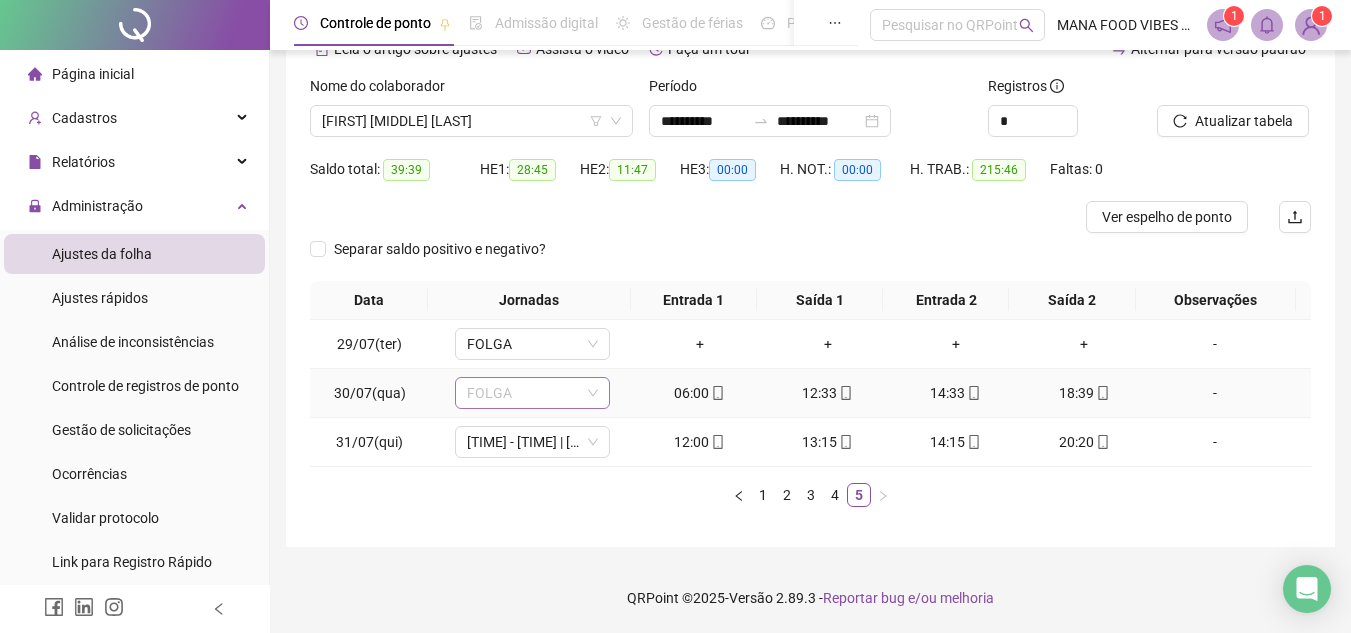 click on "FOLGA" at bounding box center (532, 393) 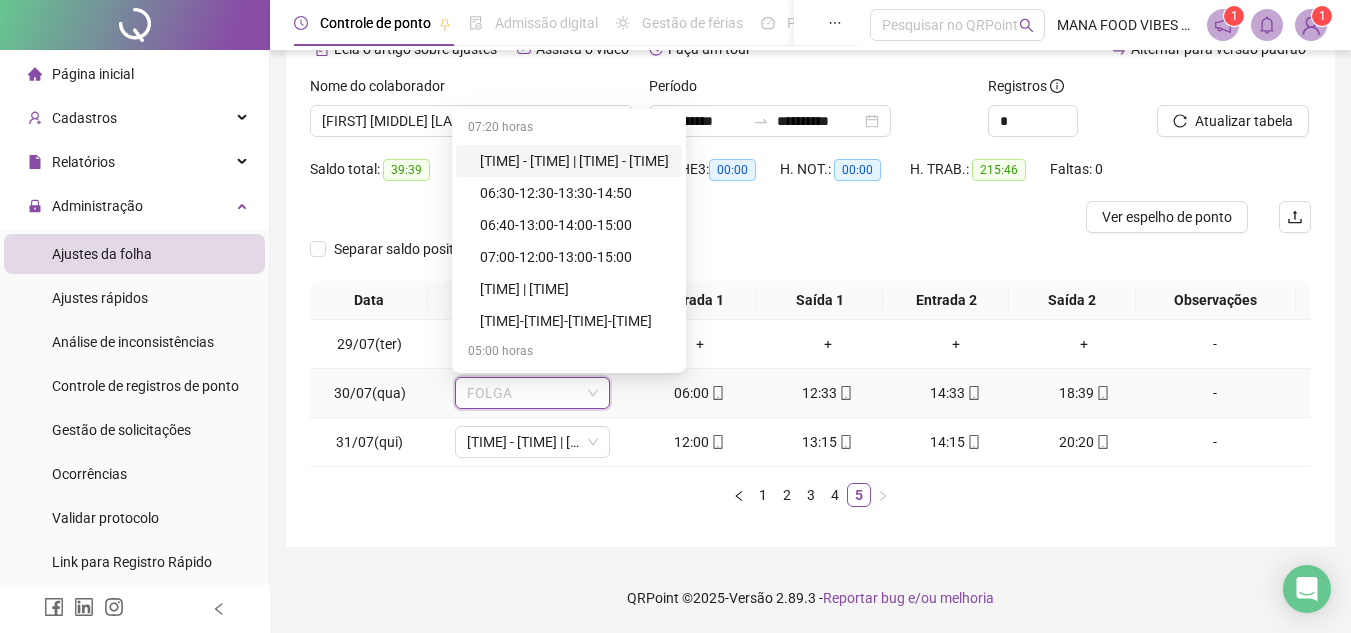 click on "[TIME] - [TIME] | [TIME] - [TIME]" at bounding box center (575, 161) 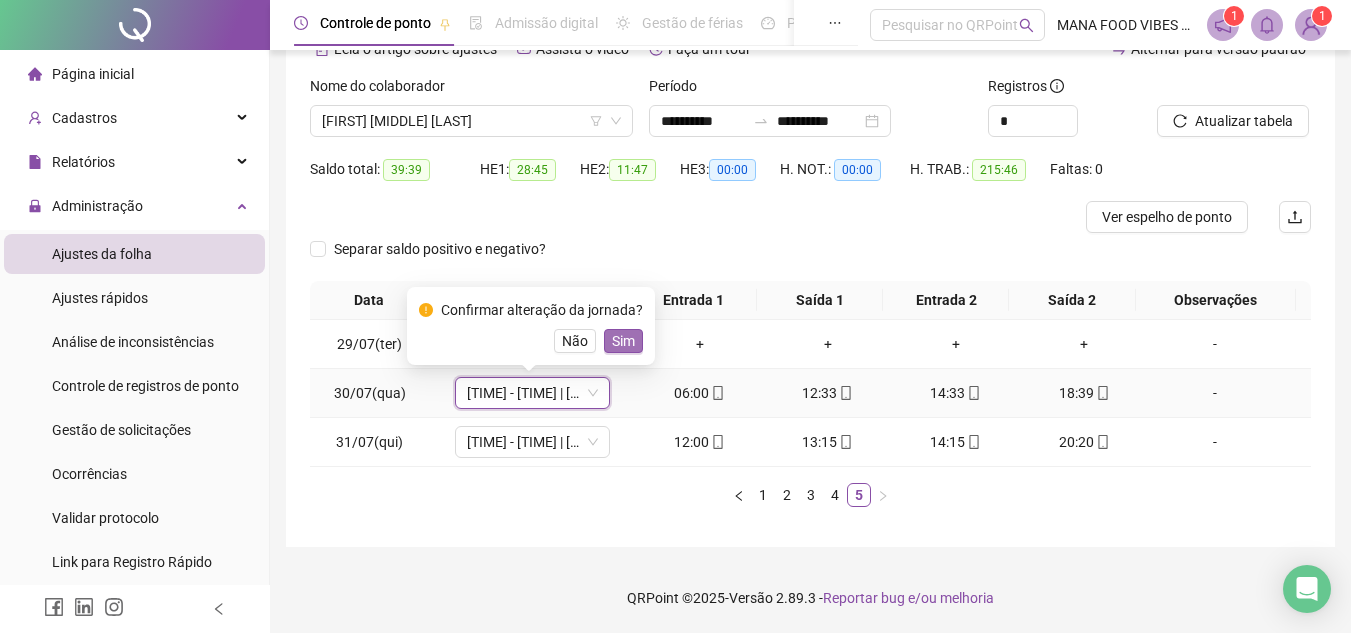 click on "Sim" at bounding box center (623, 341) 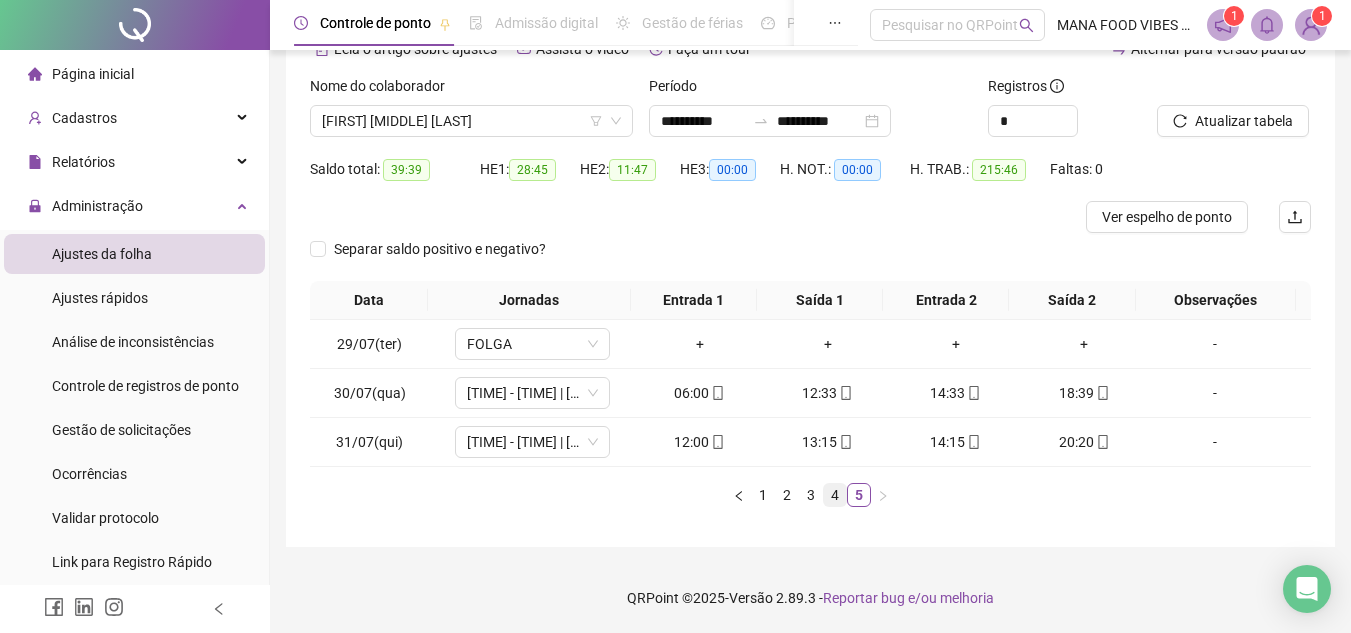 click on "4" at bounding box center [835, 495] 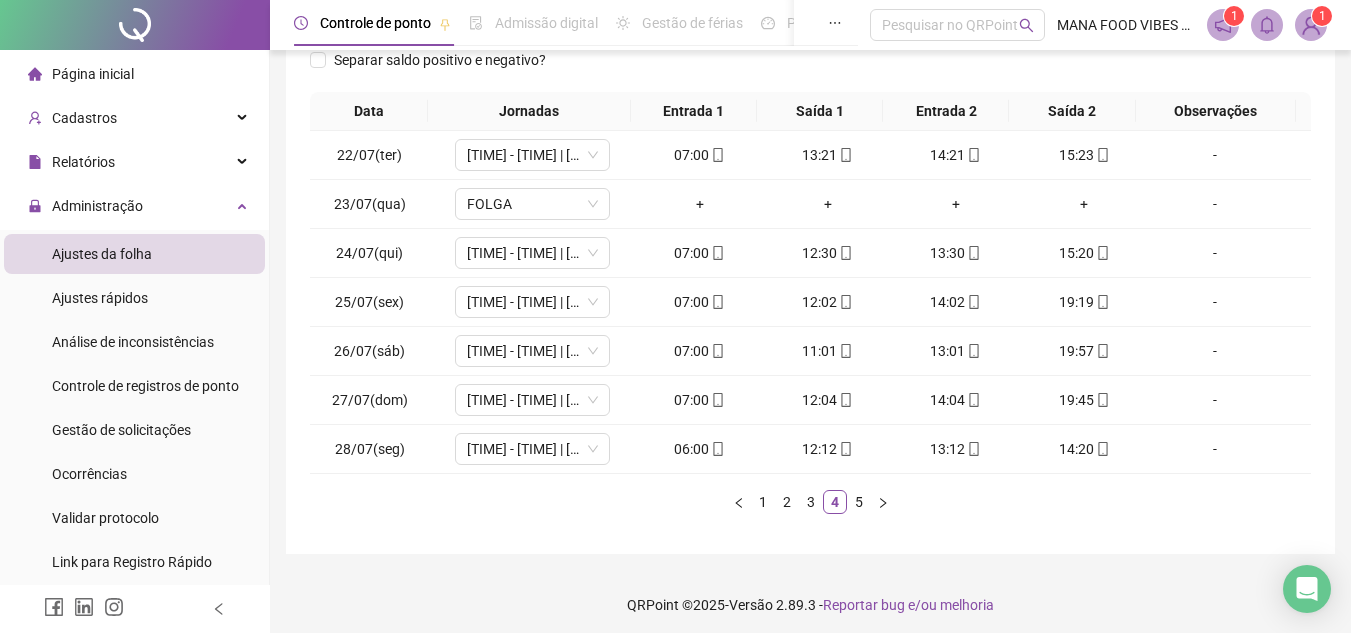 scroll, scrollTop: 305, scrollLeft: 0, axis: vertical 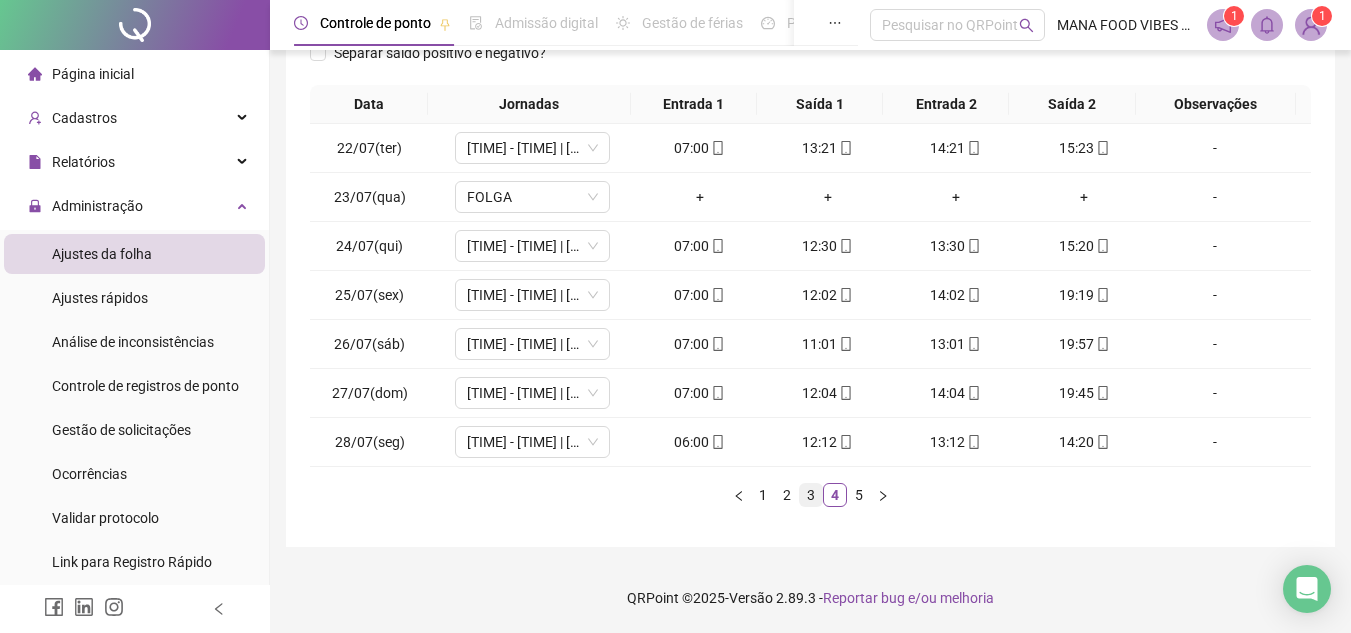 click on "3" at bounding box center [811, 495] 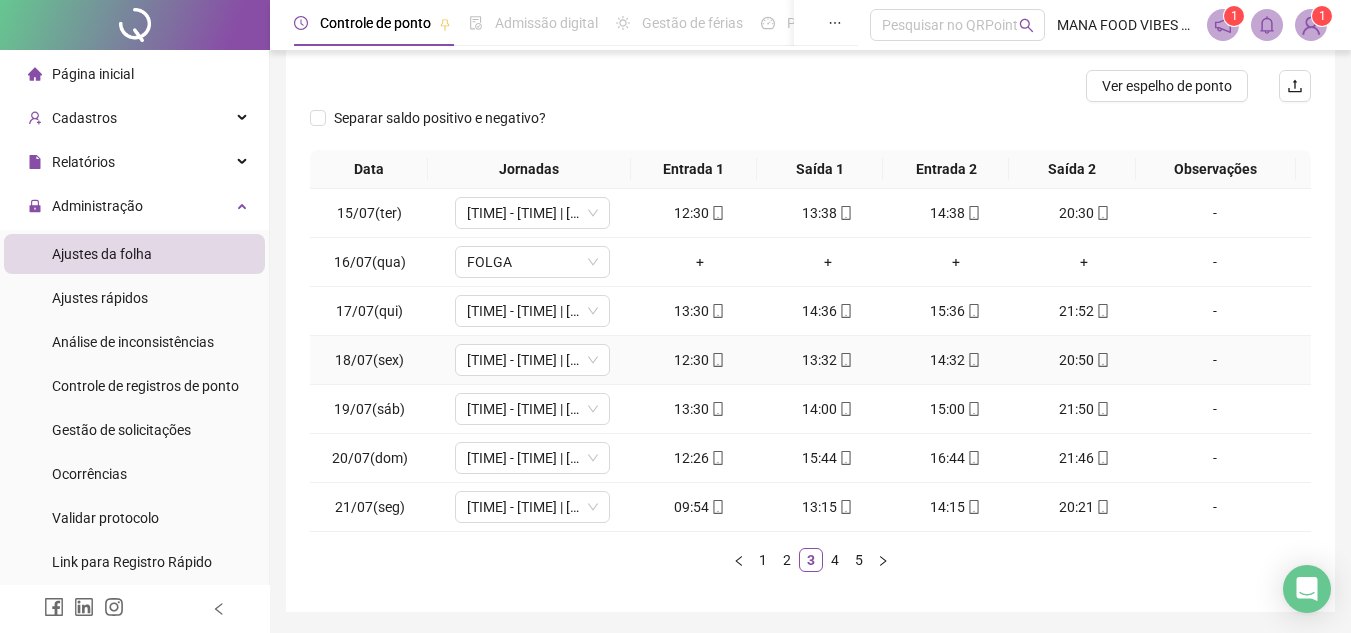 scroll, scrollTop: 300, scrollLeft: 0, axis: vertical 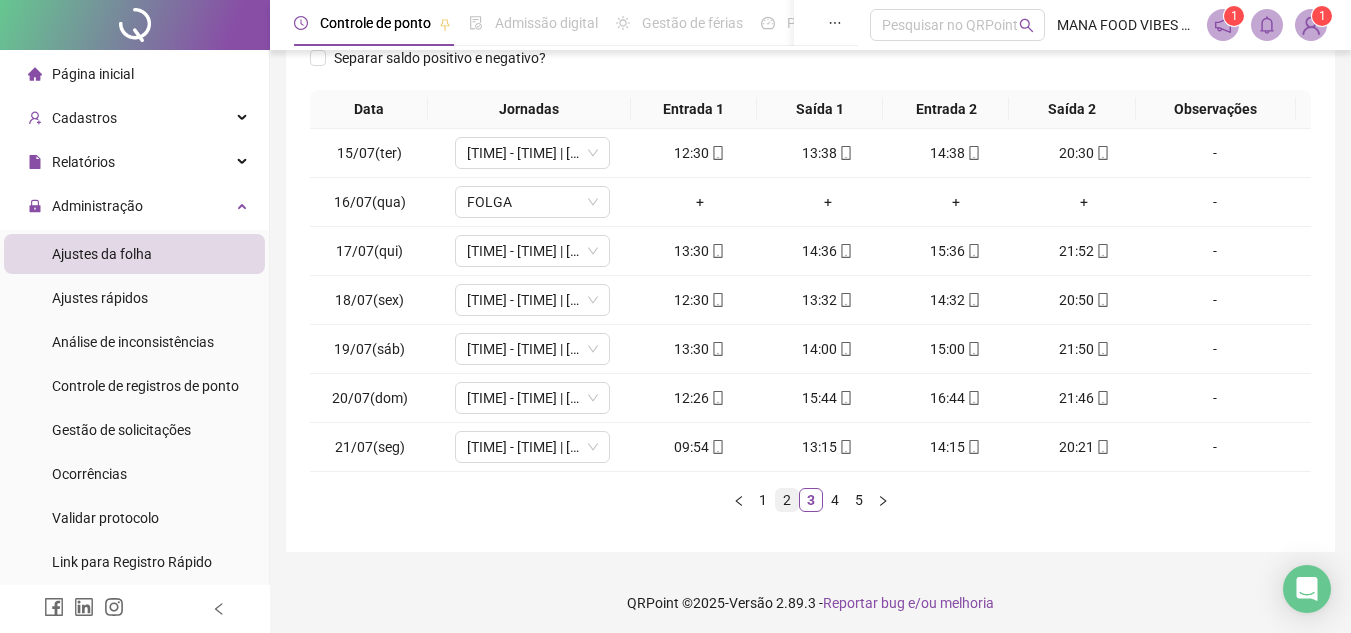 click on "2" at bounding box center (787, 500) 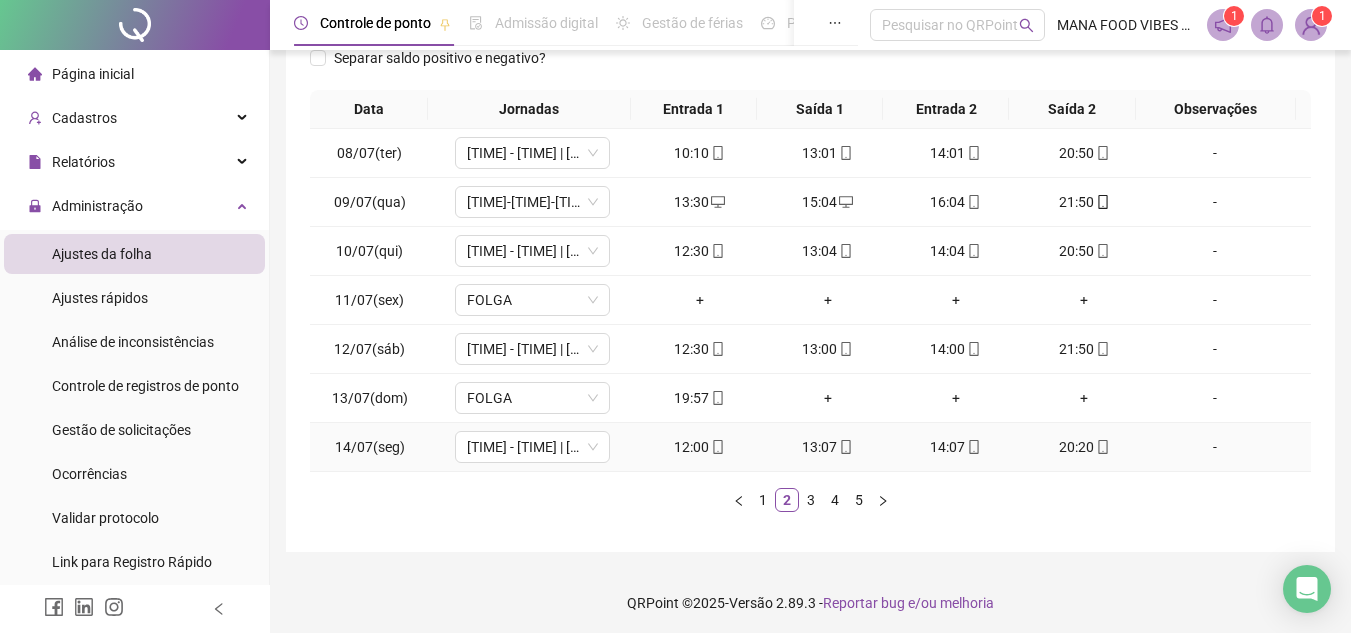 scroll, scrollTop: 0, scrollLeft: 0, axis: both 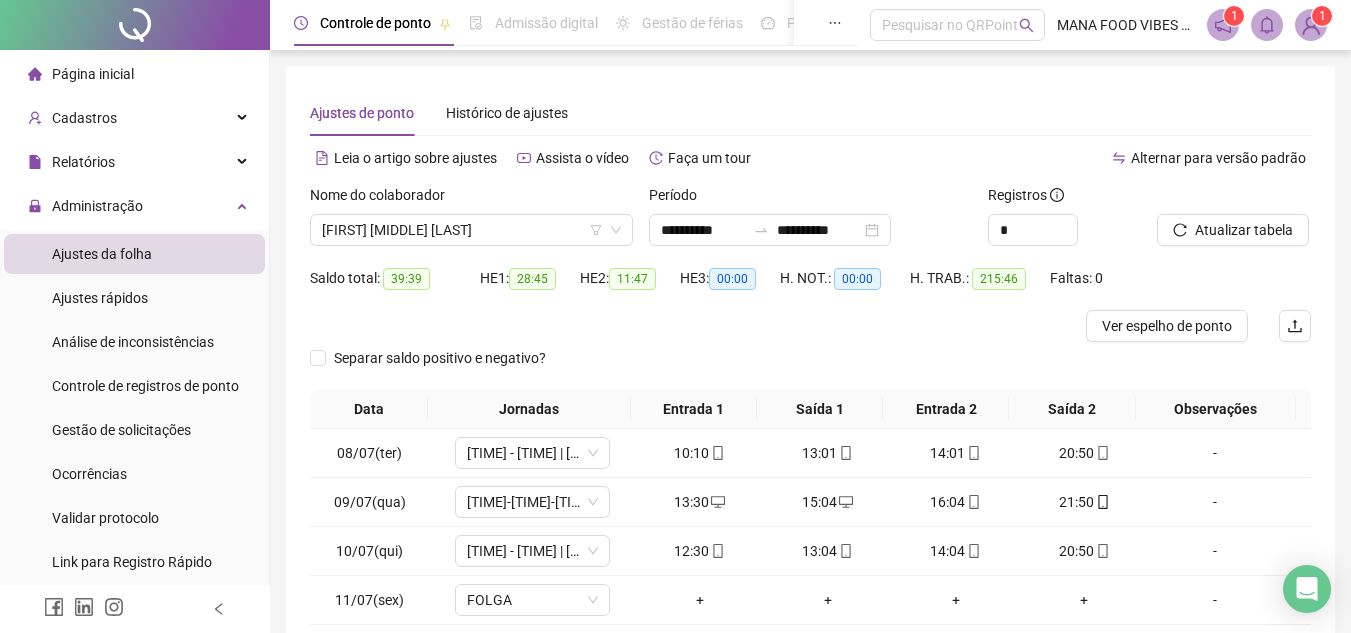click on "Nome do colaborador" at bounding box center [471, 199] 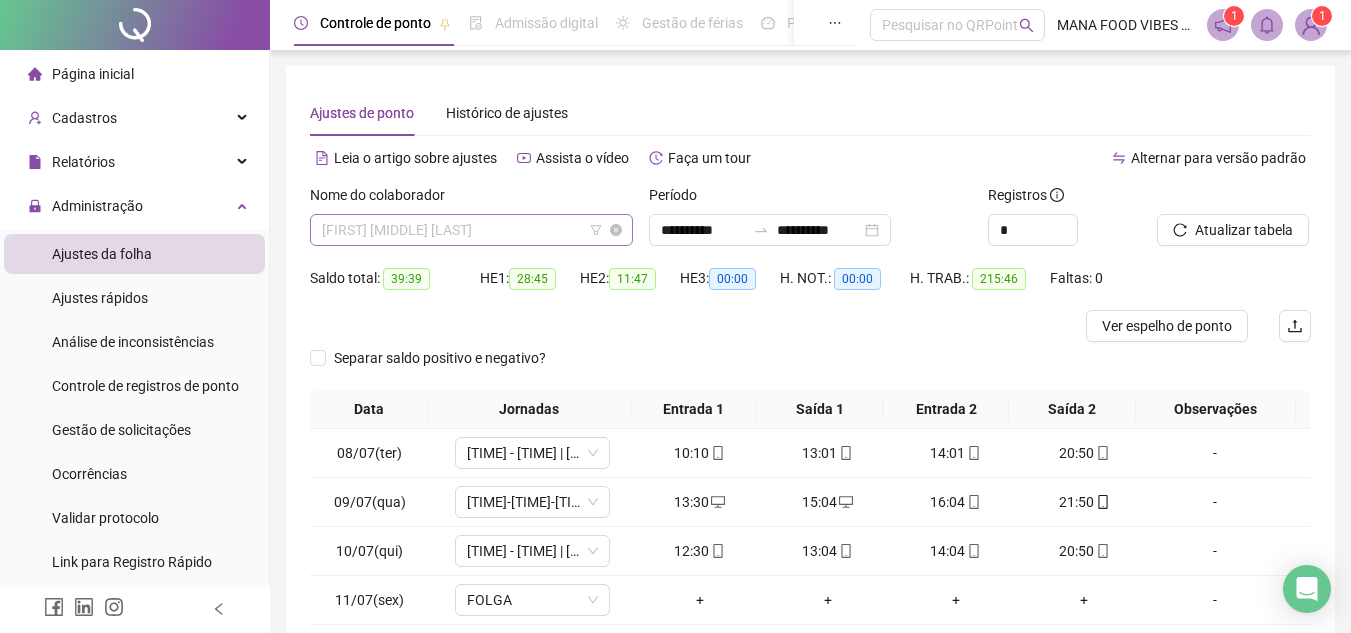 click on "[FIRST] [MIDDLE] [LAST]" at bounding box center [471, 230] 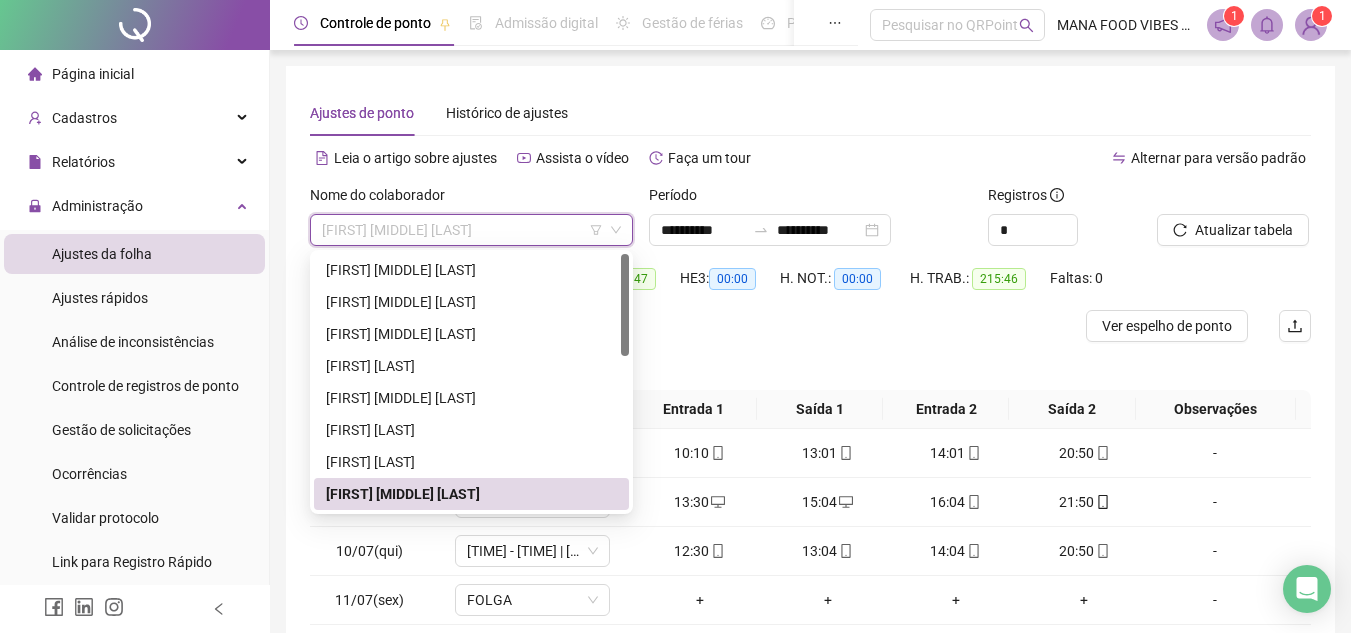 scroll, scrollTop: 65, scrollLeft: 0, axis: vertical 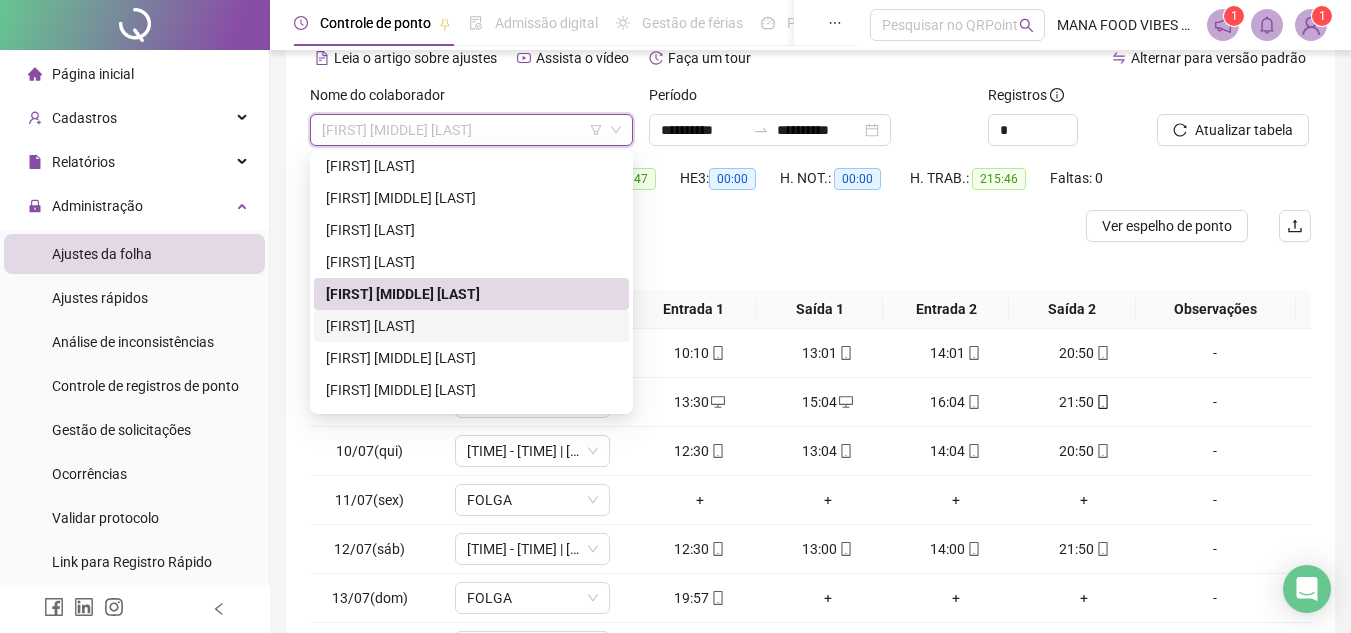 click on "[FIRST] [LAST]" at bounding box center [471, 326] 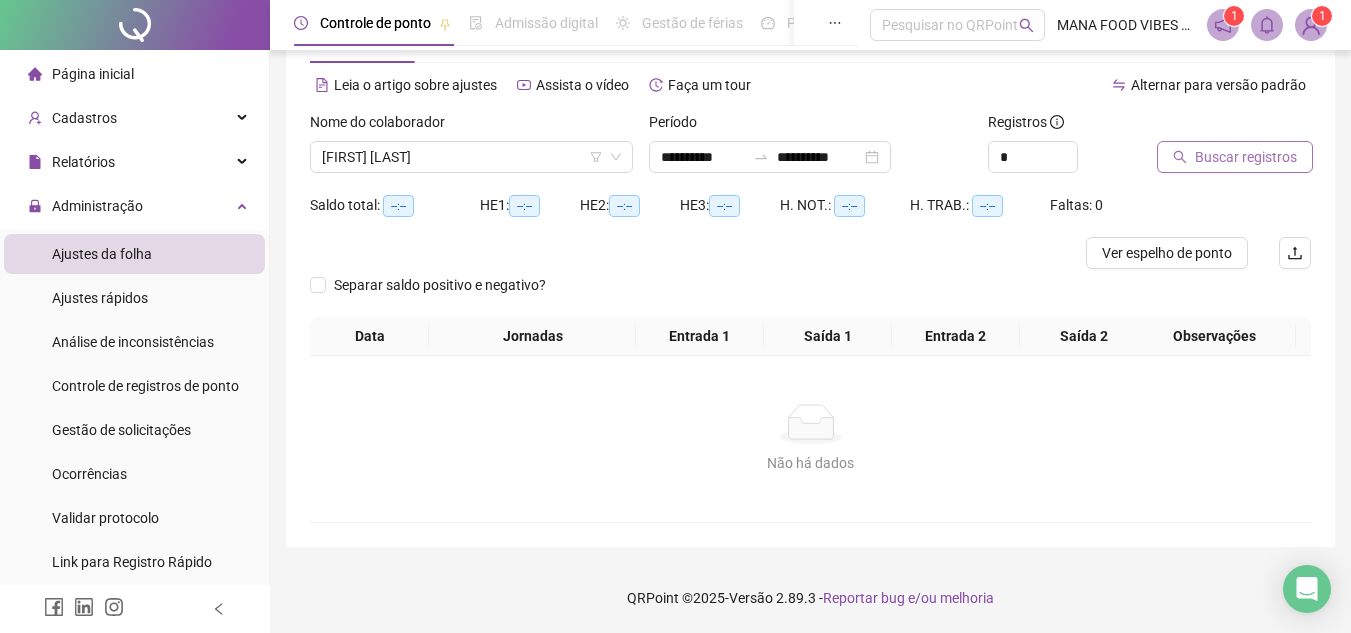 click on "Buscar registros" at bounding box center (1246, 157) 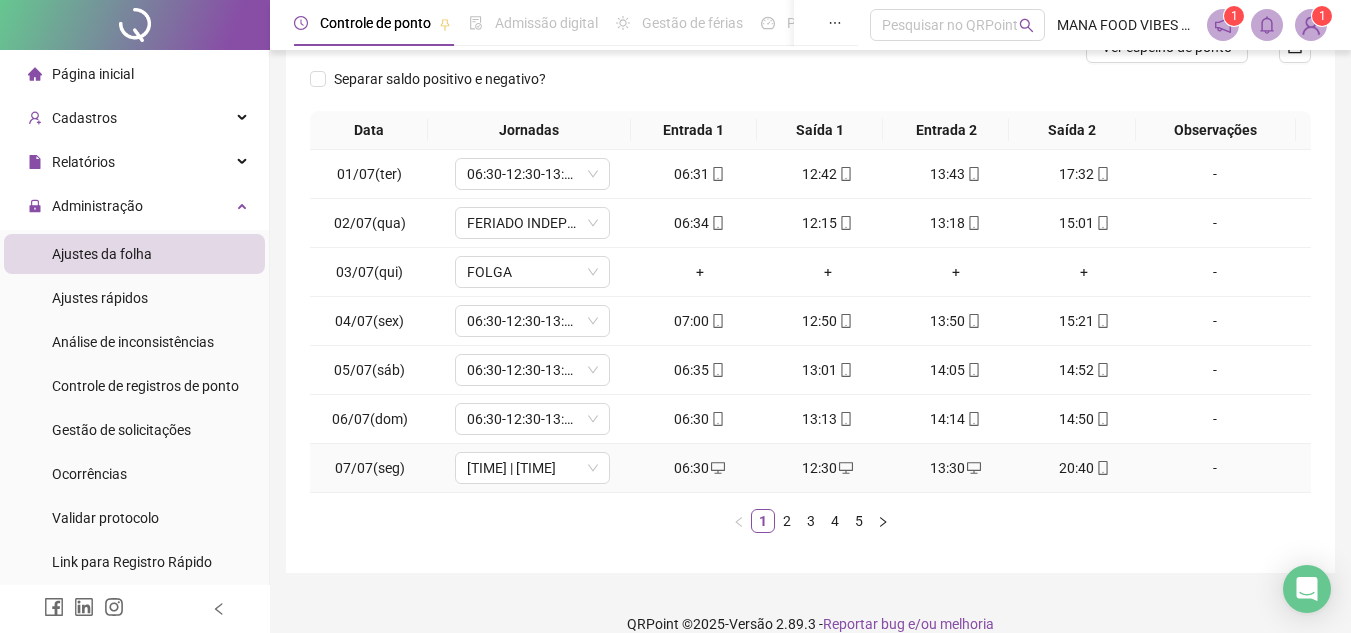 scroll, scrollTop: 305, scrollLeft: 0, axis: vertical 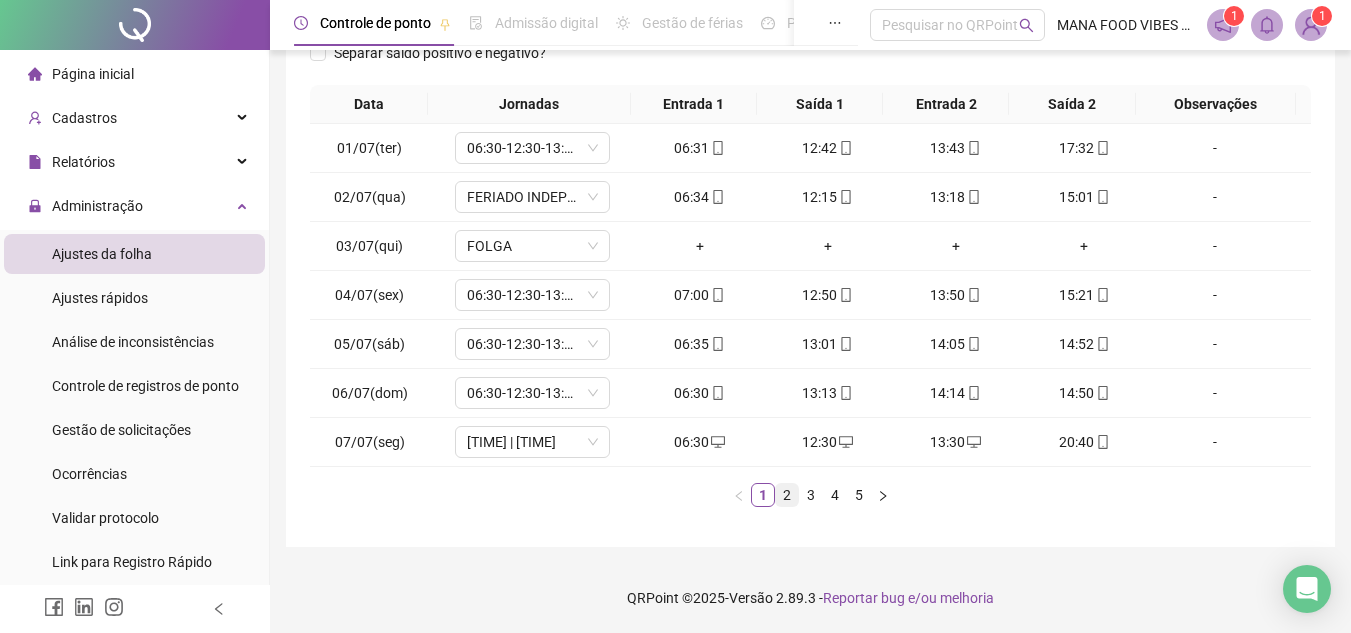 click on "2" at bounding box center [787, 495] 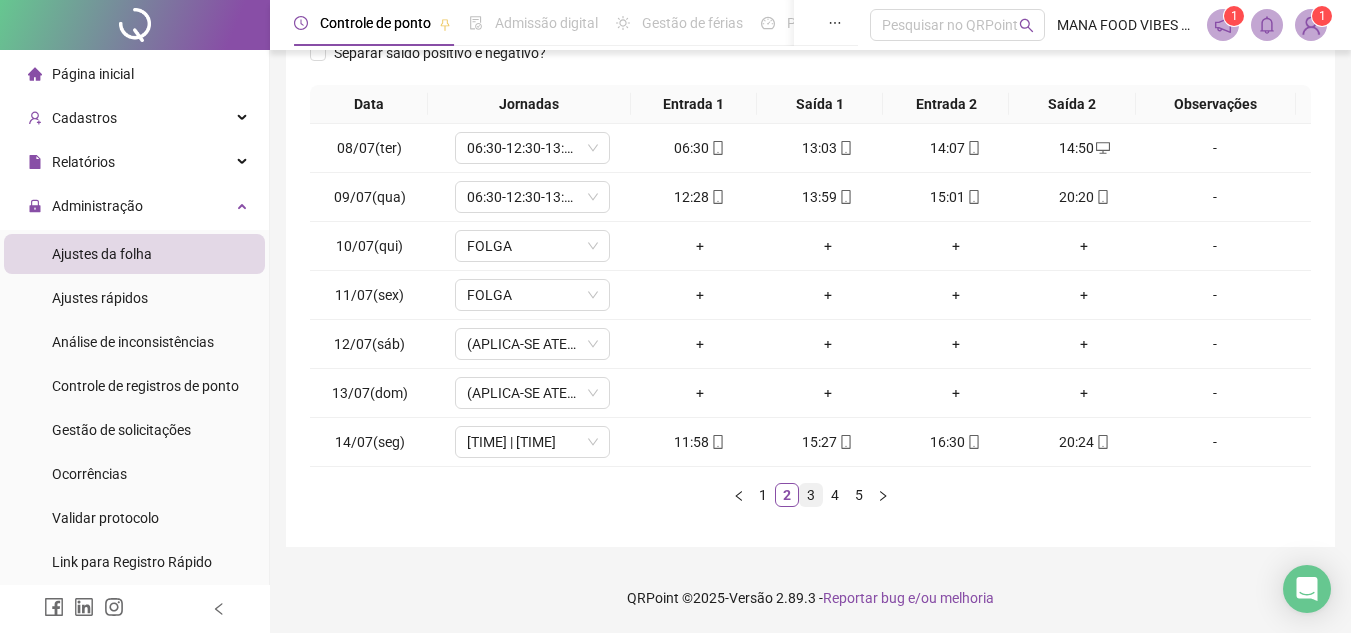 click on "3" at bounding box center (811, 495) 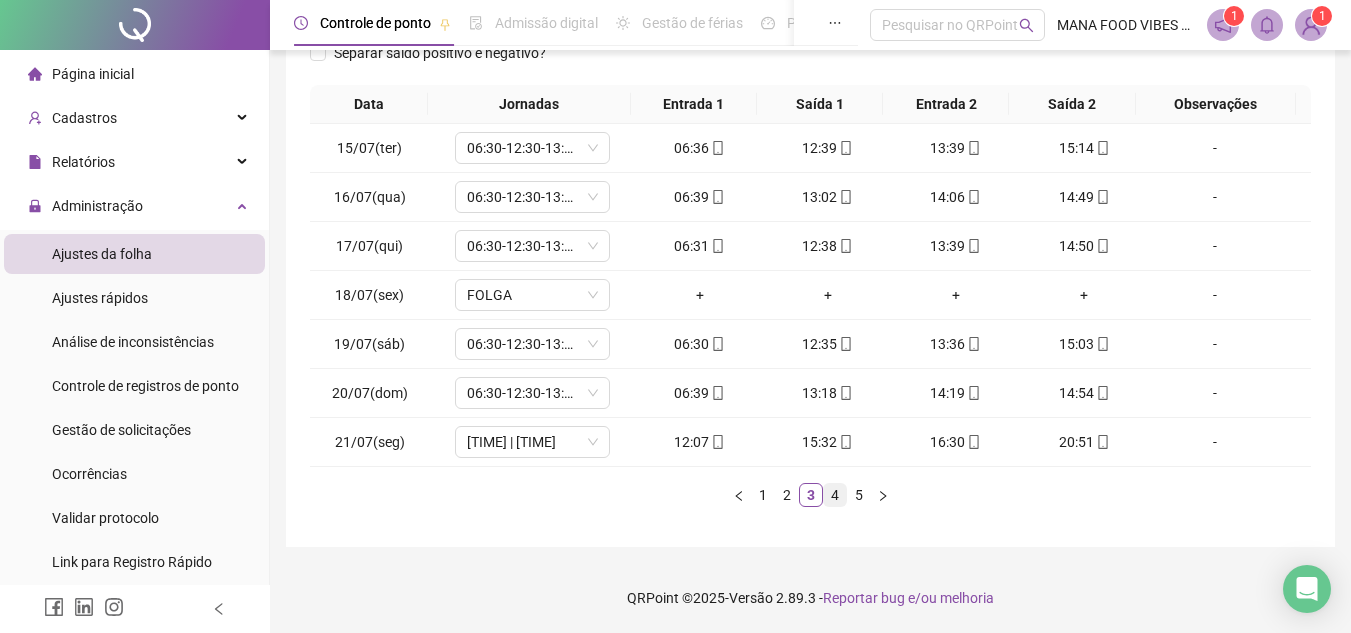 click on "4" at bounding box center (835, 495) 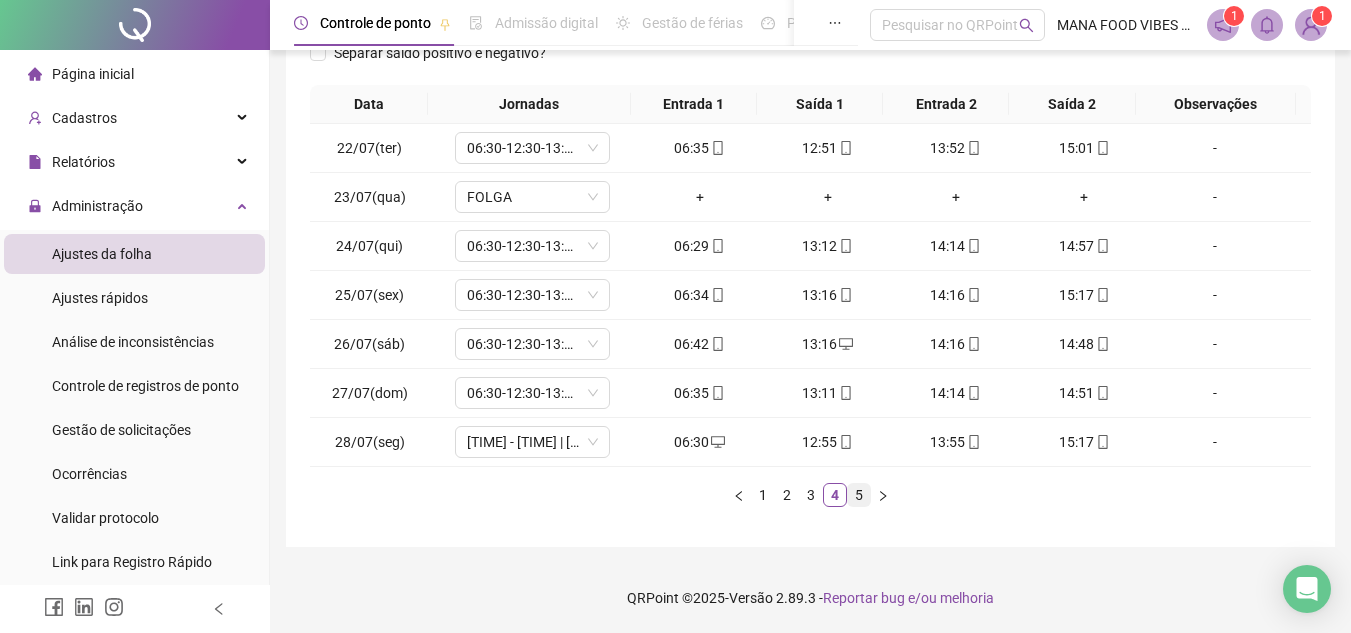 click on "5" at bounding box center (859, 495) 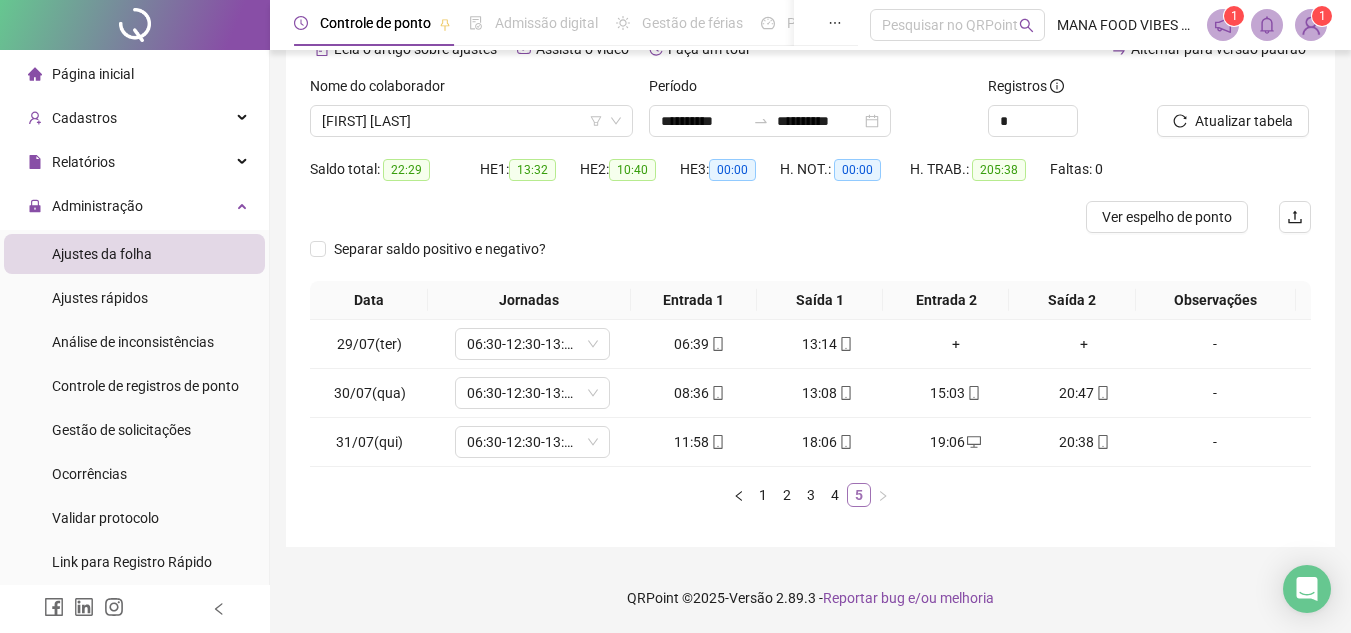scroll, scrollTop: 109, scrollLeft: 0, axis: vertical 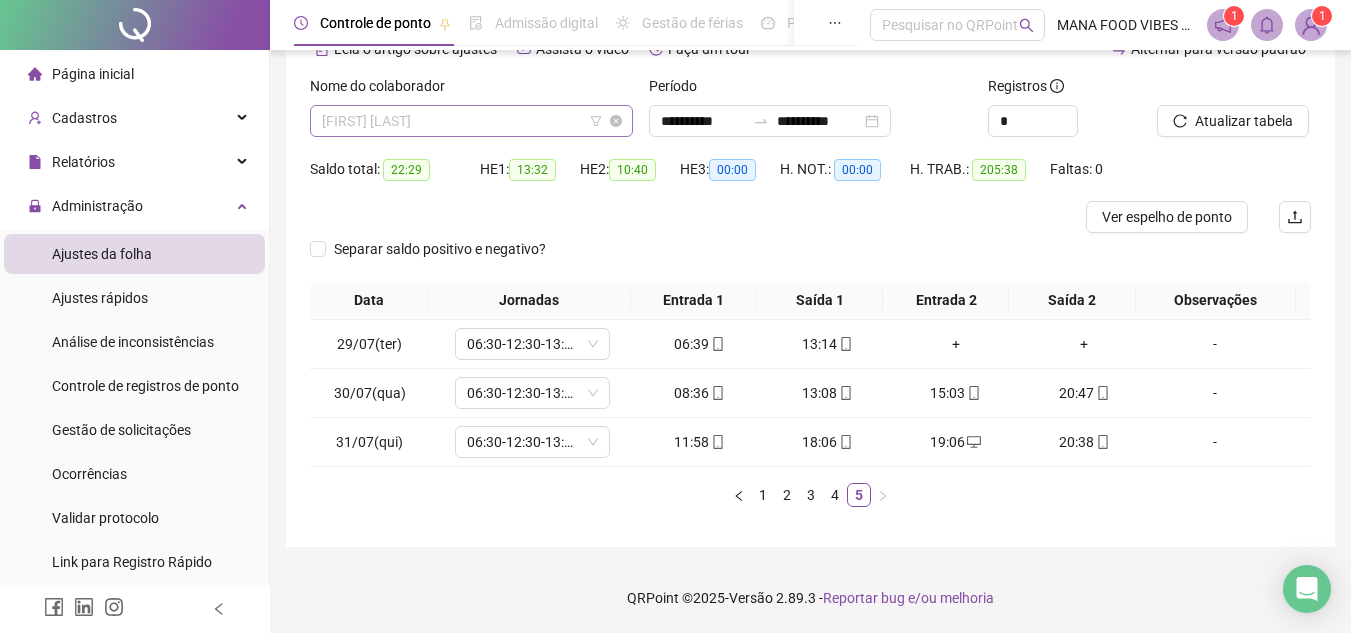 click on "[FIRST] [LAST]" at bounding box center (471, 121) 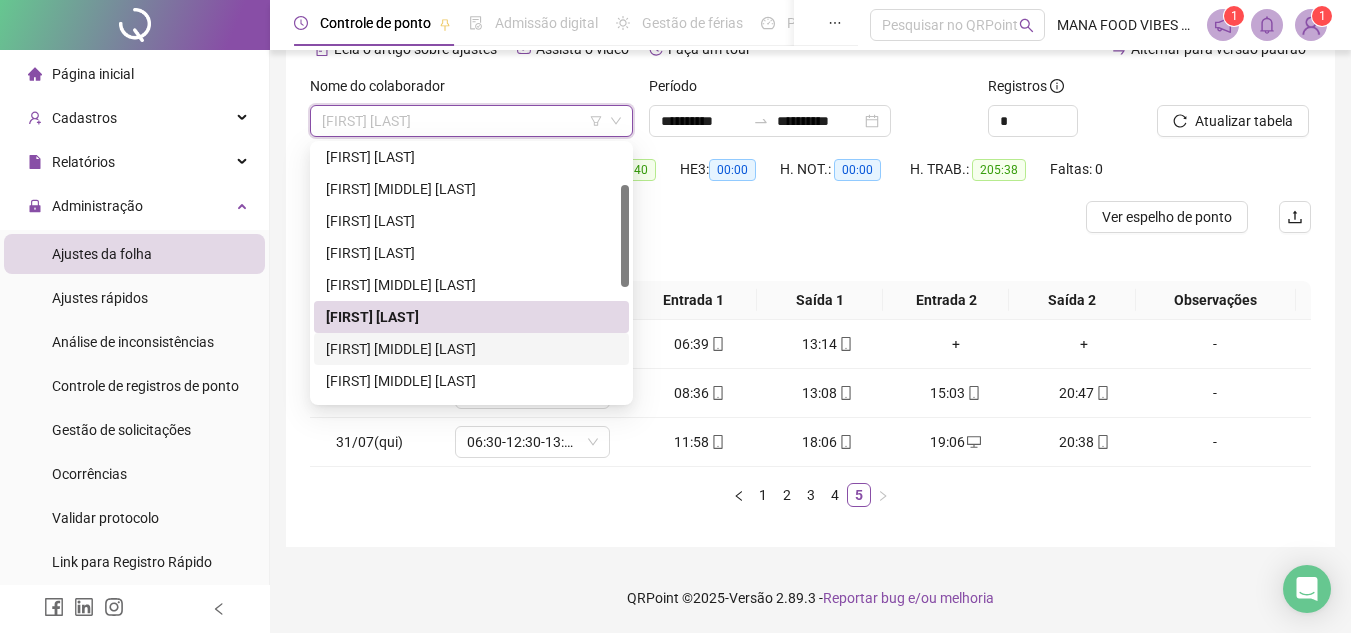click on "[FIRST] [MIDDLE] [LAST]" at bounding box center [471, 349] 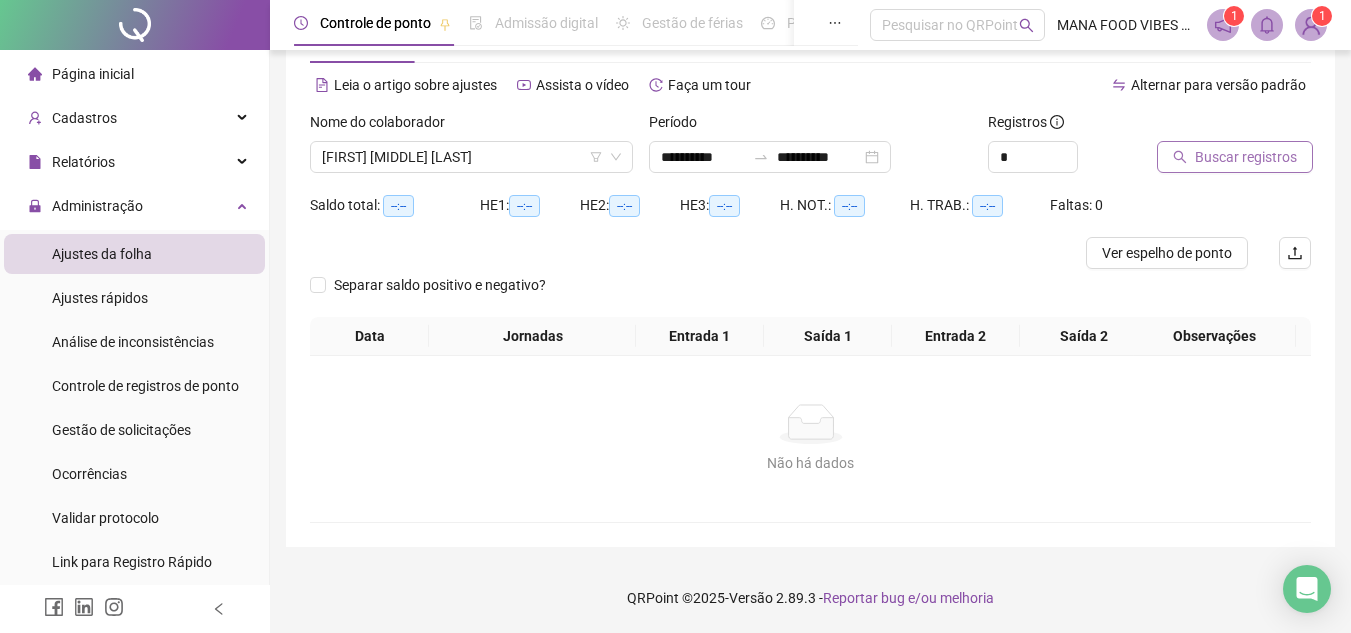 click on "Buscar registros" at bounding box center [1246, 157] 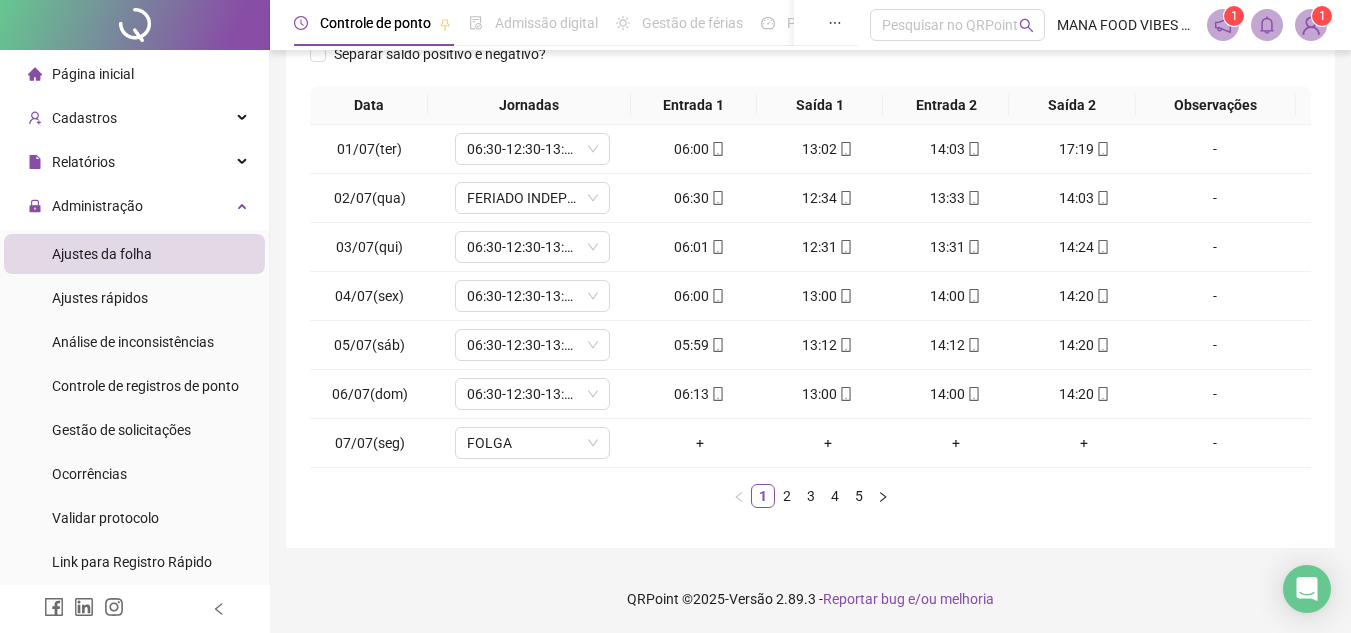 scroll, scrollTop: 305, scrollLeft: 0, axis: vertical 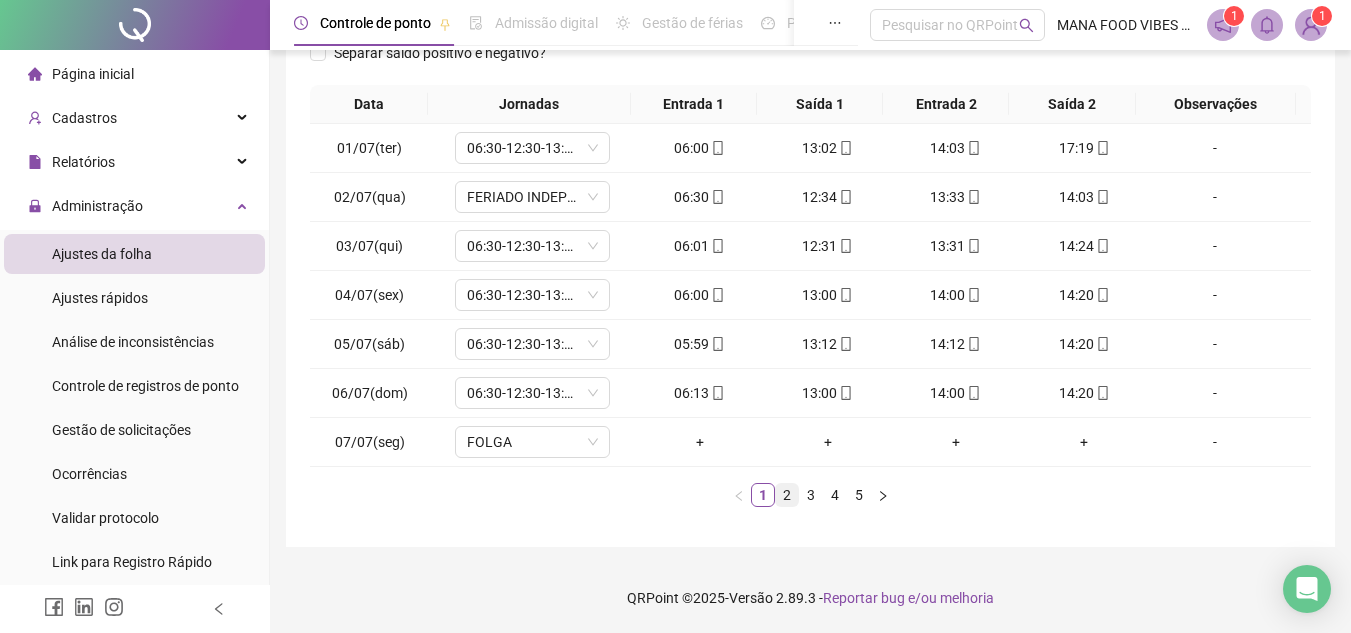 click on "2" at bounding box center (787, 495) 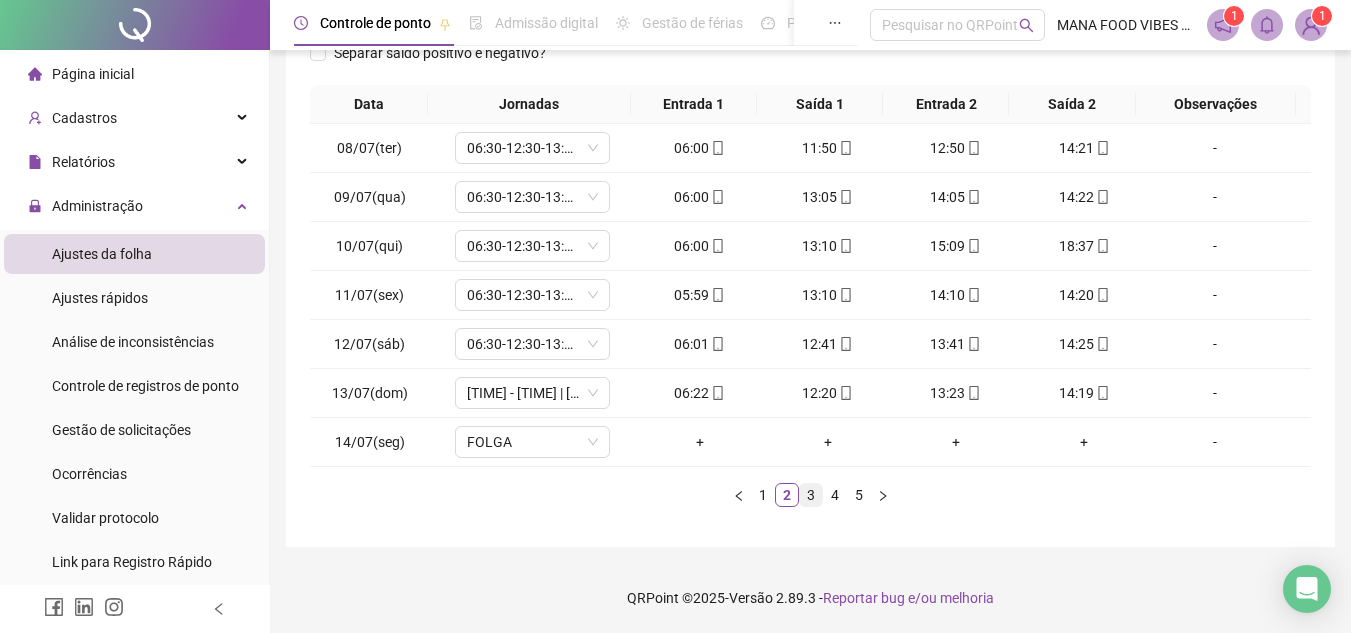 click on "3" at bounding box center (811, 495) 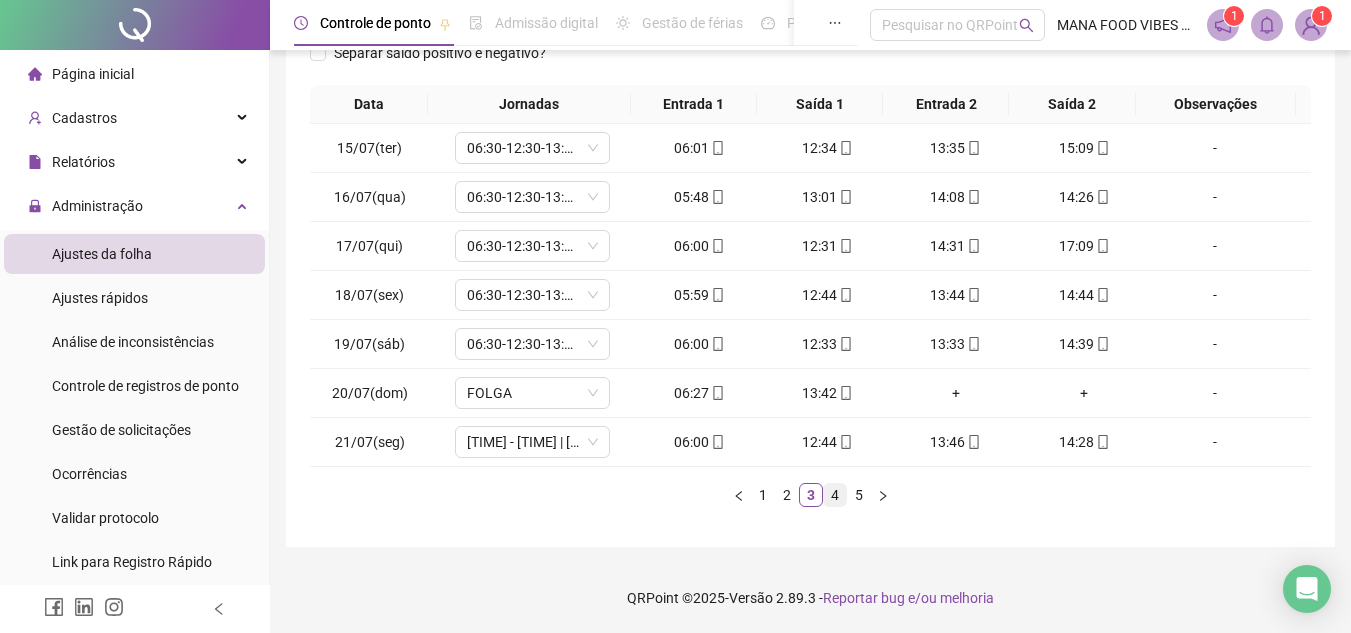 click on "4" at bounding box center (835, 495) 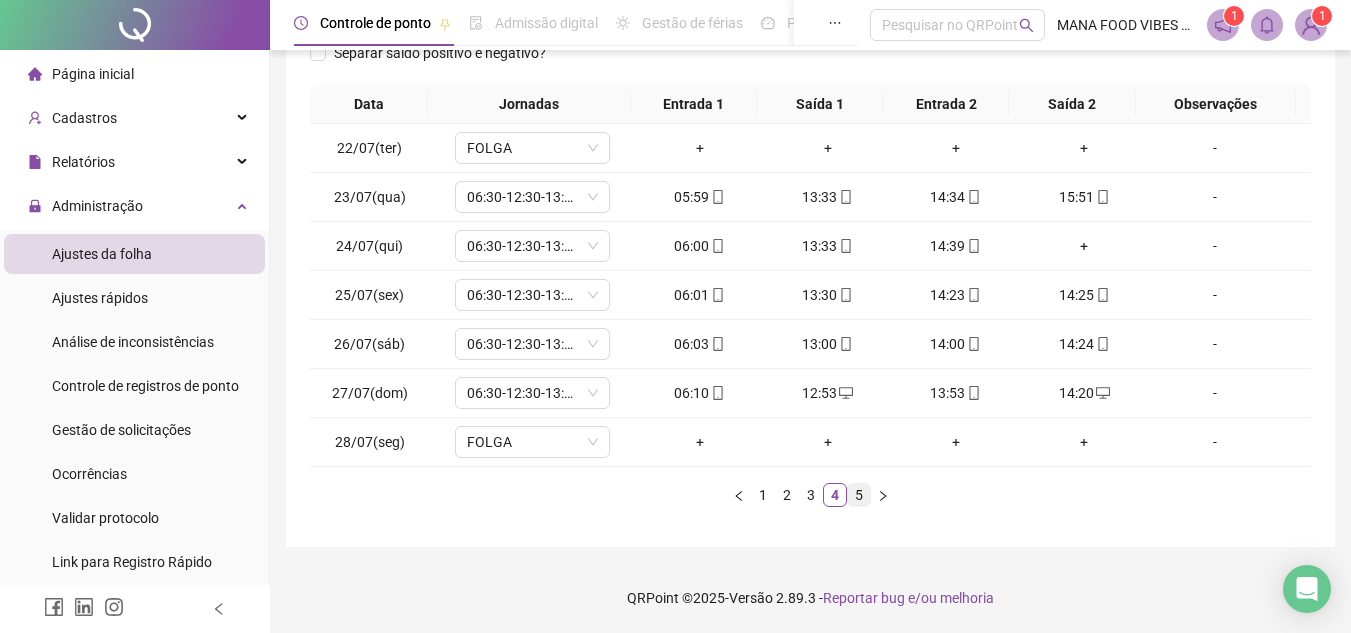 click on "5" at bounding box center [859, 495] 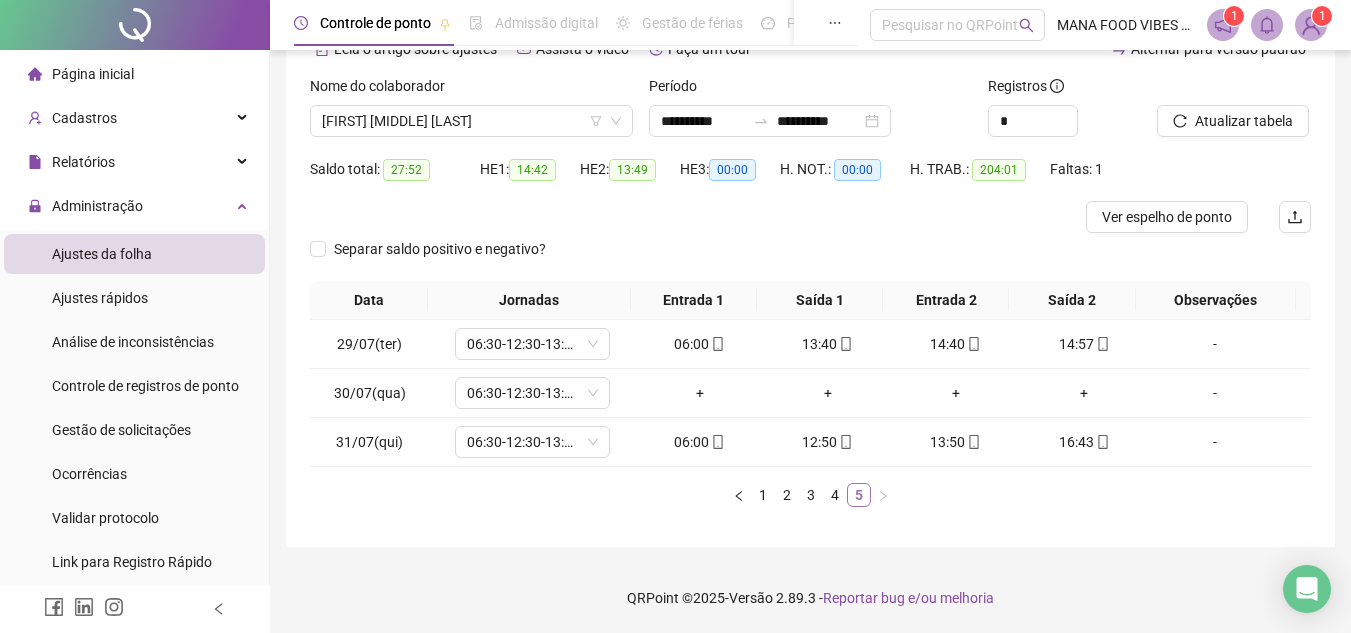 scroll, scrollTop: 109, scrollLeft: 0, axis: vertical 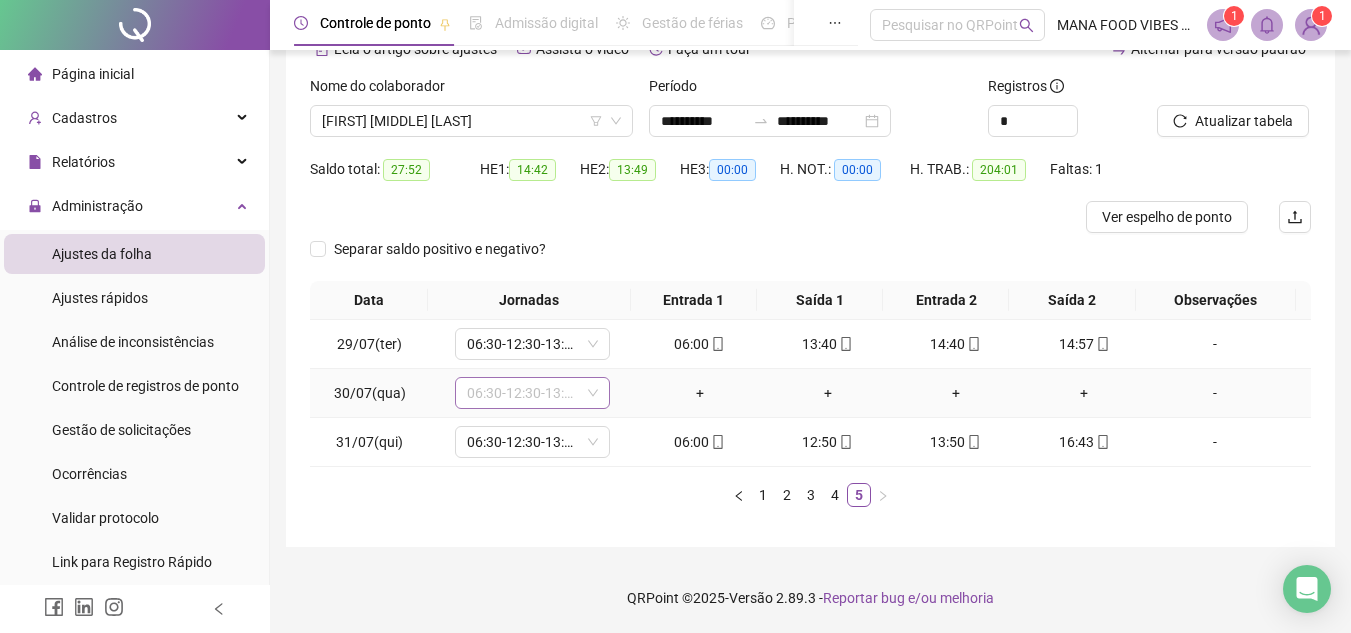 click on "06:30-12:30-13:30-14:50" at bounding box center (532, 393) 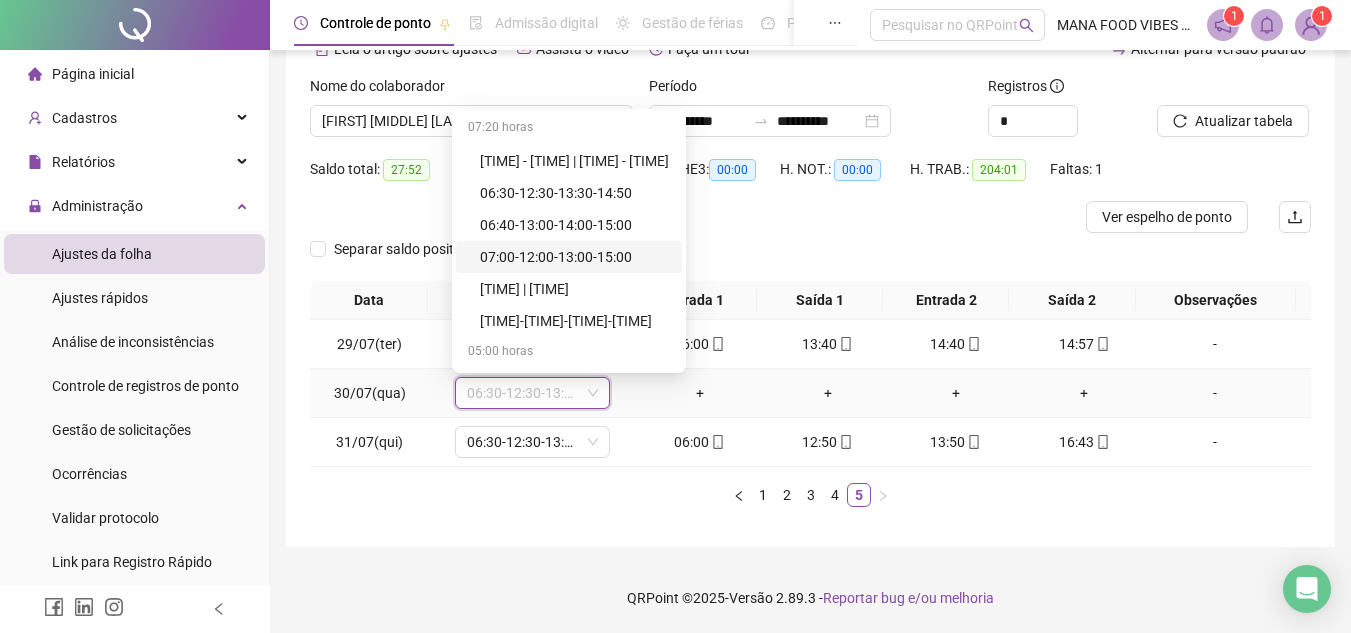 type on "*" 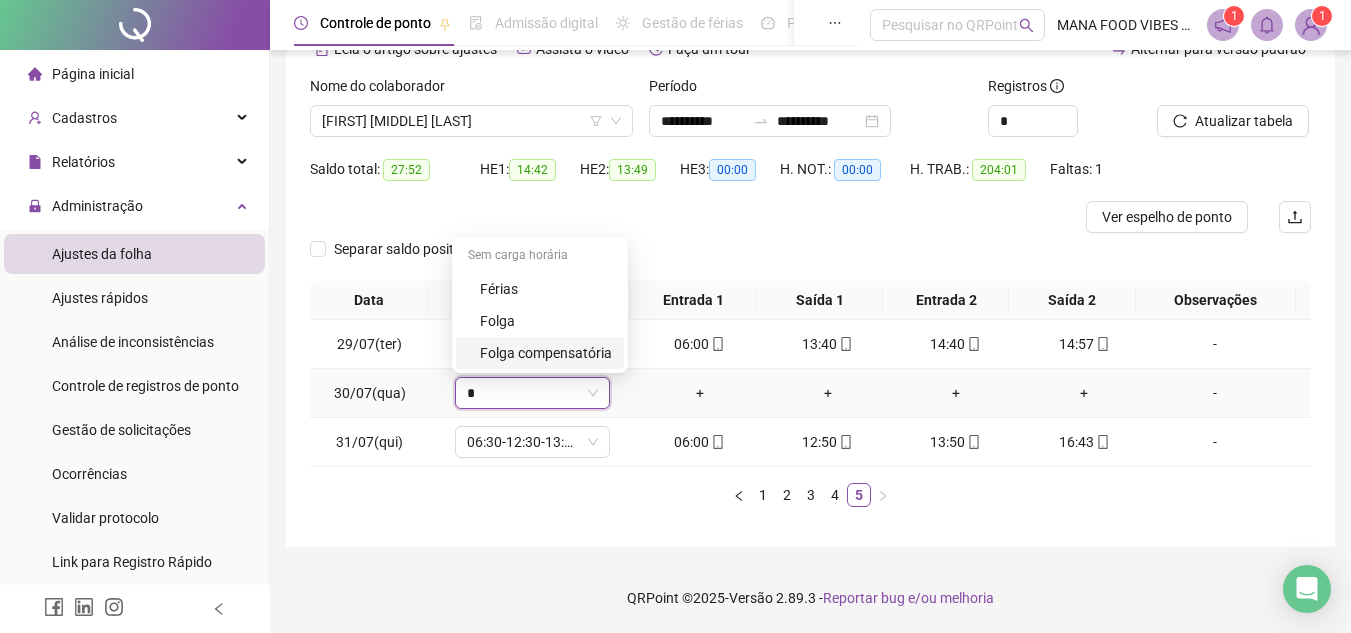 type 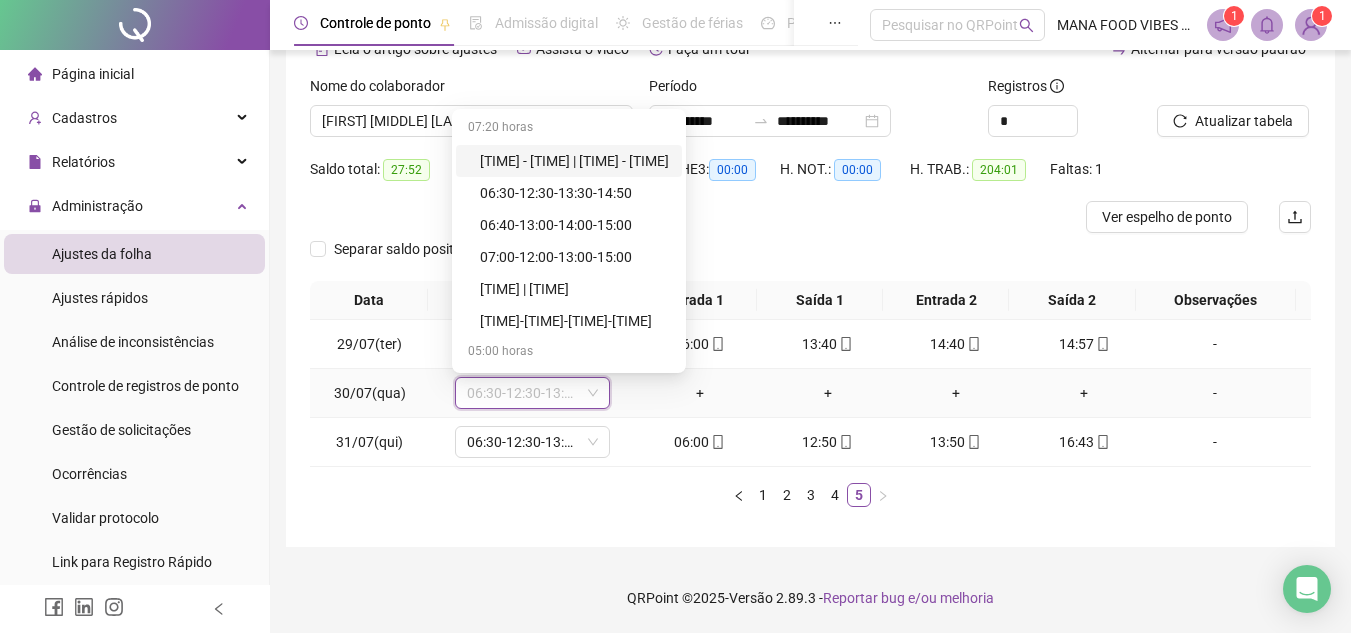 click on "[TIME] - [TIME] | [TIME] - [TIME]" at bounding box center (575, 161) 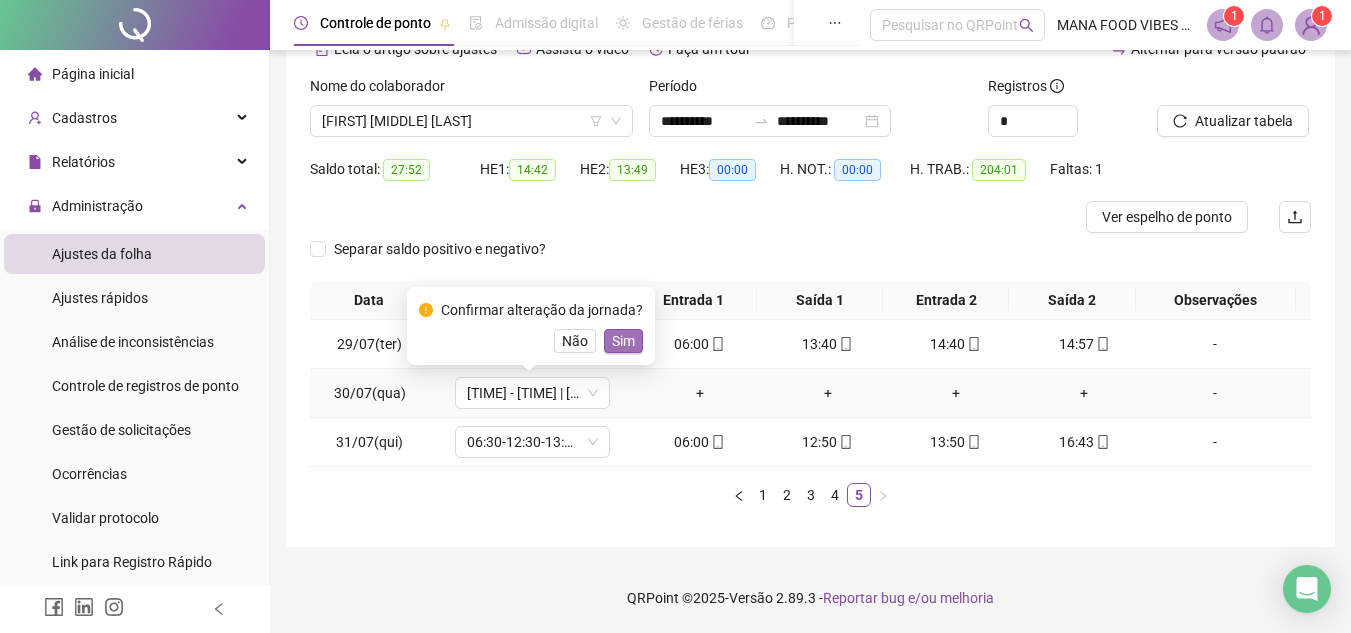 click on "Sim" at bounding box center (623, 341) 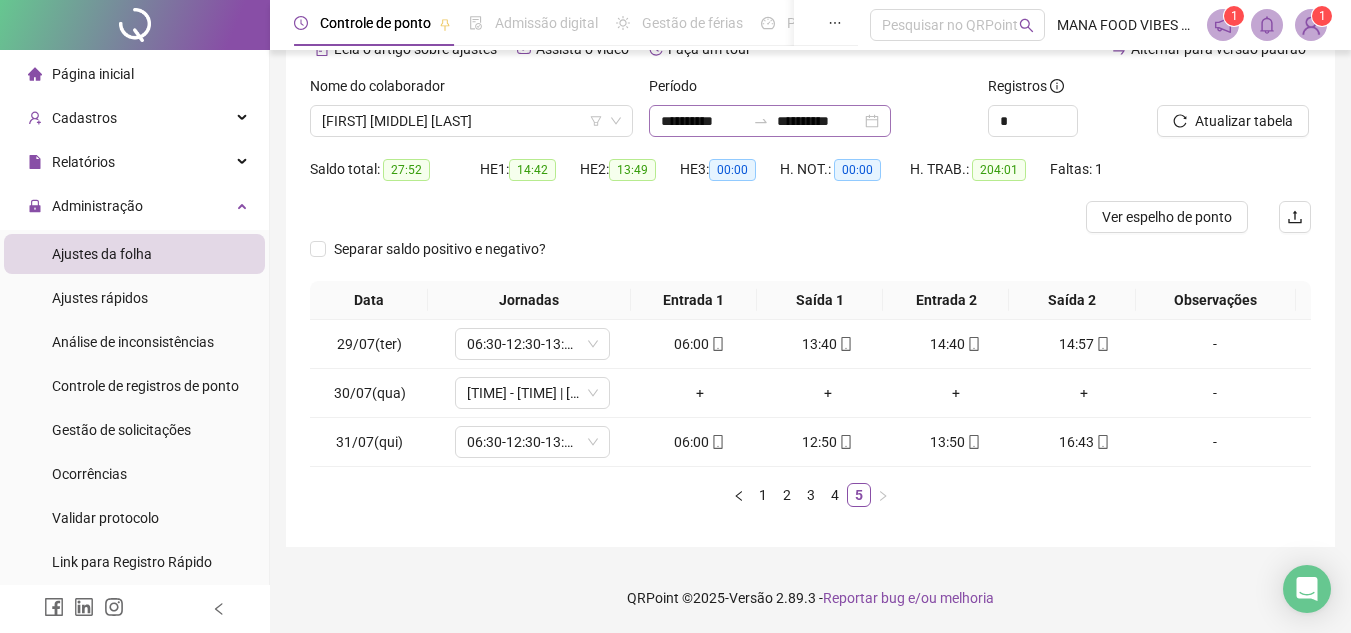 click on "**********" at bounding box center [770, 121] 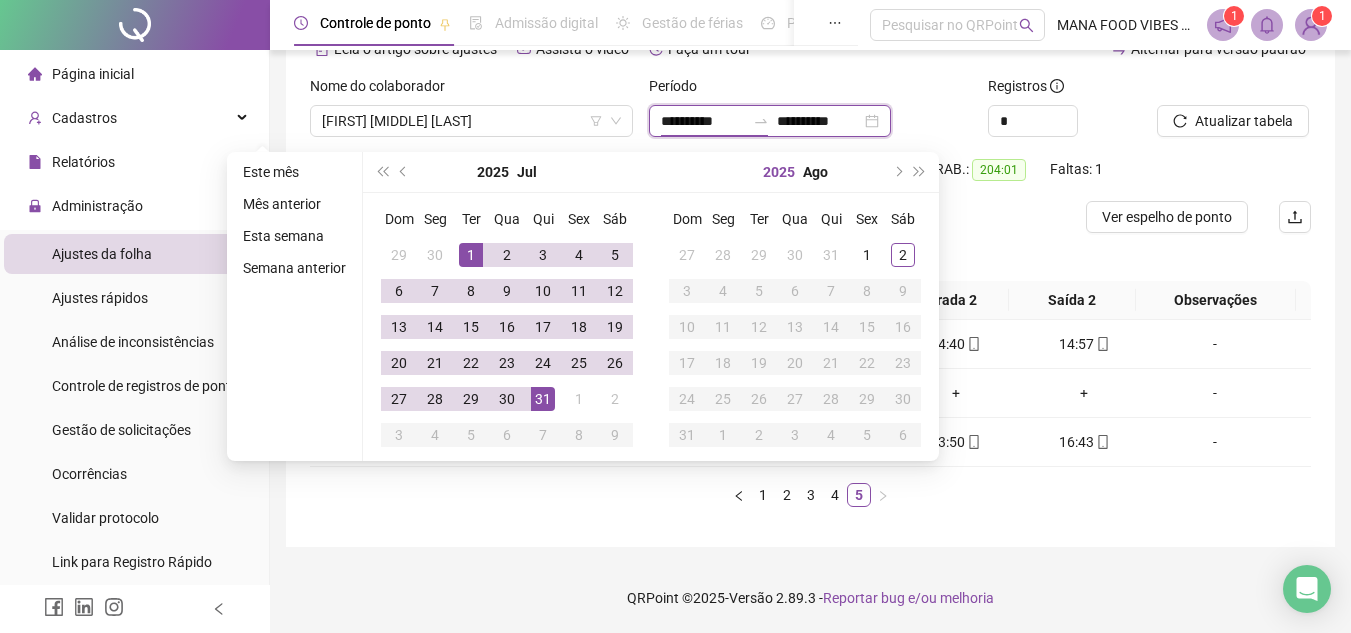 type on "**********" 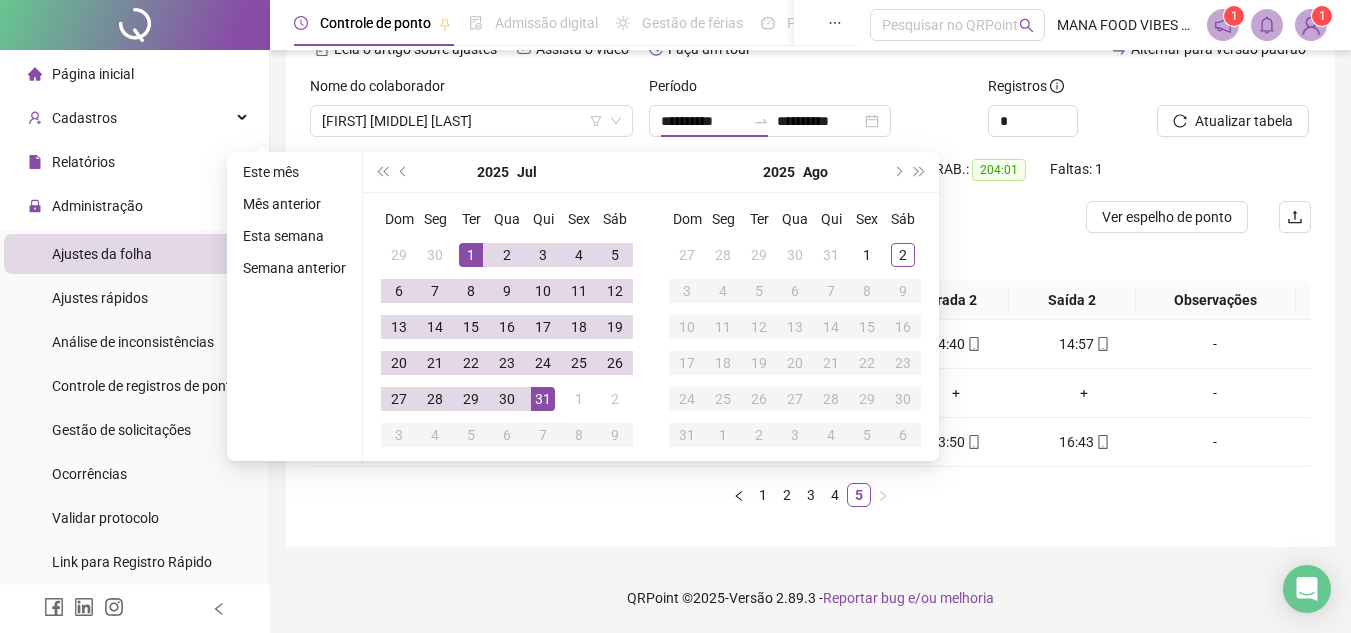 click on "Saldo total:   27:52 HE 1:   14:42 HE 2:   13:49 HE 3:   00:00 H. NOT.:   00:00 H. TRAB.:   204:01 Faltas:   1" at bounding box center (810, 177) 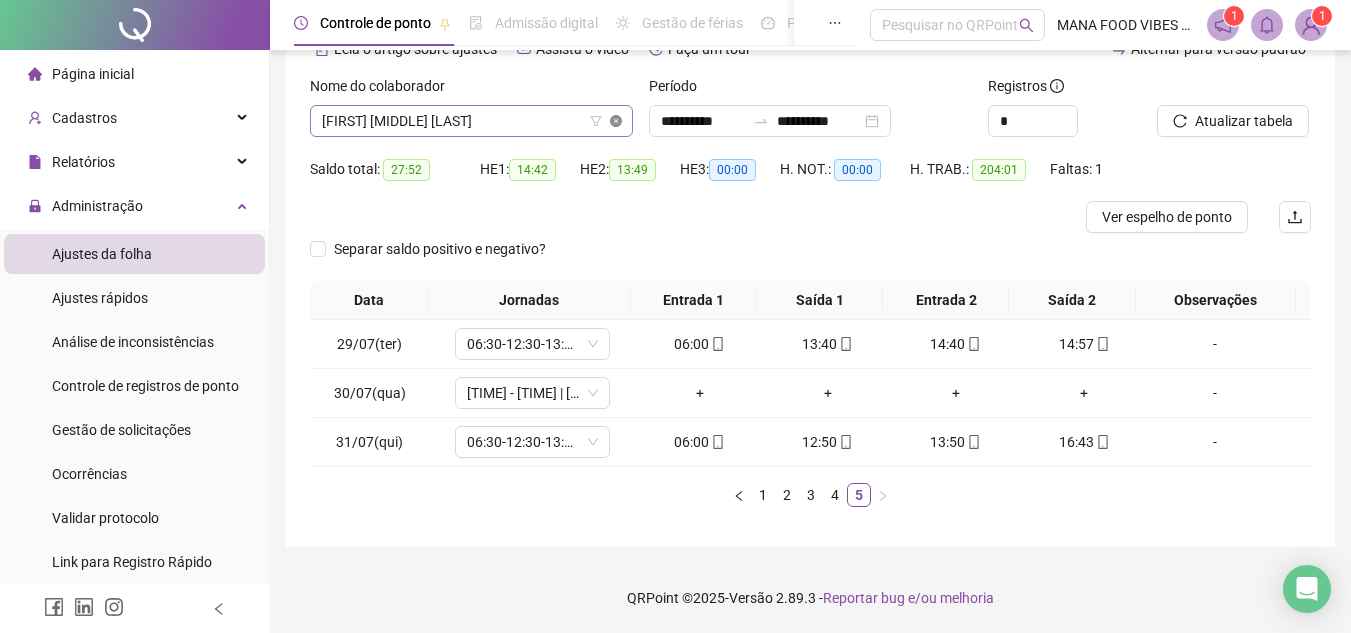 scroll, scrollTop: 73, scrollLeft: 0, axis: vertical 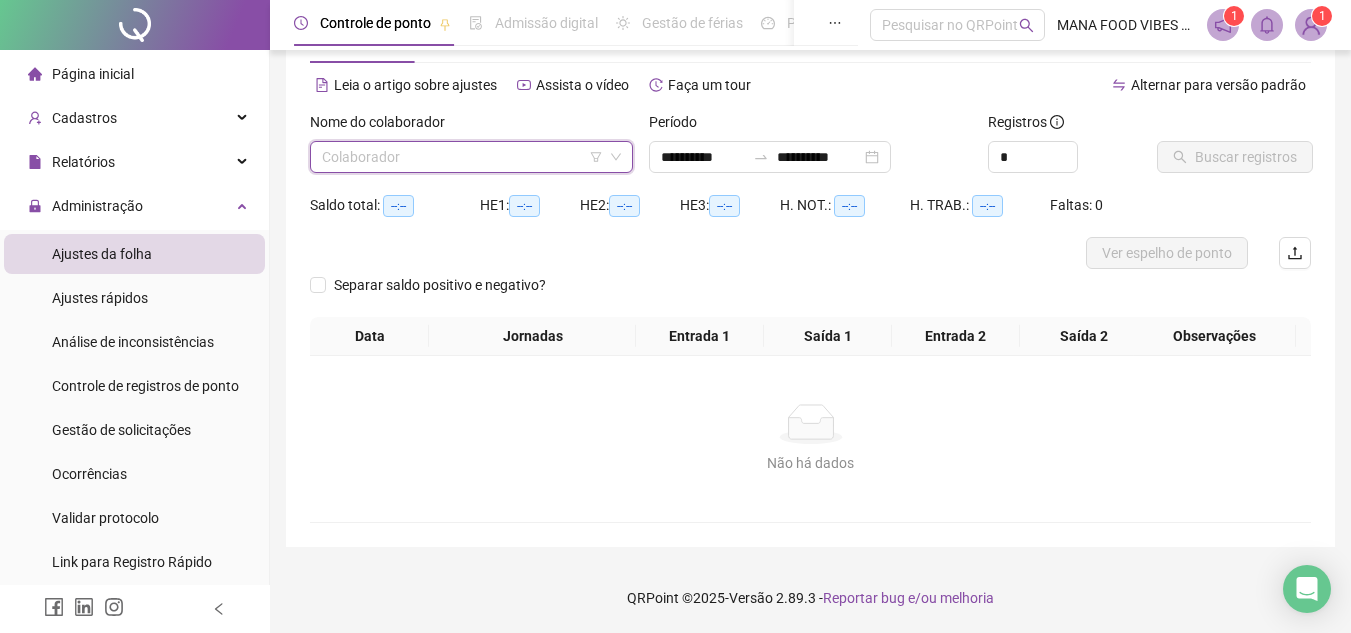 click 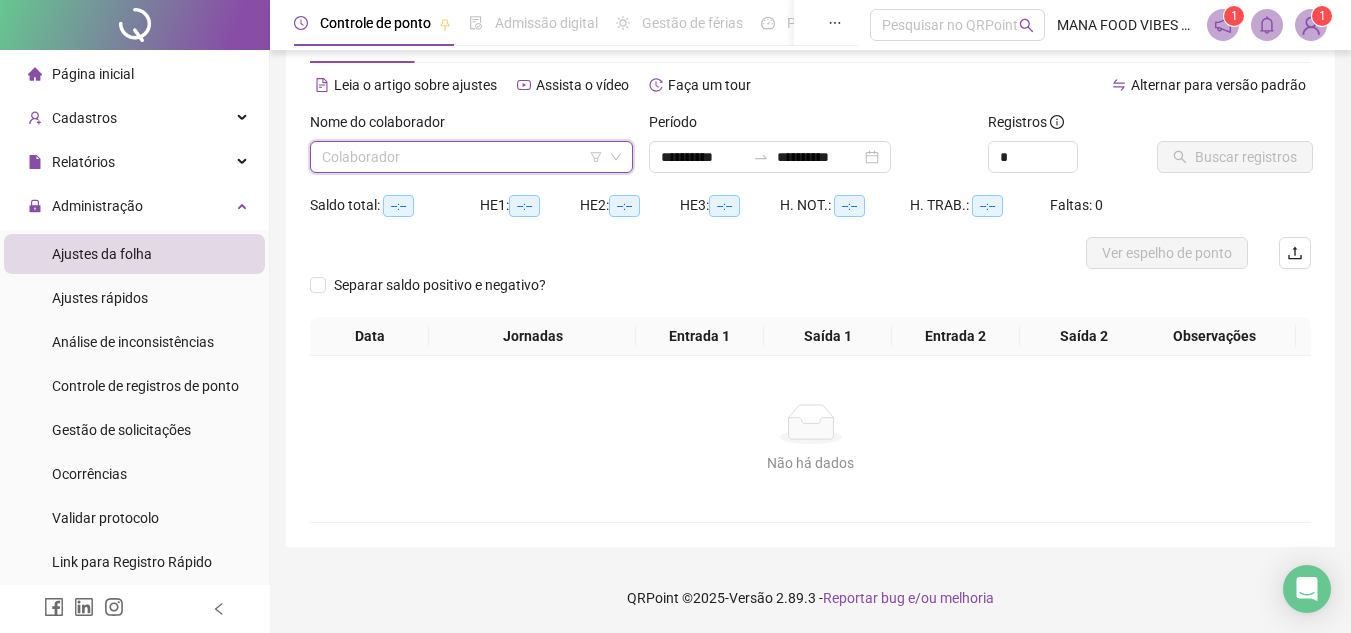 click at bounding box center (462, 157) 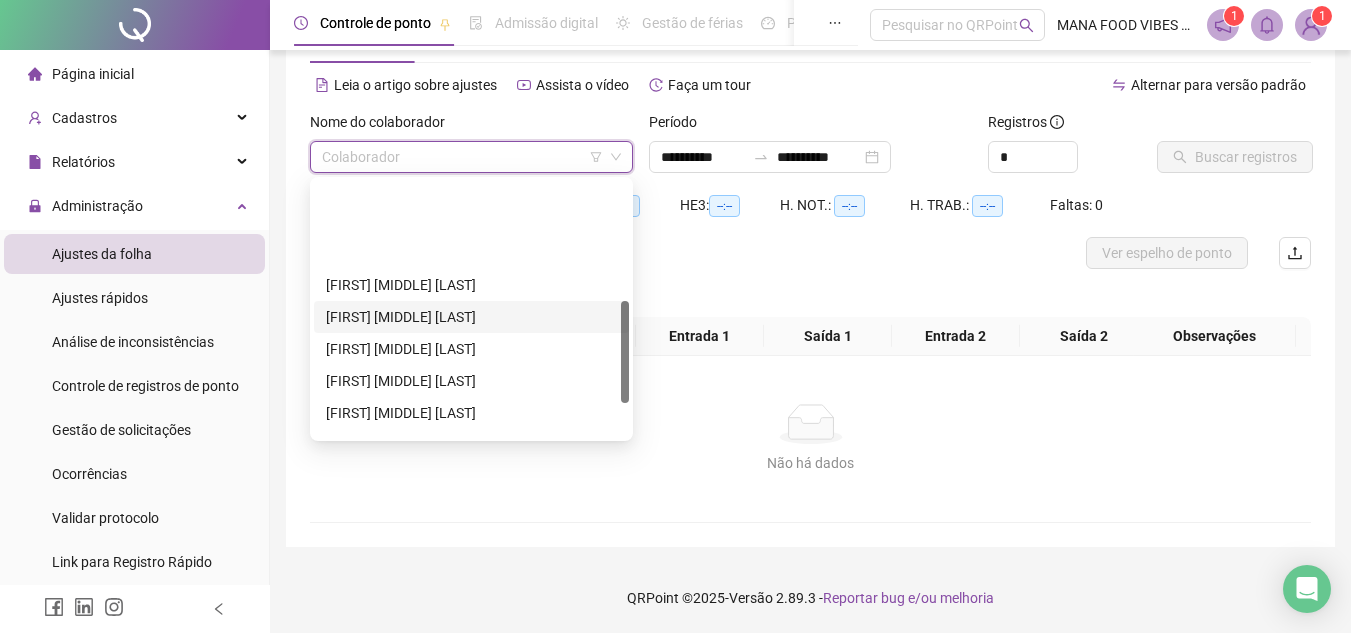 scroll, scrollTop: 300, scrollLeft: 0, axis: vertical 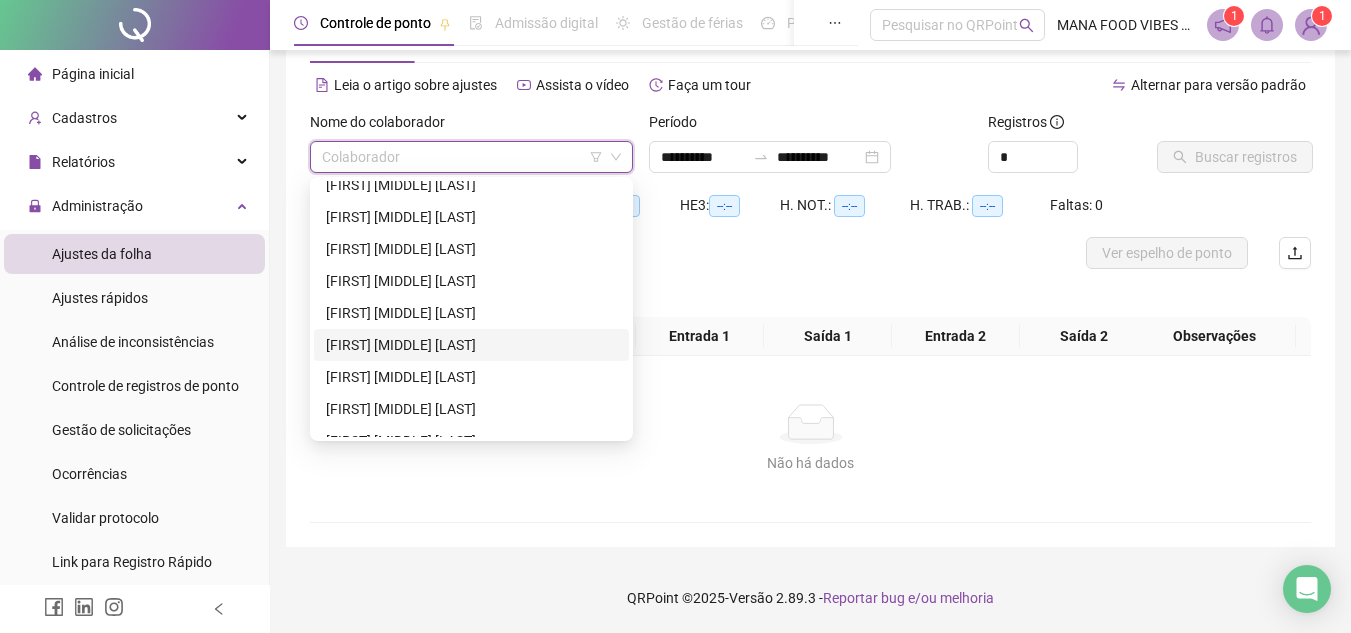 click on "[FIRST] [MIDDLE] [LAST]" at bounding box center (471, 345) 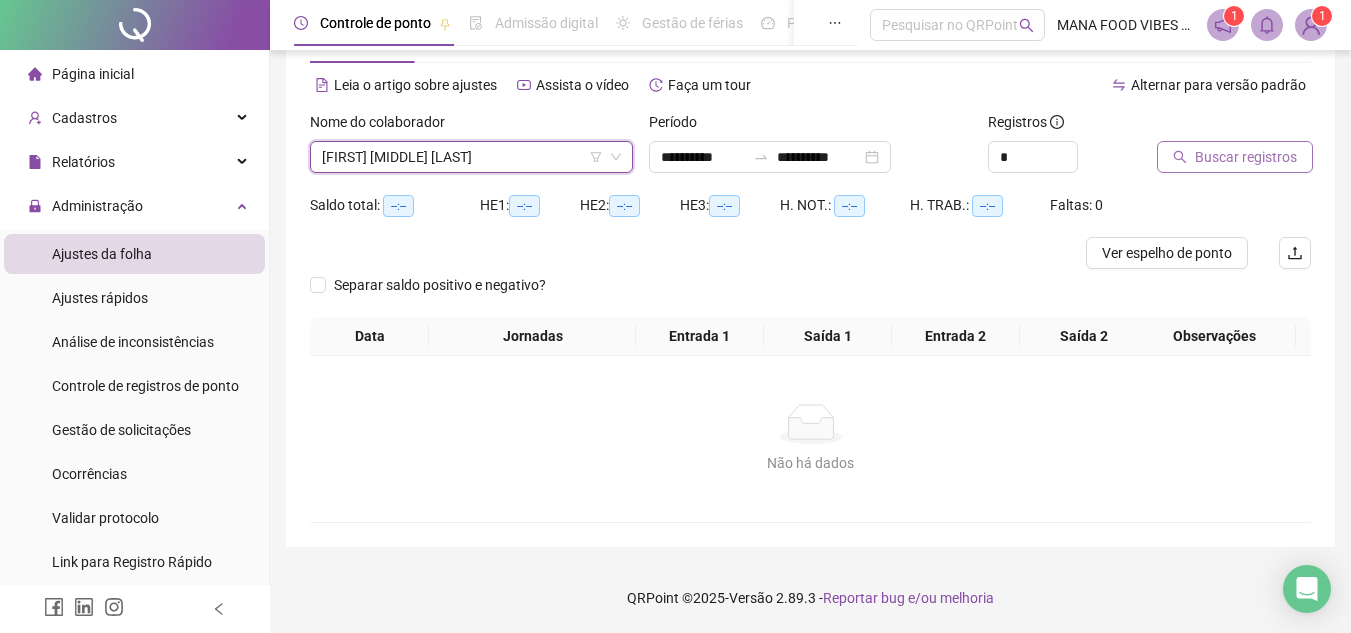 click on "Buscar registros" at bounding box center [1246, 157] 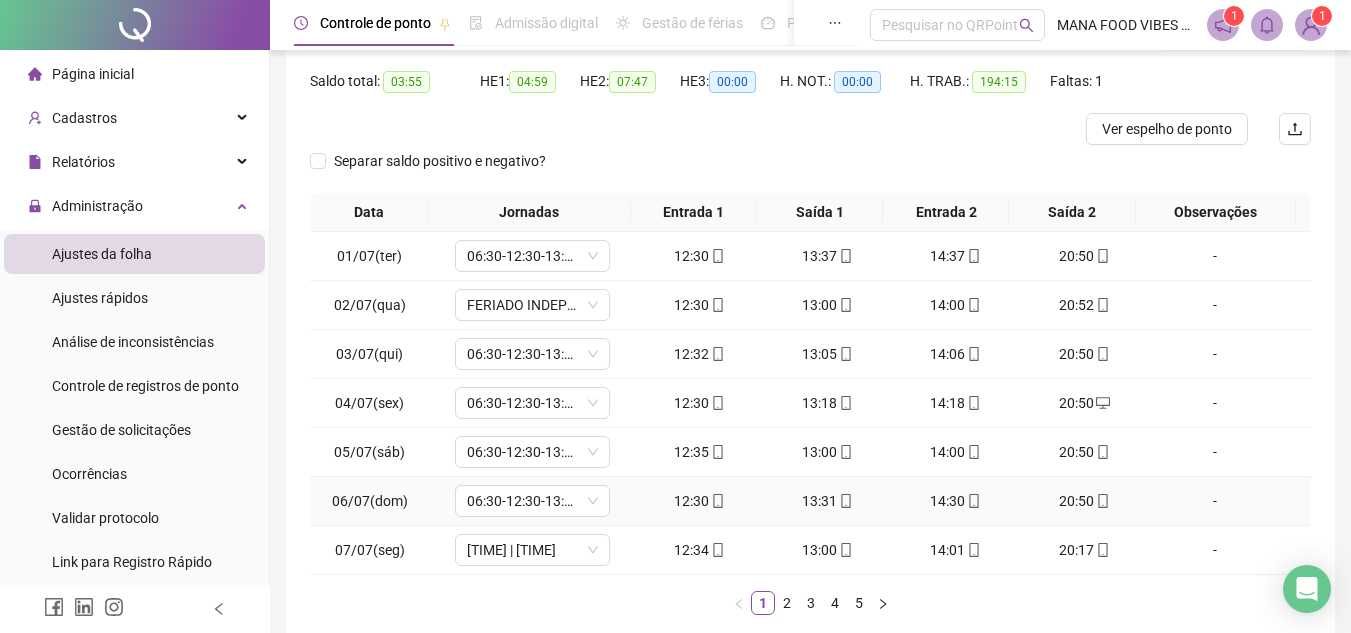 scroll, scrollTop: 273, scrollLeft: 0, axis: vertical 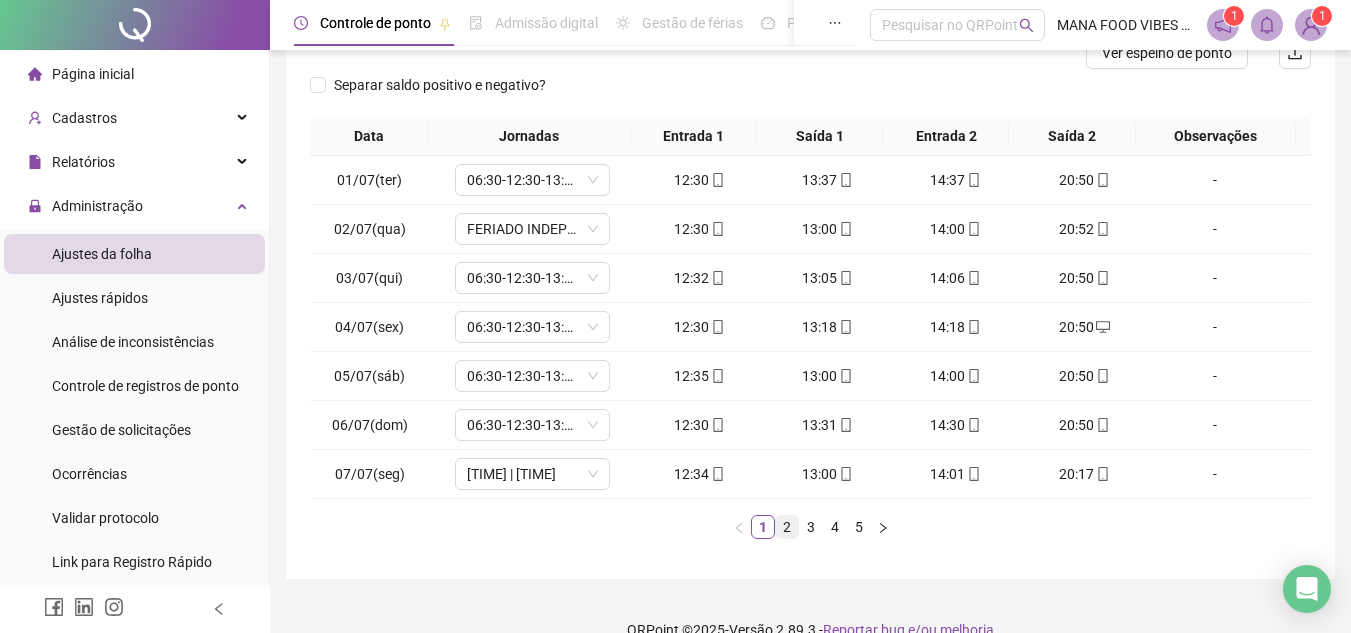 click on "2" at bounding box center [787, 527] 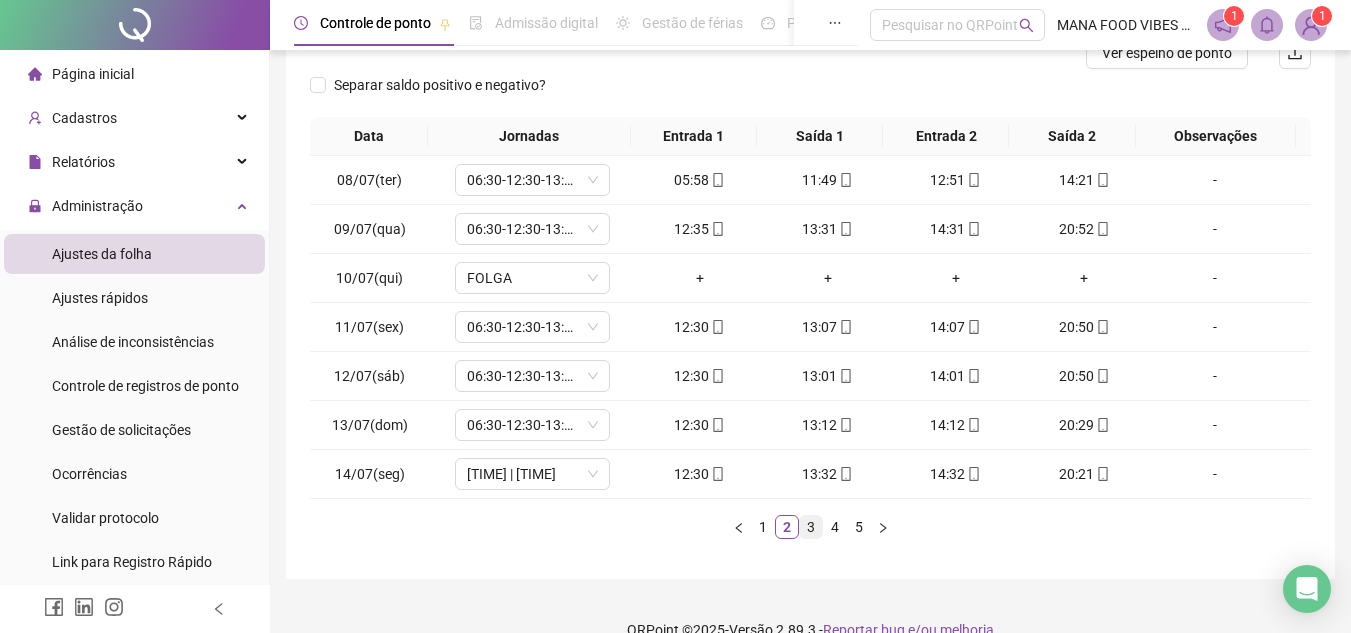 click on "3" at bounding box center [811, 527] 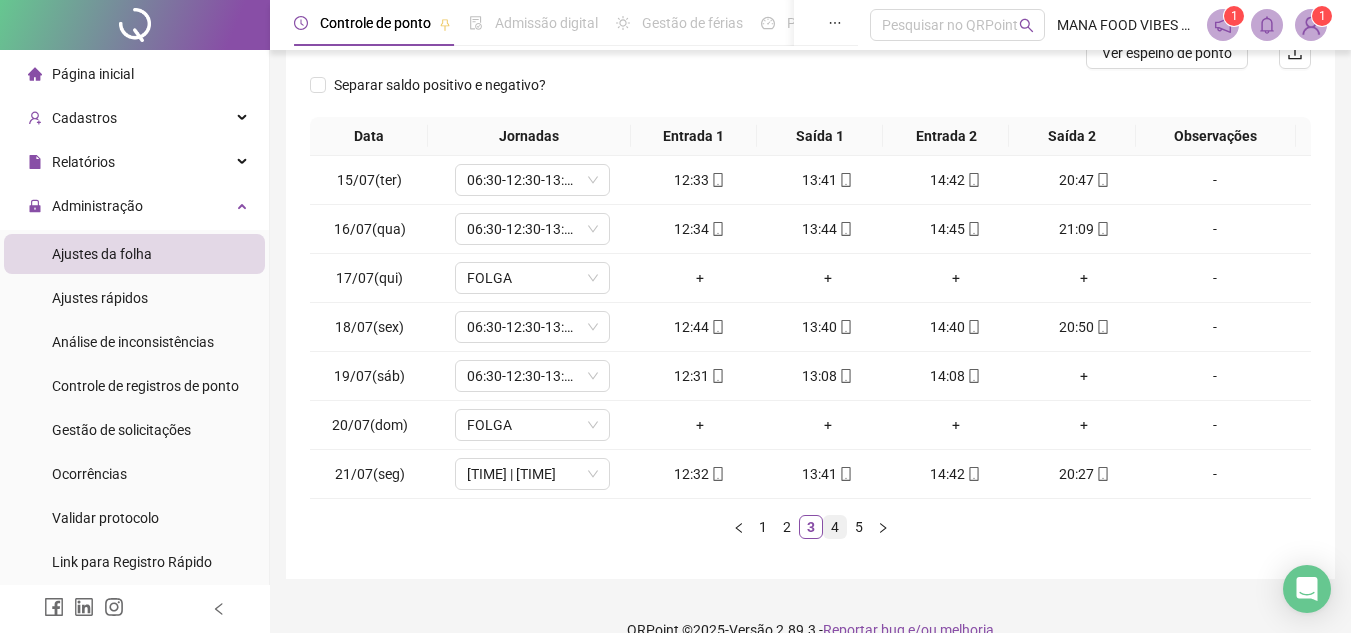 click on "4" at bounding box center (835, 527) 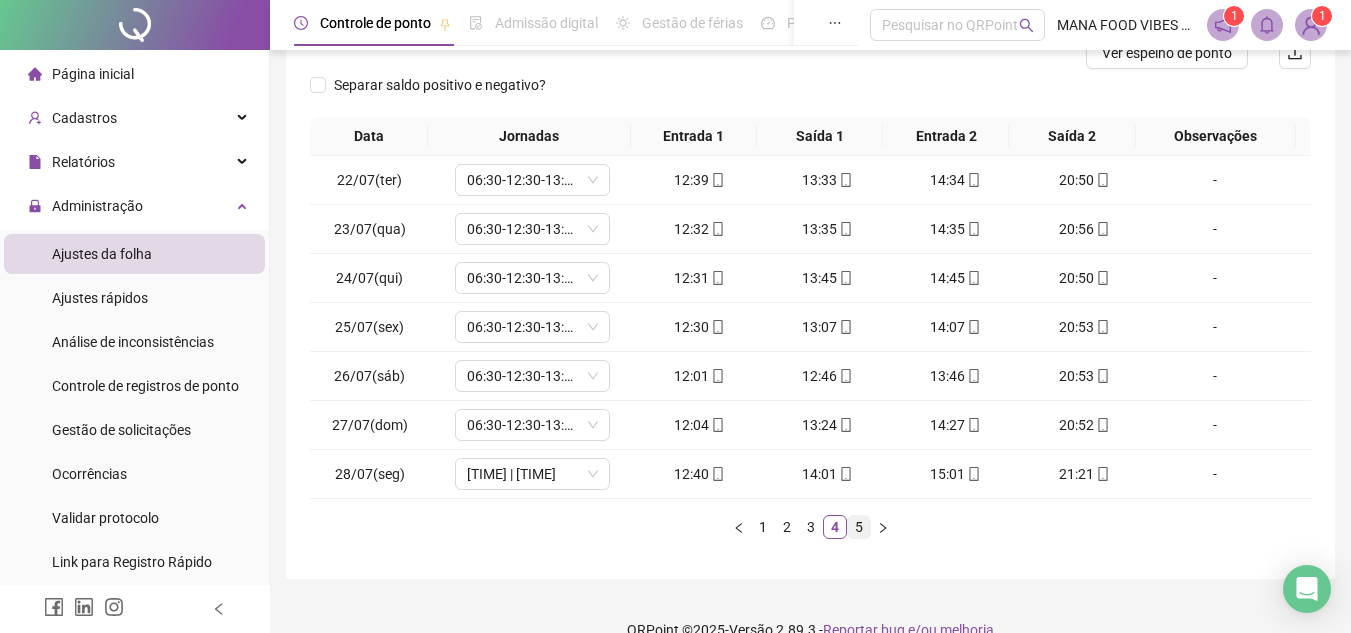 click on "5" at bounding box center (859, 527) 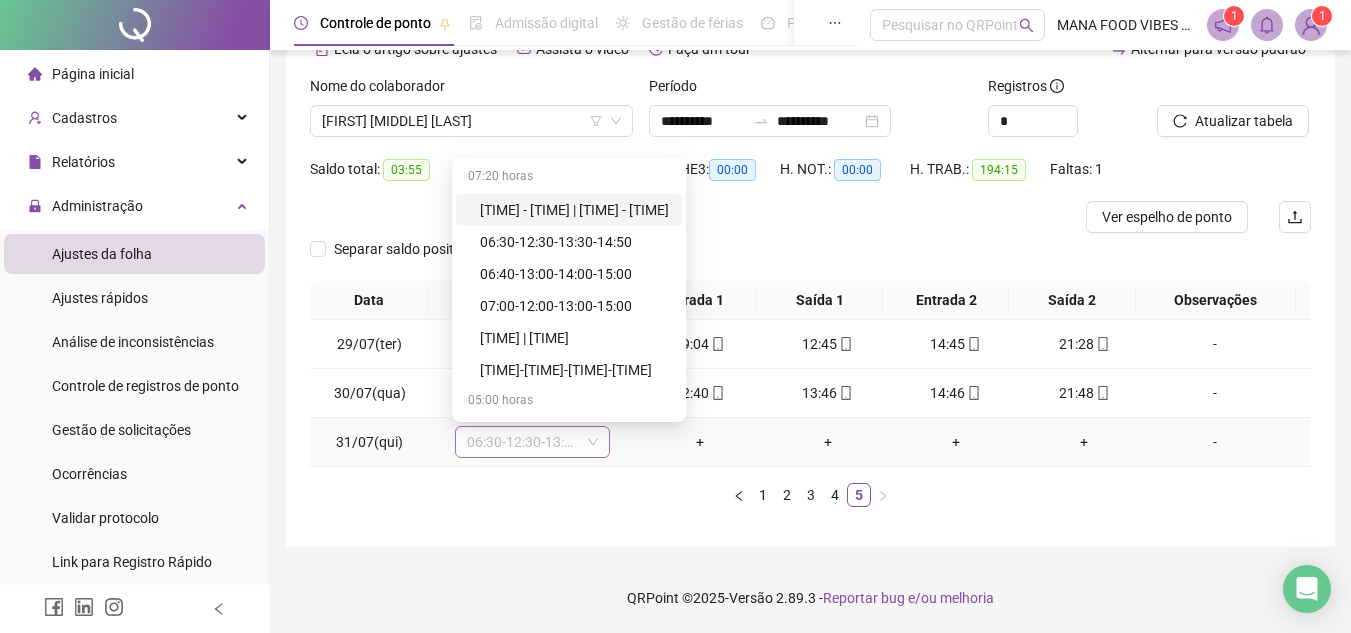 click on "06:30-12:30-13:30-14:50" at bounding box center [532, 442] 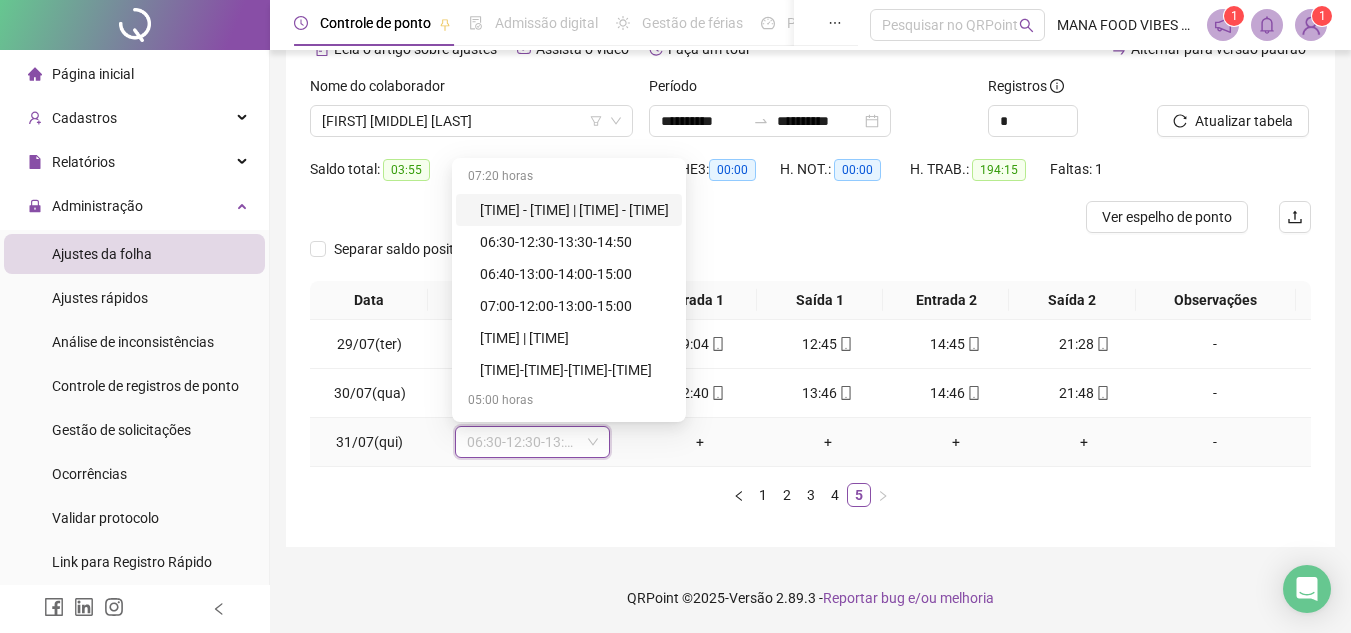 type on "*" 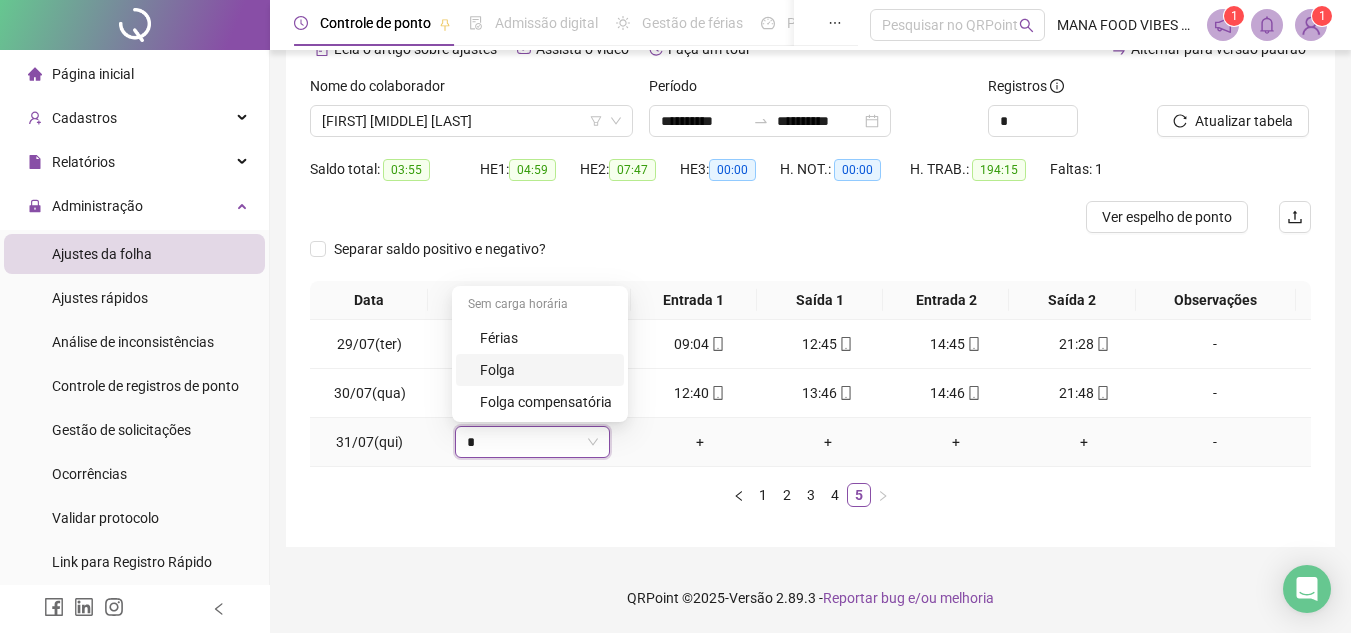click on "Folga" at bounding box center (546, 370) 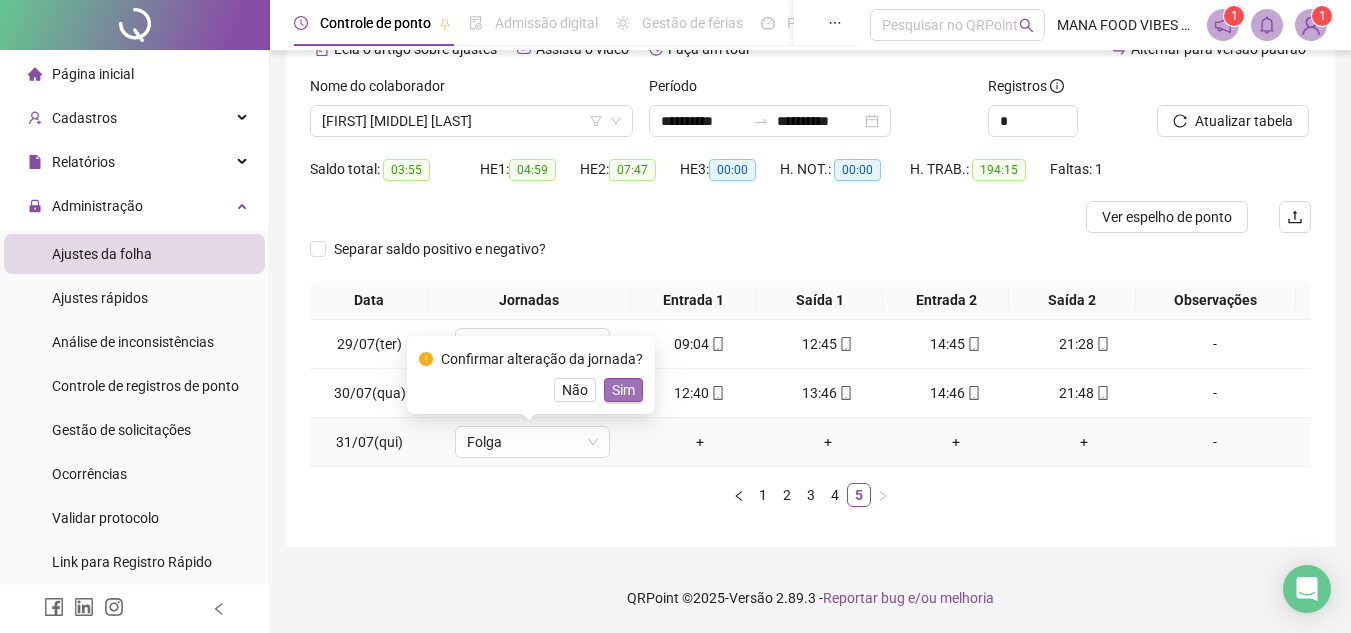 click on "Sim" at bounding box center [623, 390] 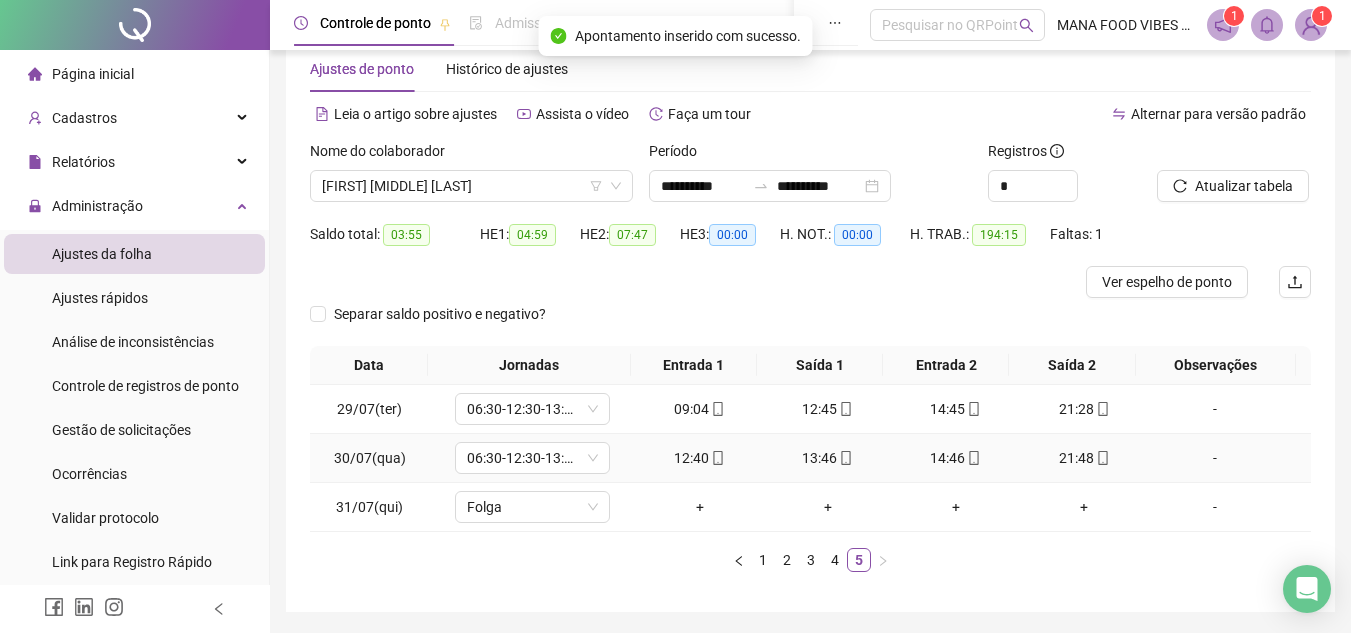 scroll, scrollTop: 9, scrollLeft: 0, axis: vertical 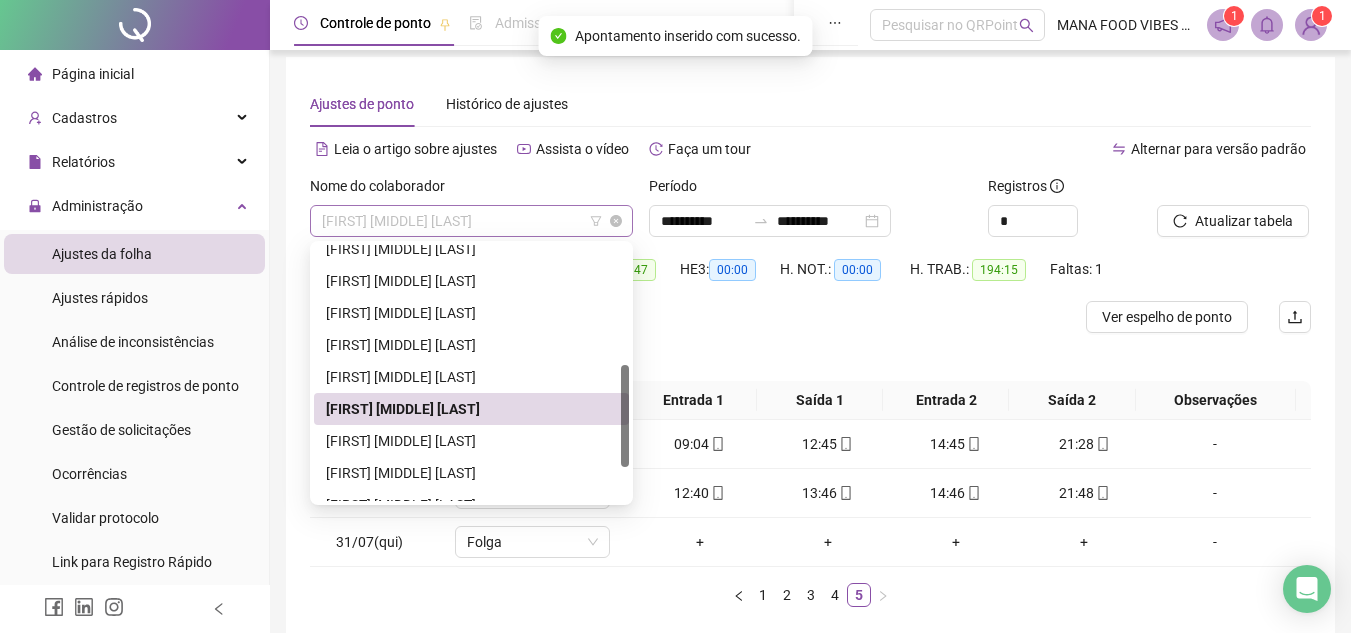 click on "[FIRST] [MIDDLE] [LAST]" at bounding box center [471, 221] 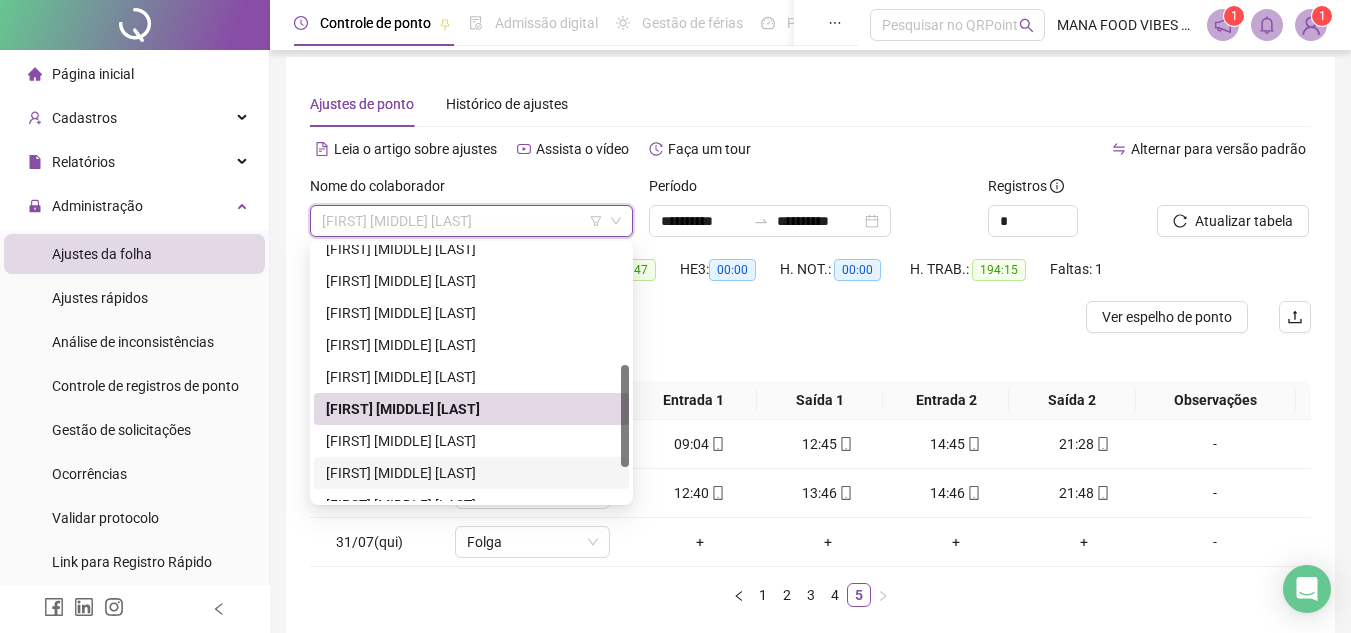 click on "[FIRST] [MIDDLE] [LAST]" at bounding box center (471, 473) 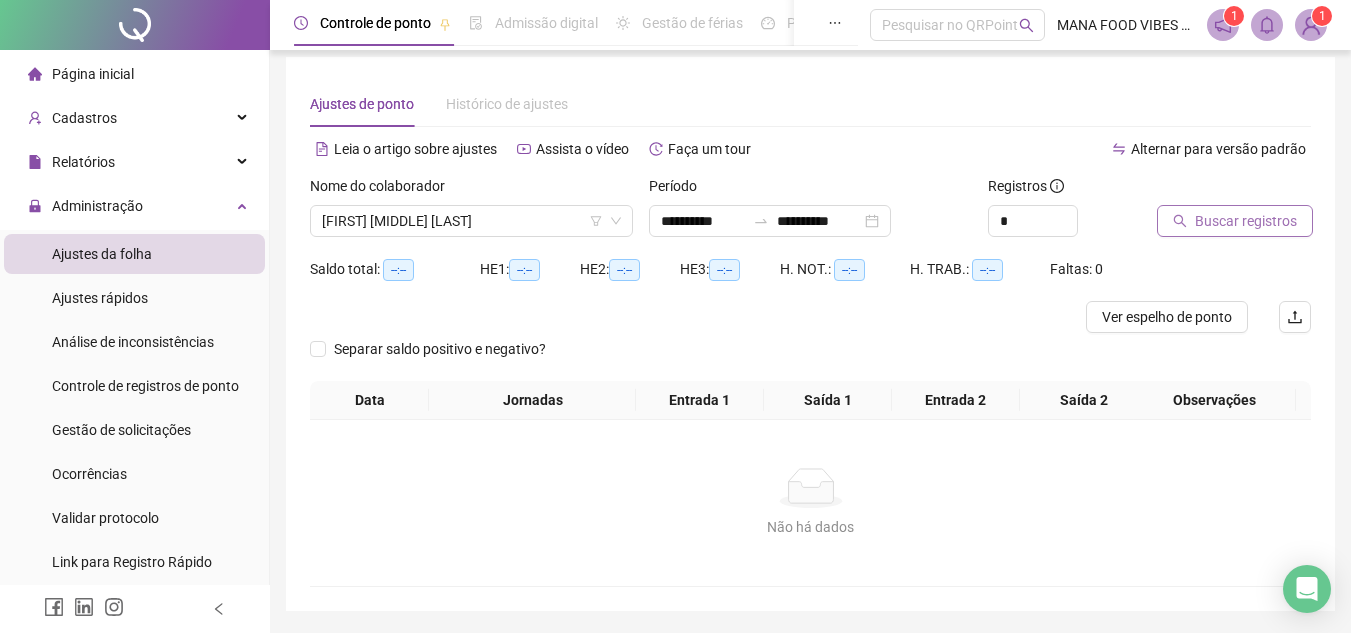click on "Buscar registros" at bounding box center [1246, 221] 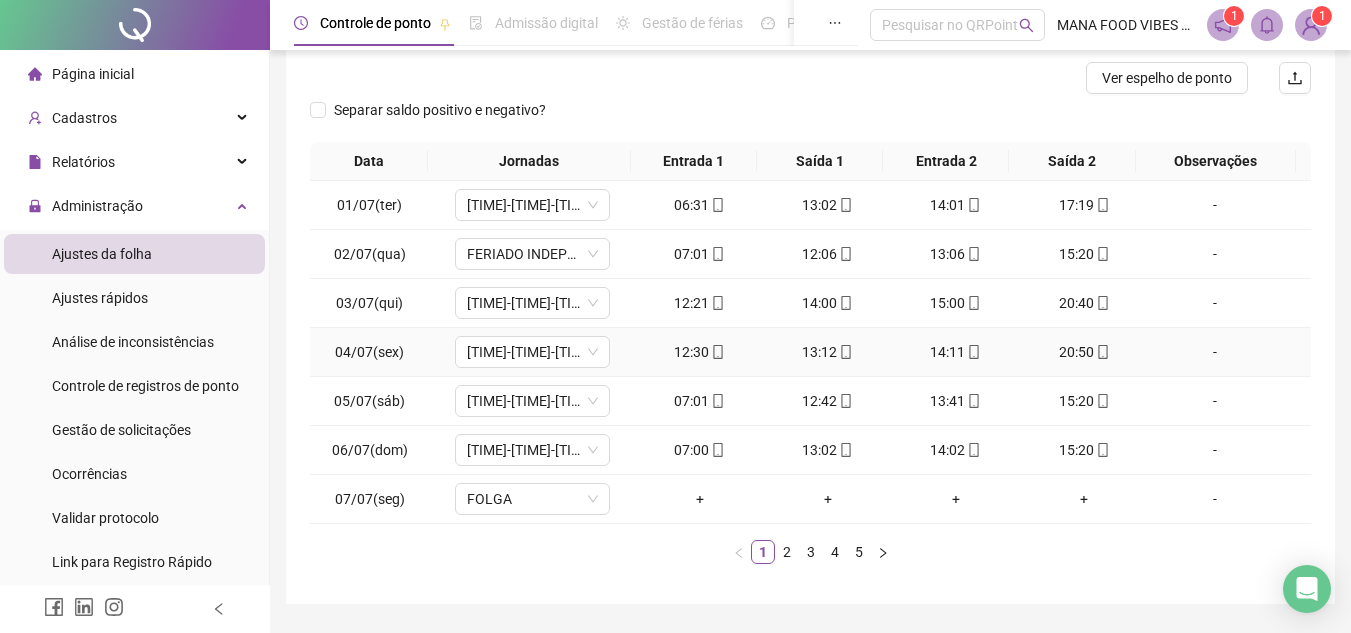 scroll, scrollTop: 305, scrollLeft: 0, axis: vertical 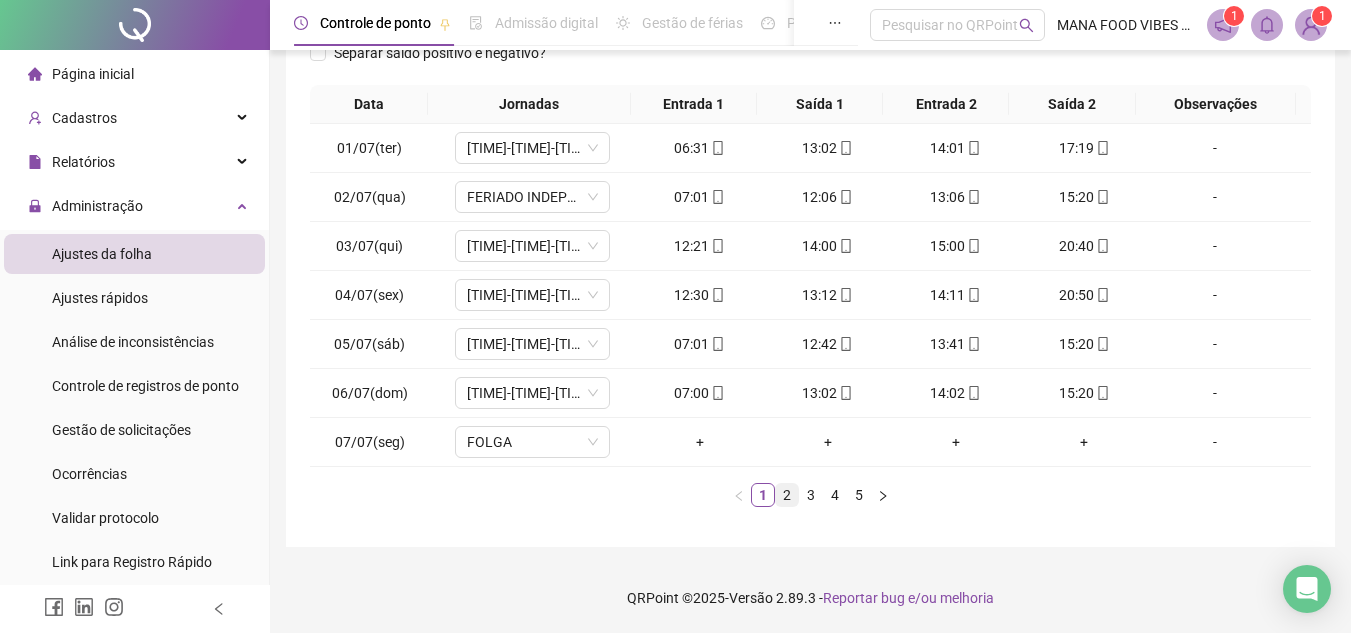 click on "2" at bounding box center (787, 495) 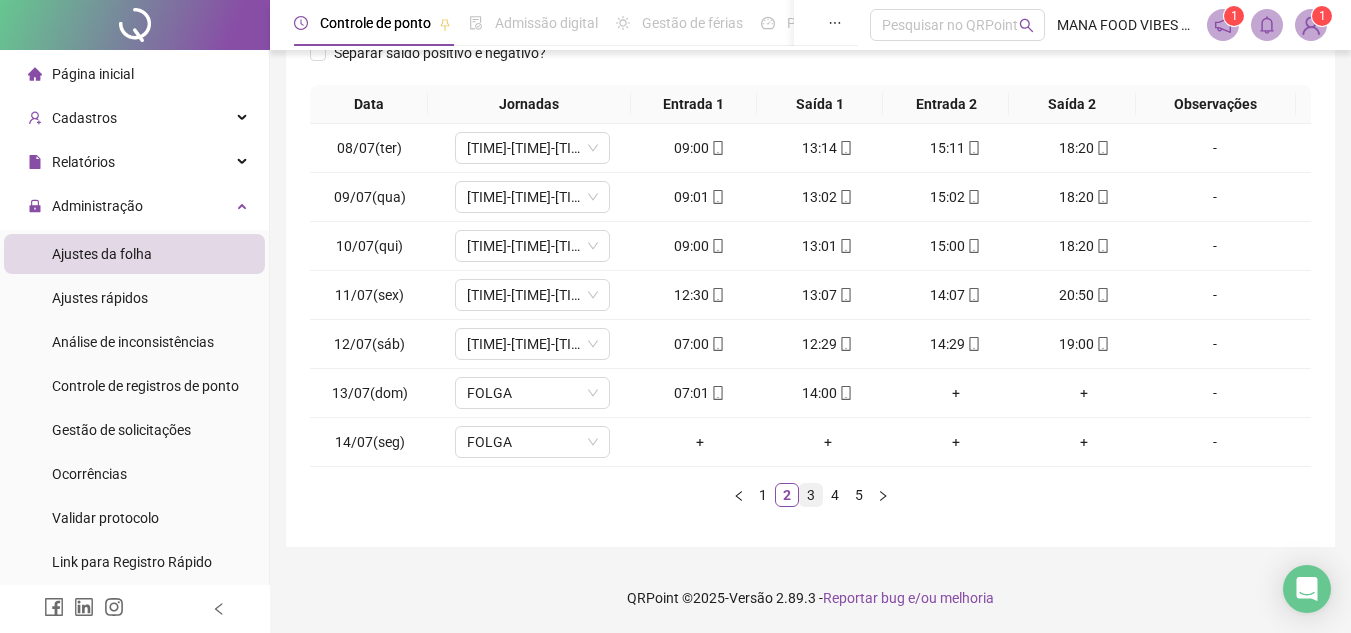 click on "3" at bounding box center (811, 495) 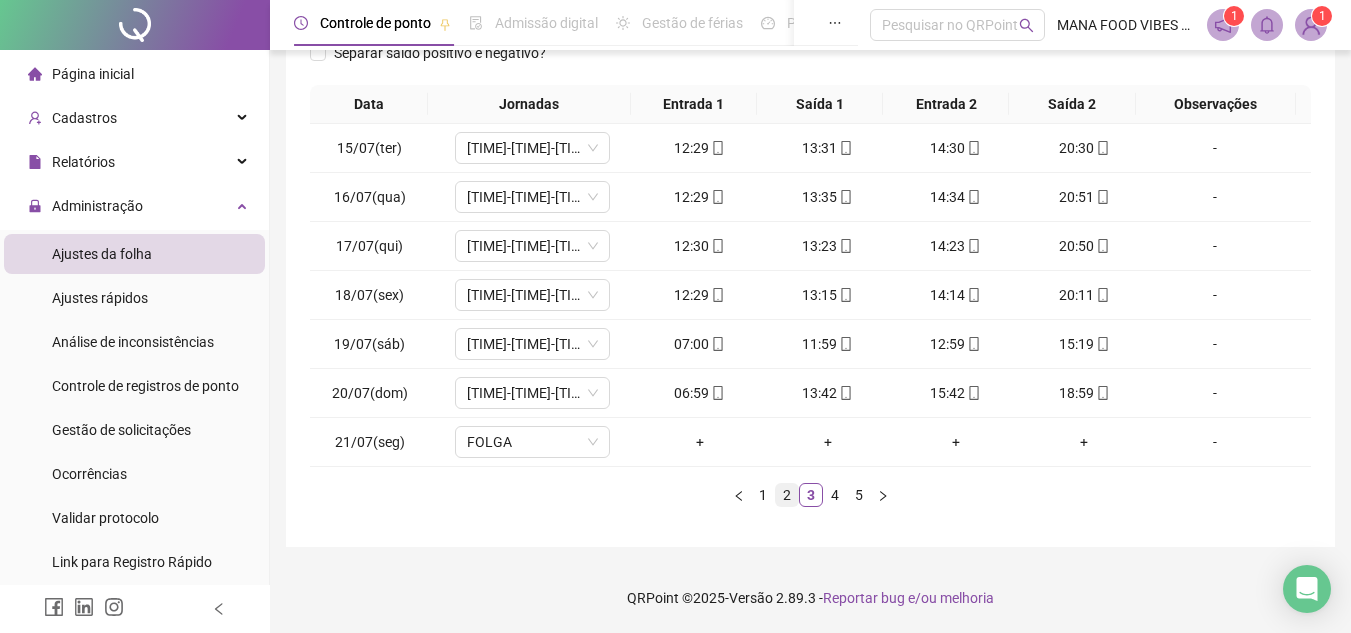 click on "2" at bounding box center (787, 495) 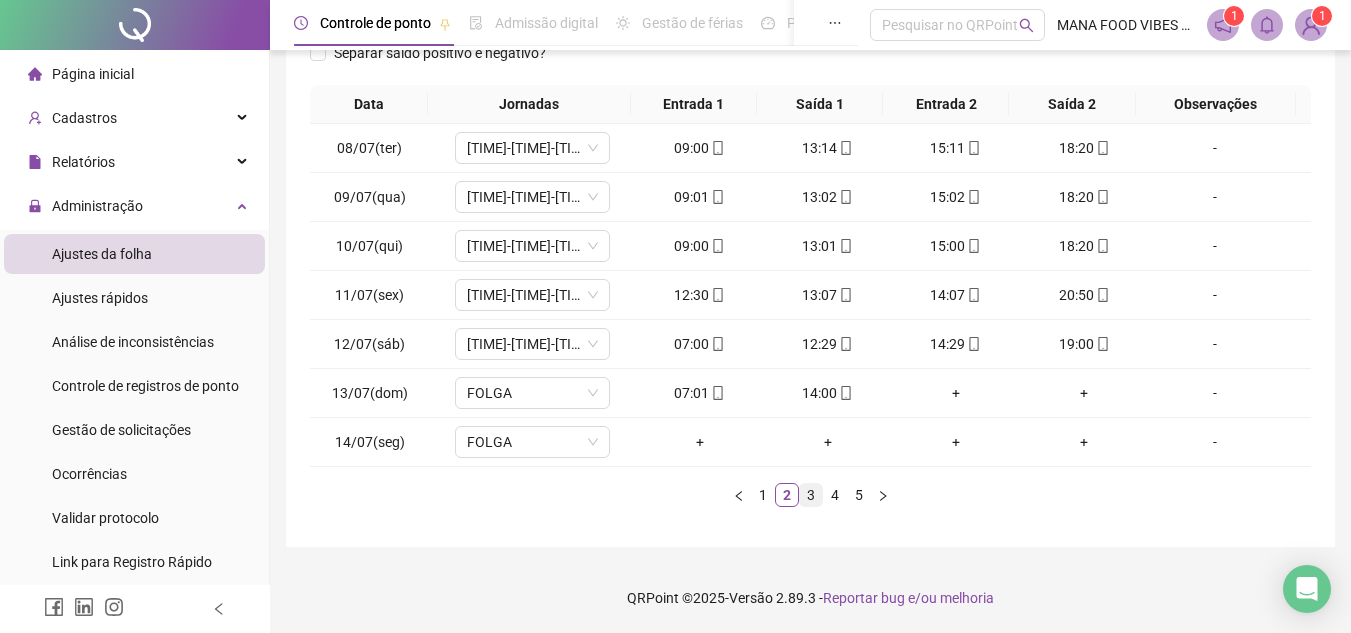 click on "3" at bounding box center (811, 495) 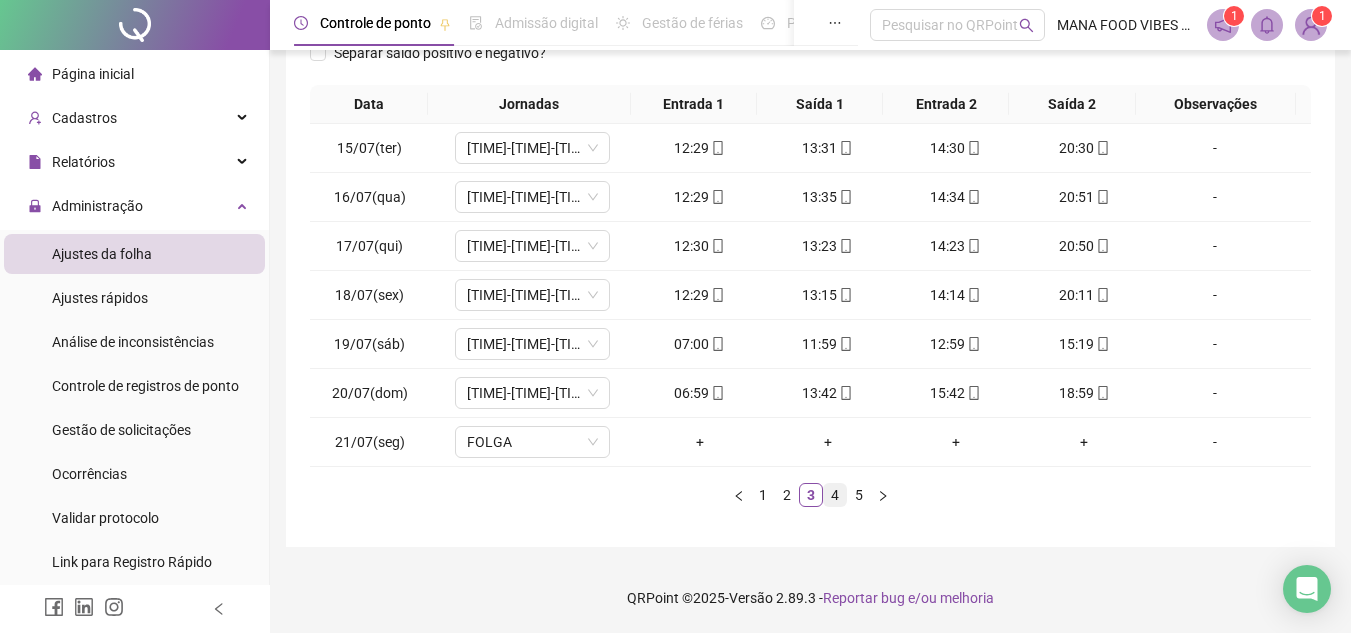 click on "4" at bounding box center (835, 495) 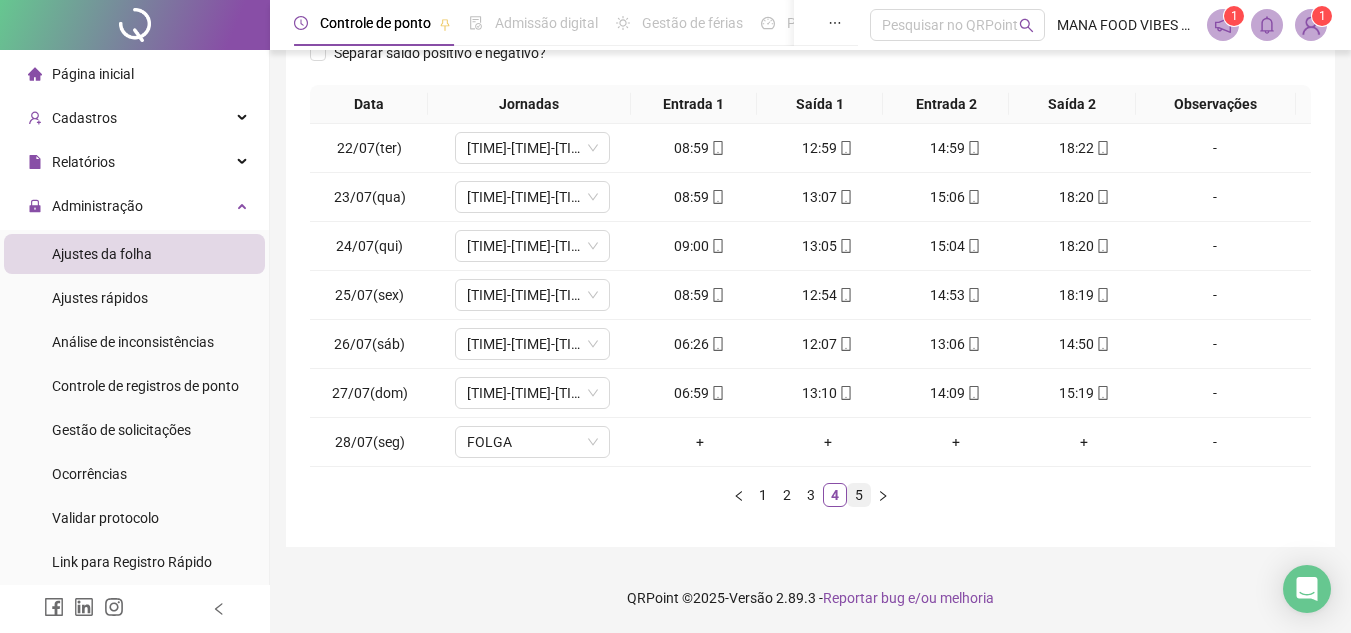 click on "5" at bounding box center (859, 495) 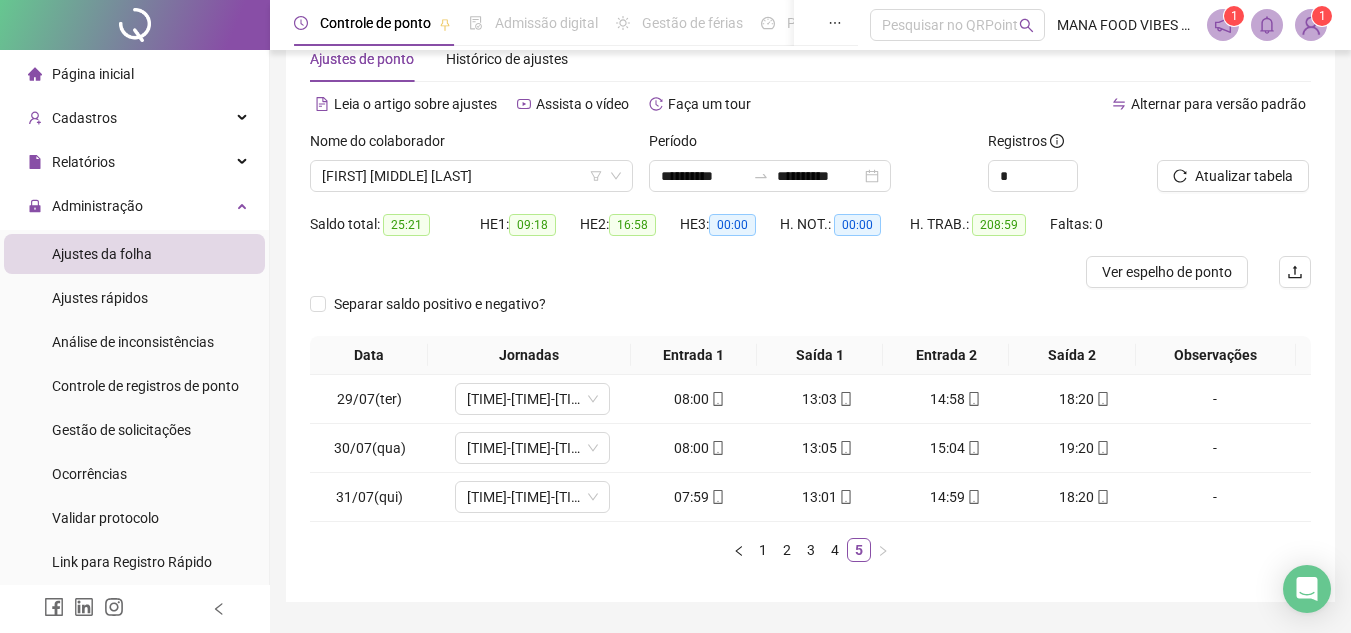 scroll, scrollTop: 0, scrollLeft: 0, axis: both 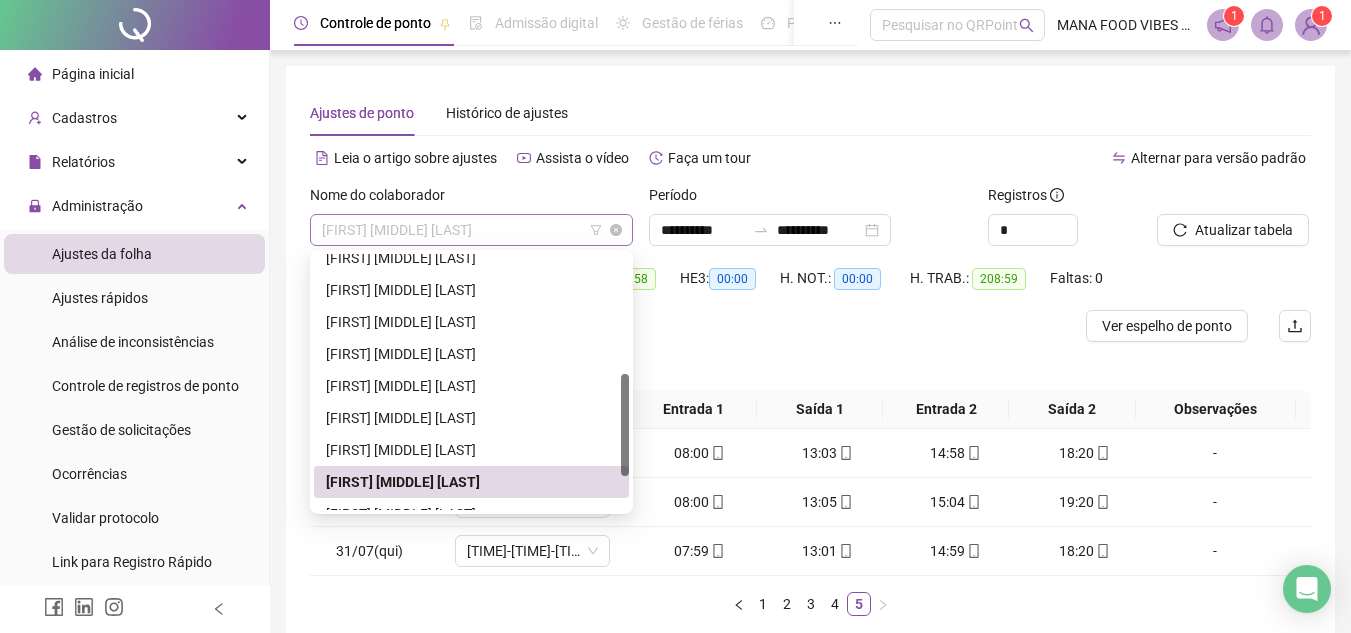 click on "[FIRST] [MIDDLE] [LAST]" at bounding box center [471, 230] 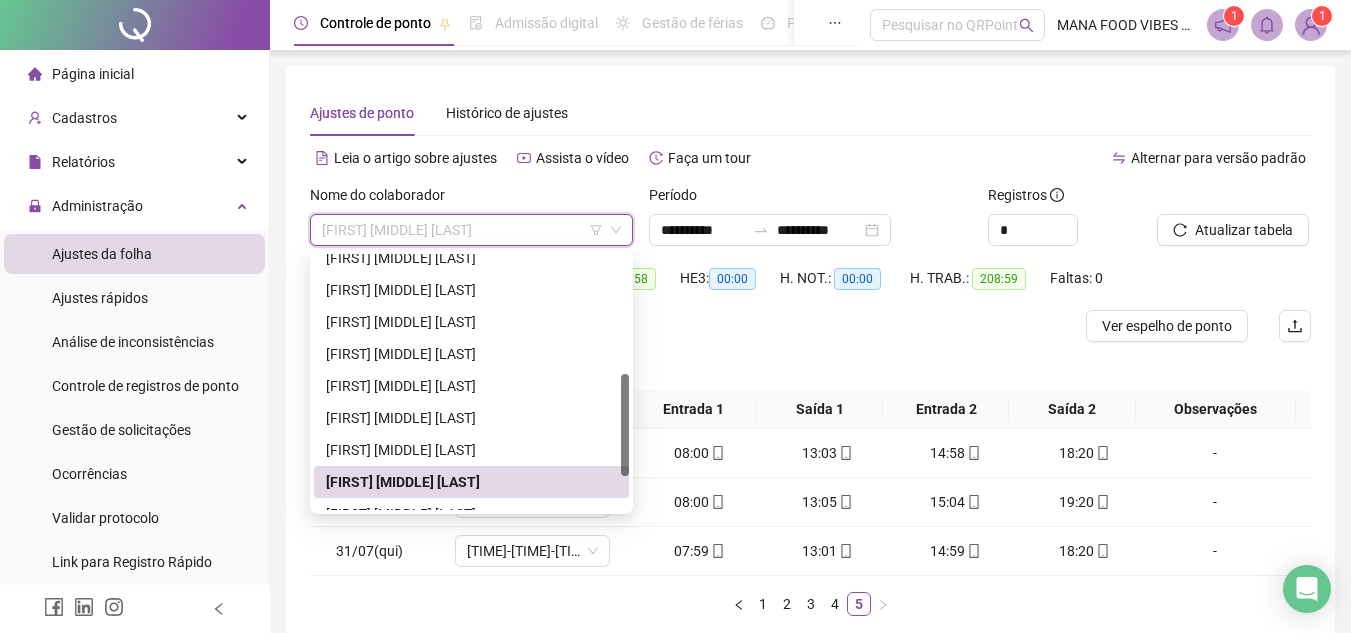 scroll, scrollTop: 384, scrollLeft: 0, axis: vertical 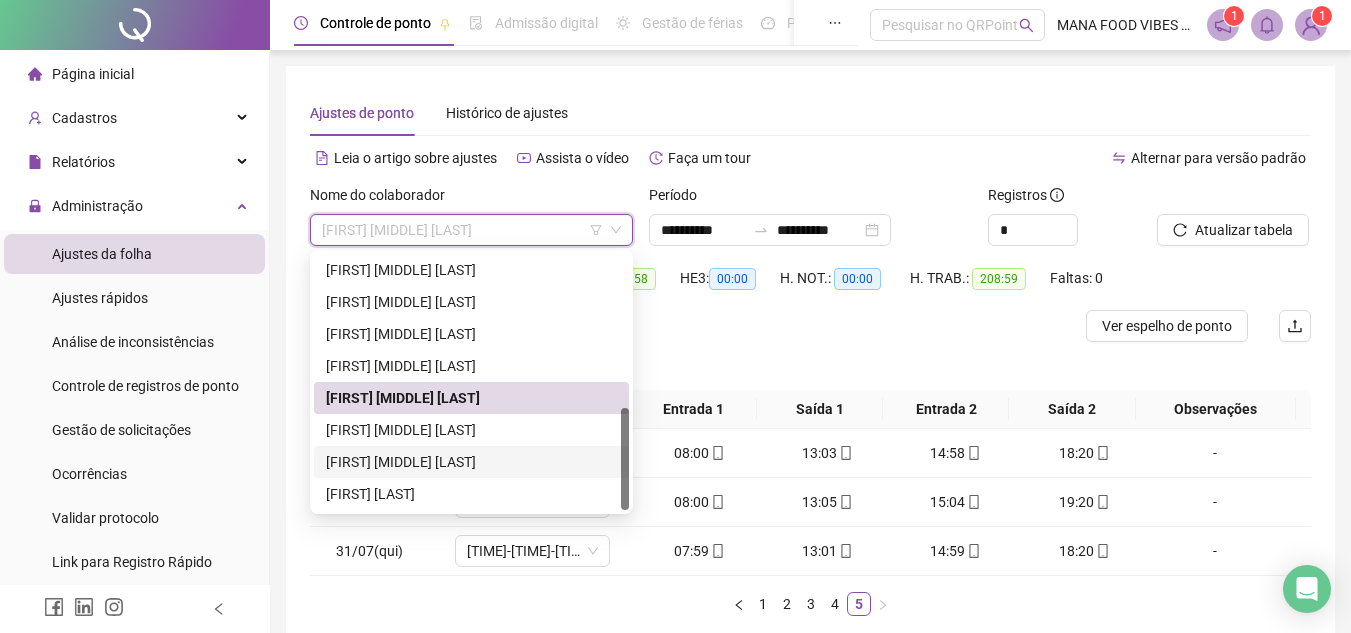 click on "[FIRST] [MIDDLE] [LAST]" at bounding box center (471, 462) 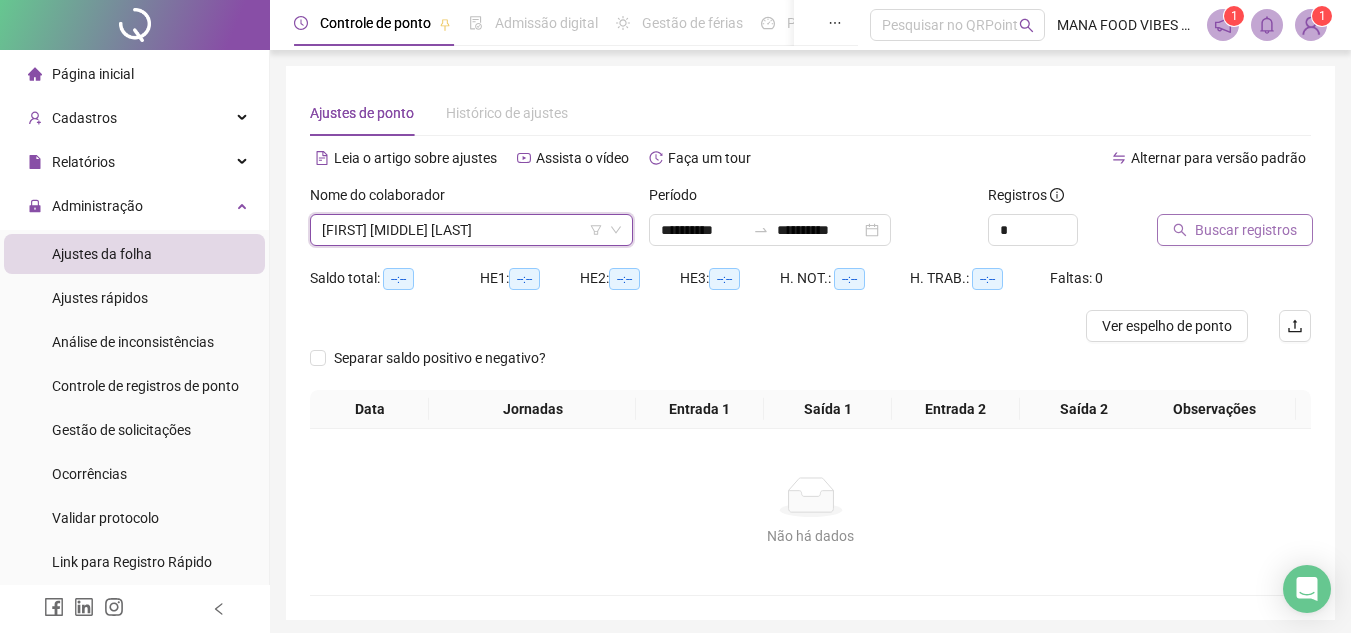 click on "Buscar registros" at bounding box center [1246, 230] 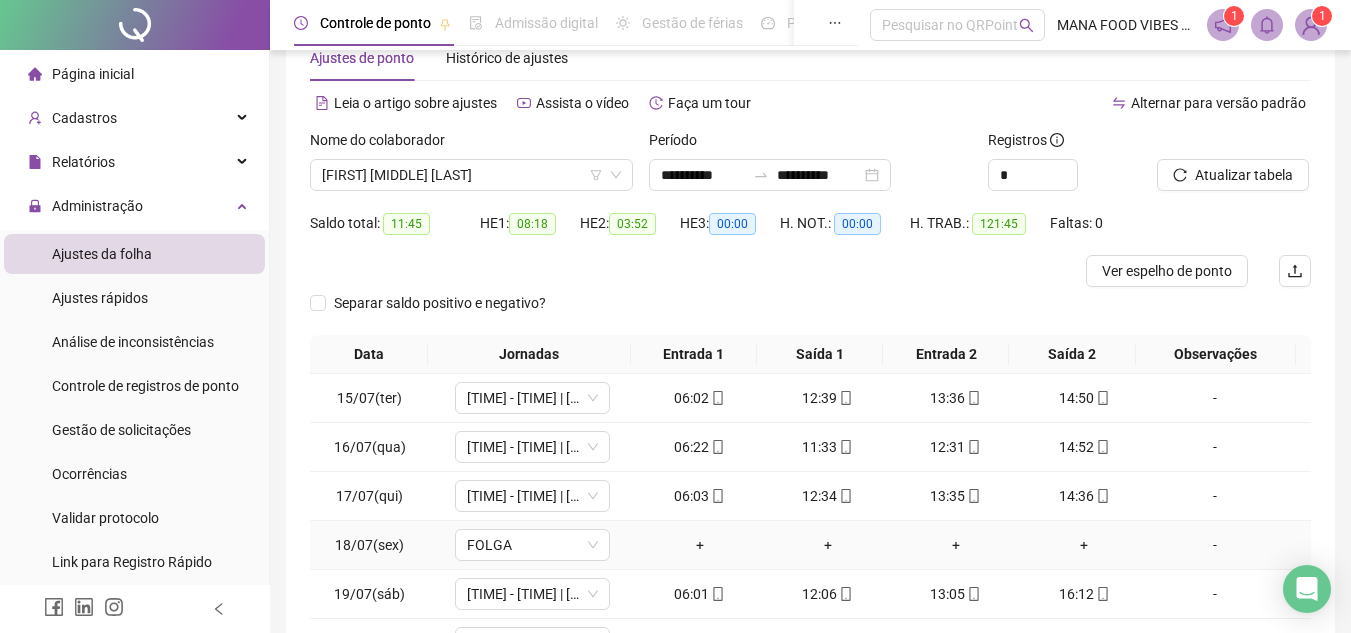 scroll, scrollTop: 200, scrollLeft: 0, axis: vertical 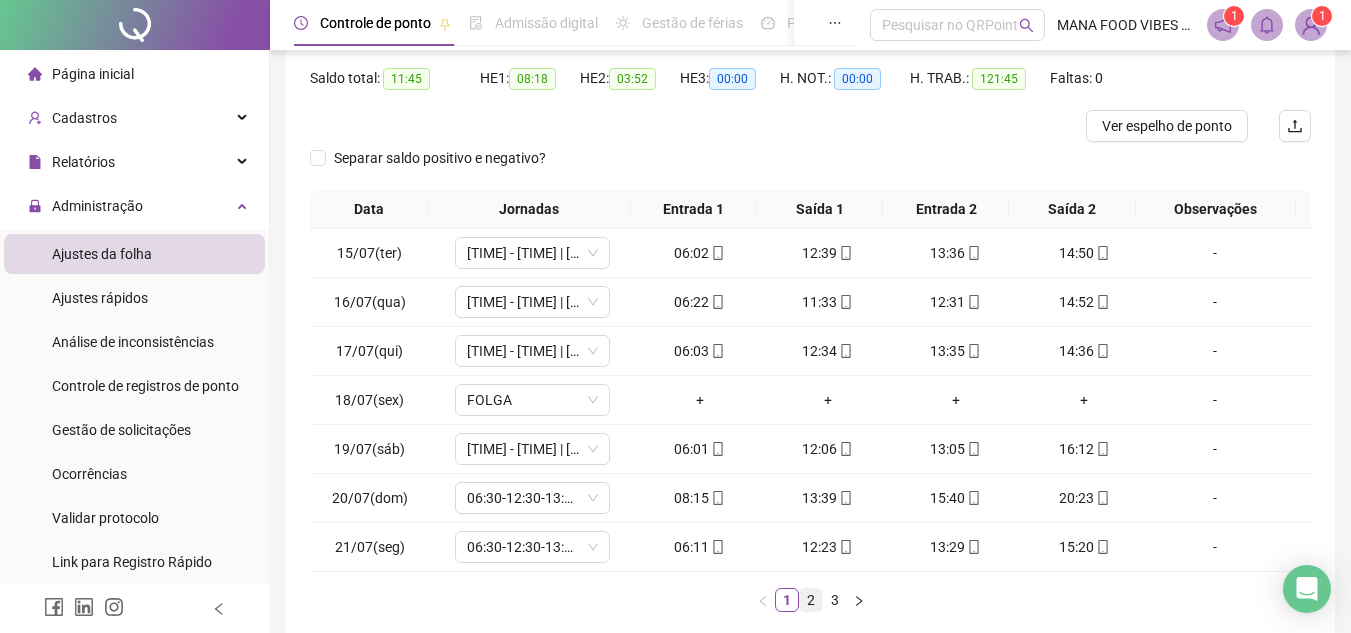 click on "2" at bounding box center [811, 600] 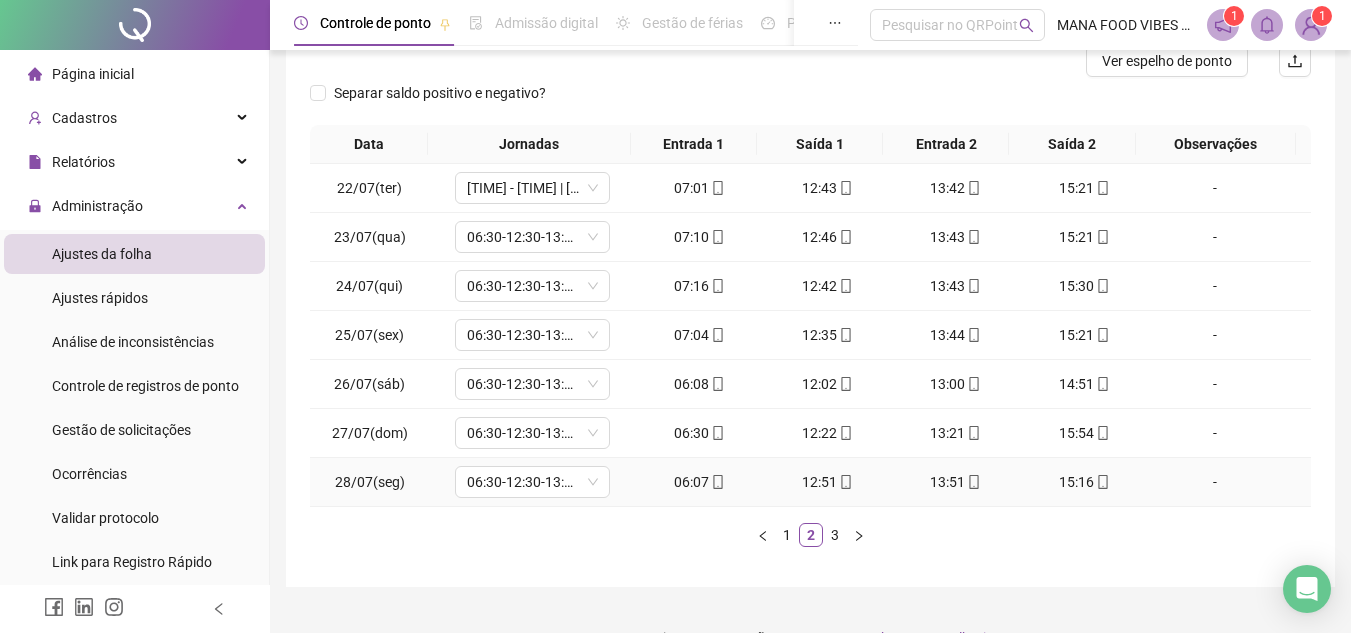 scroll, scrollTop: 300, scrollLeft: 0, axis: vertical 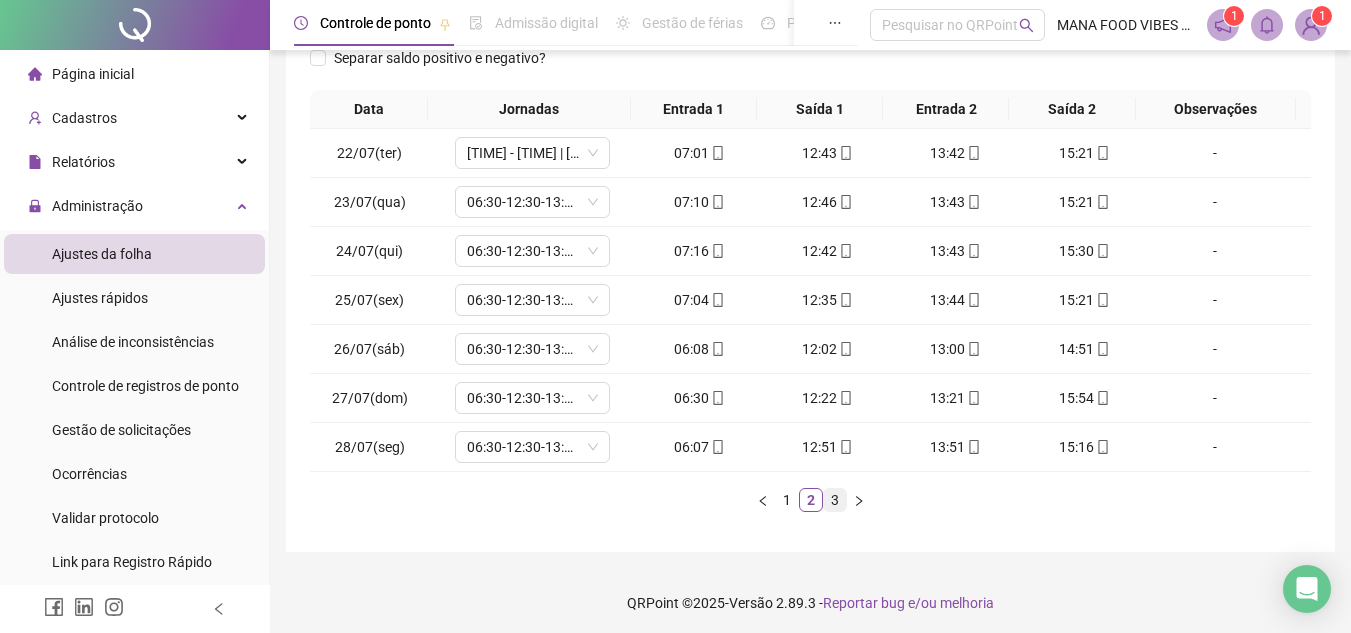 click on "3" at bounding box center [835, 500] 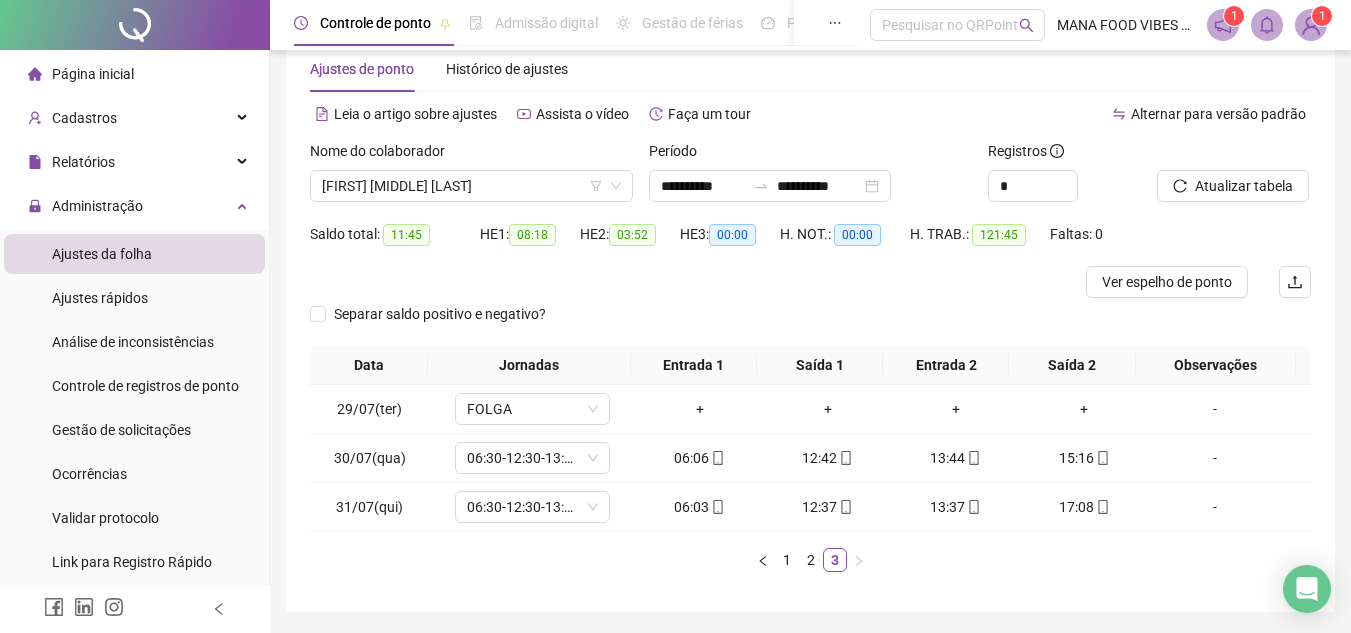 scroll, scrollTop: 0, scrollLeft: 0, axis: both 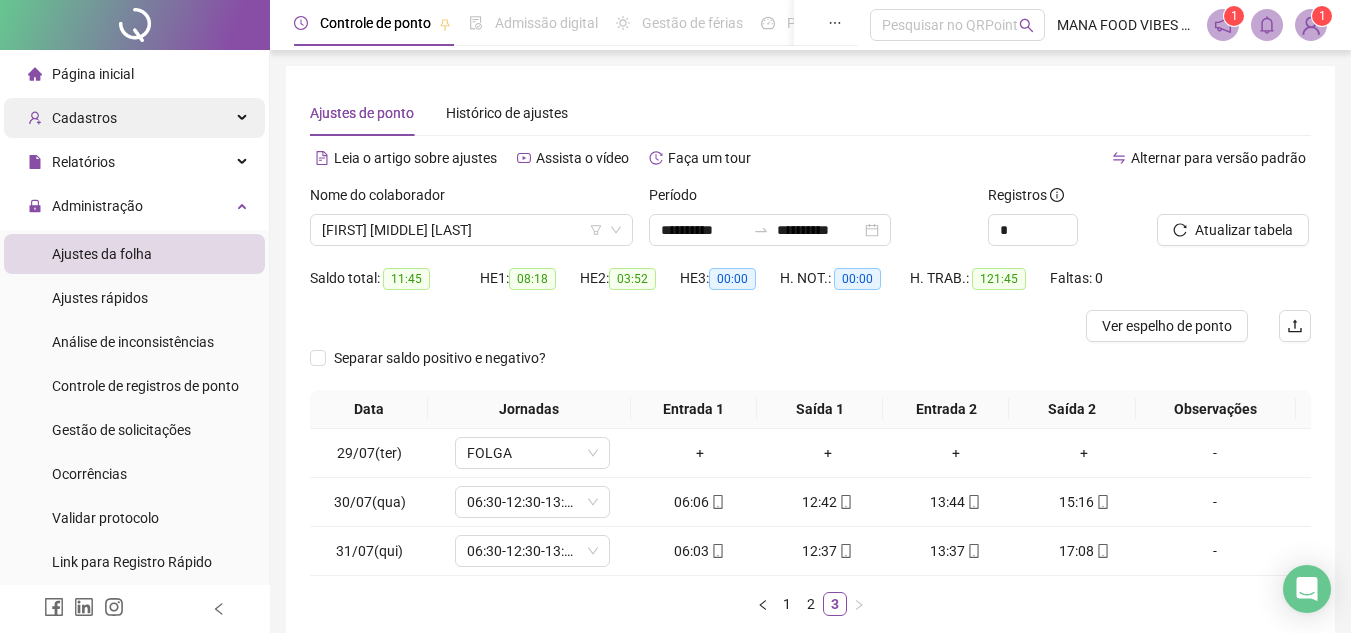 click on "Cadastros" at bounding box center [134, 118] 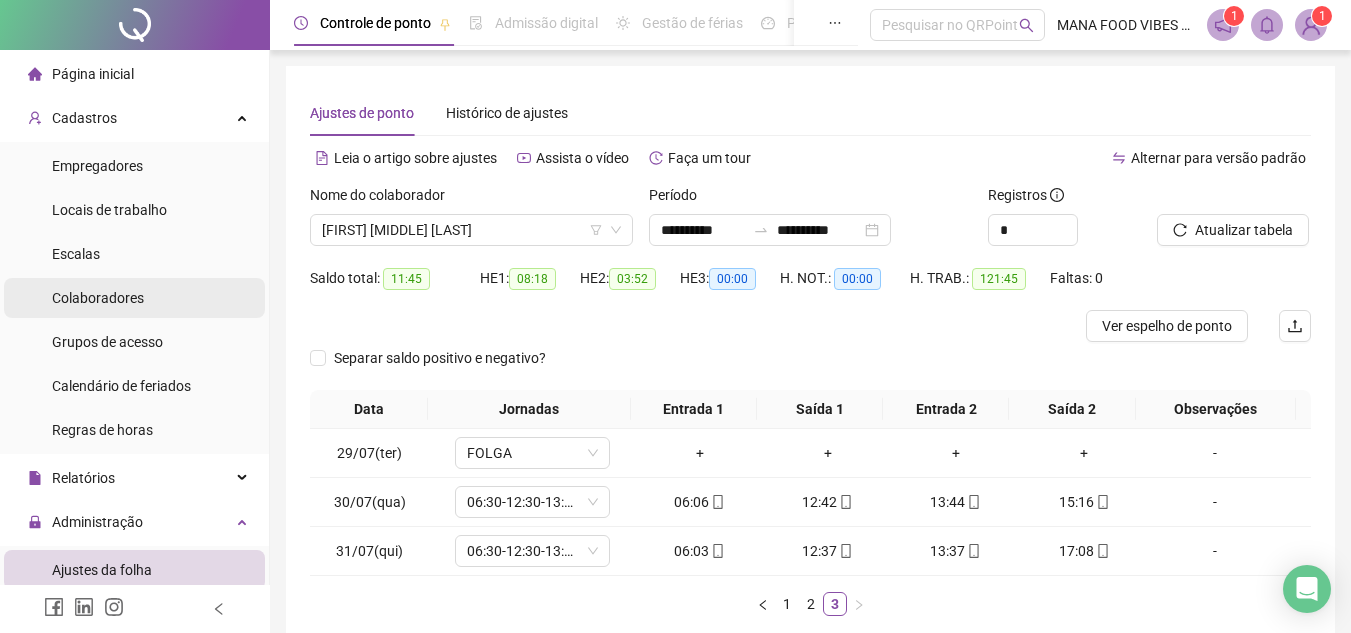 click on "Colaboradores" at bounding box center (98, 298) 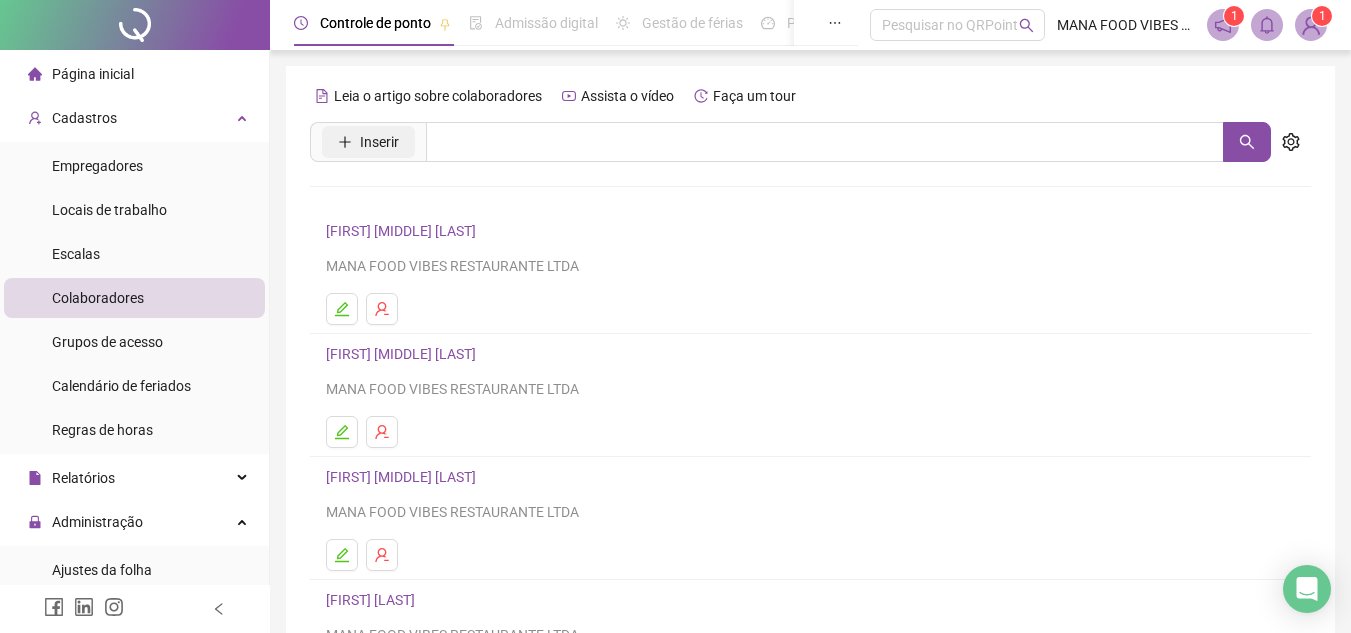 click on "Inserir" at bounding box center (379, 142) 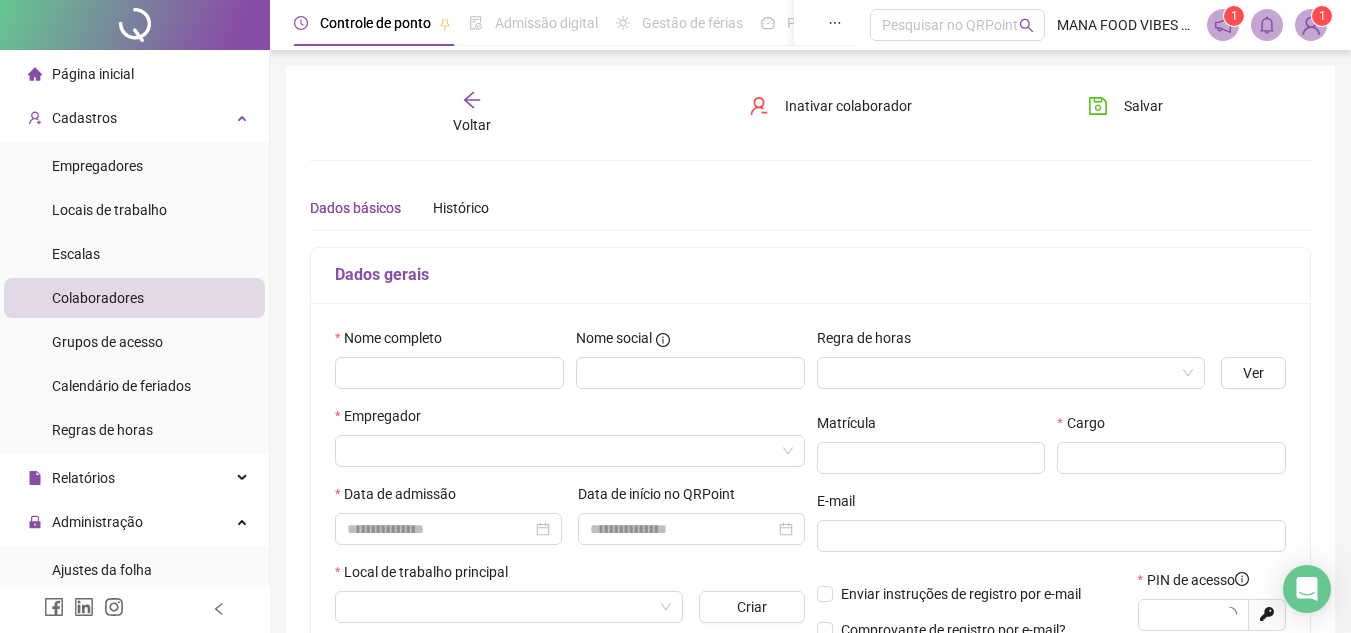 type on "*****" 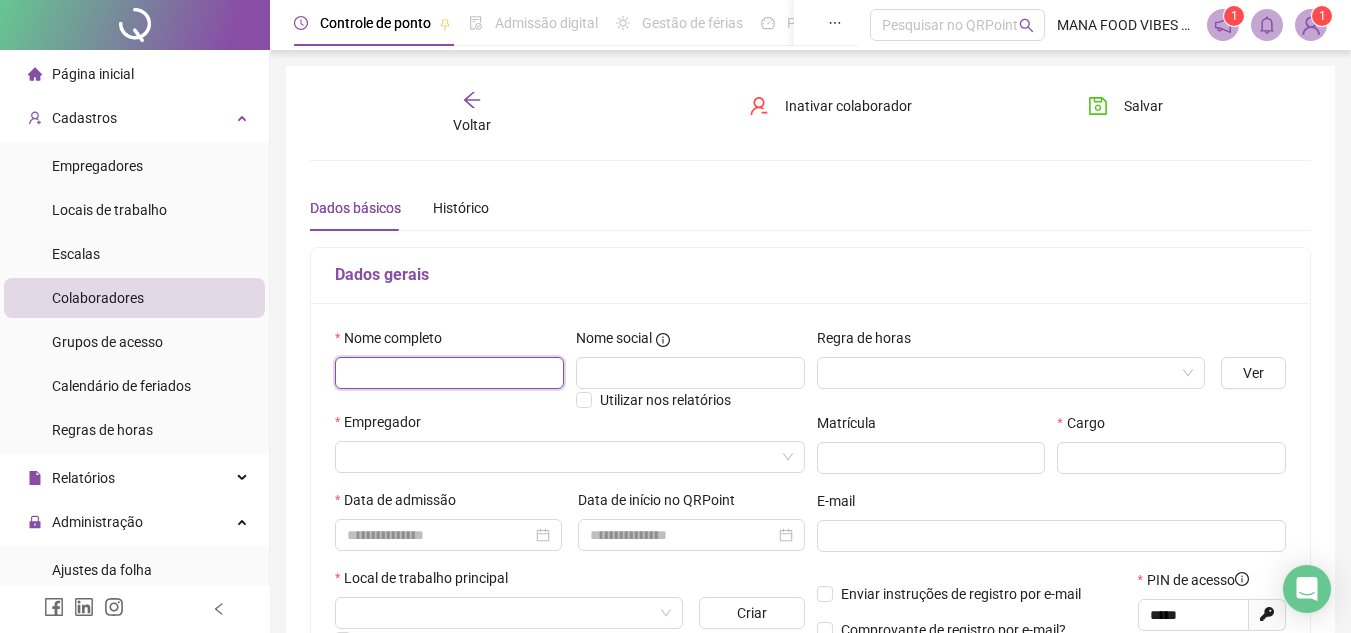 click at bounding box center [449, 373] 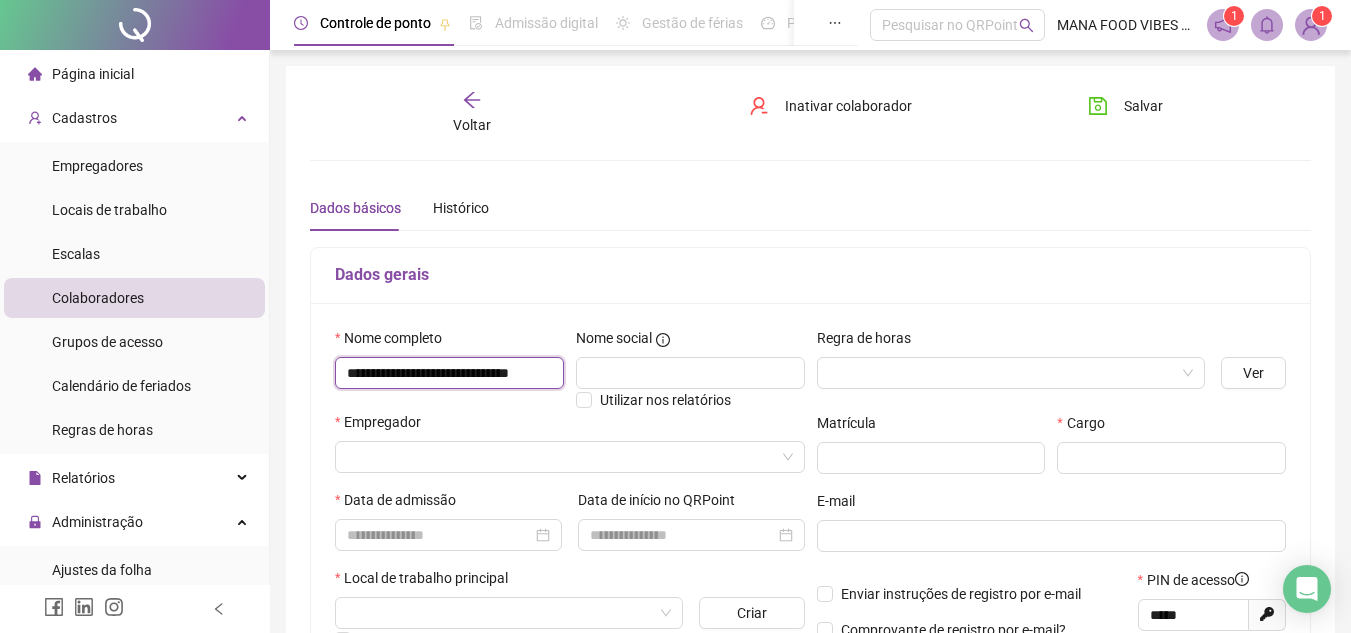 scroll, scrollTop: 0, scrollLeft: 13, axis: horizontal 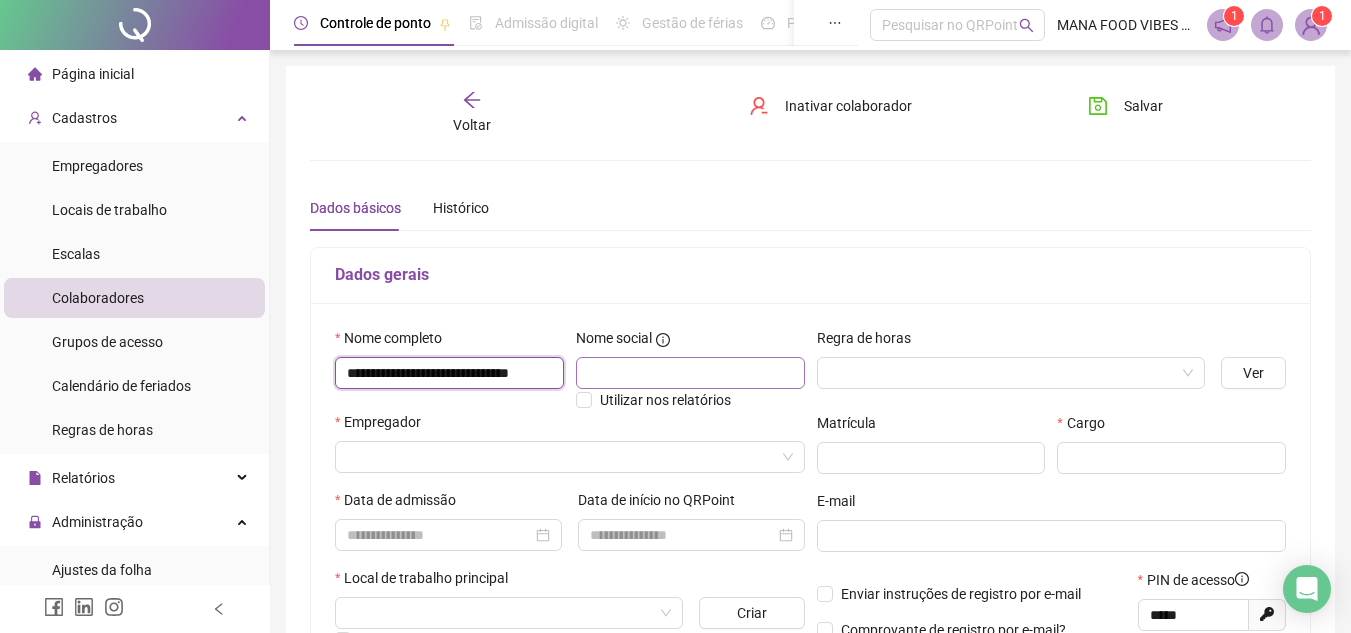 type on "**********" 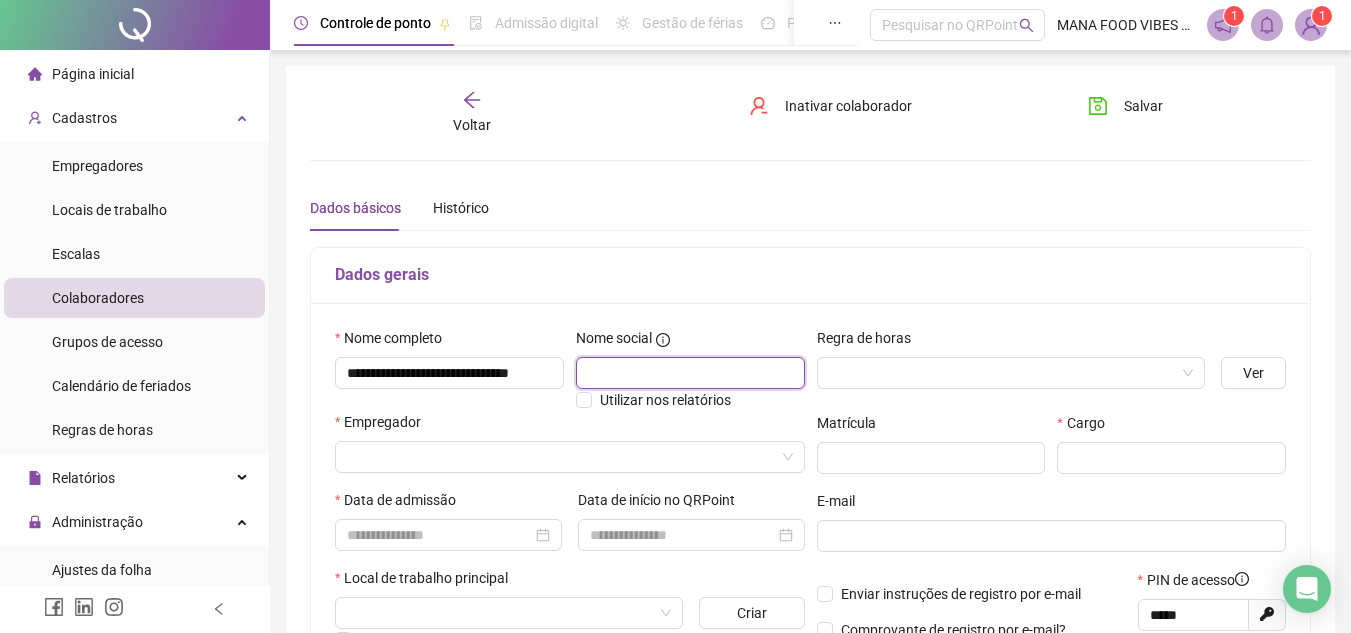 click at bounding box center (690, 373) 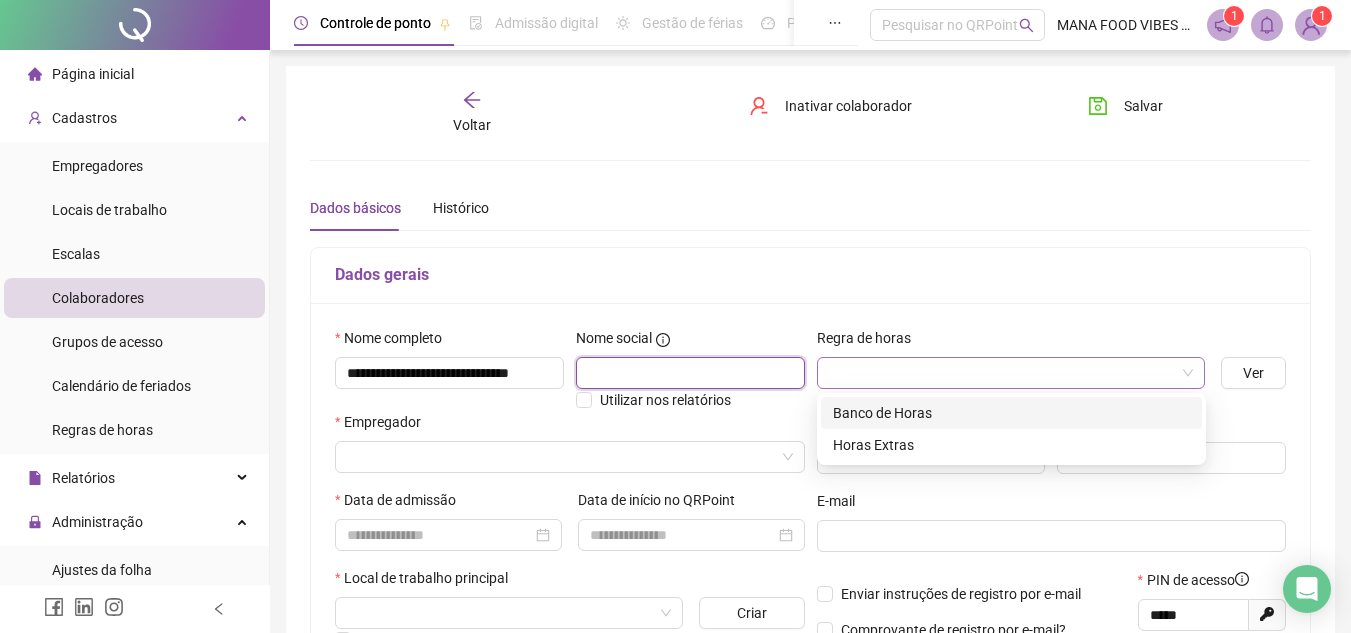 click at bounding box center [1011, 373] 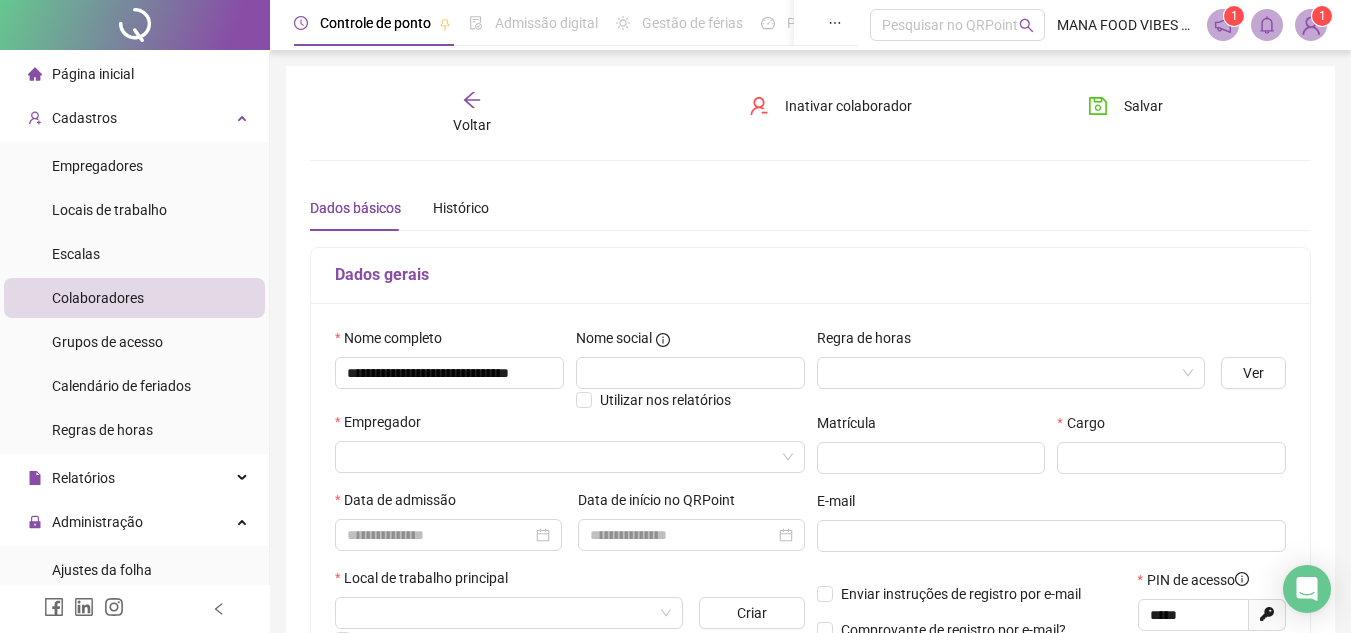 click on "**********" at bounding box center (810, 528) 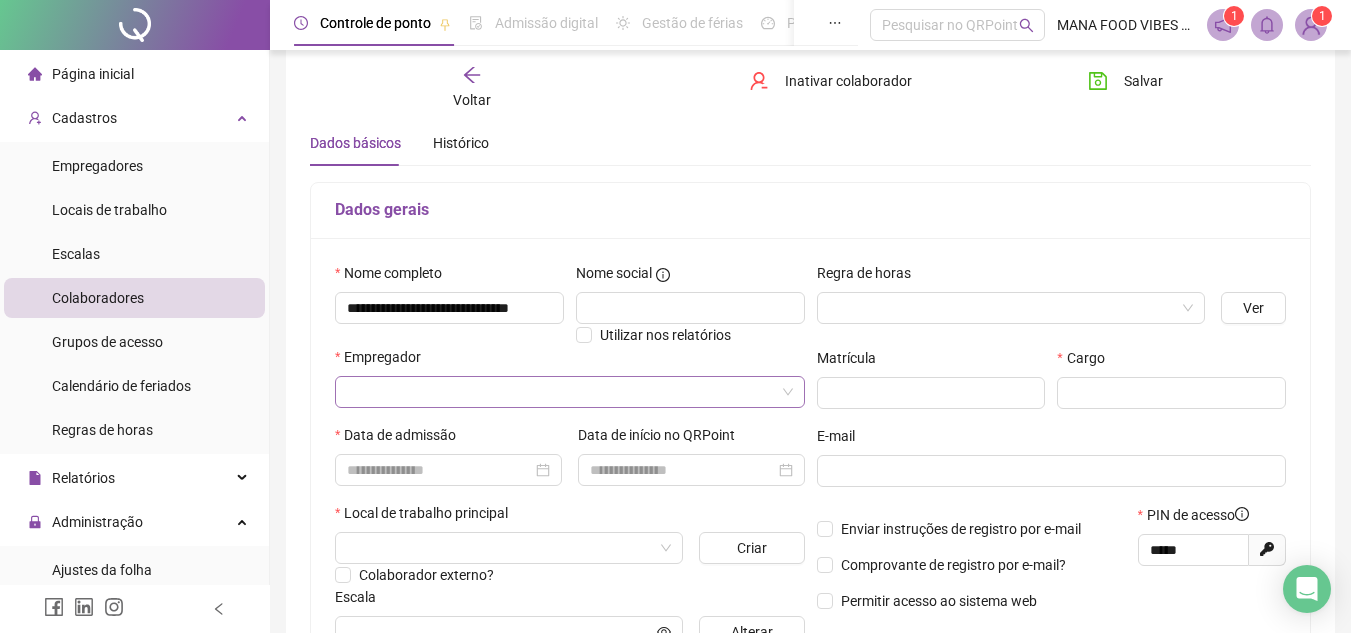 scroll, scrollTop: 100, scrollLeft: 0, axis: vertical 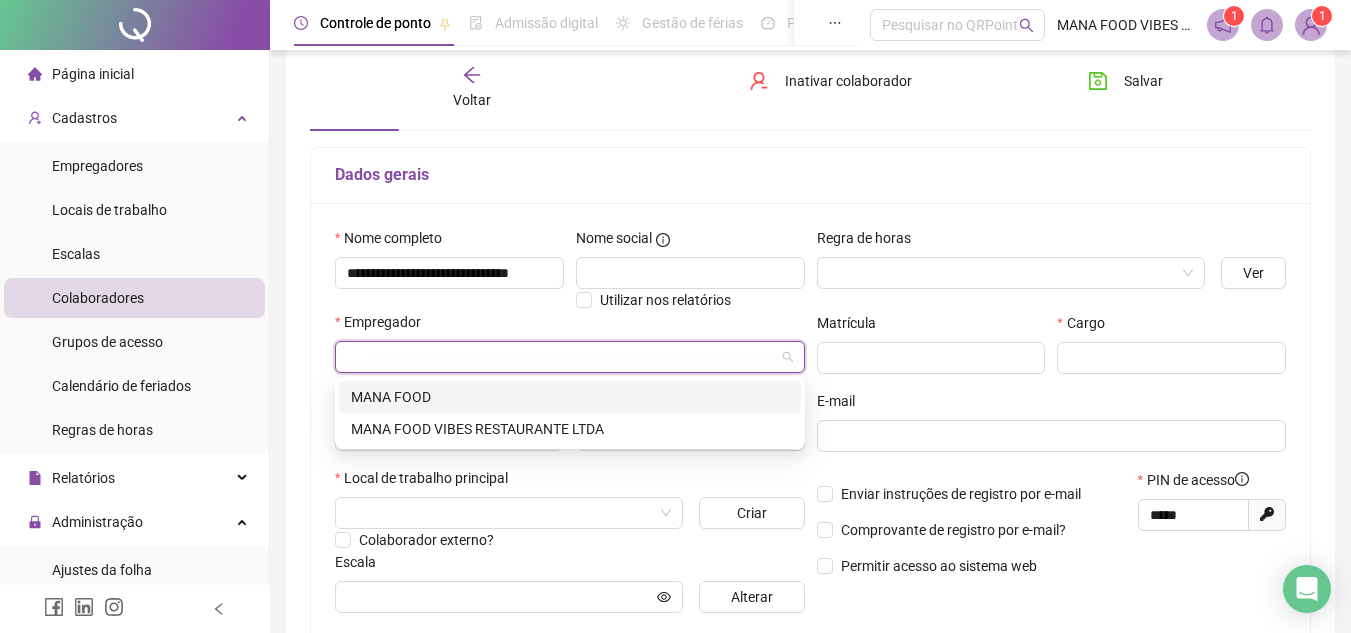 click at bounding box center [561, 357] 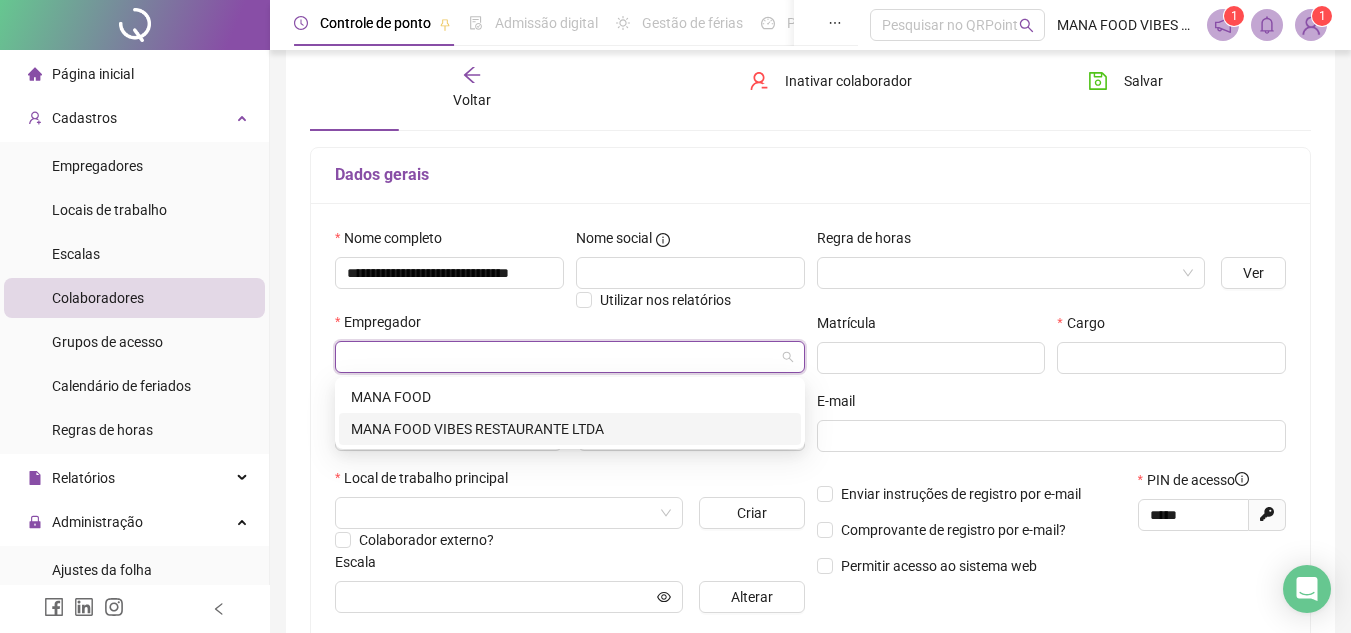 click on "MANA FOOD VIBES RESTAURANTE LTDA" at bounding box center (570, 429) 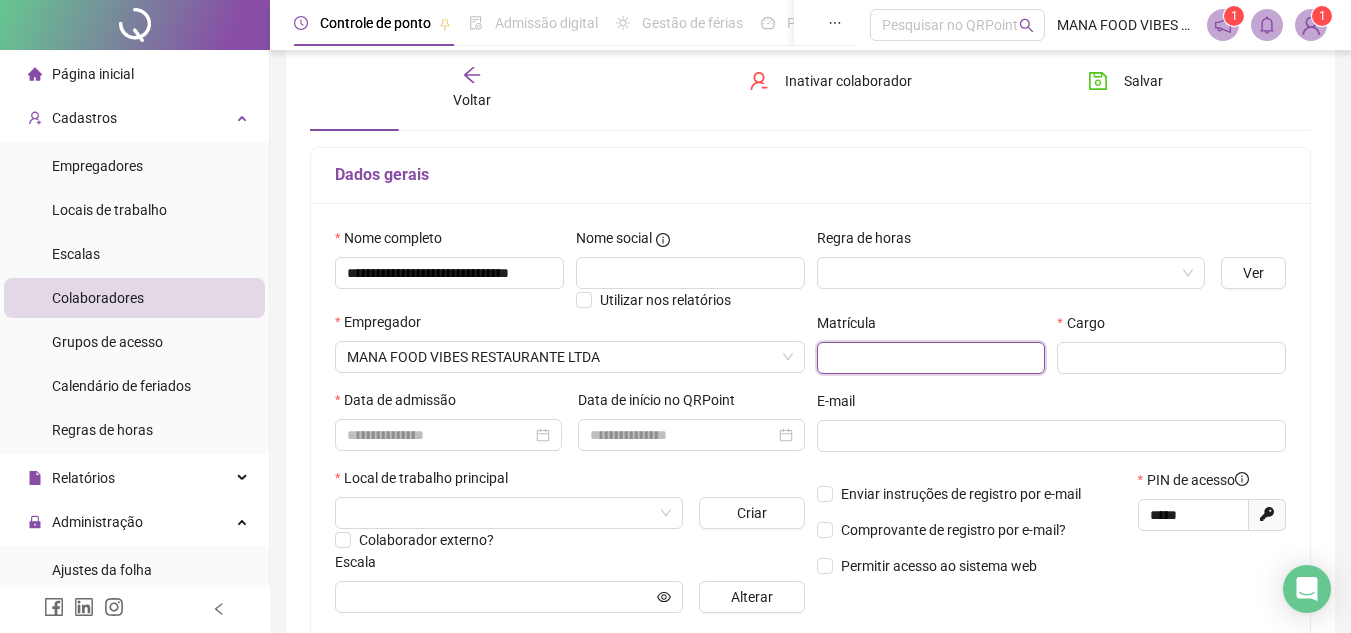 click at bounding box center (931, 358) 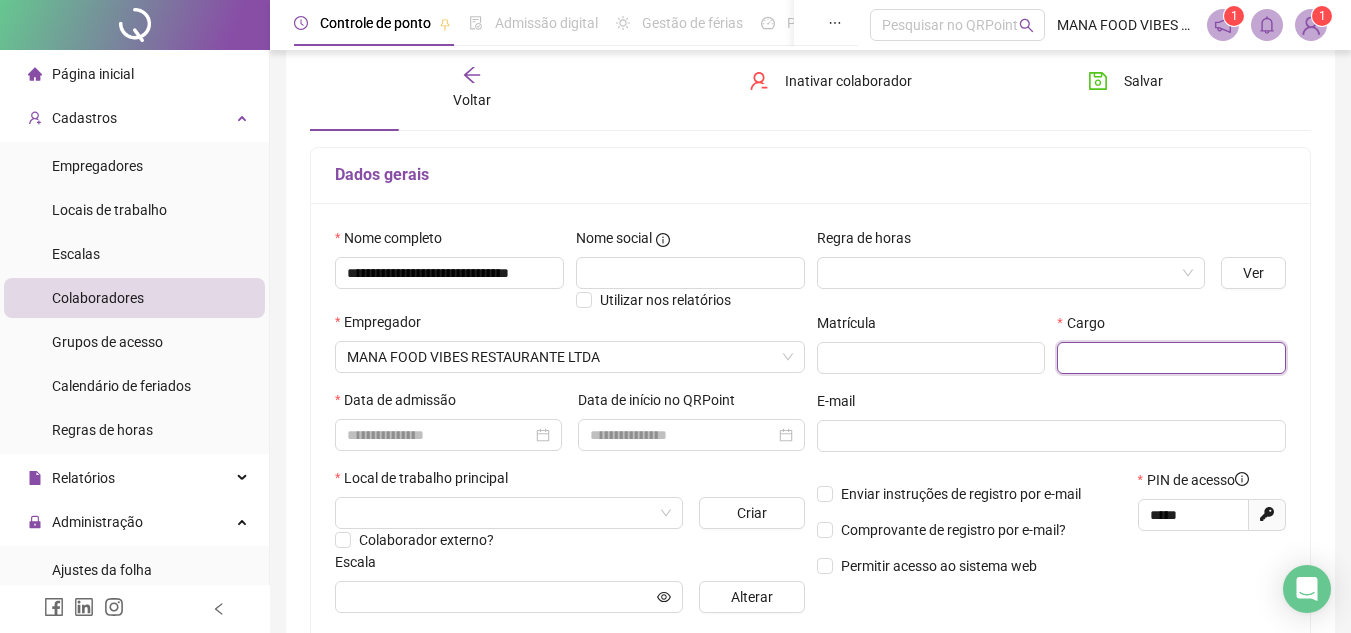 click at bounding box center [1171, 358] 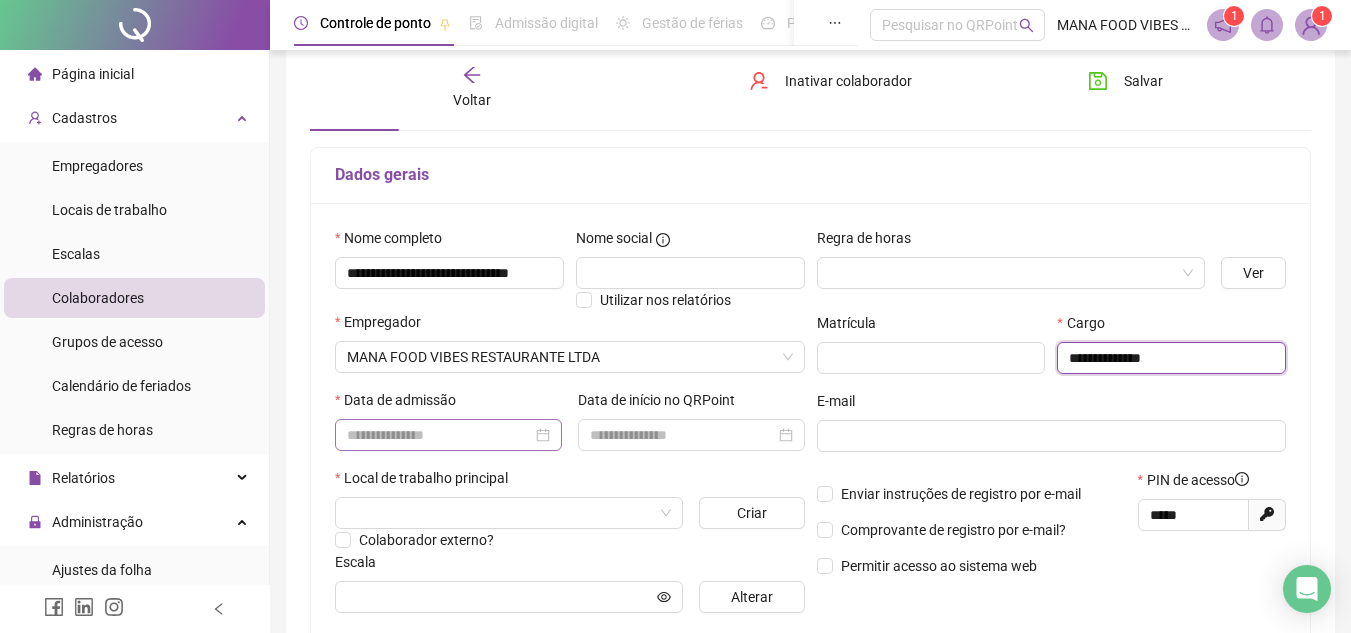 click at bounding box center (448, 435) 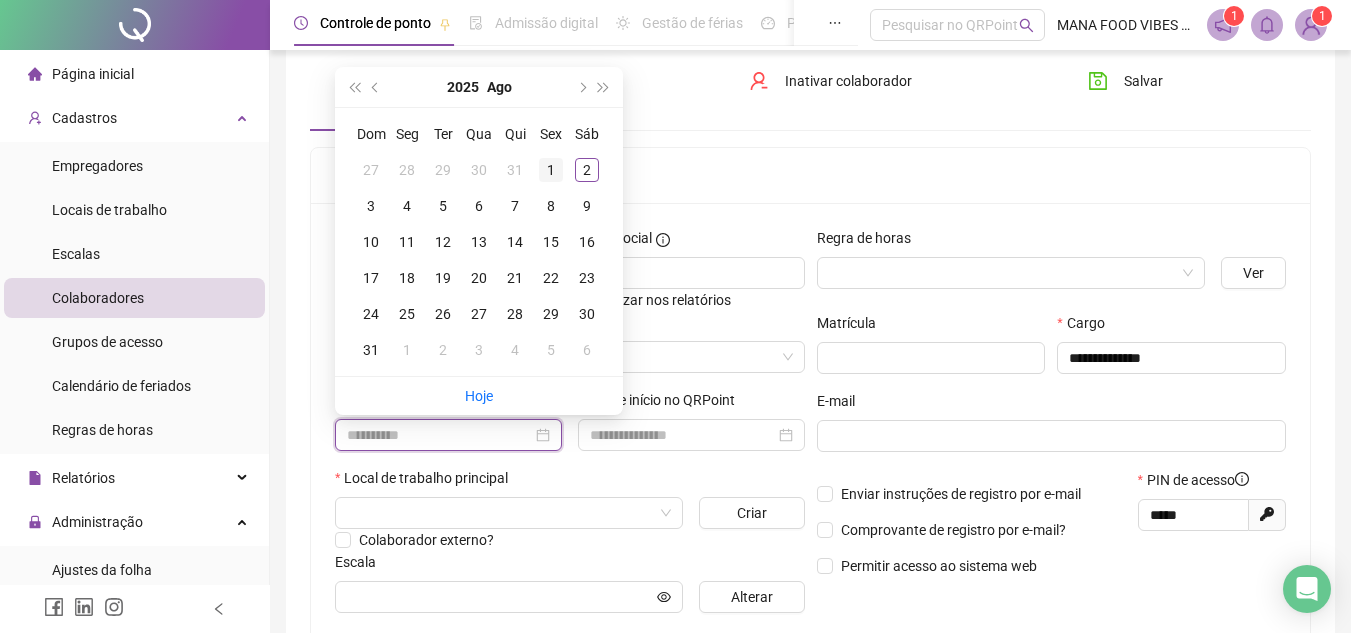 type on "**********" 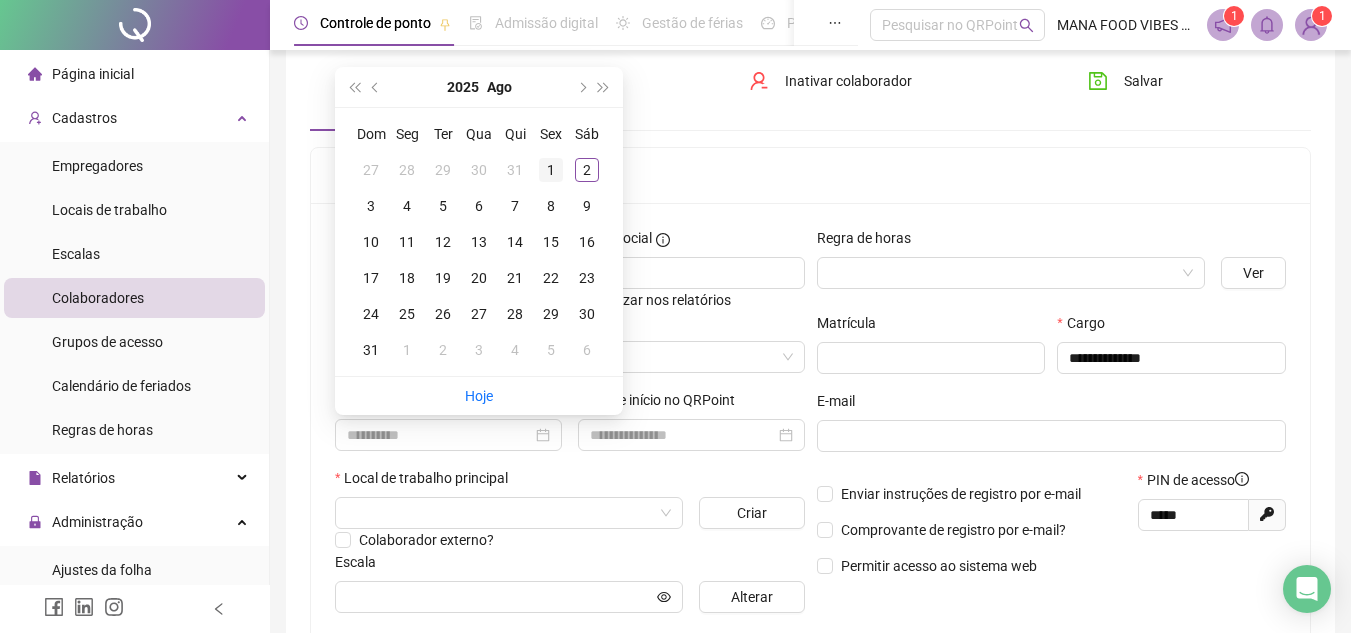 click on "1" at bounding box center (551, 170) 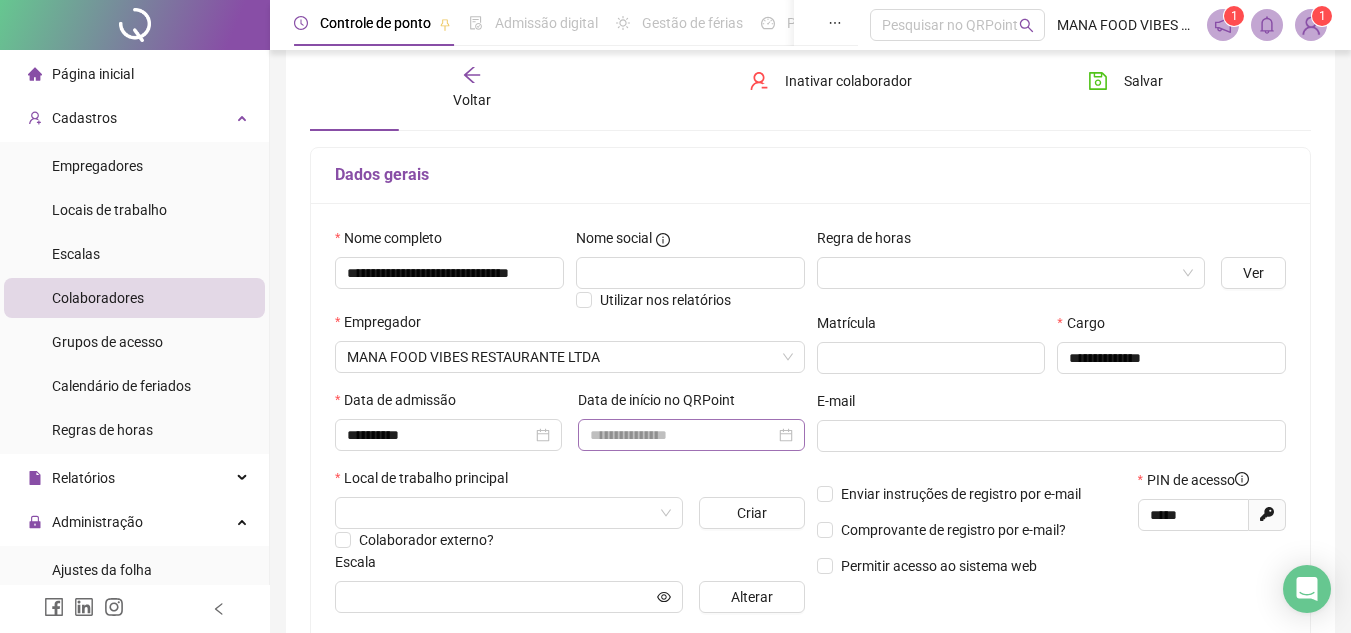 click at bounding box center (691, 435) 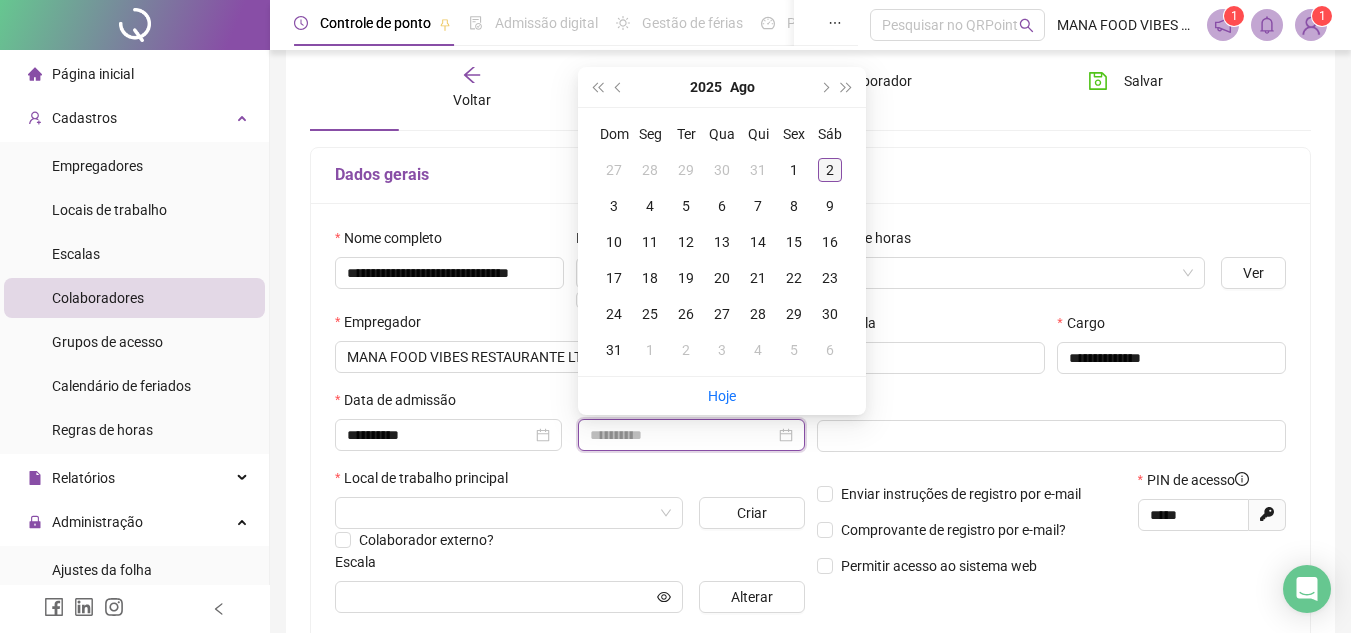 type on "**********" 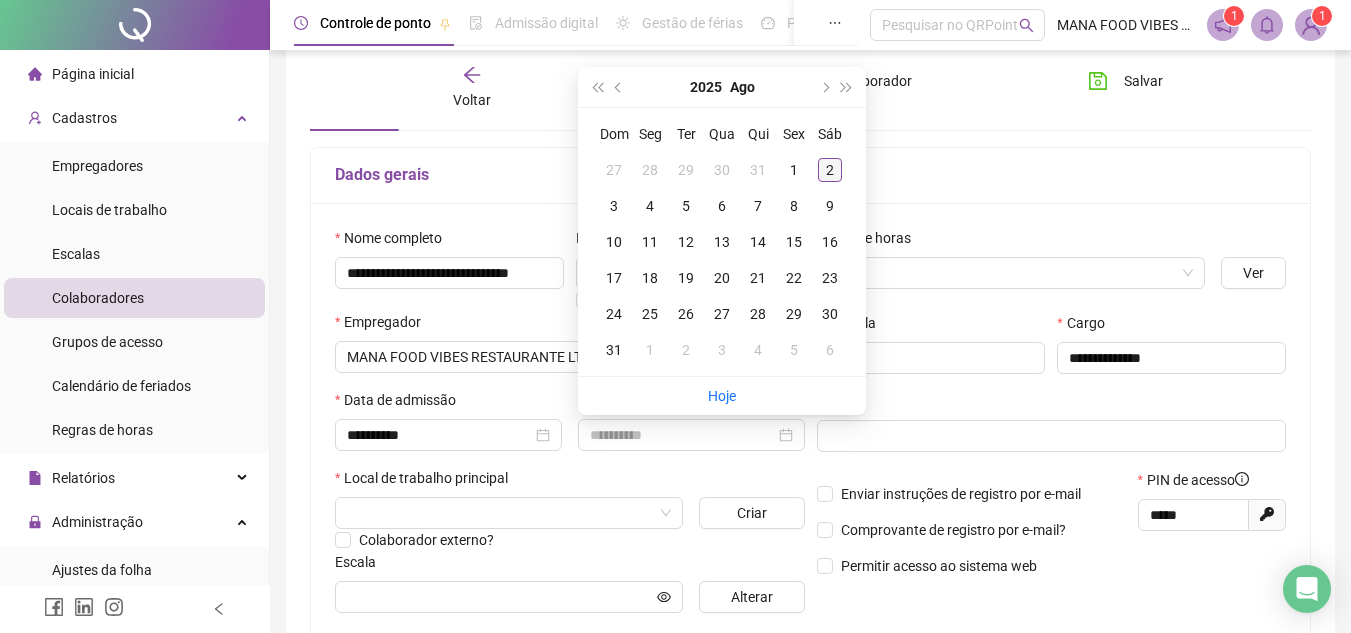 click on "2" at bounding box center (830, 170) 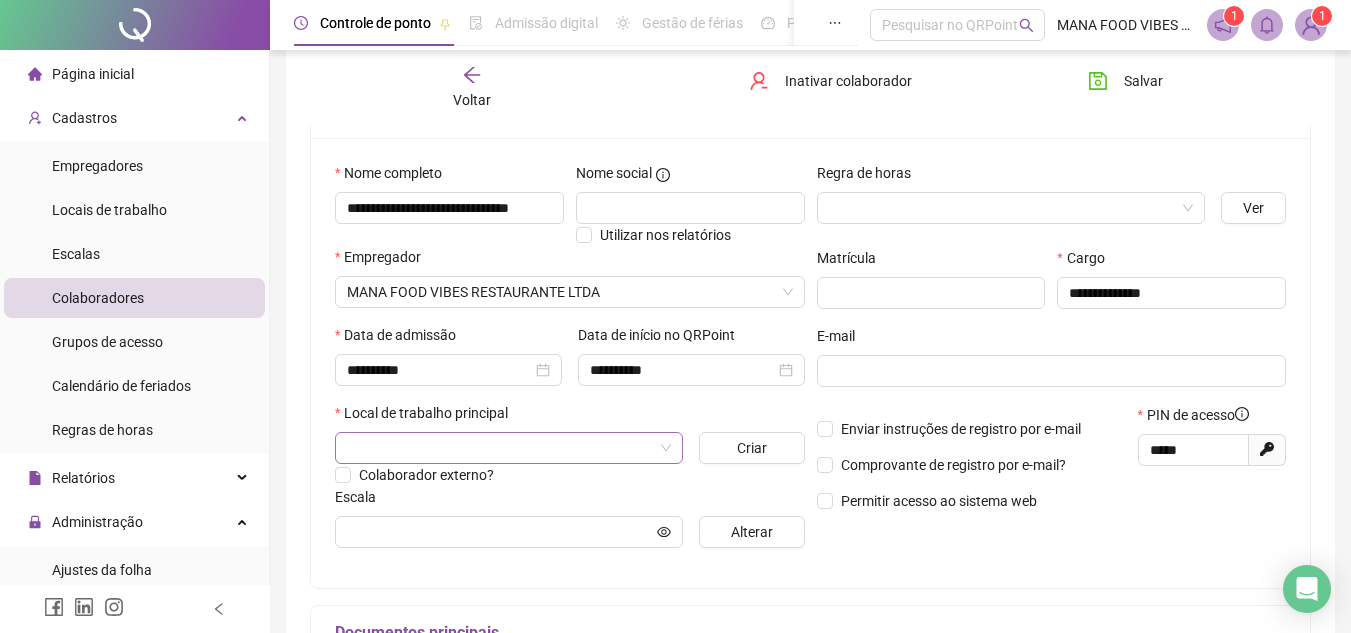 scroll, scrollTop: 200, scrollLeft: 0, axis: vertical 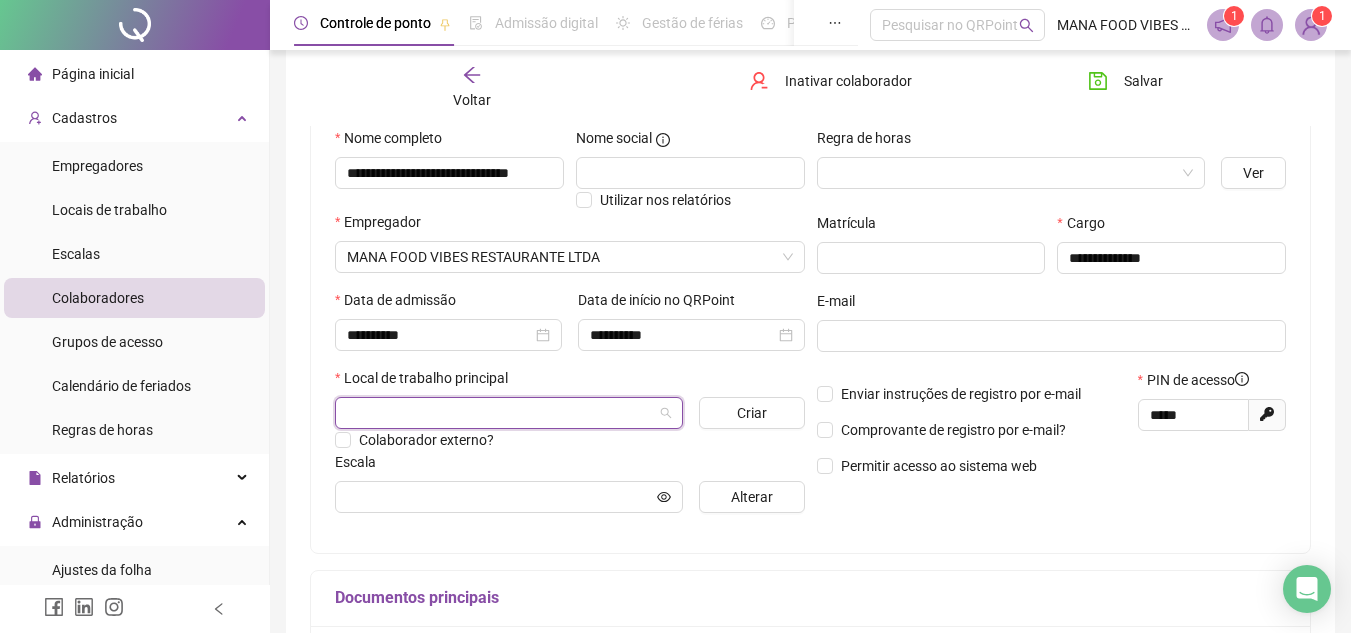 click at bounding box center (500, 413) 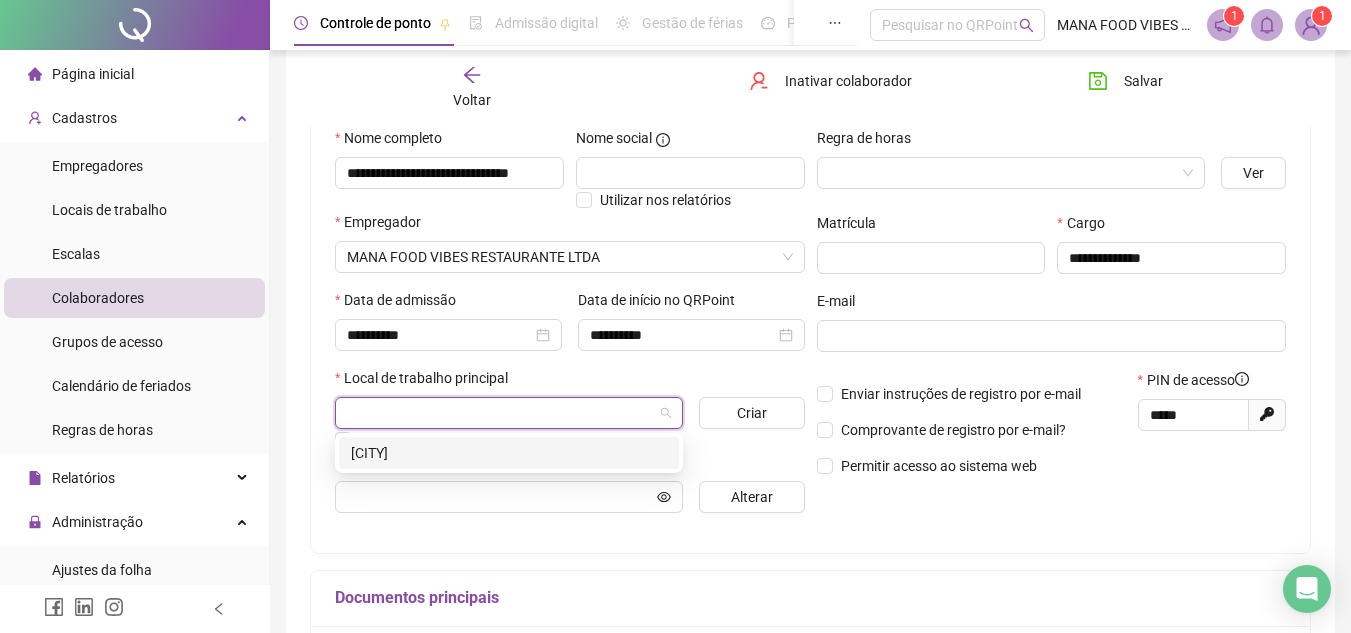 click on "[CITY]" at bounding box center [509, 453] 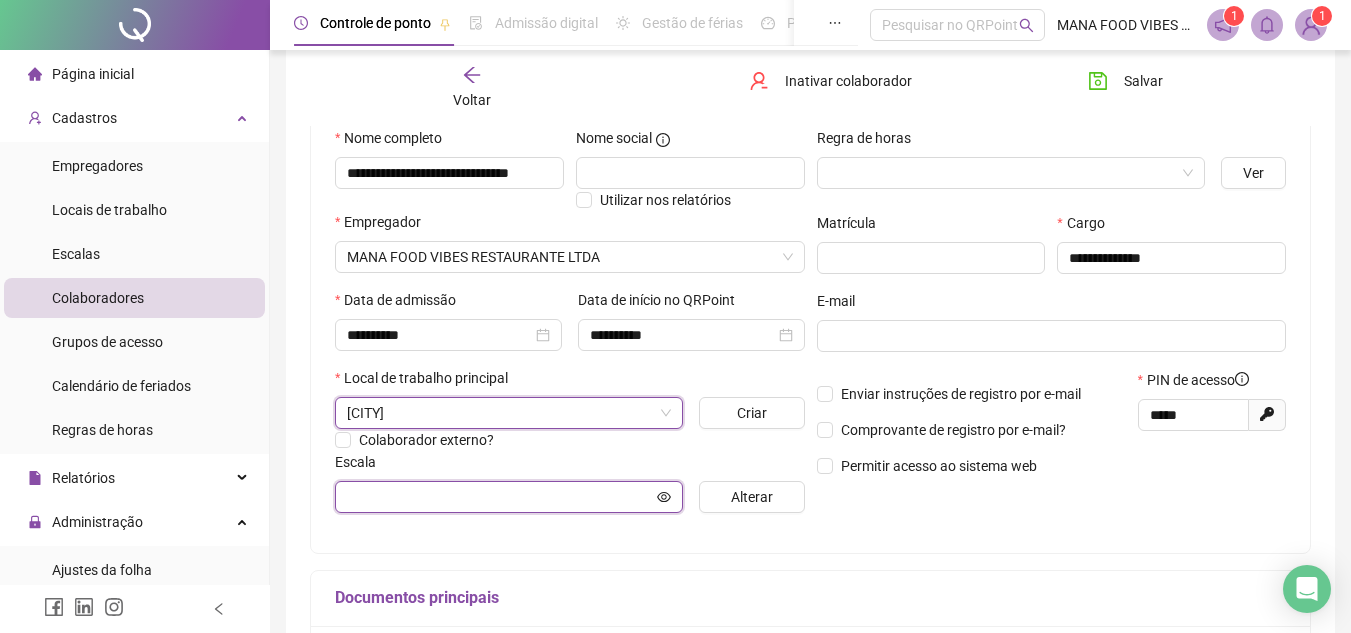 click at bounding box center (500, 497) 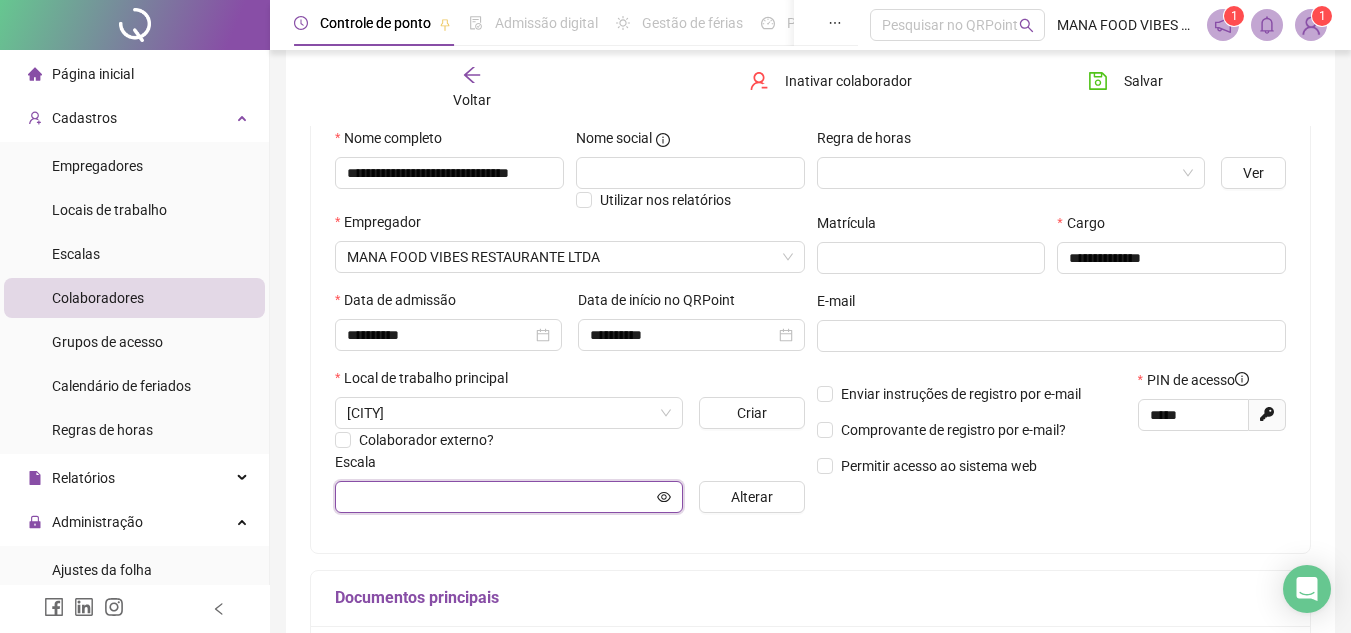 click at bounding box center [500, 497] 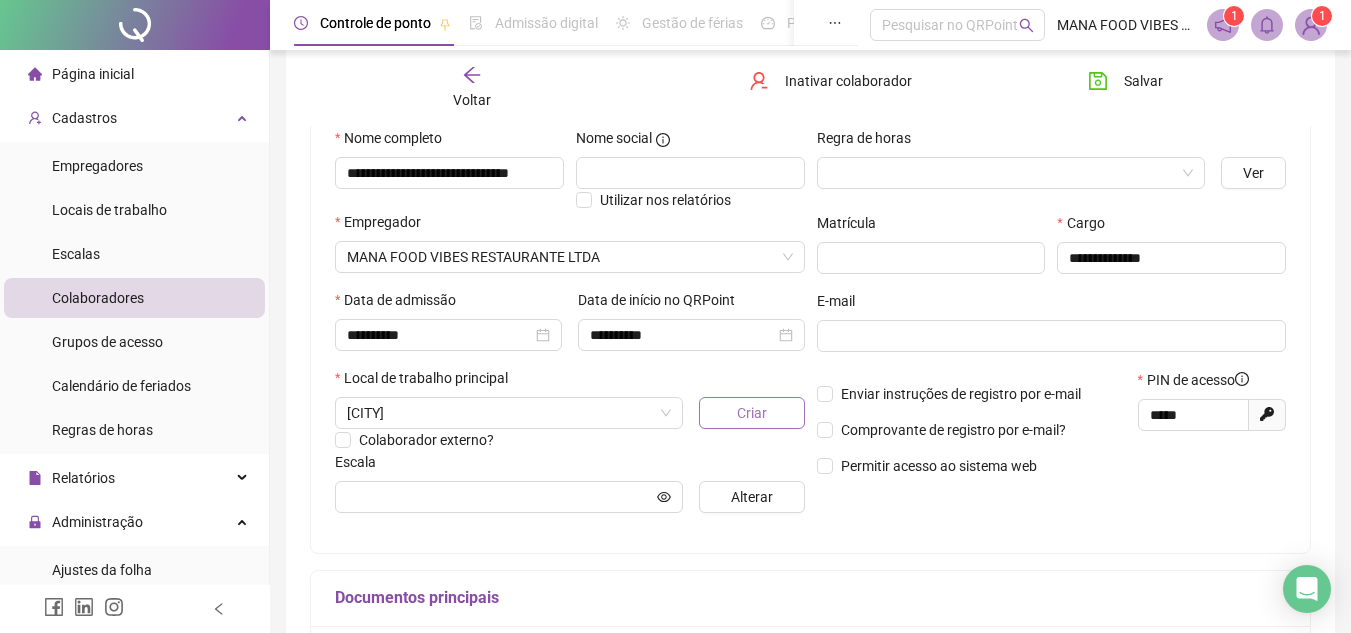 click on "Criar" at bounding box center (752, 413) 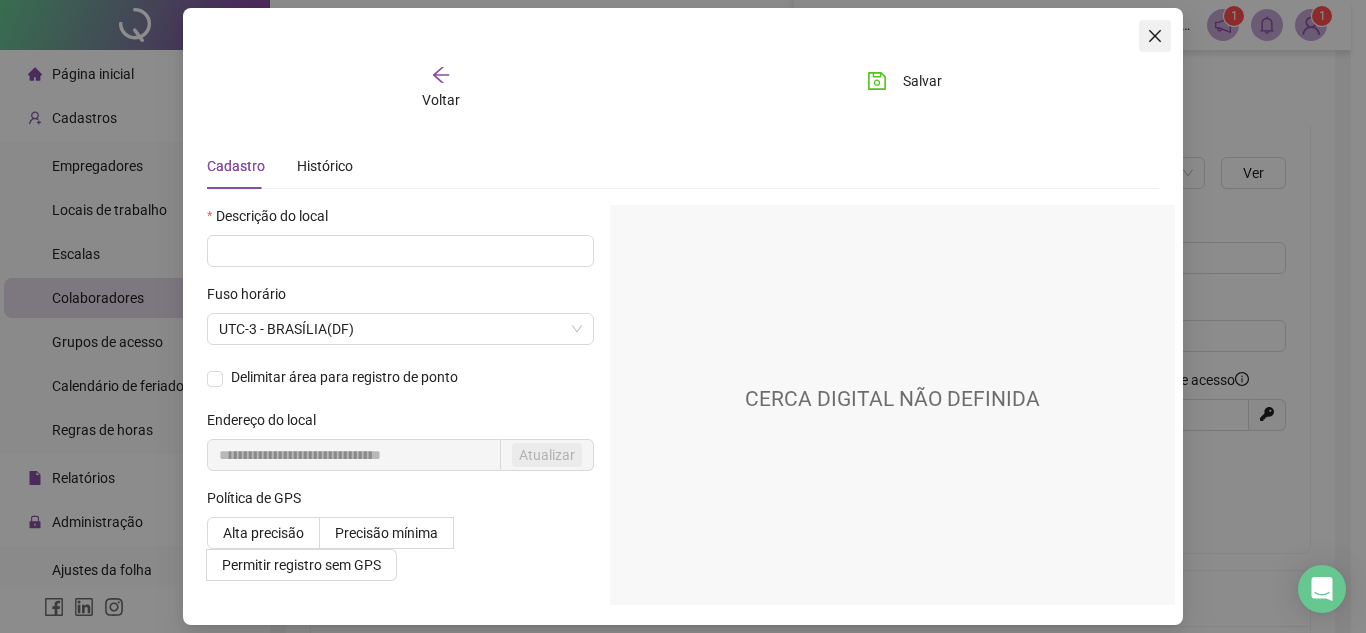 click 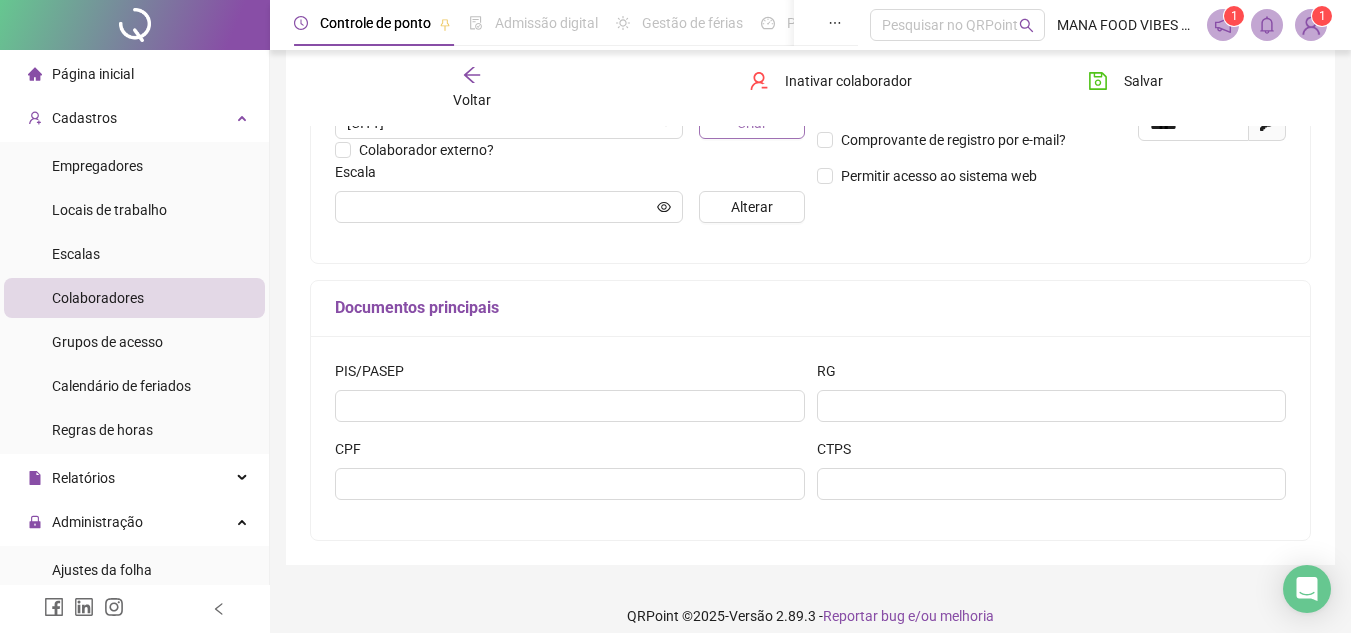 scroll, scrollTop: 500, scrollLeft: 0, axis: vertical 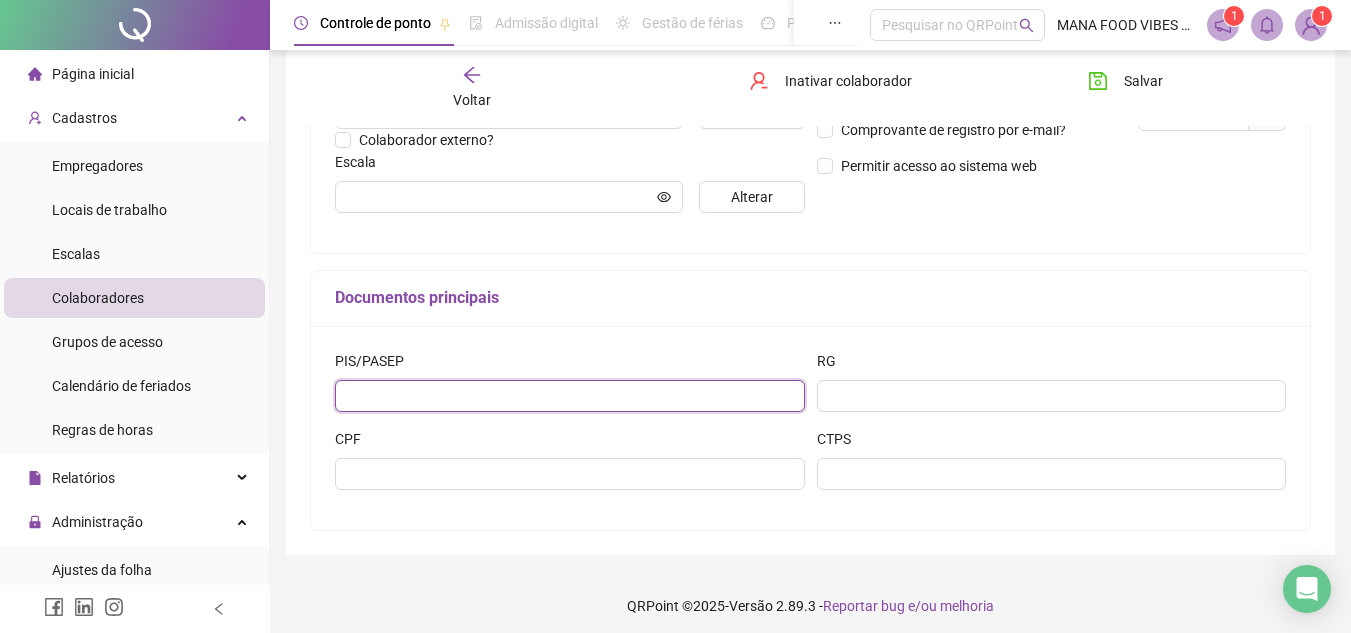 click at bounding box center [570, 396] 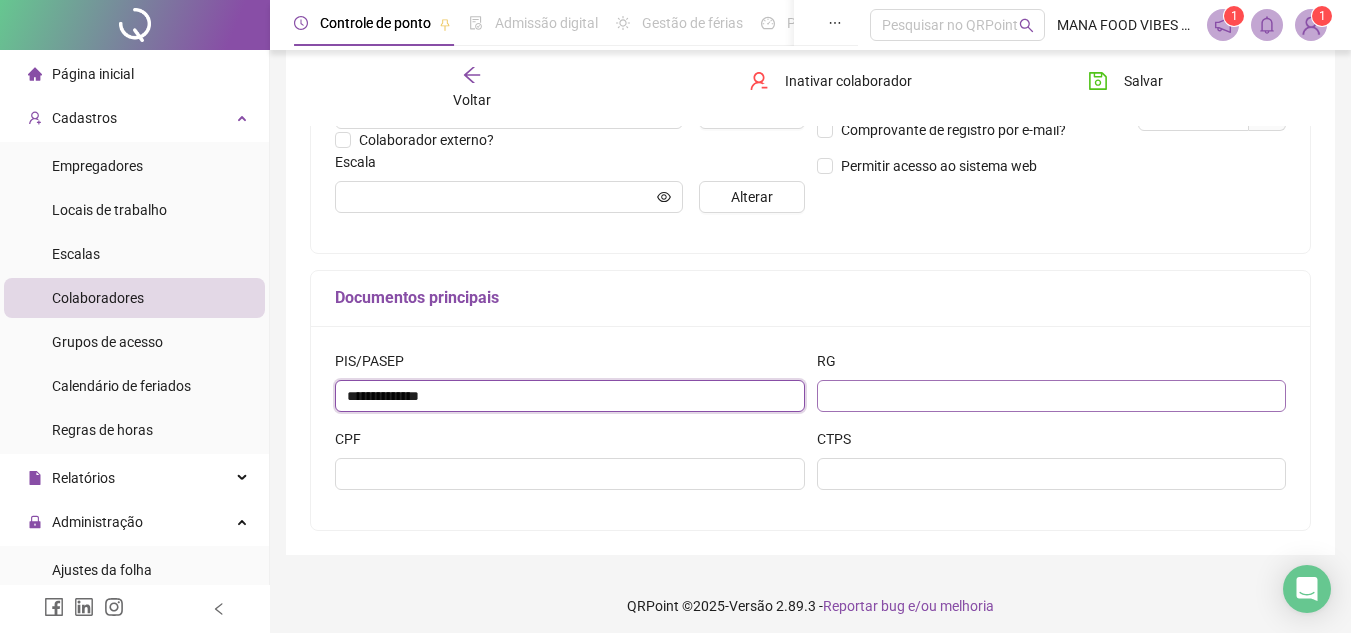 type on "**********" 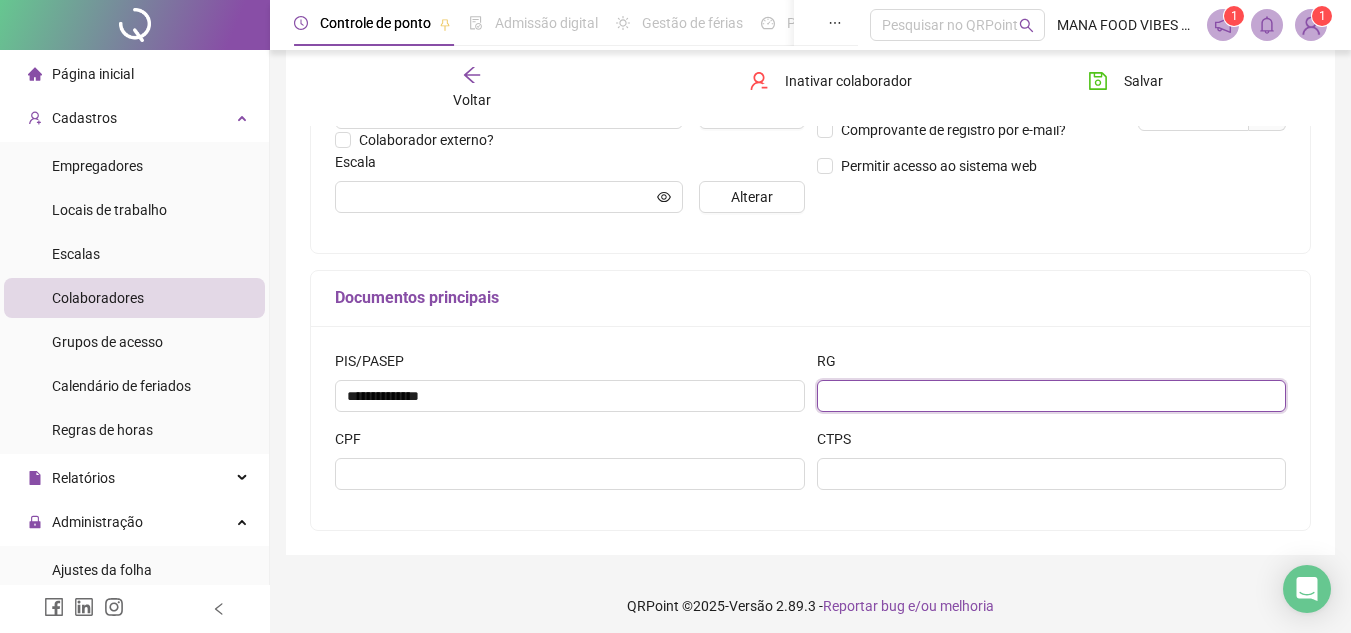 click at bounding box center [1052, 396] 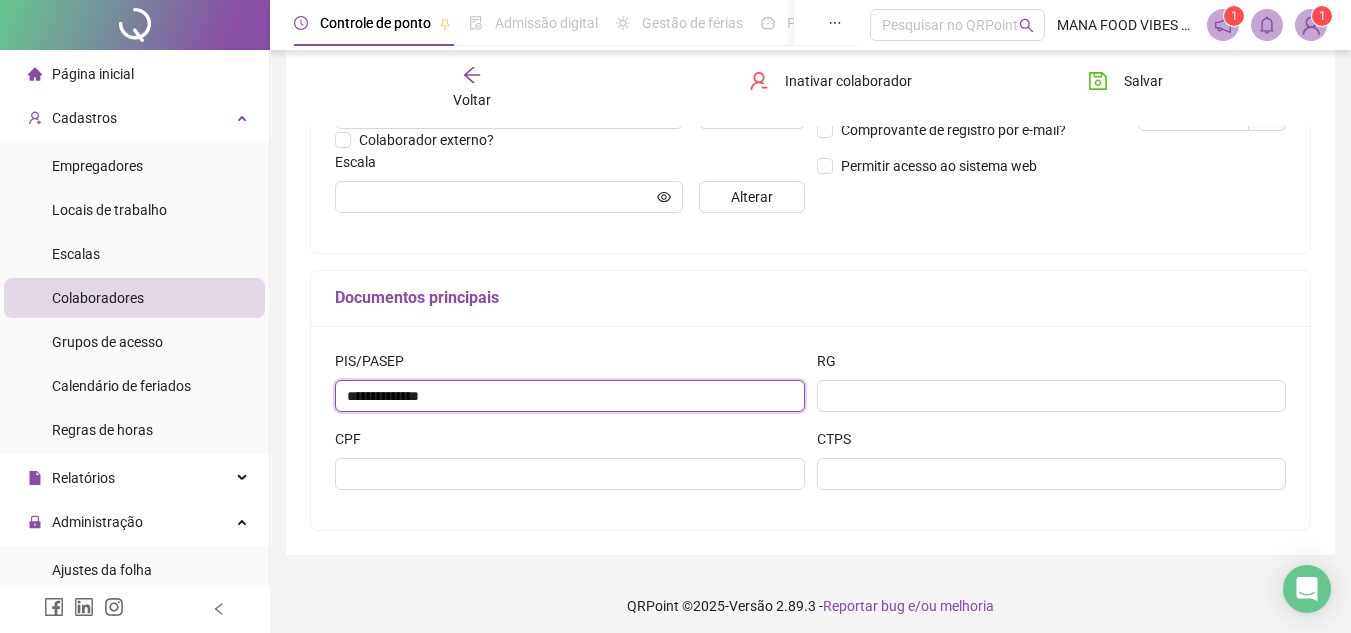click on "**********" at bounding box center [570, 396] 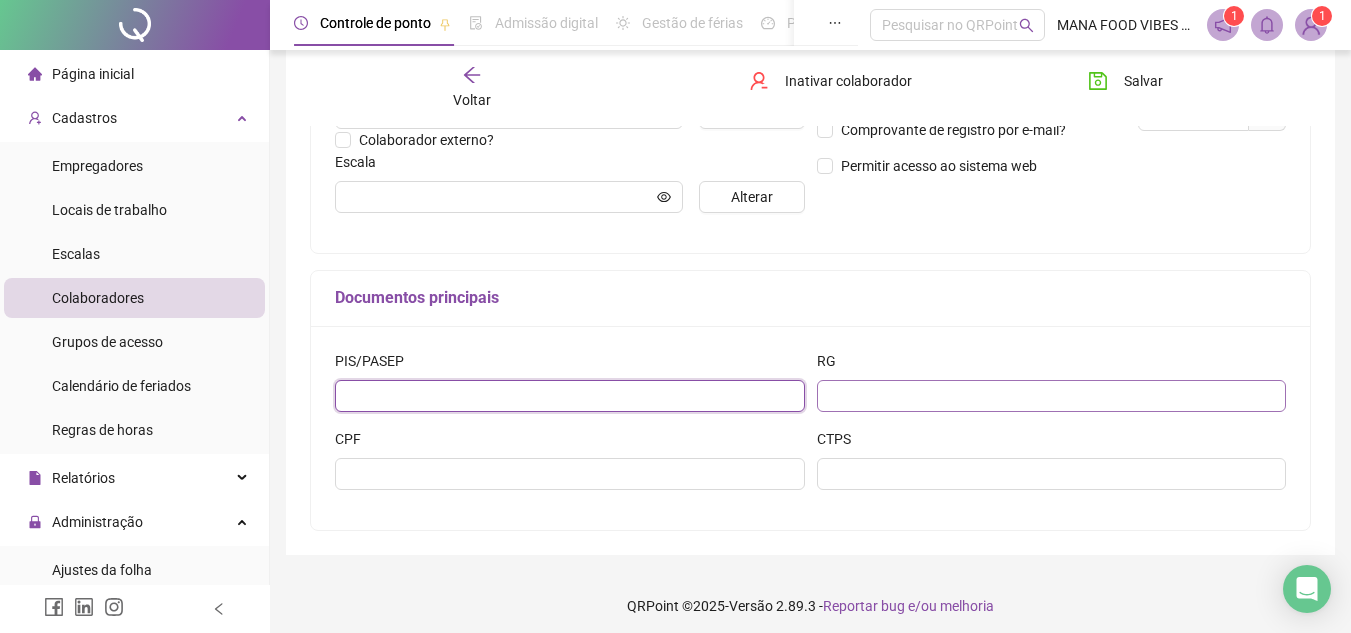 type 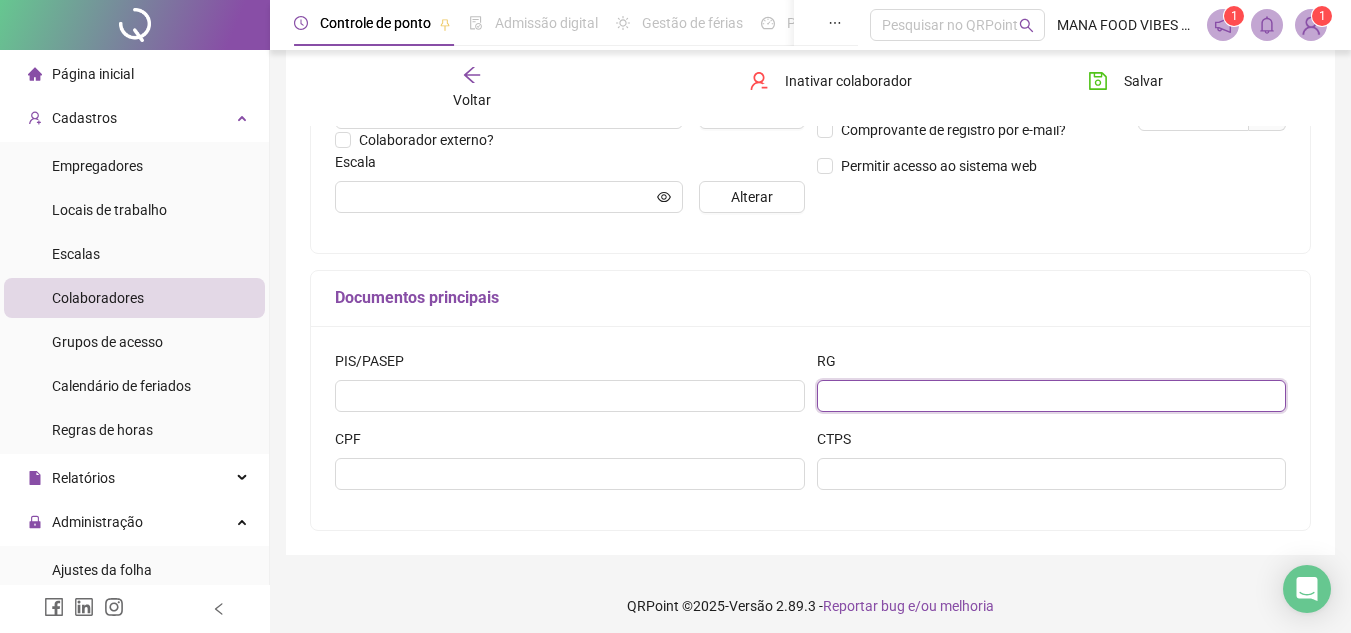 click at bounding box center [1052, 396] 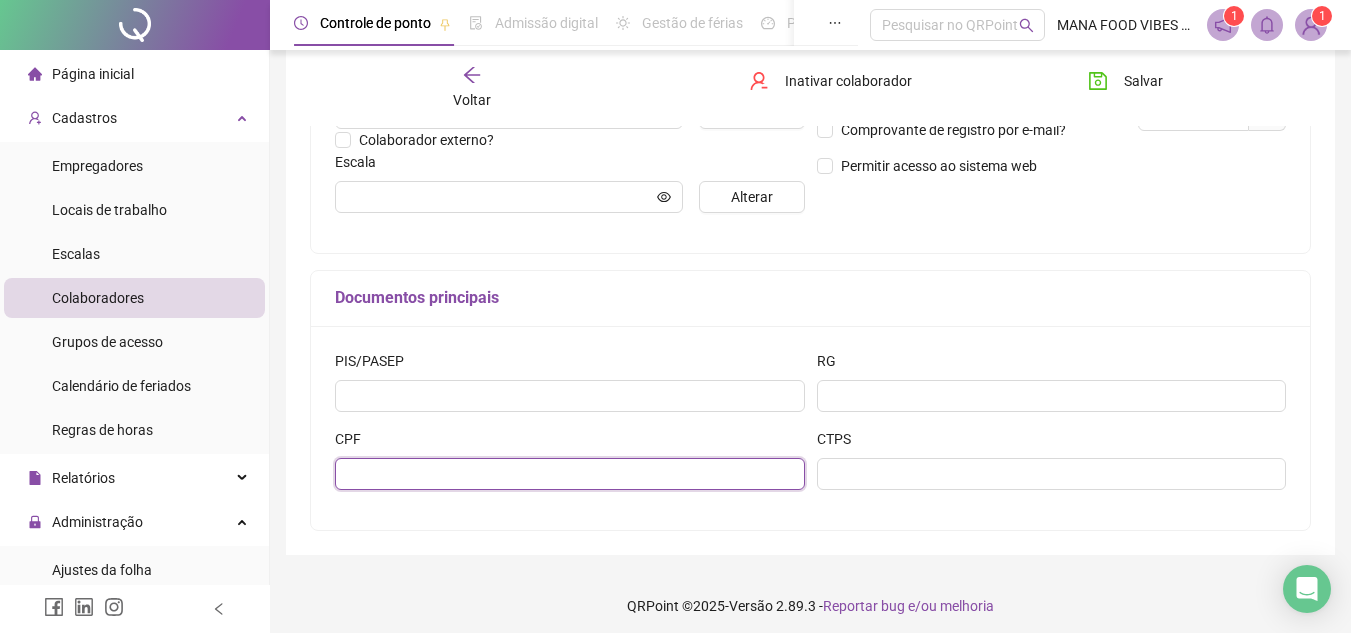 click at bounding box center [570, 474] 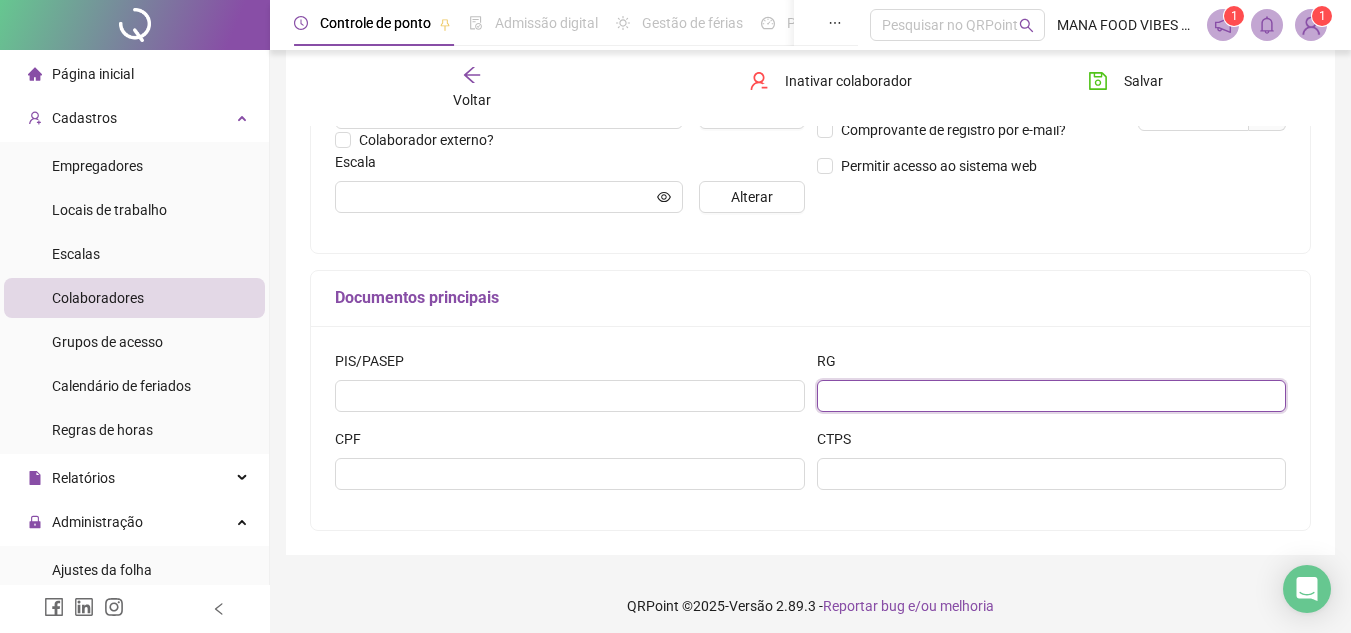click at bounding box center [1052, 396] 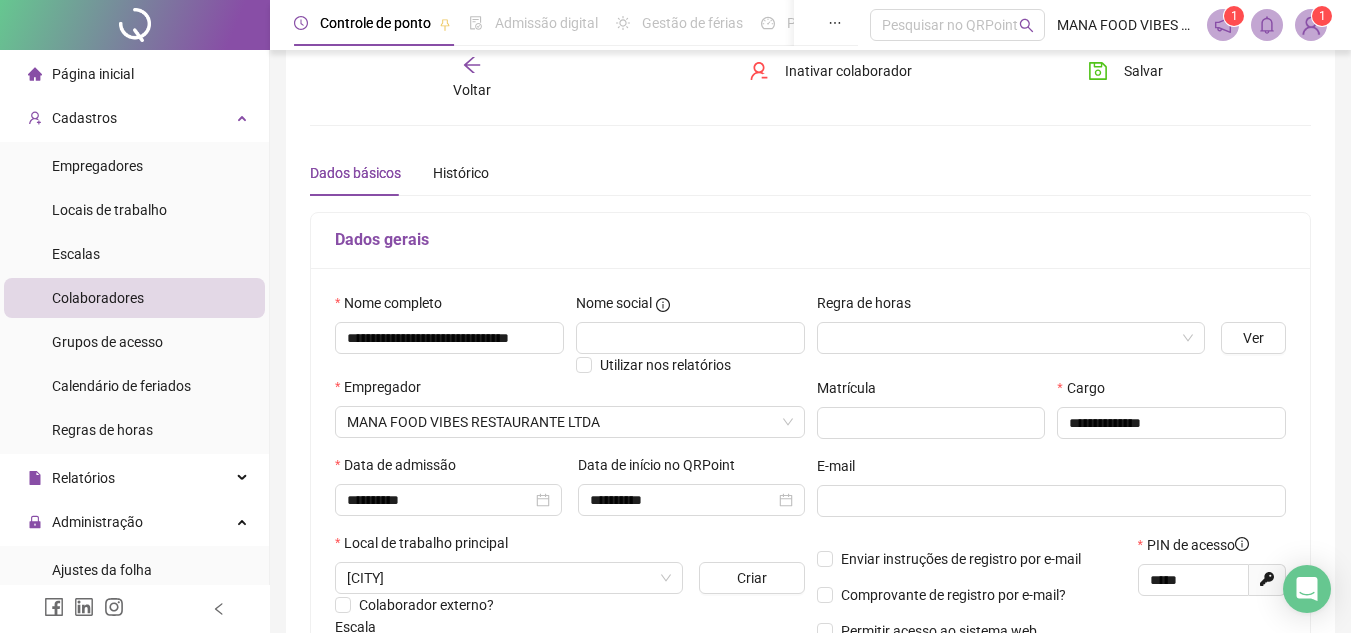 scroll, scrollTop: 0, scrollLeft: 0, axis: both 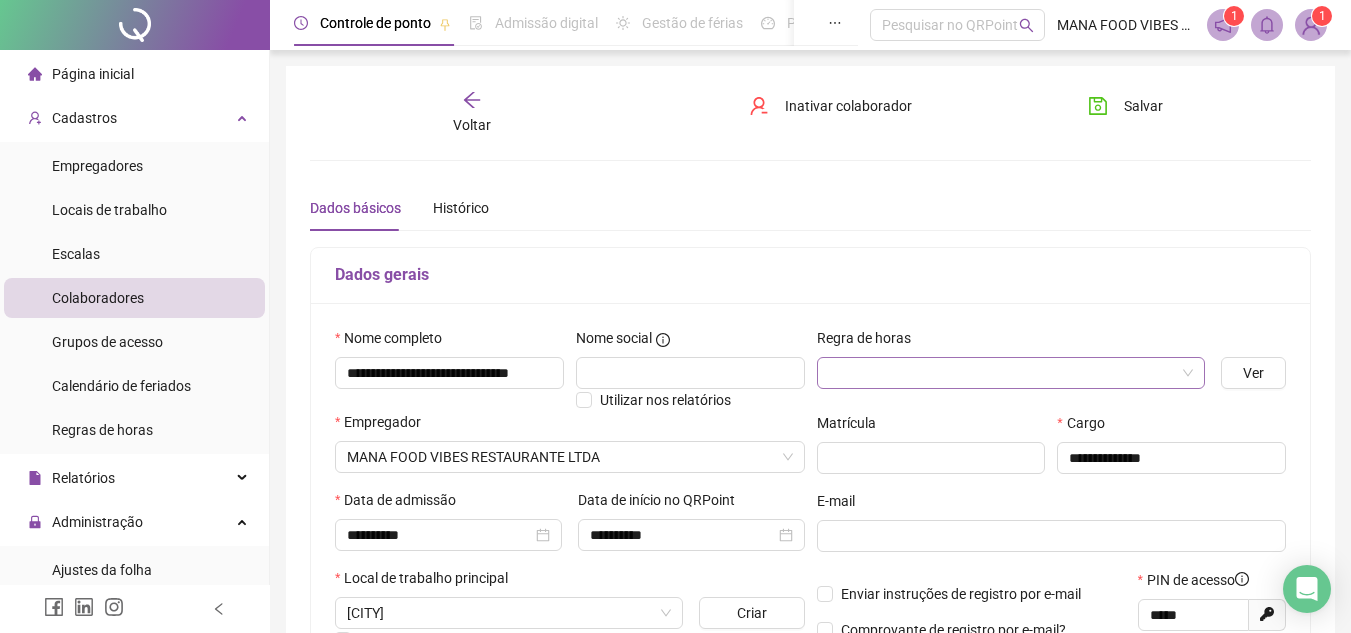 type on "**********" 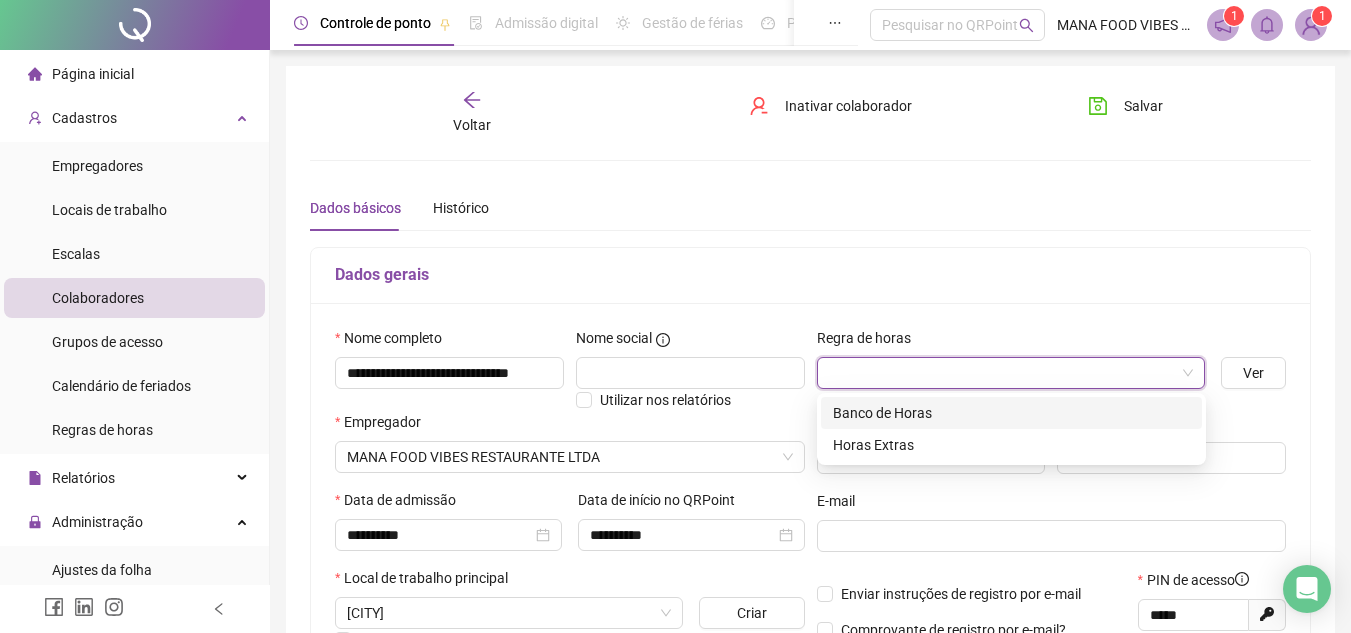 click at bounding box center [1002, 373] 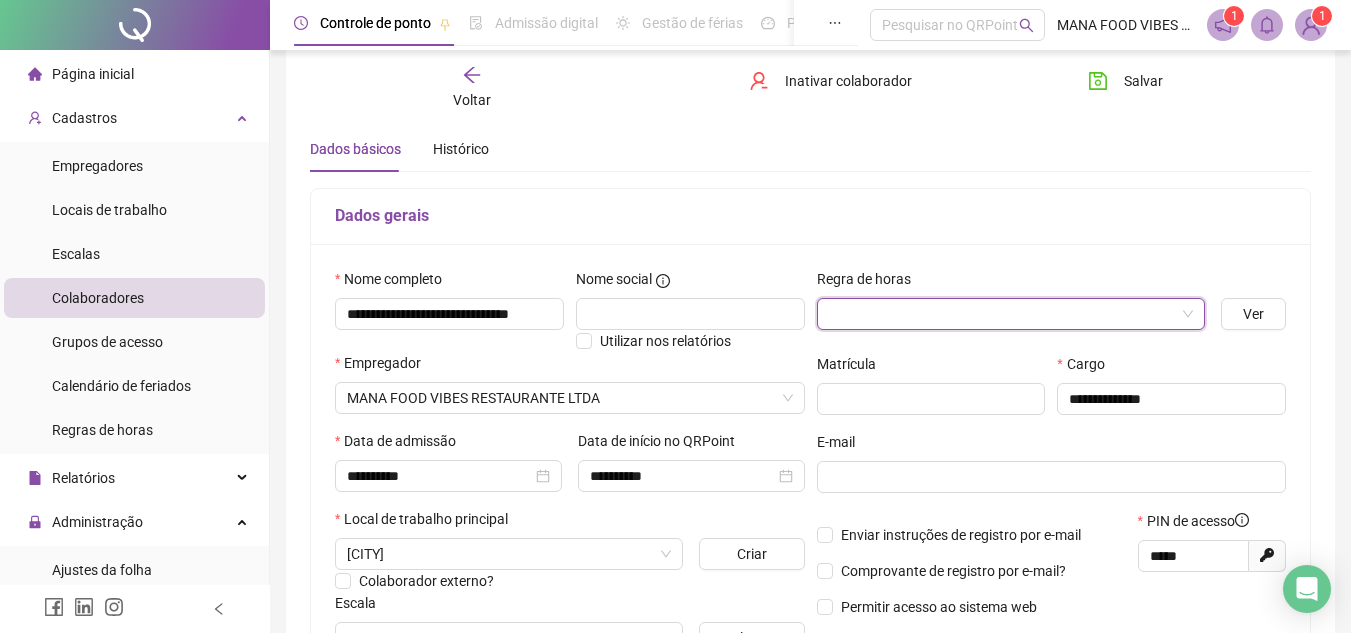 scroll, scrollTop: 0, scrollLeft: 0, axis: both 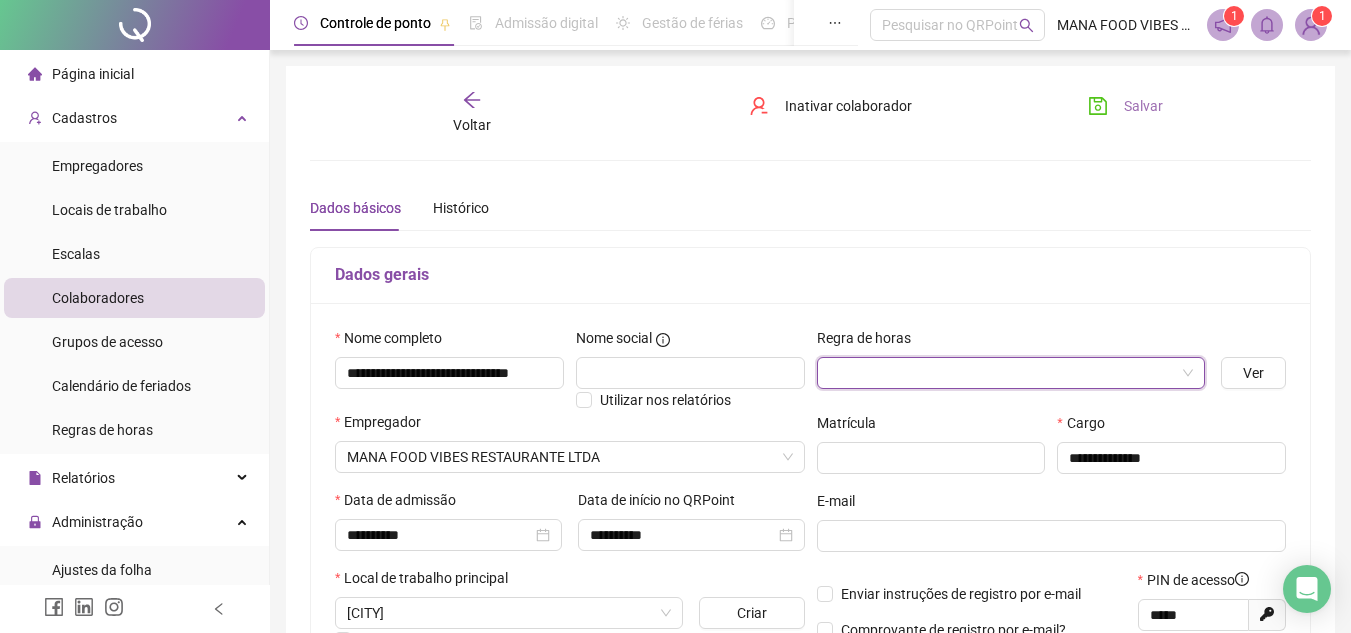 click on "Salvar" at bounding box center (1143, 106) 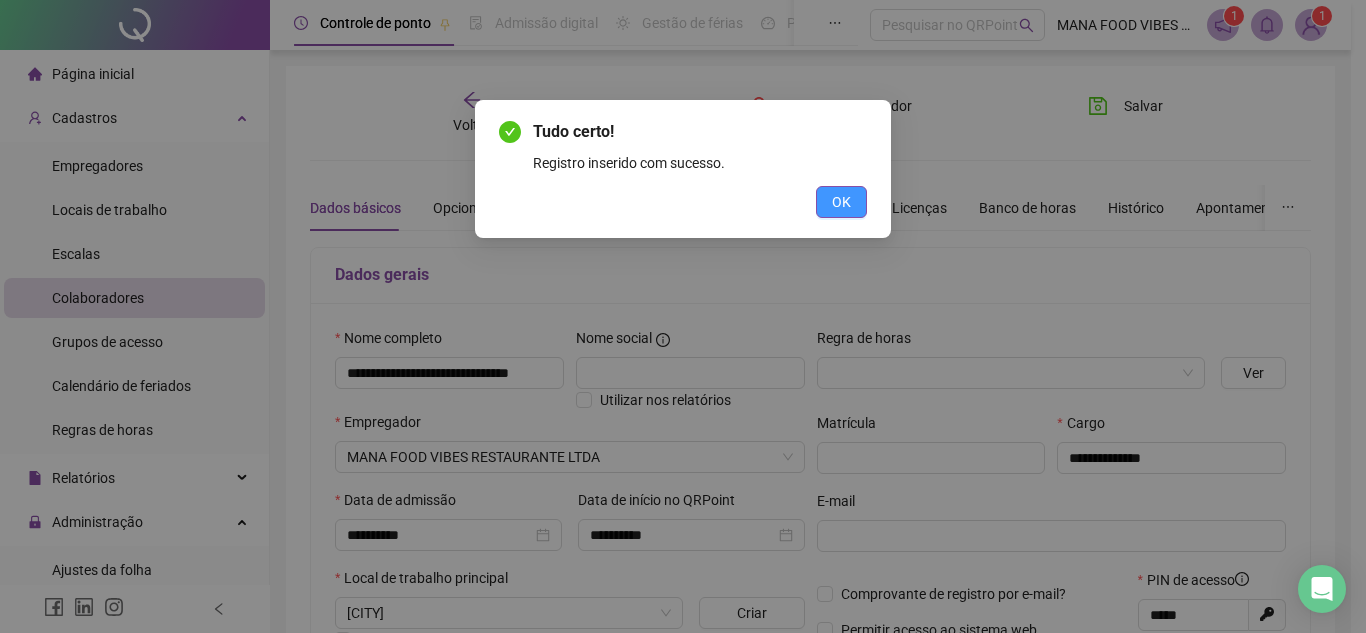 click on "OK" at bounding box center (841, 202) 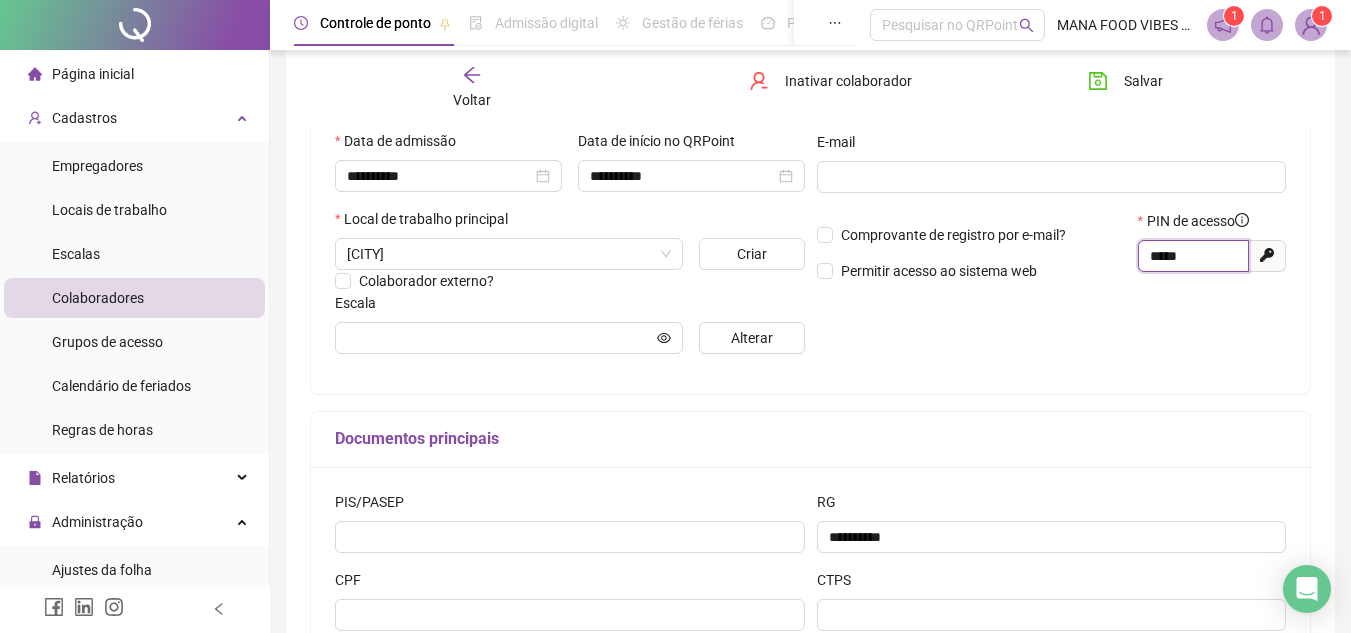 scroll, scrollTop: 508, scrollLeft: 0, axis: vertical 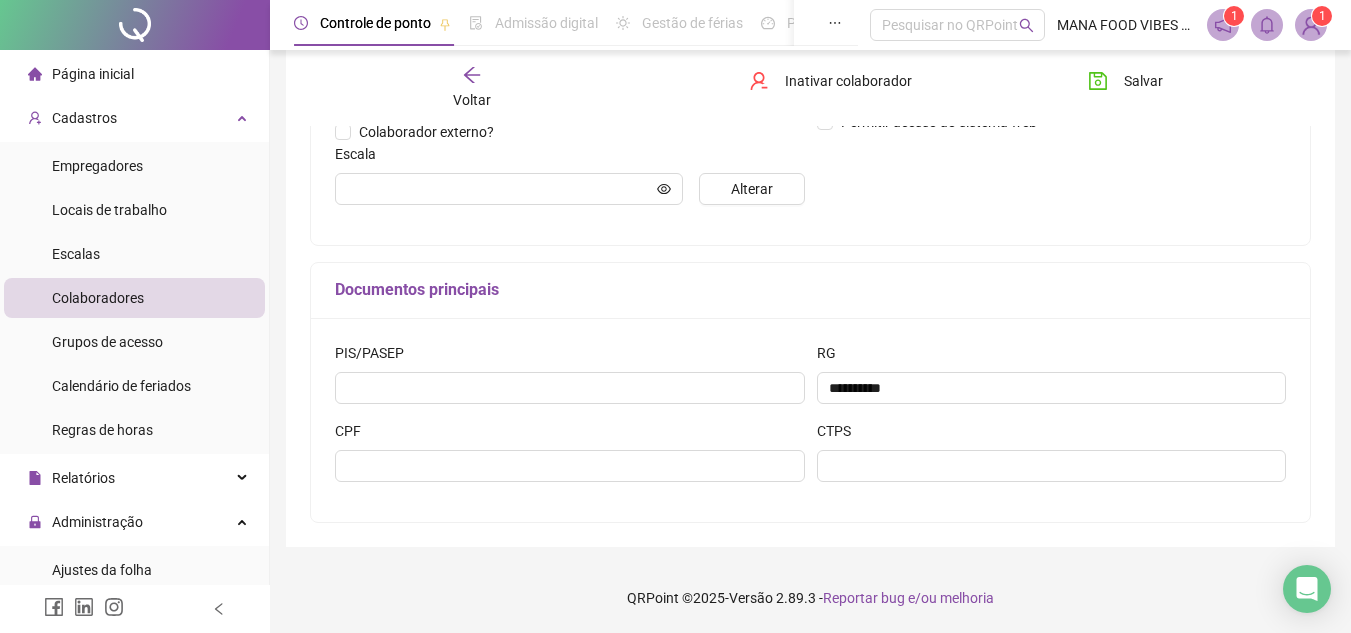 drag, startPoint x: 1189, startPoint y: 610, endPoint x: 936, endPoint y: 644, distance: 255.27437 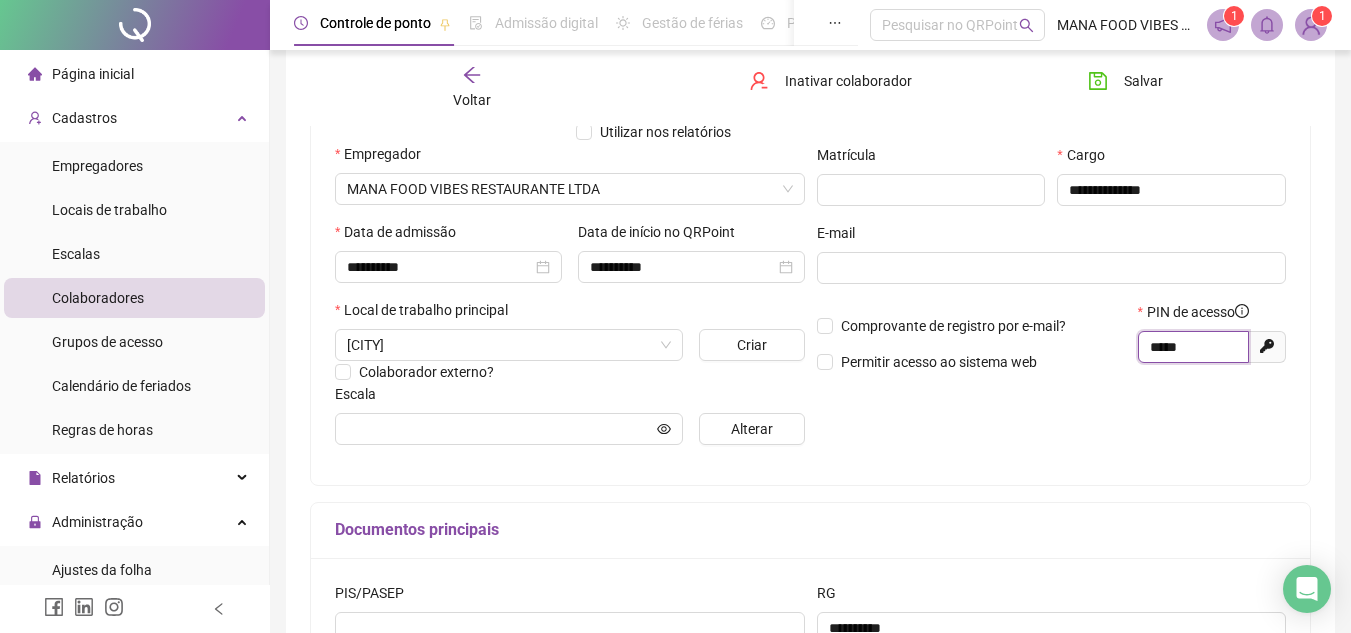 scroll, scrollTop: 0, scrollLeft: 0, axis: both 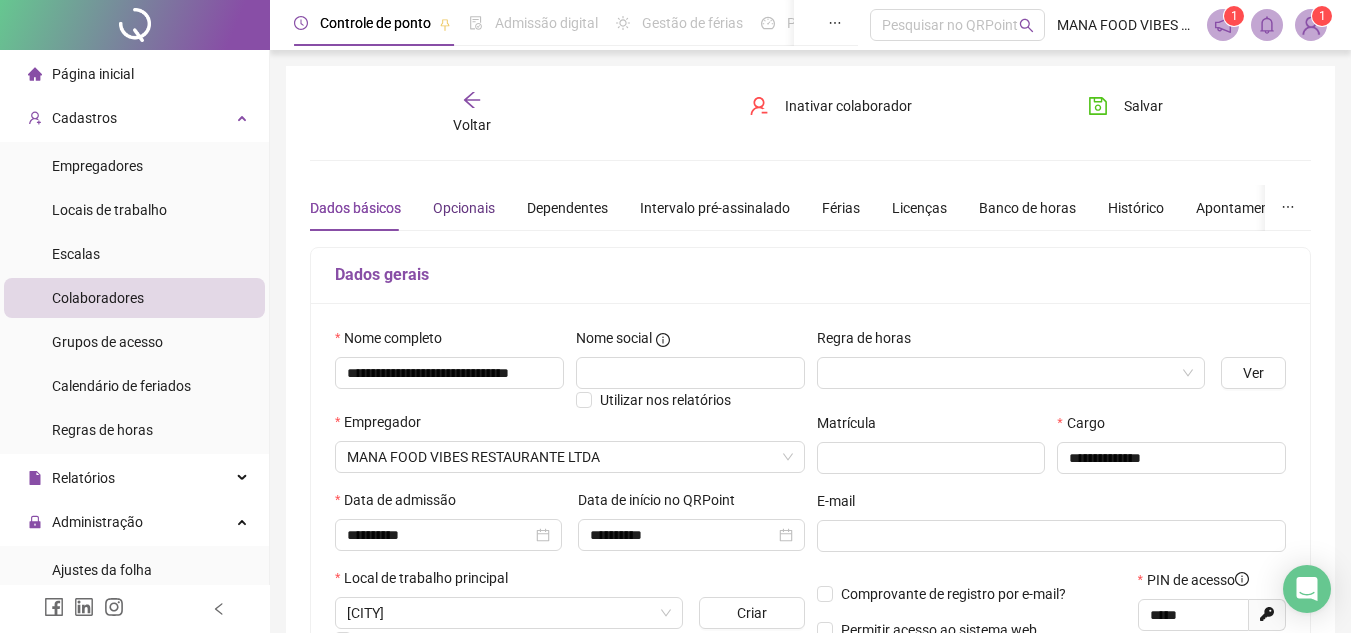 click on "Opcionais" at bounding box center [464, 208] 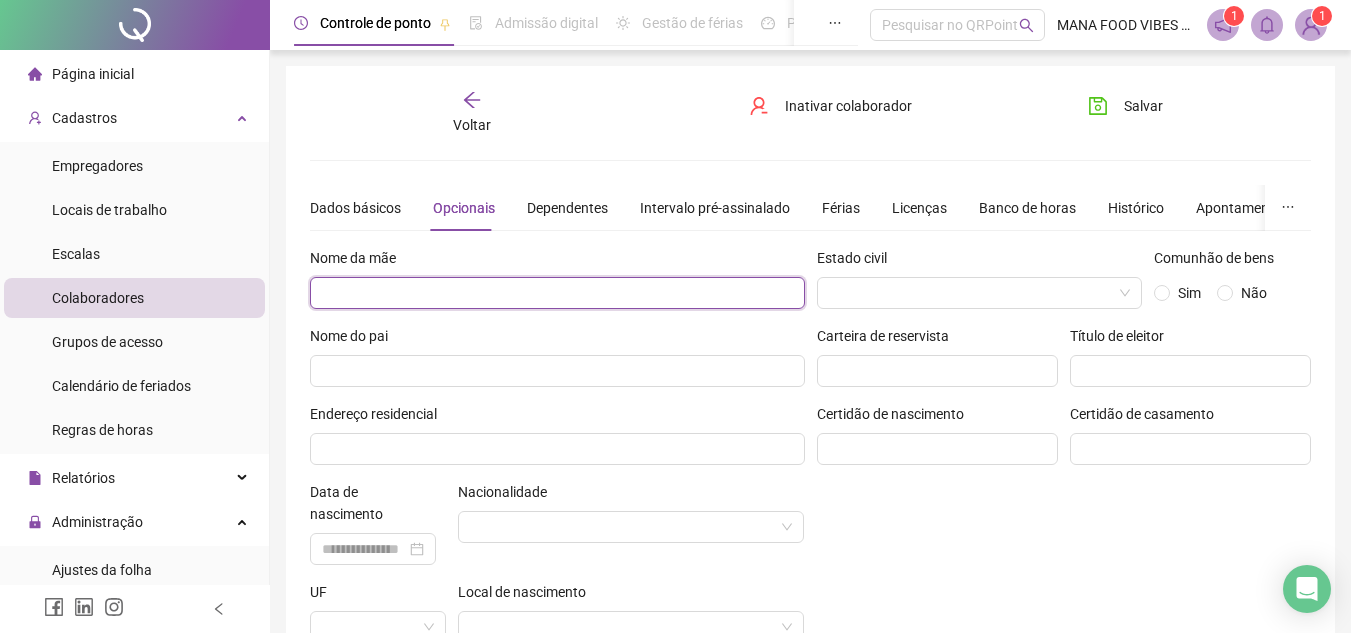 click at bounding box center [557, 293] 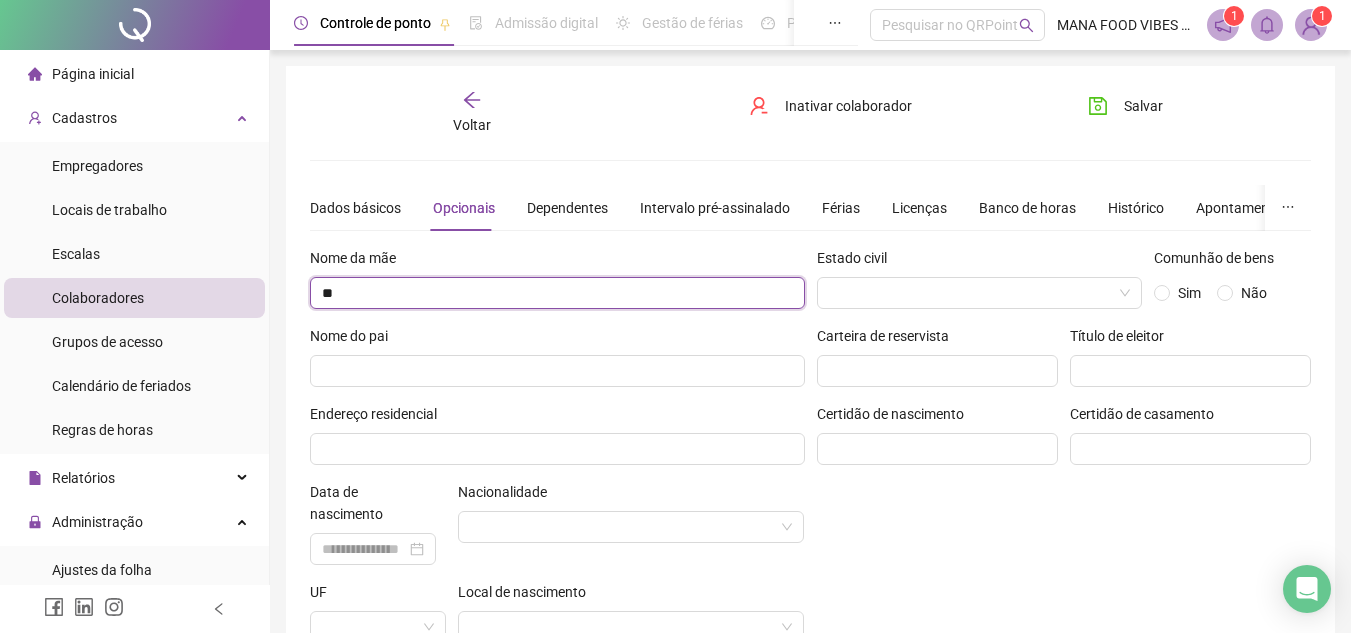 type on "*" 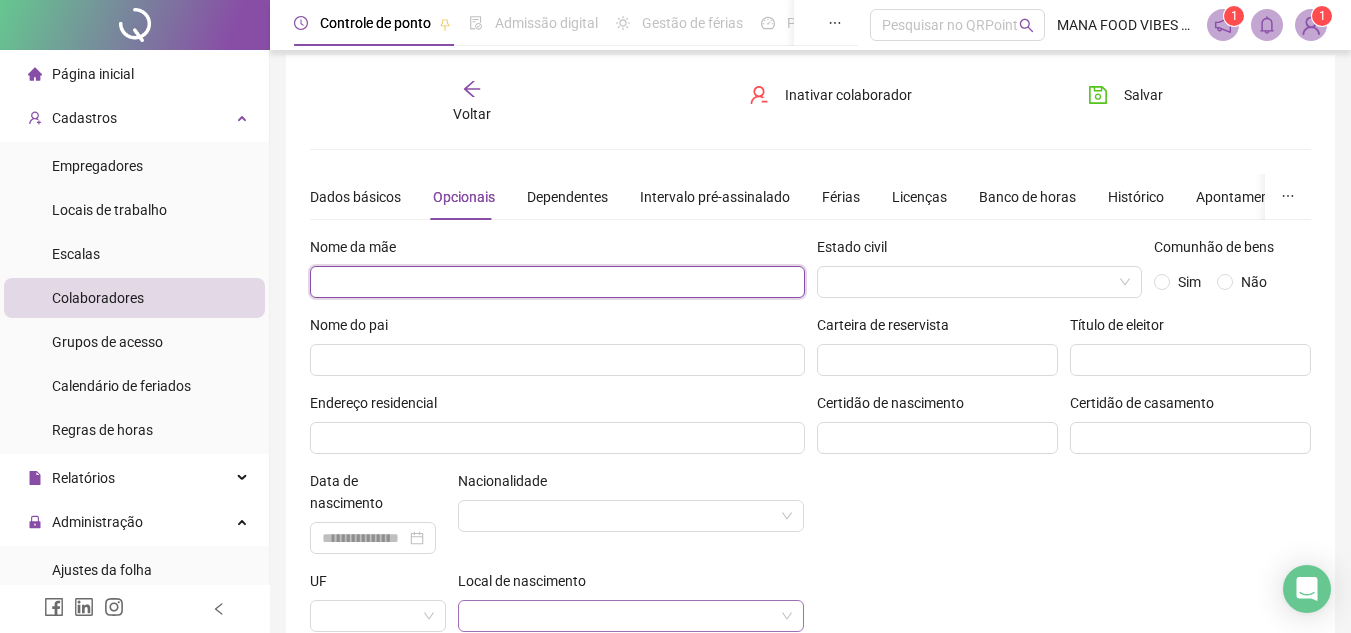 scroll, scrollTop: 0, scrollLeft: 0, axis: both 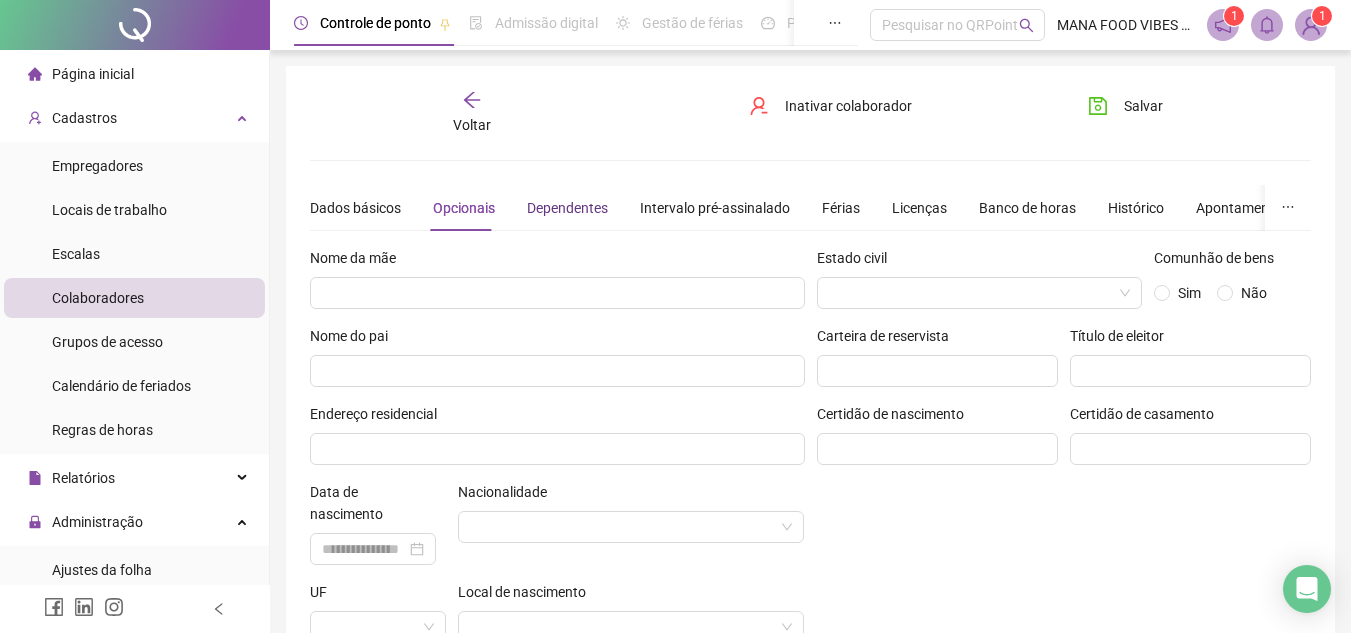 click on "Dependentes" at bounding box center [567, 208] 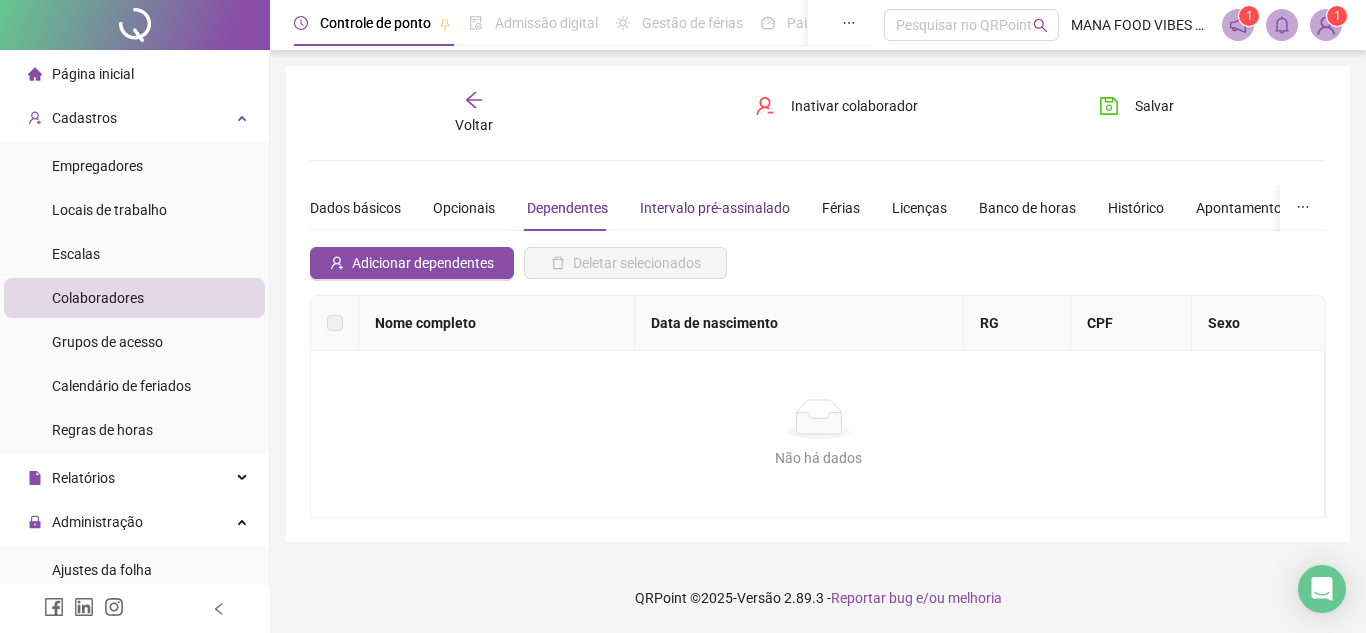 click on "Intervalo pré-assinalado" at bounding box center [715, 208] 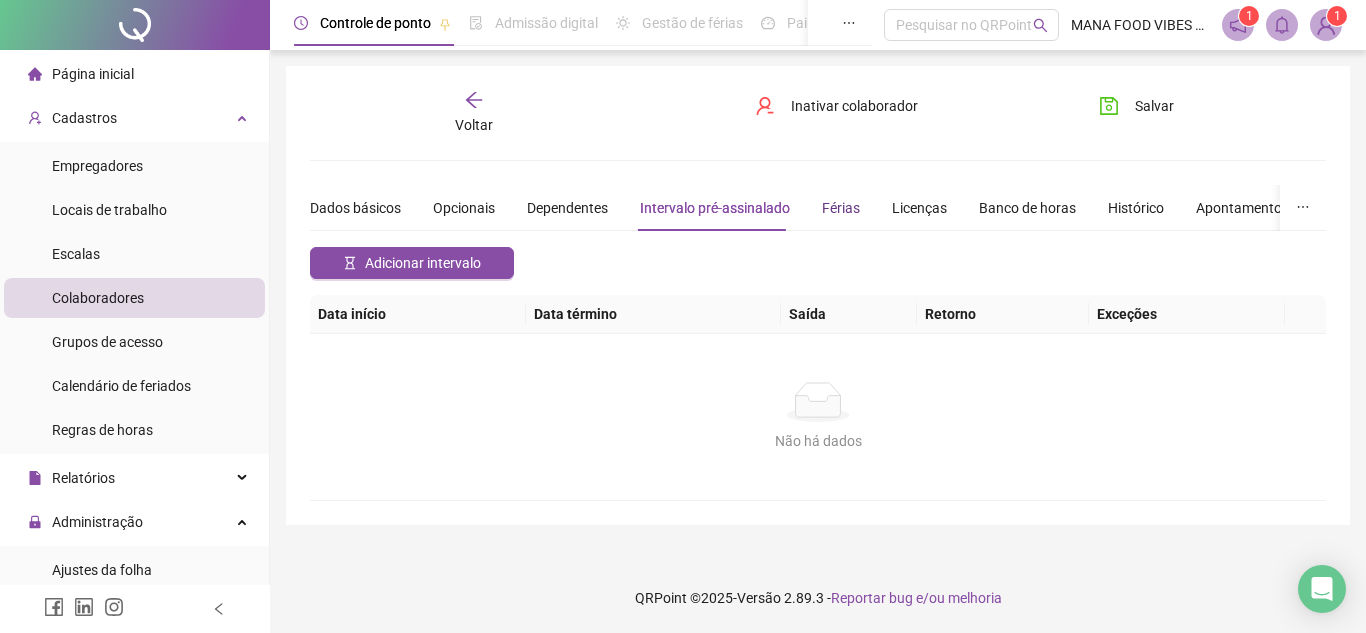 click on "Férias" at bounding box center (841, 208) 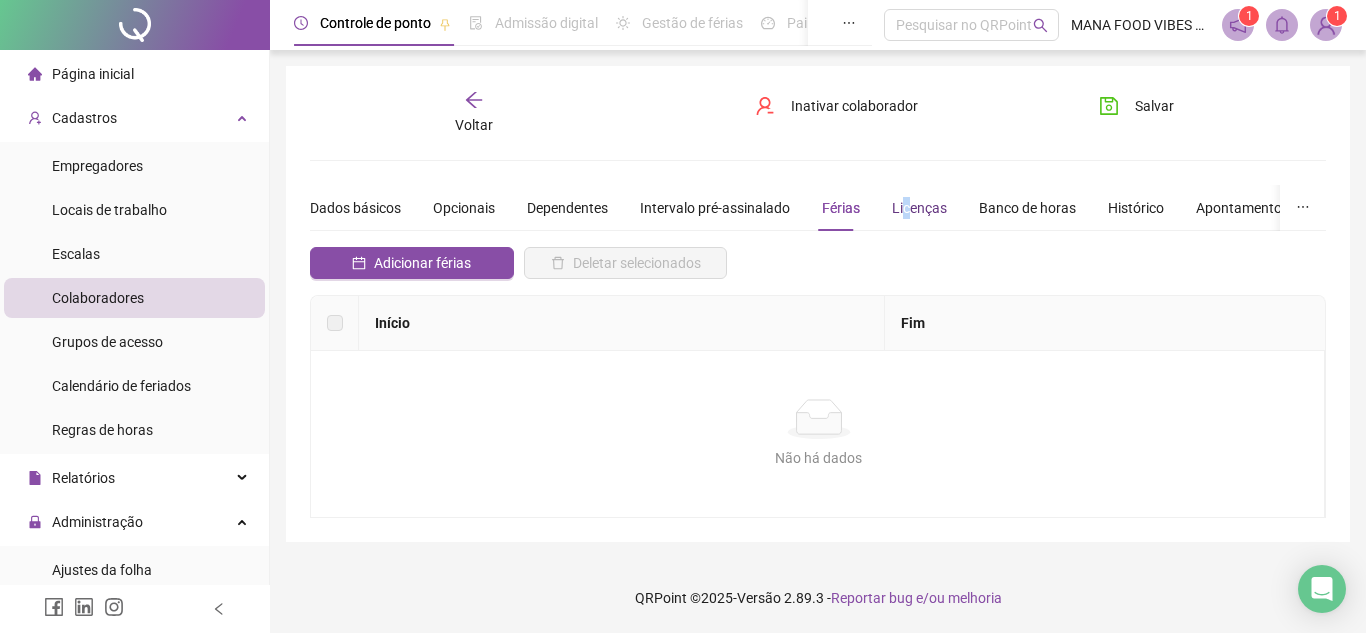 click on "Licenças" at bounding box center (919, 208) 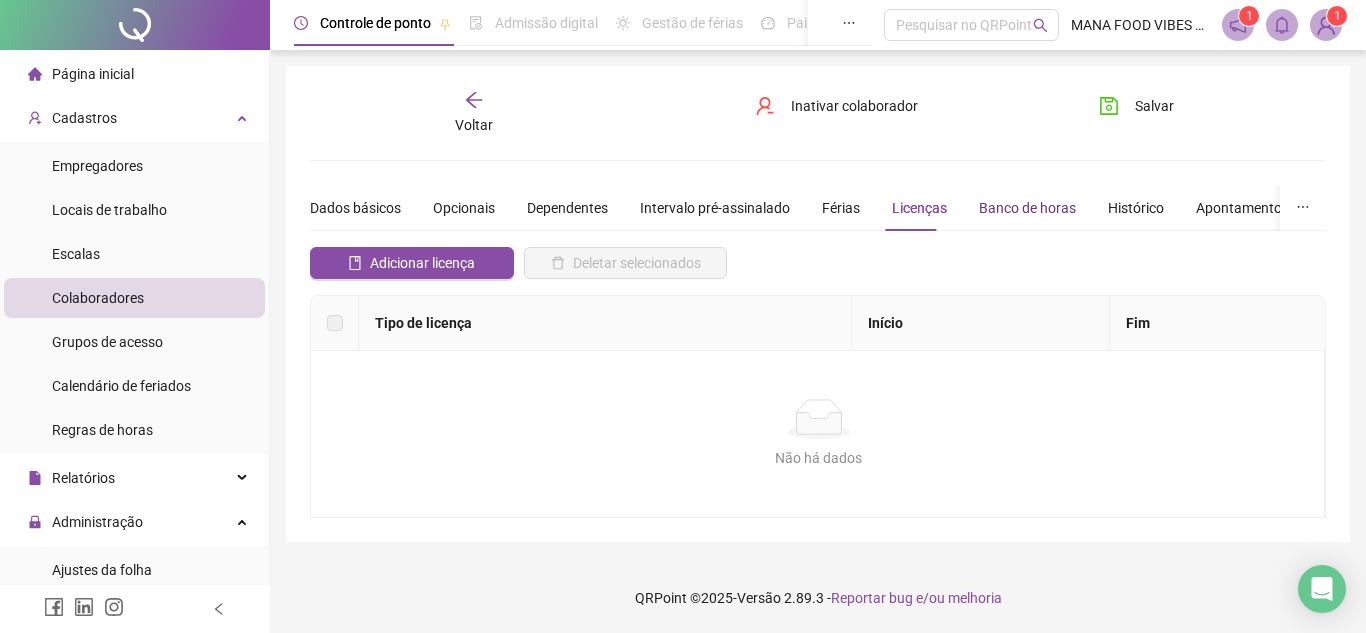 click on "Banco de horas" at bounding box center (1027, 208) 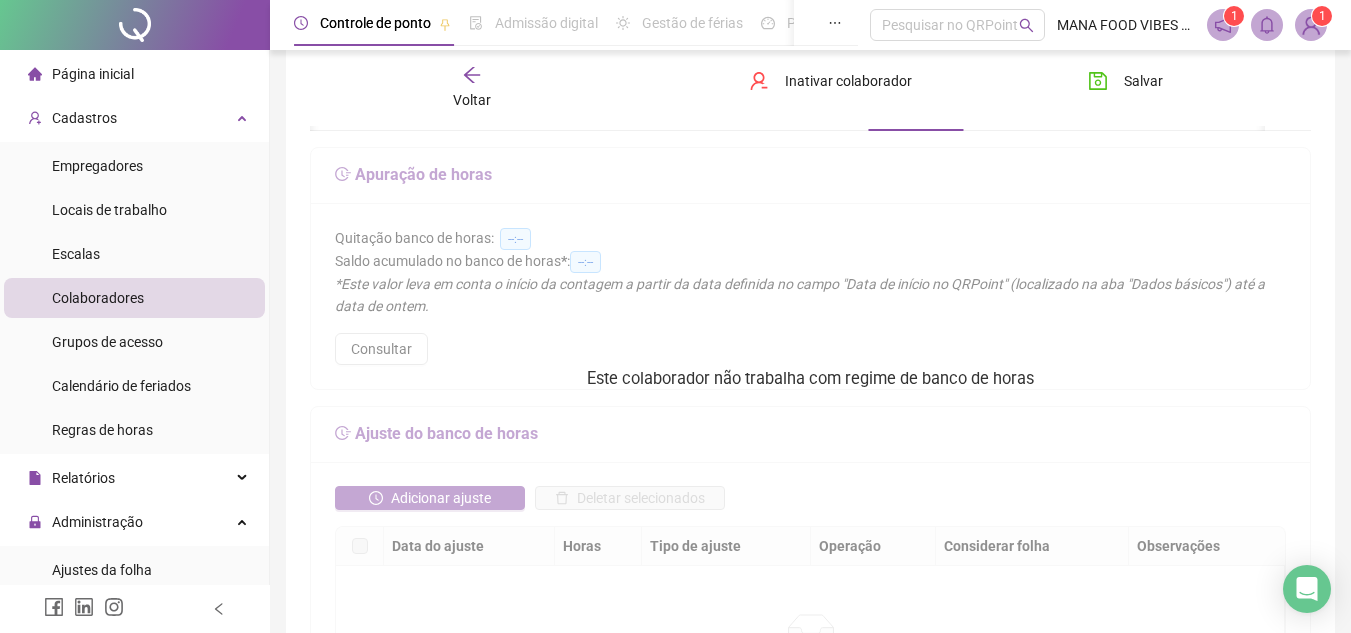 scroll, scrollTop: 0, scrollLeft: 0, axis: both 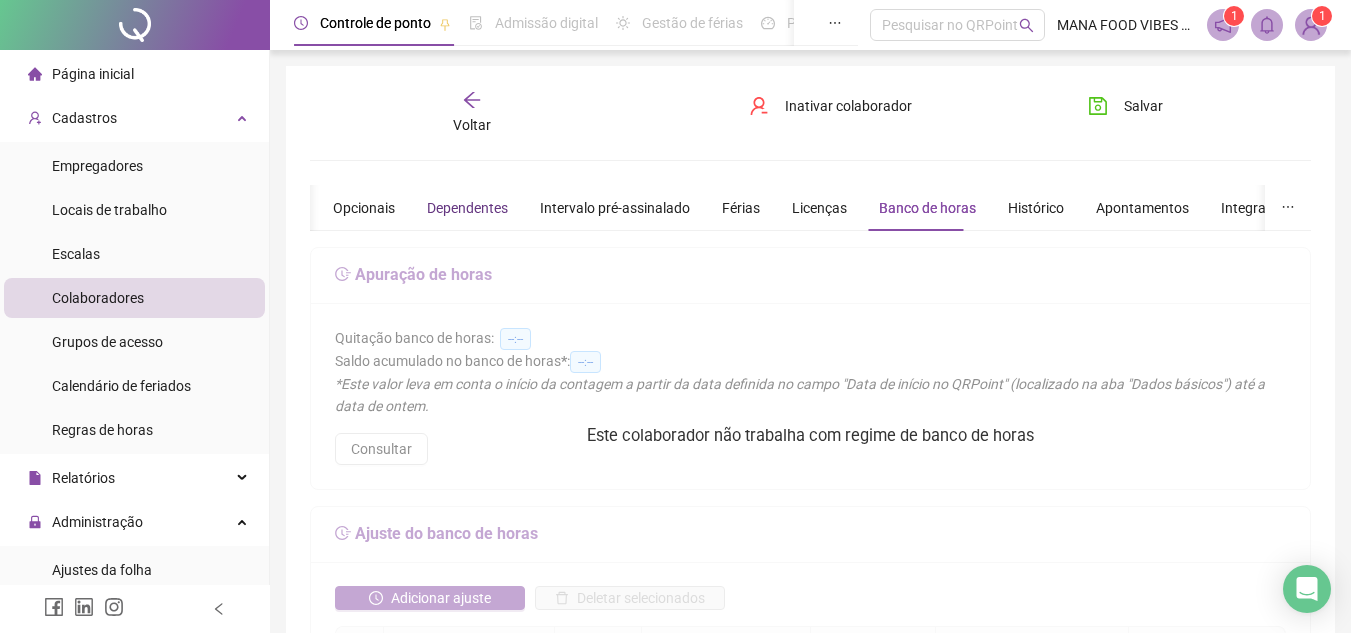 click on "Dependentes" at bounding box center (467, 208) 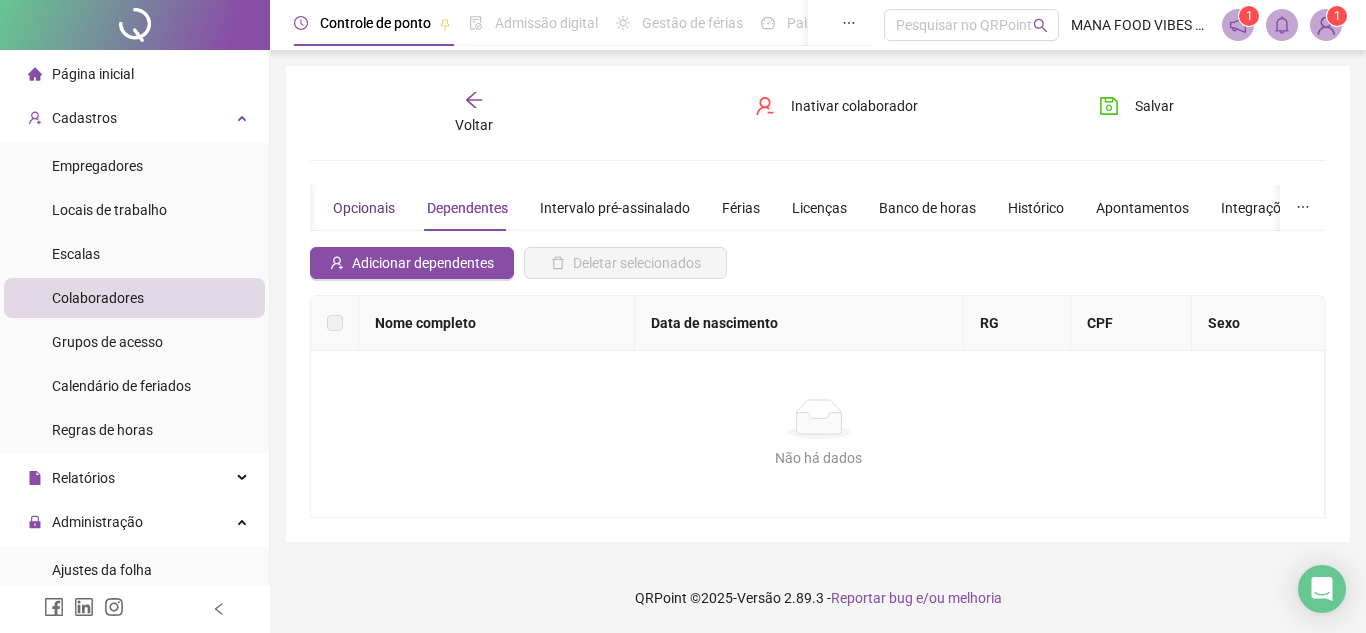 click on "Opcionais" at bounding box center [364, 208] 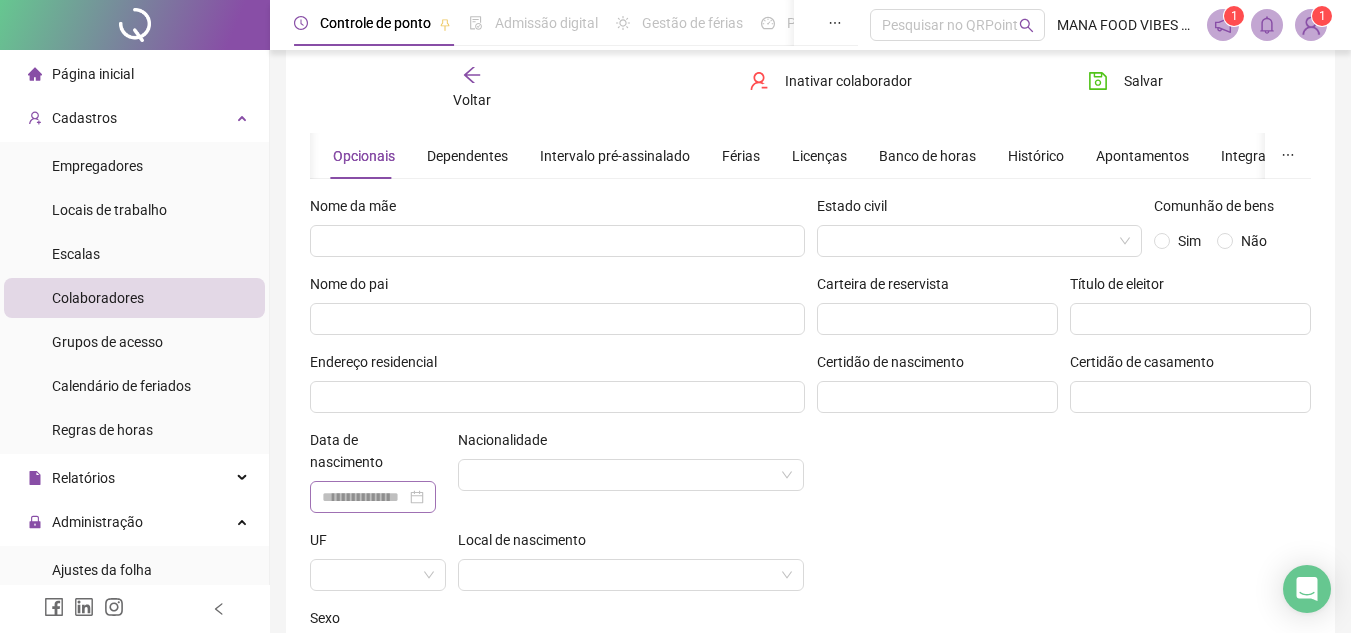 scroll, scrollTop: 0, scrollLeft: 0, axis: both 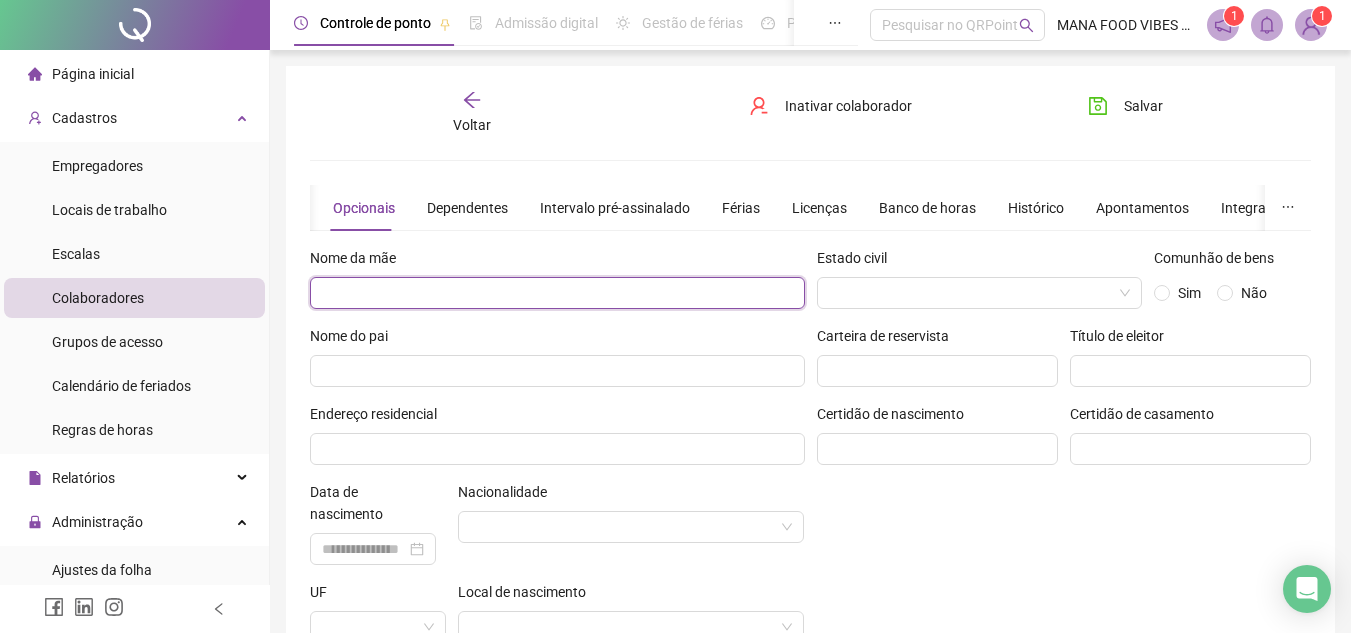 click at bounding box center (557, 293) 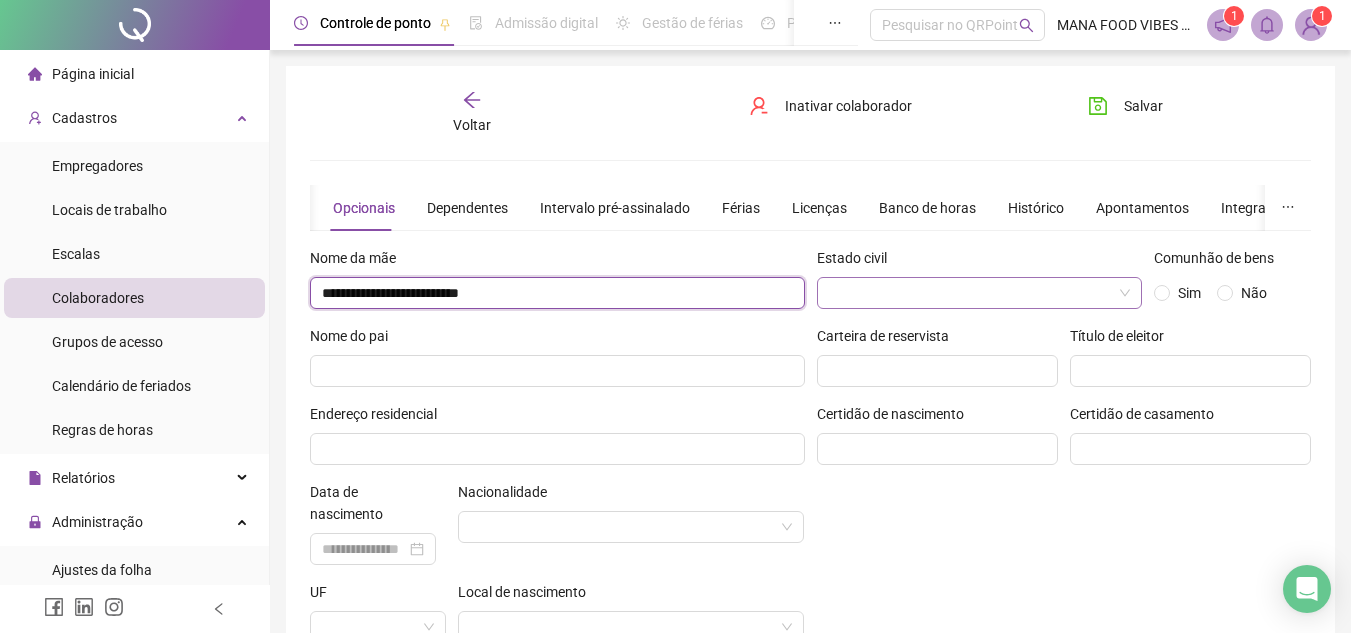 type on "**********" 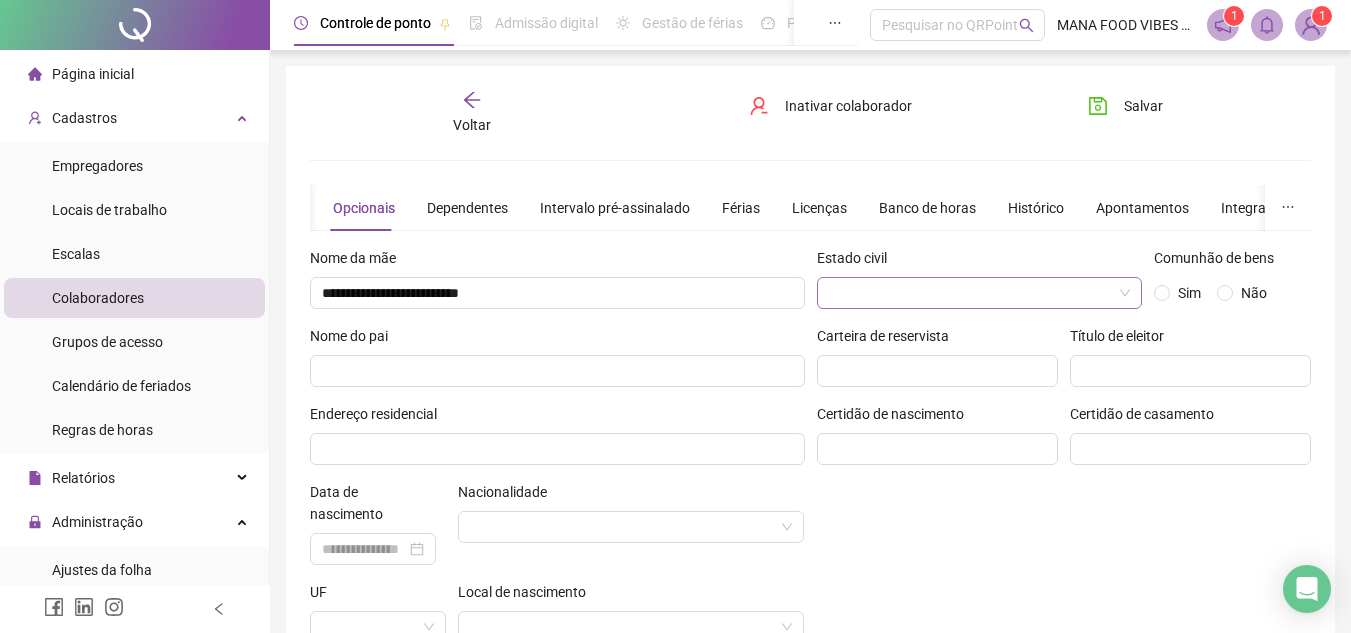 click at bounding box center [971, 293] 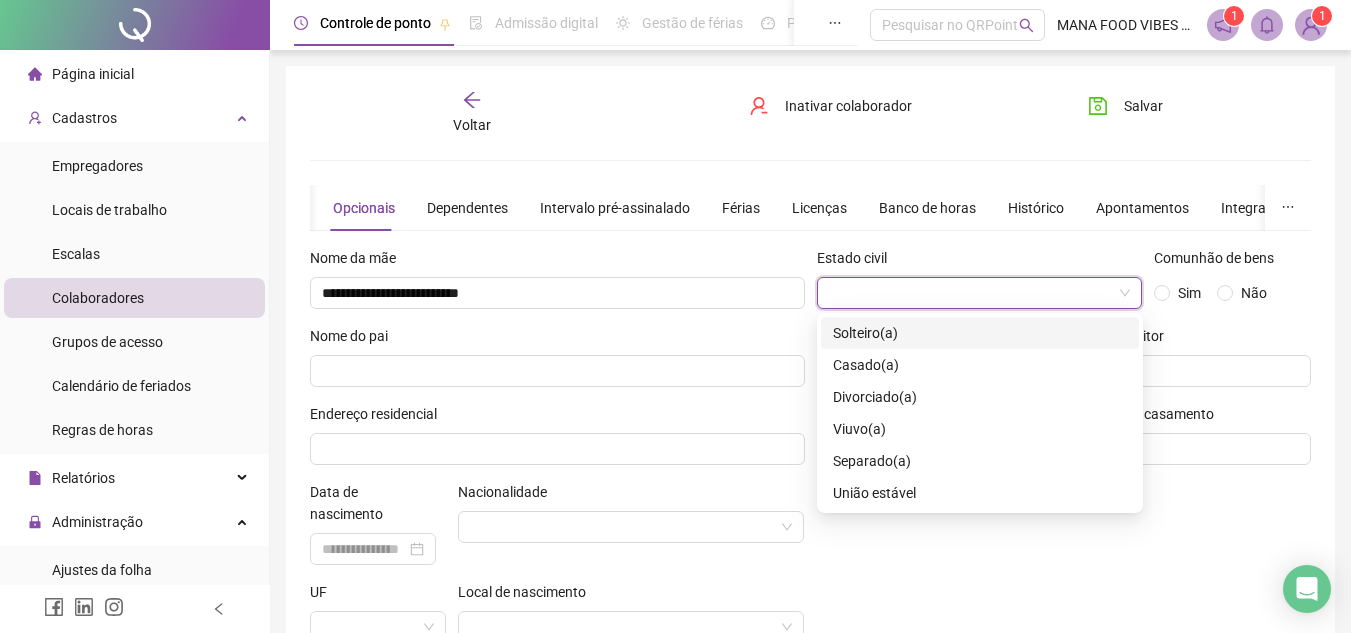 click on "Solteiro(a)" at bounding box center (865, 333) 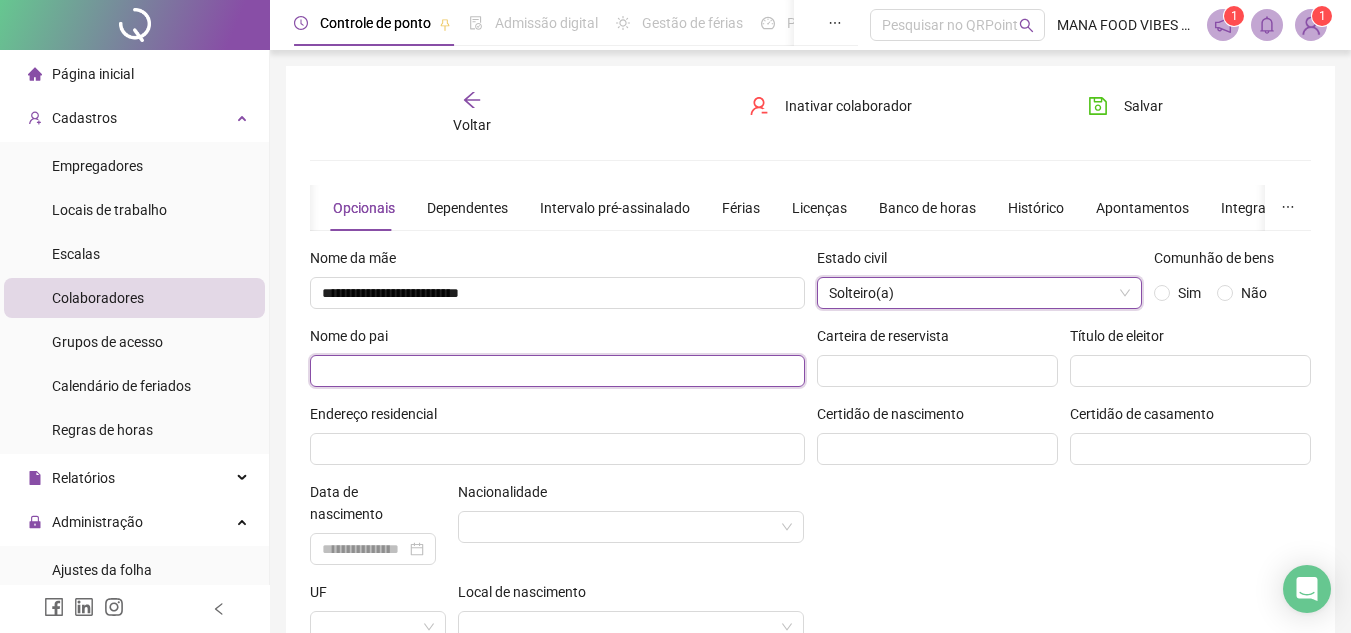 click at bounding box center [557, 371] 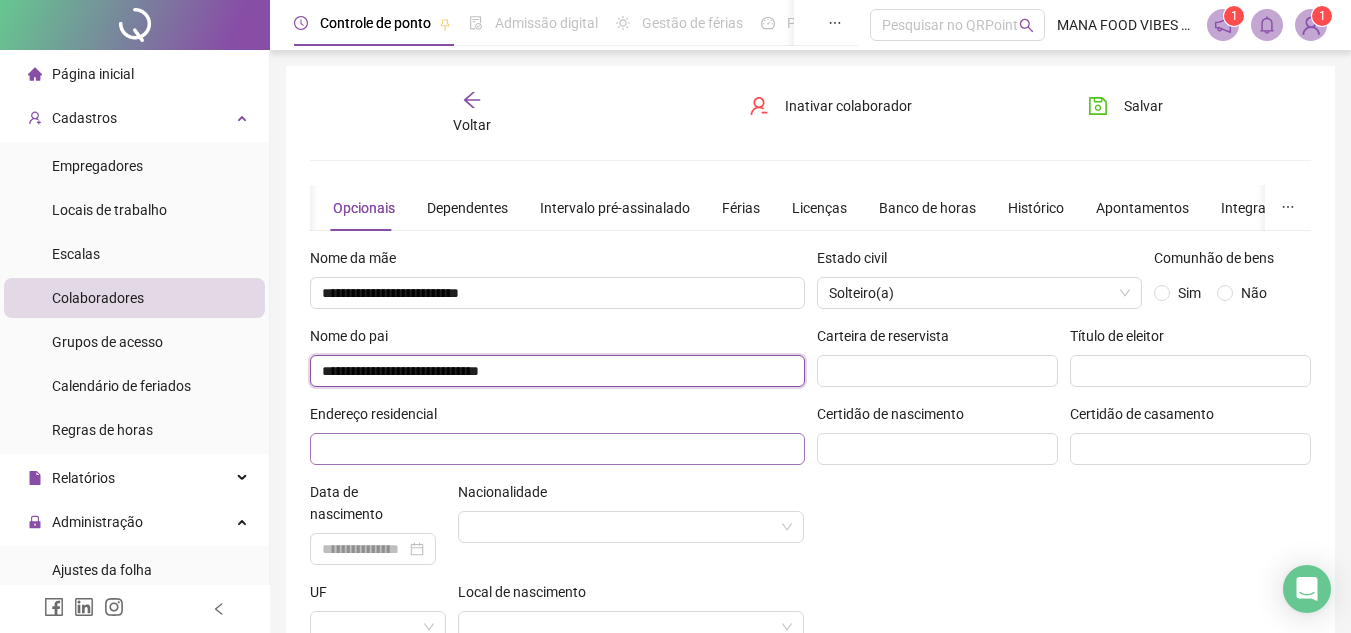 type on "**********" 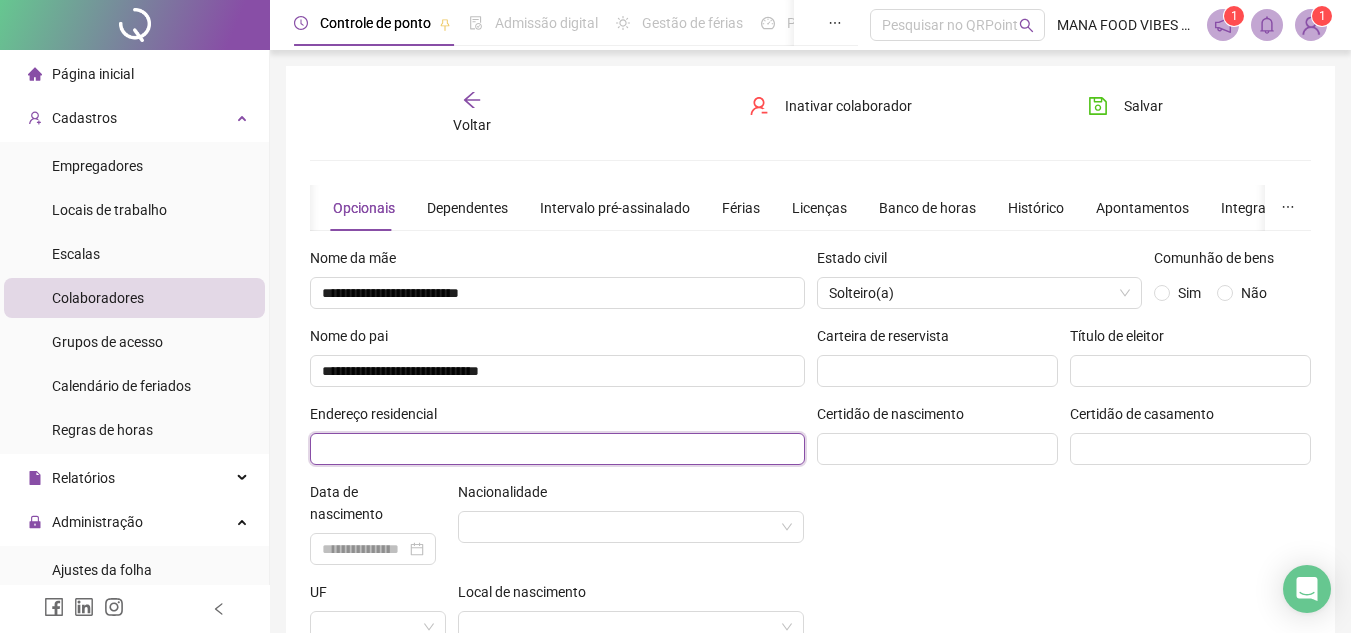 click at bounding box center (557, 449) 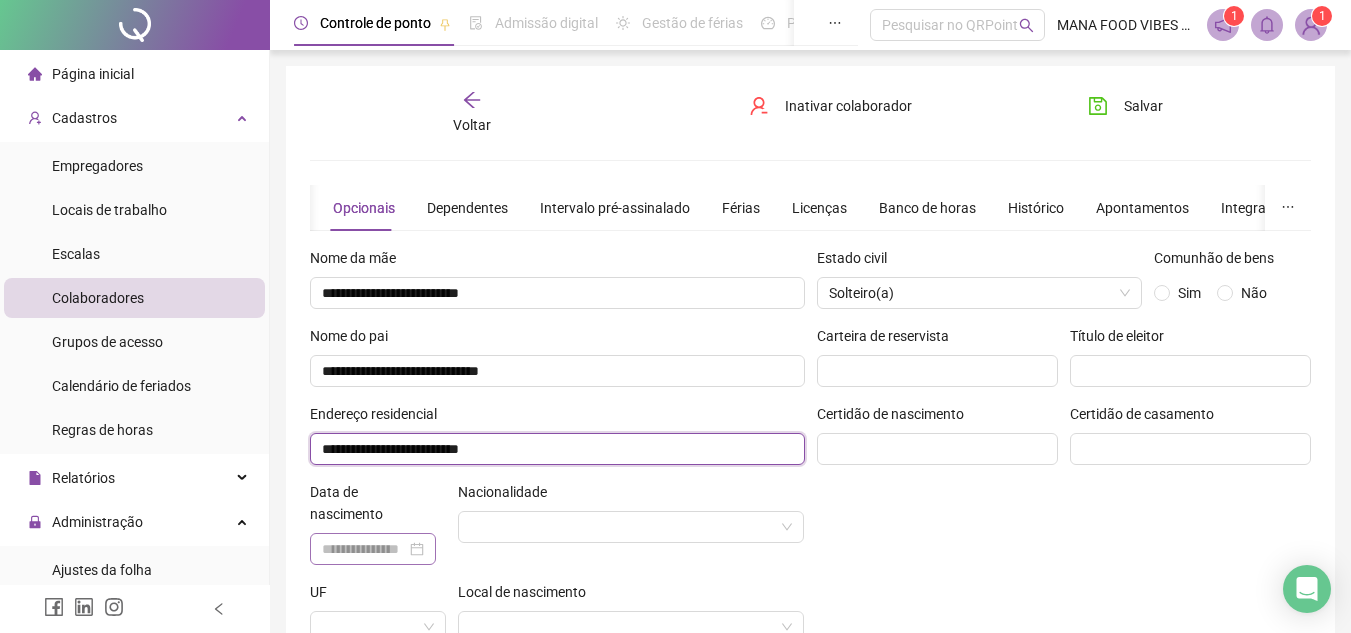type on "**********" 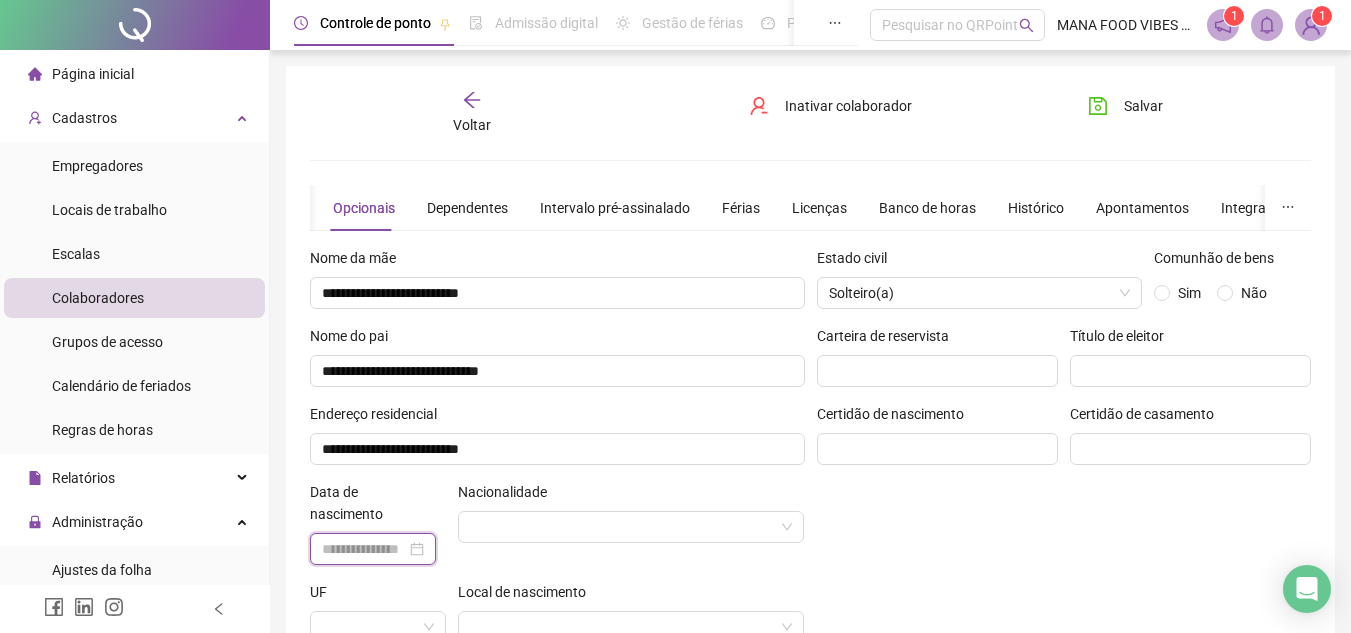 click at bounding box center (364, 549) 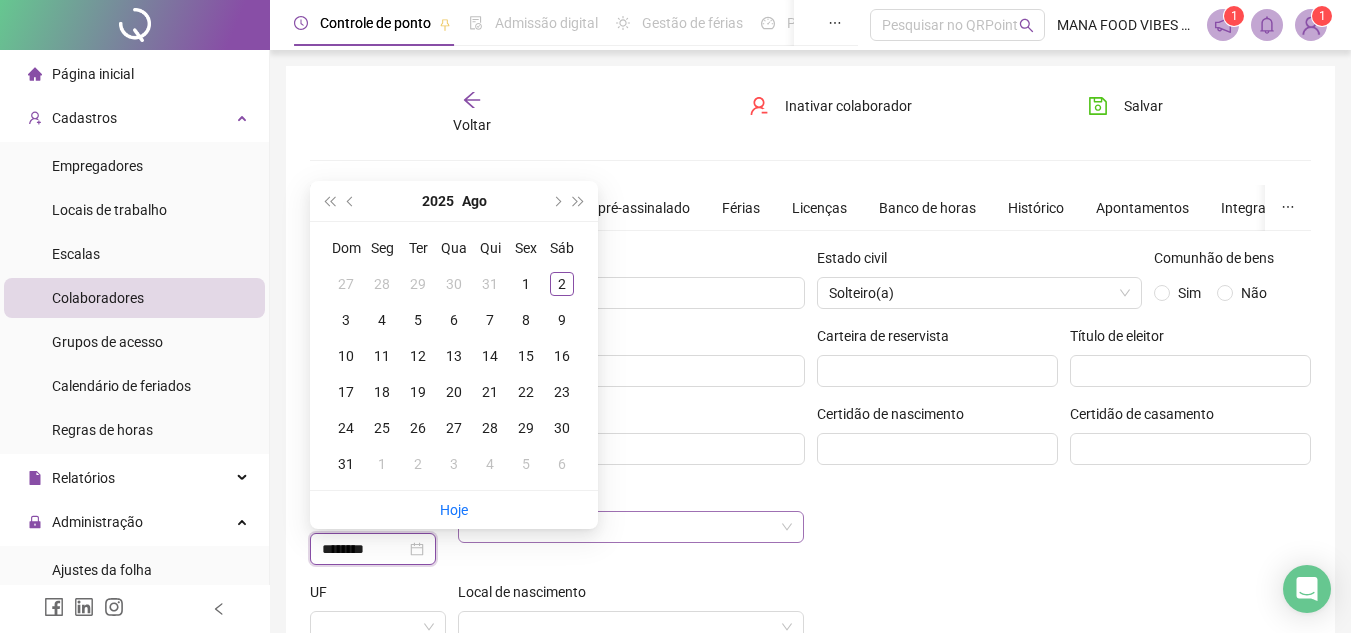 type on "********" 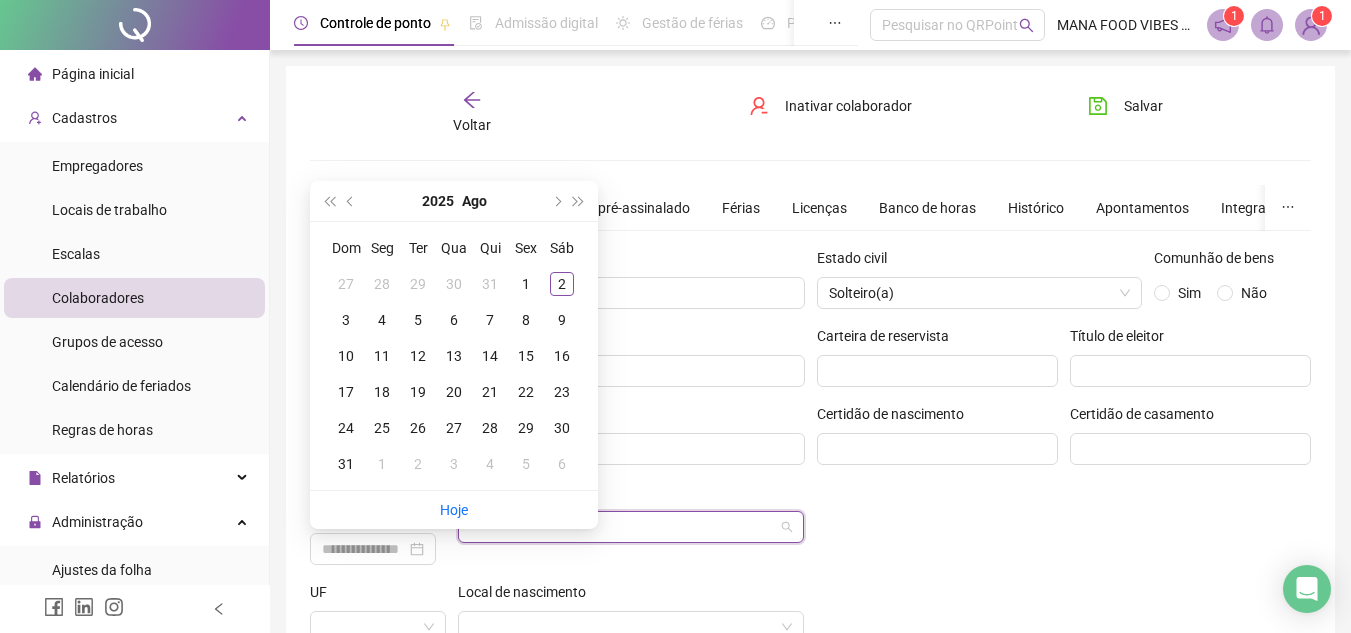 click at bounding box center [622, 527] 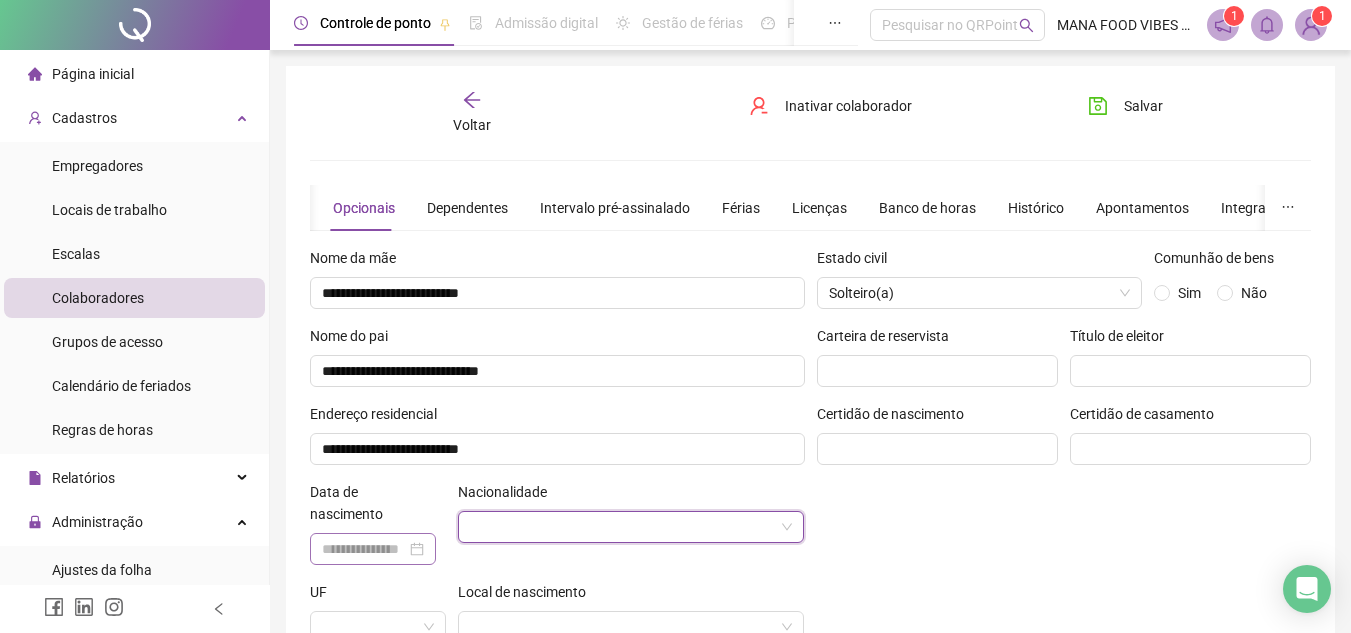 click at bounding box center (373, 549) 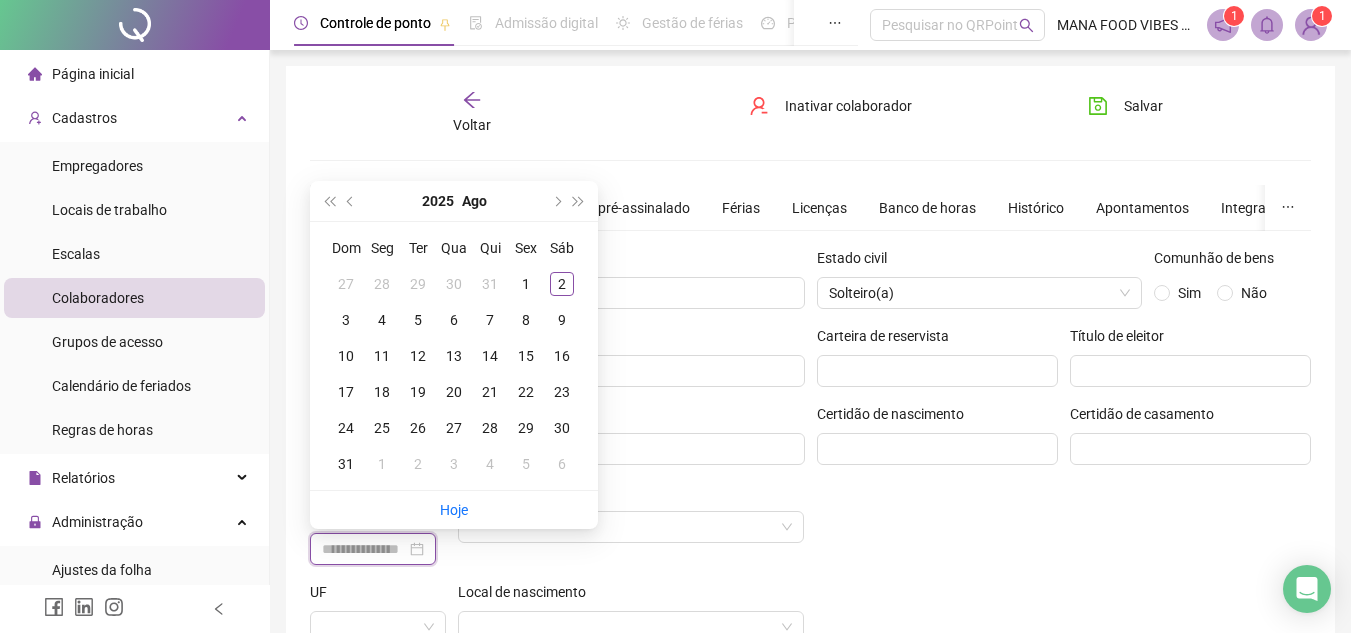 click at bounding box center (364, 549) 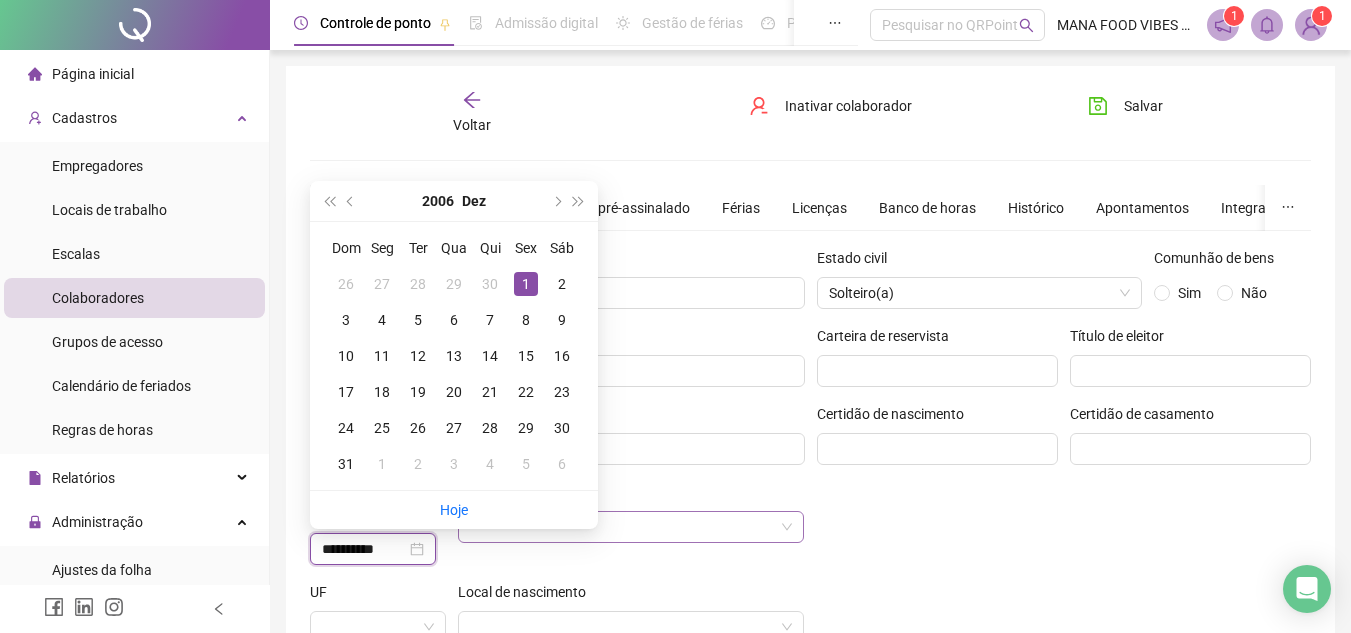 type on "**********" 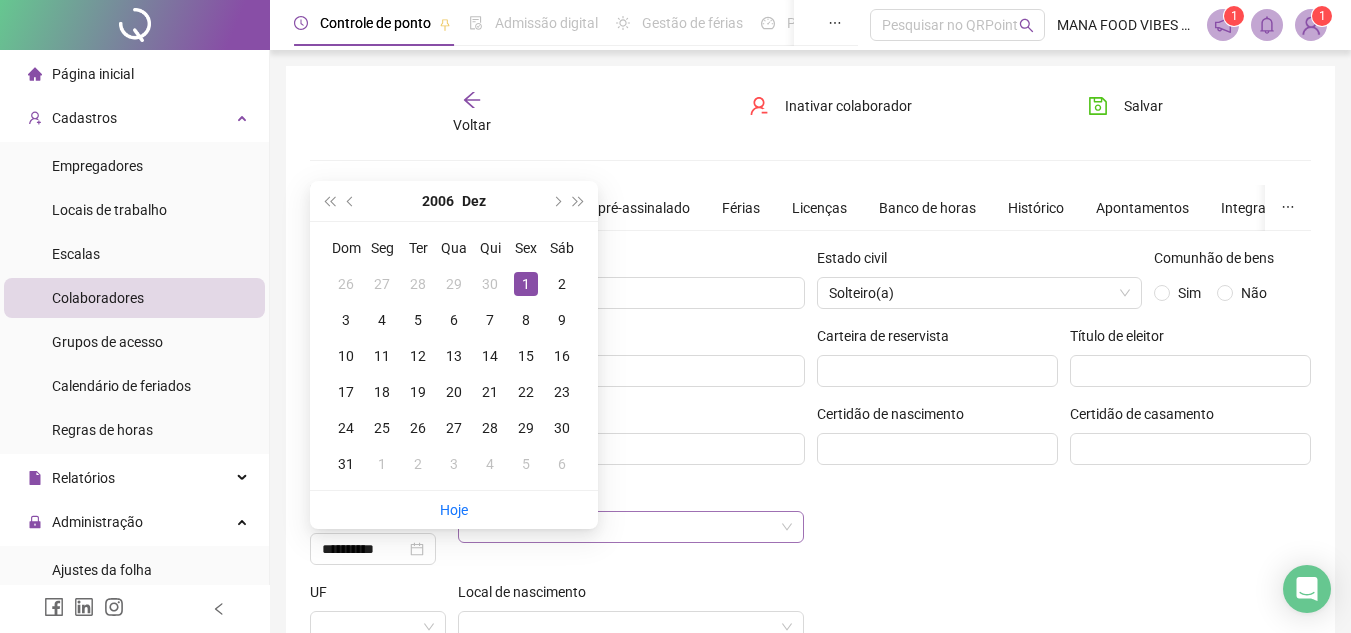 click at bounding box center (622, 527) 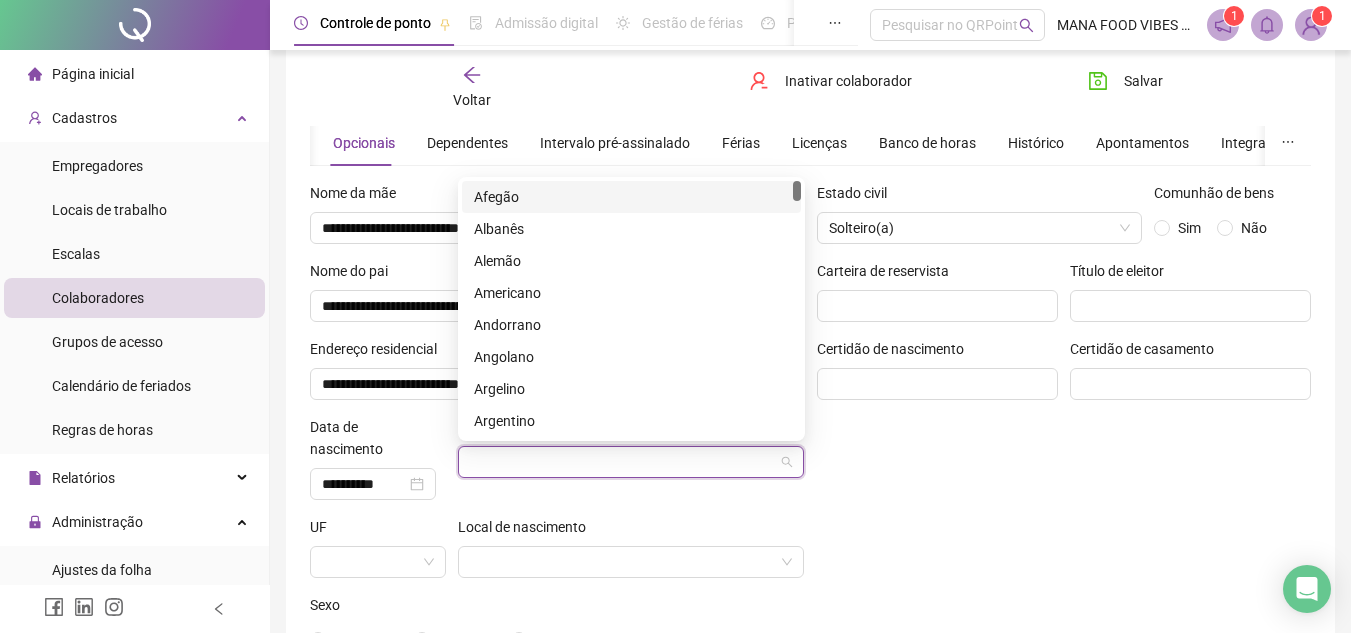 scroll, scrollTop: 100, scrollLeft: 0, axis: vertical 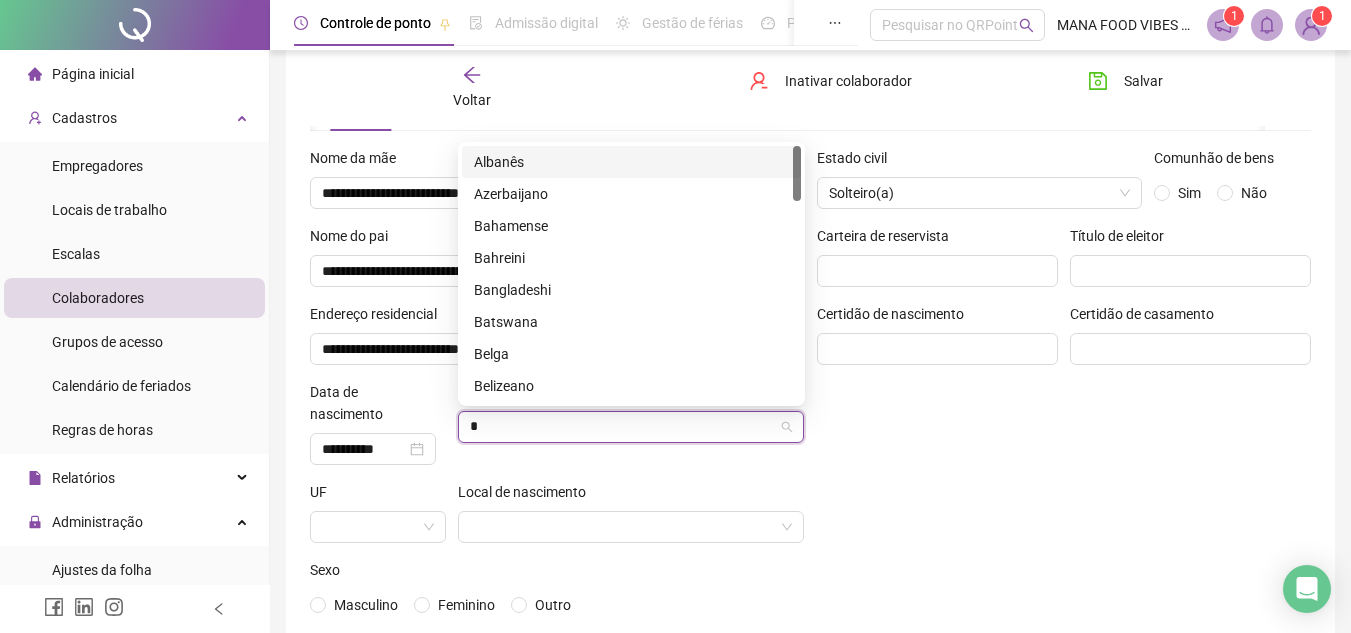type on "**" 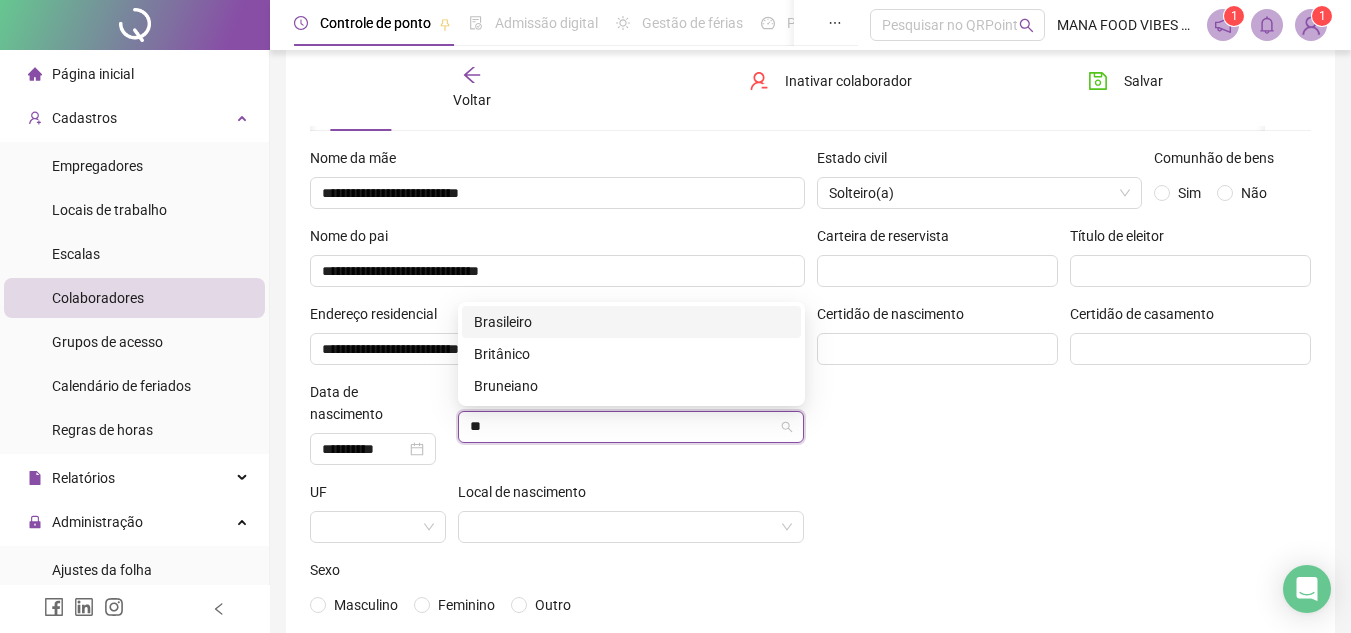 click on "Brasileiro" at bounding box center [631, 322] 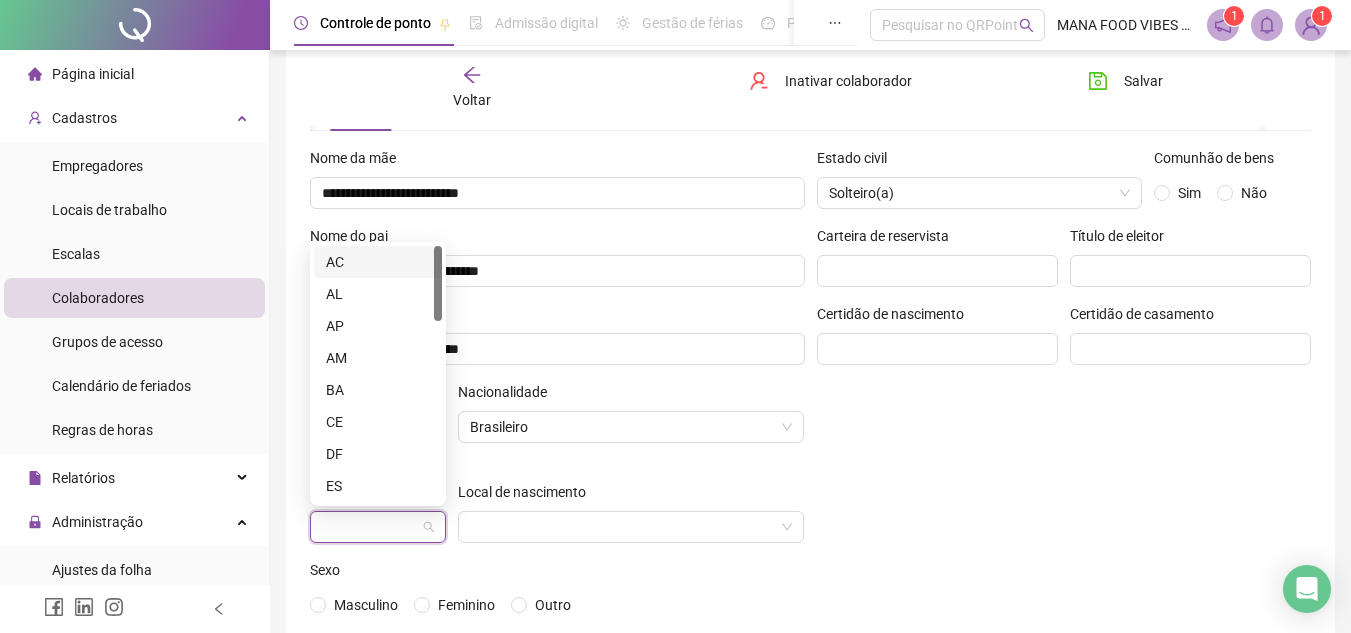 click at bounding box center (369, 527) 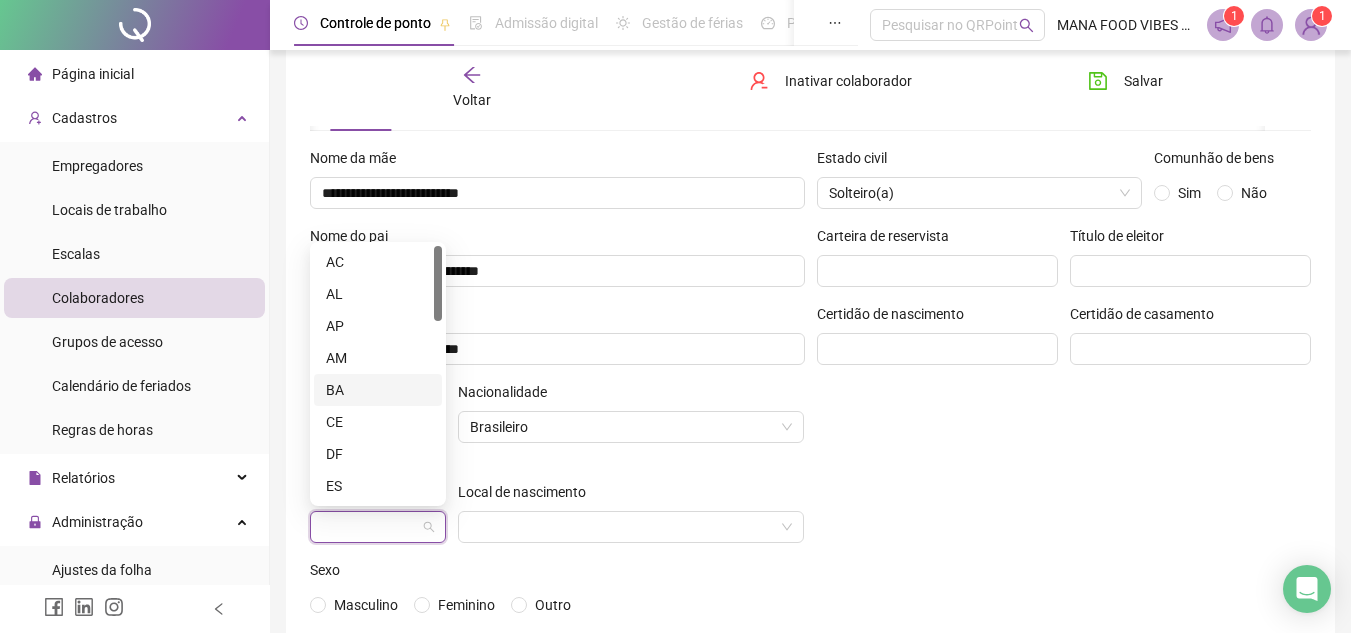 click on "BA" at bounding box center (378, 390) 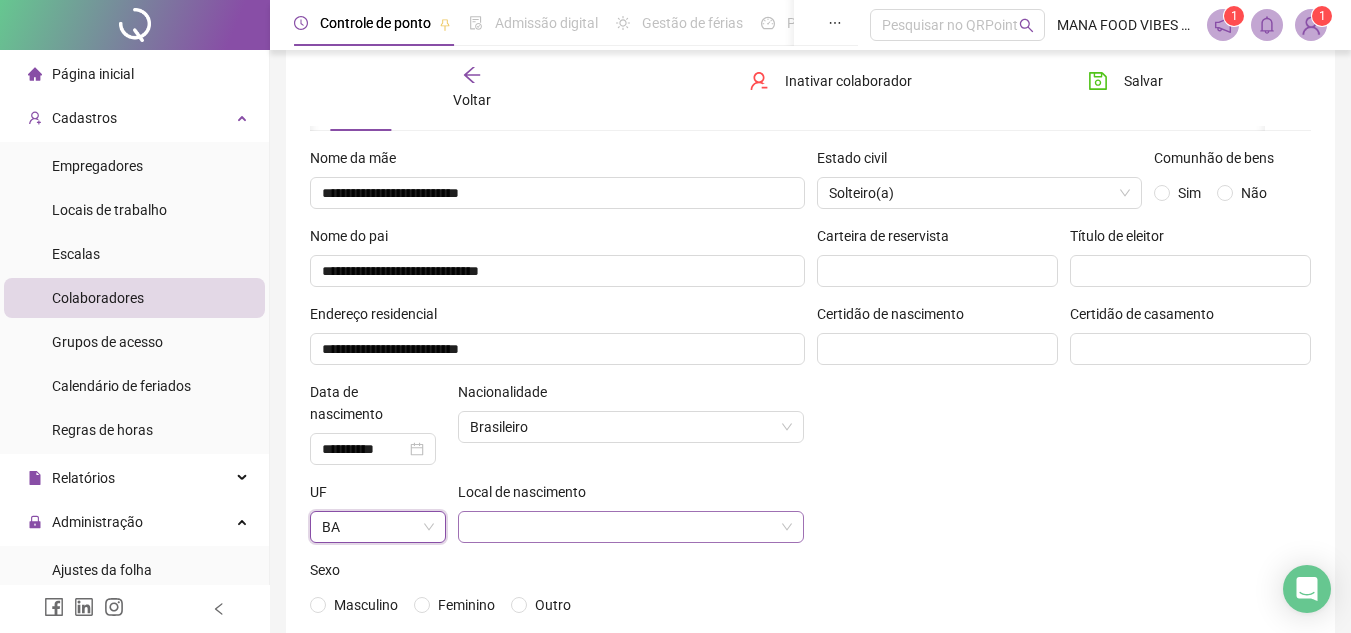 click at bounding box center [622, 527] 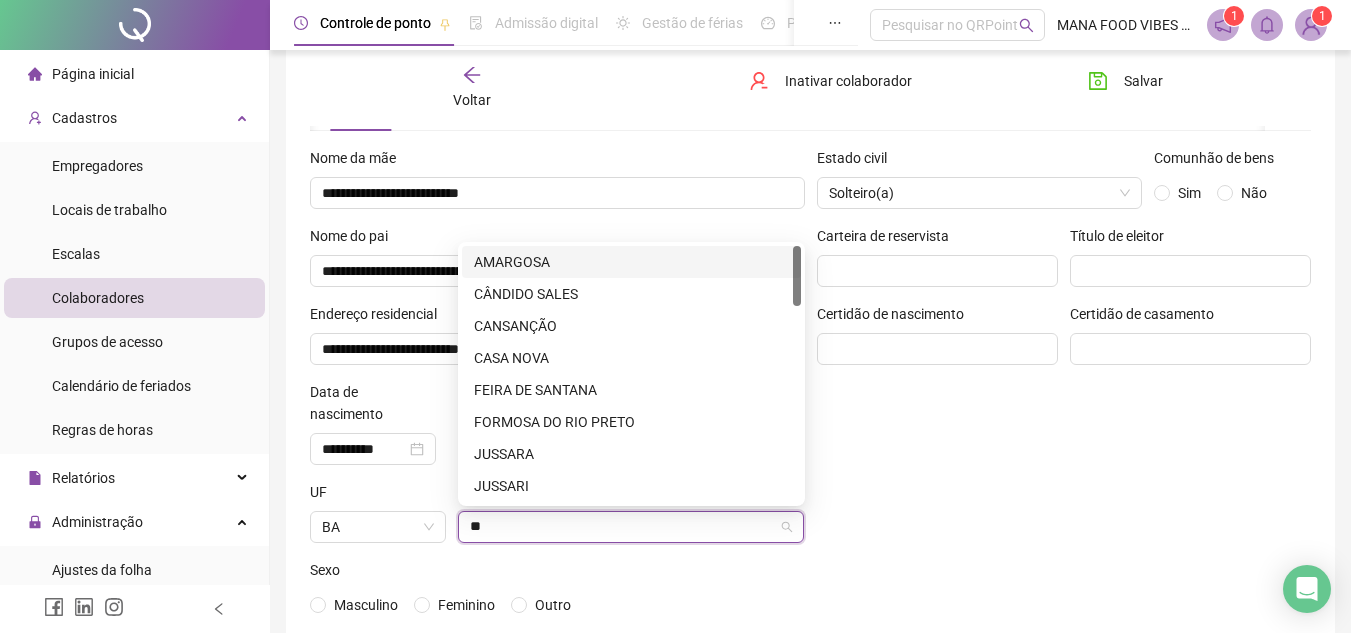 type on "***" 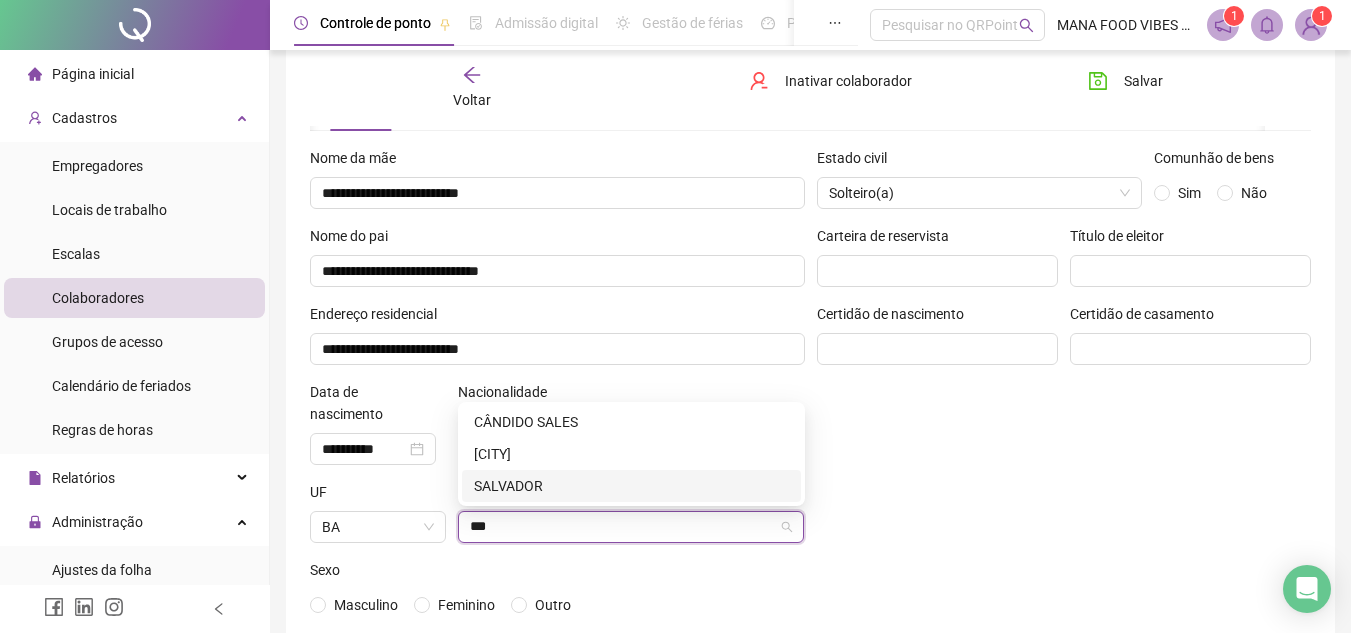 click on "SALVADOR" at bounding box center (631, 486) 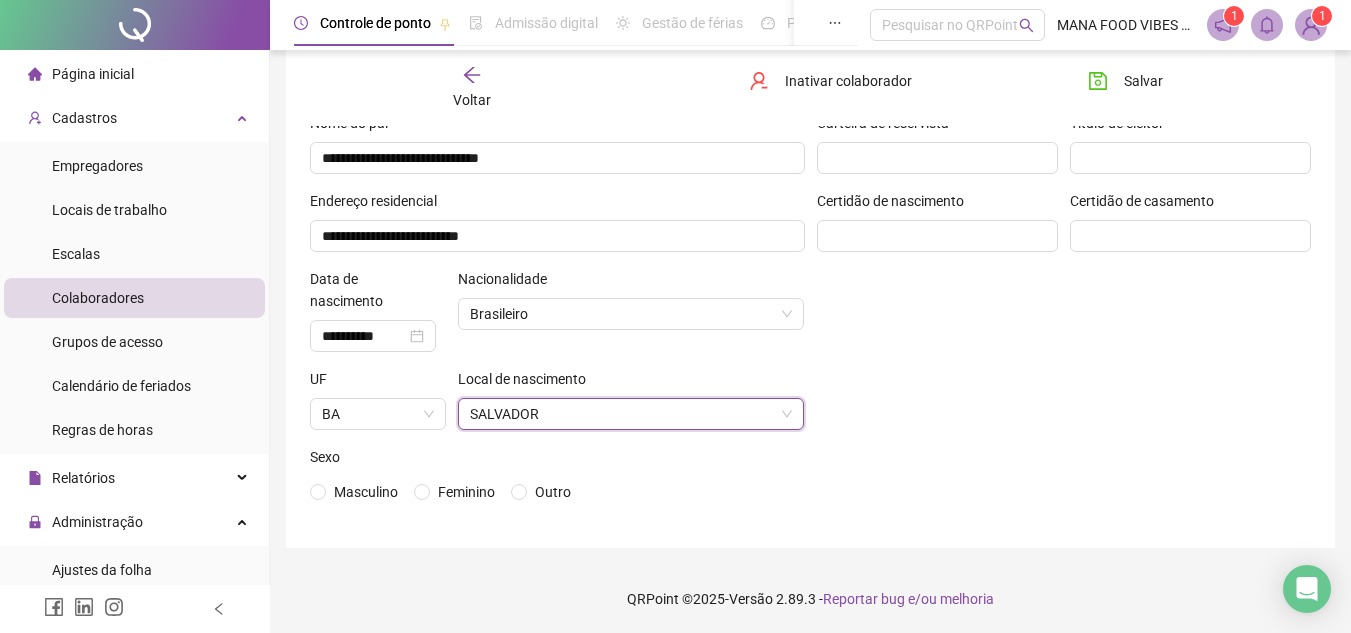 scroll, scrollTop: 214, scrollLeft: 0, axis: vertical 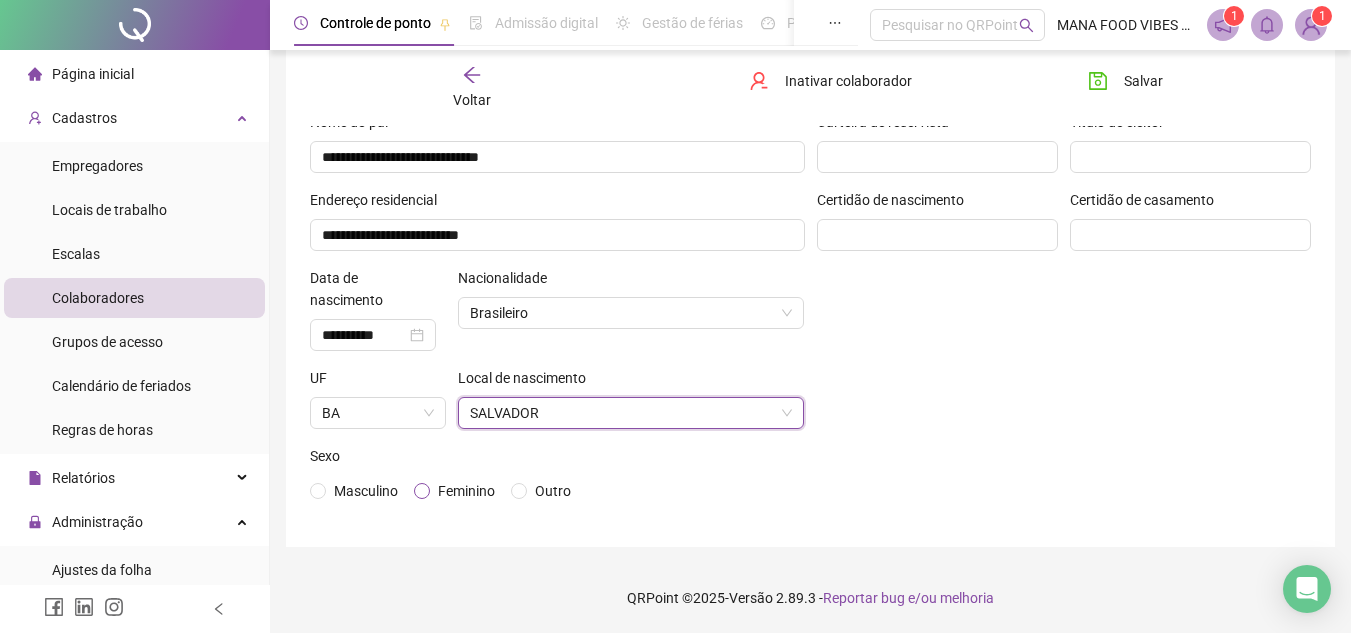 click on "Feminino" at bounding box center [466, 491] 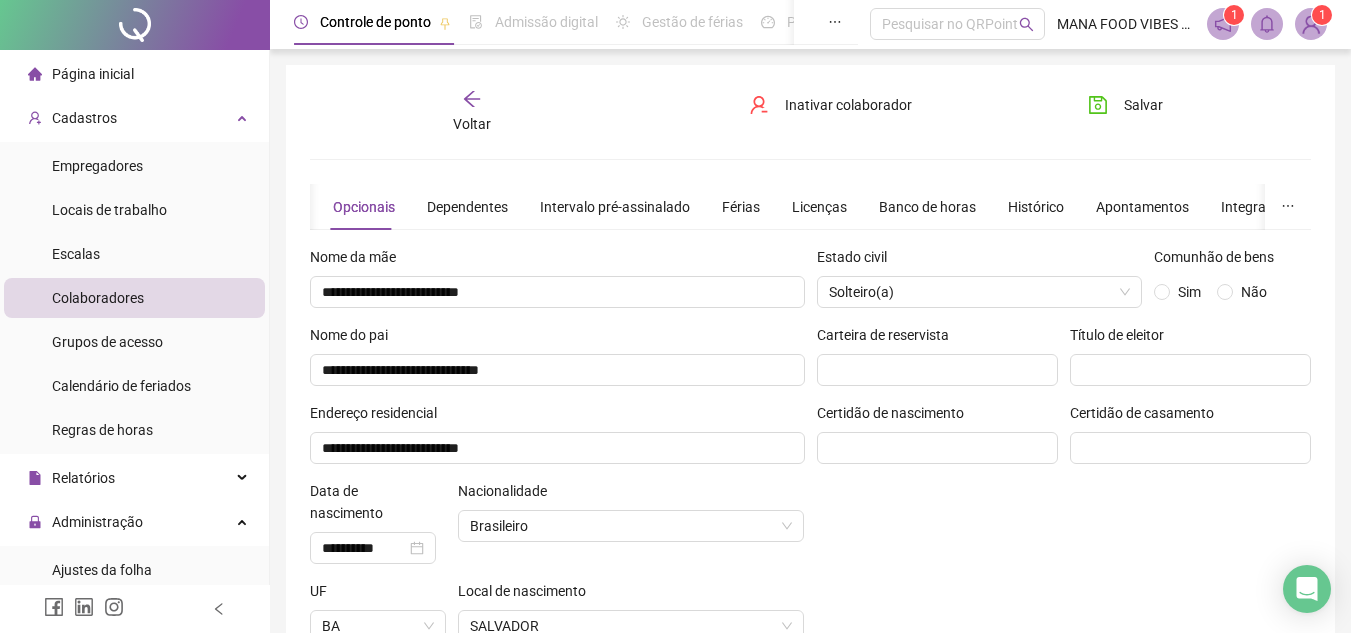 scroll, scrollTop: 0, scrollLeft: 0, axis: both 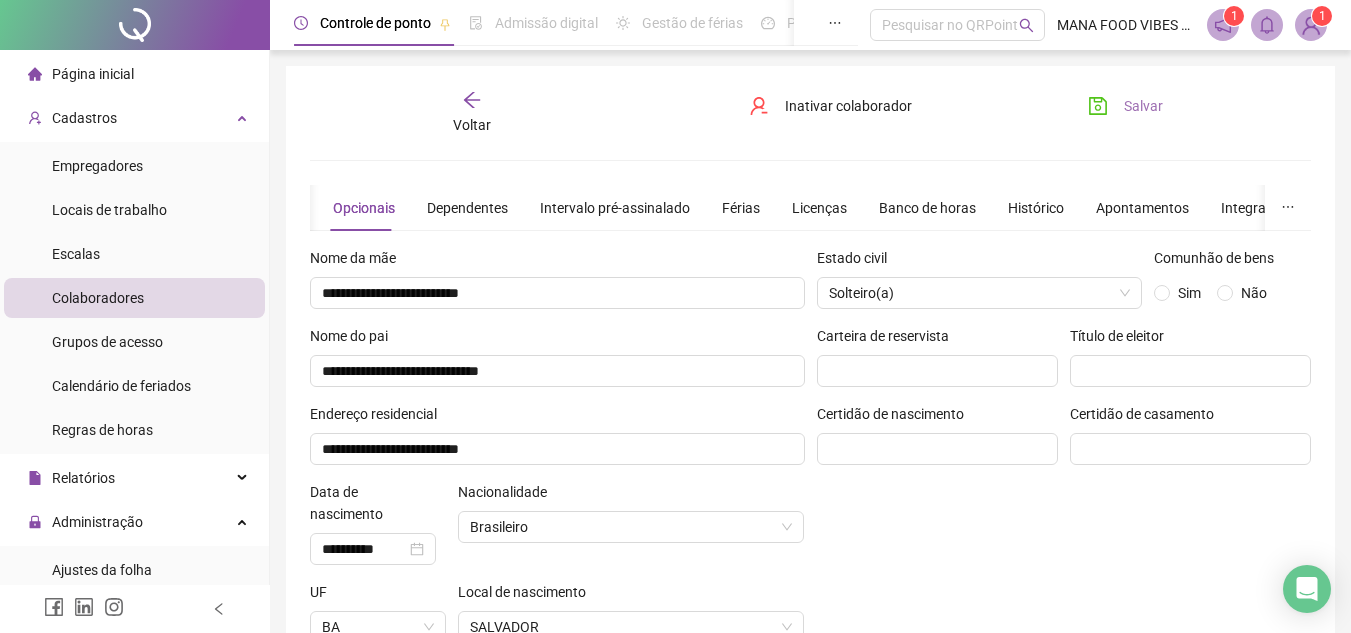 click on "Salvar" at bounding box center (1143, 106) 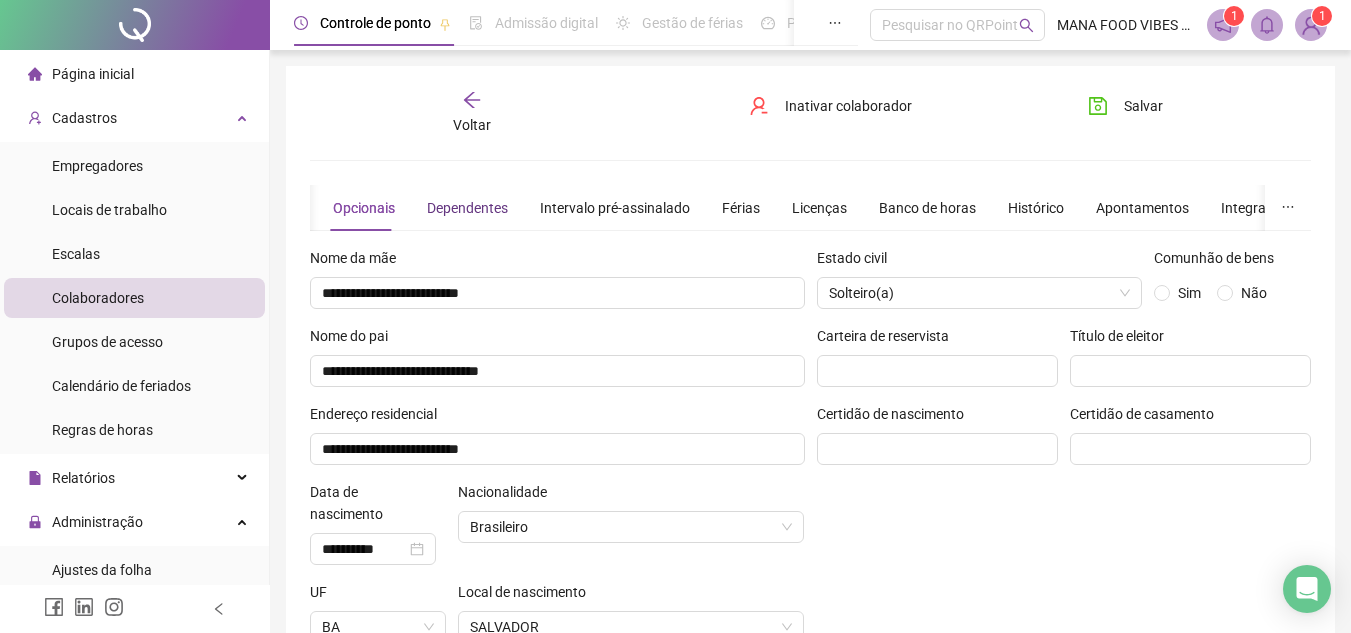 click on "Dependentes" at bounding box center [467, 208] 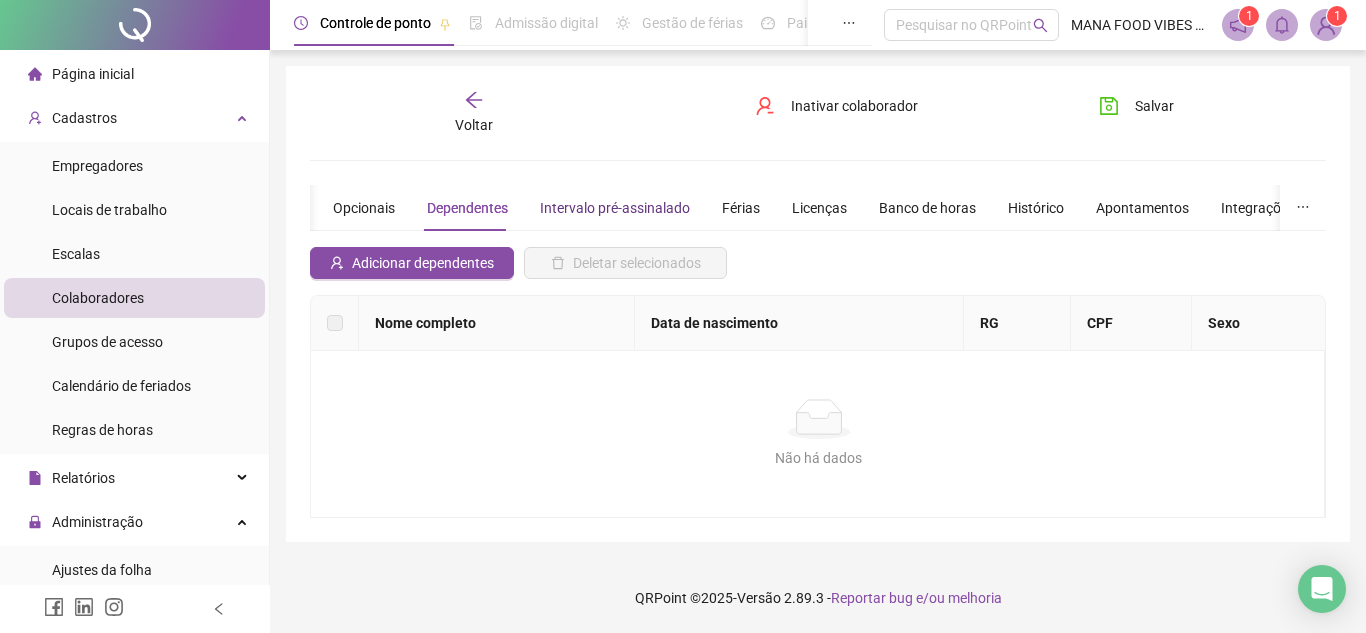 click on "Intervalo pré-assinalado" at bounding box center [615, 208] 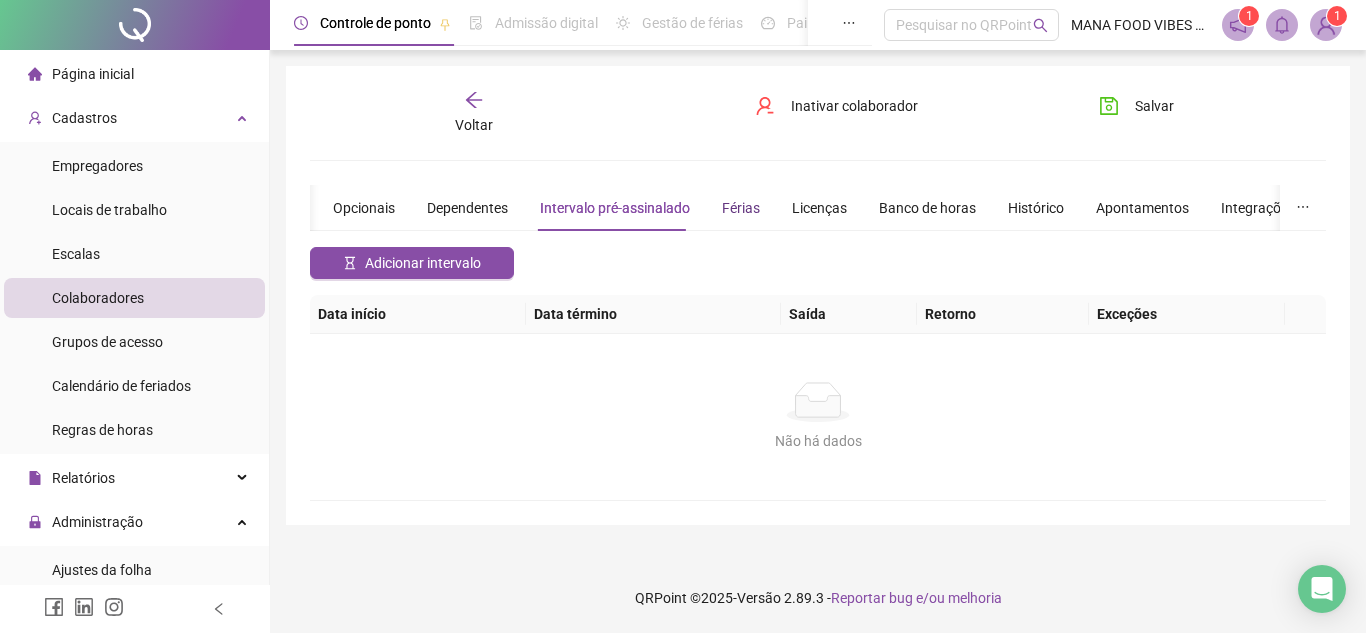 click on "Férias" at bounding box center [741, 208] 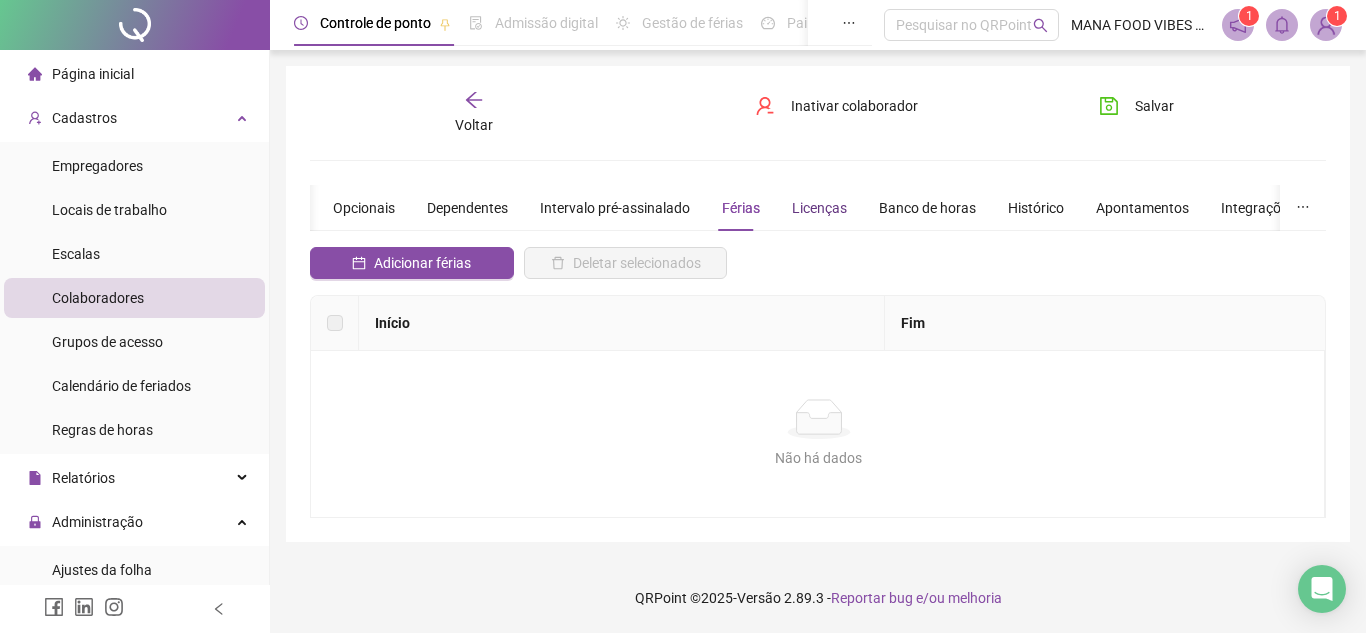 click on "Licenças" at bounding box center (819, 208) 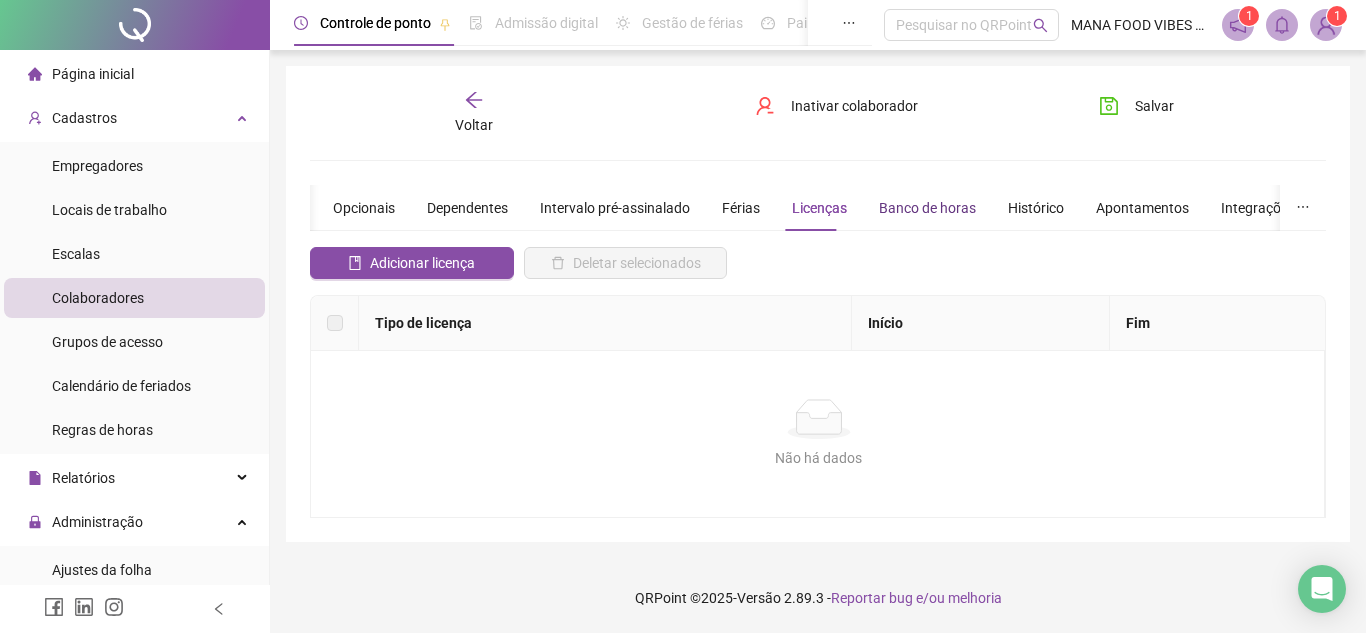 click on "Banco de horas" at bounding box center (927, 208) 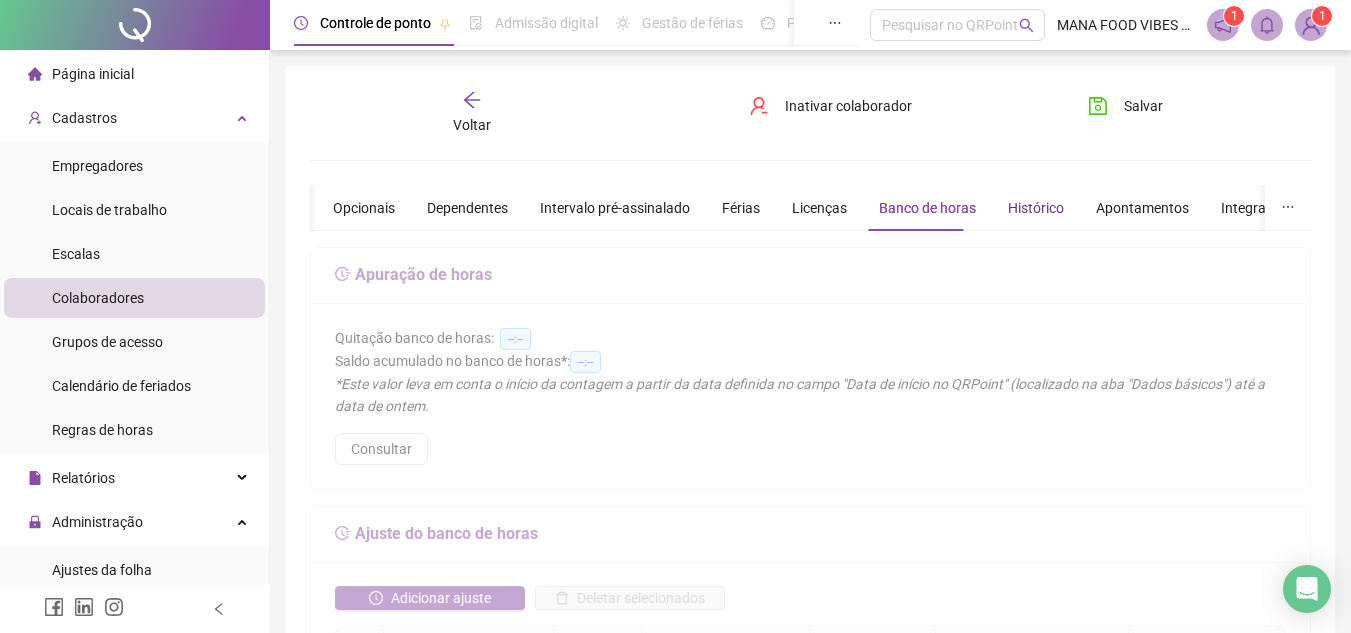 click on "Histórico" at bounding box center [1036, 208] 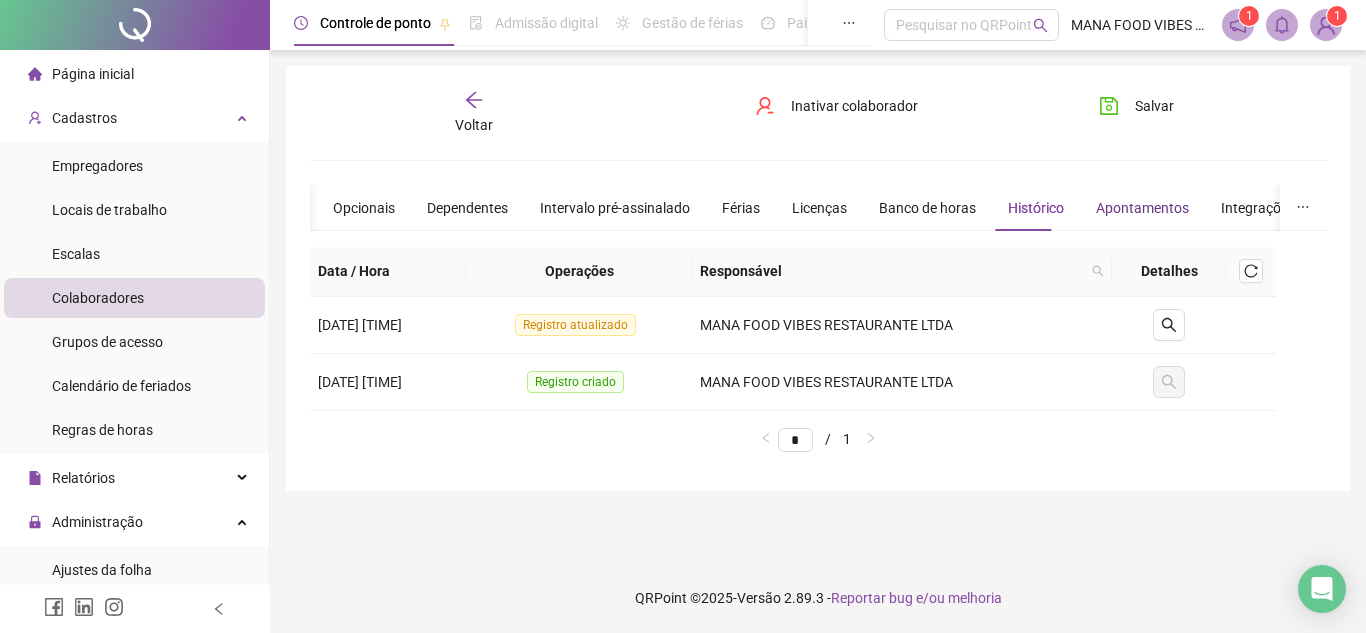 click on "Apontamentos" at bounding box center [1142, 208] 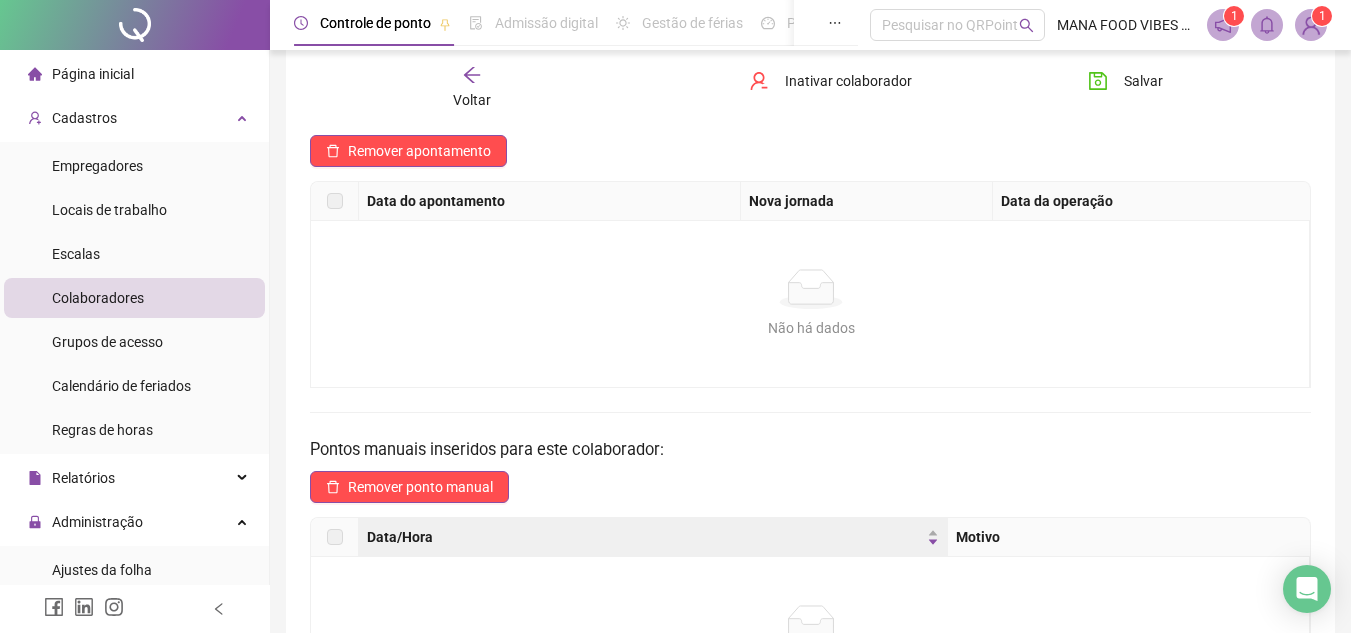 scroll, scrollTop: 0, scrollLeft: 0, axis: both 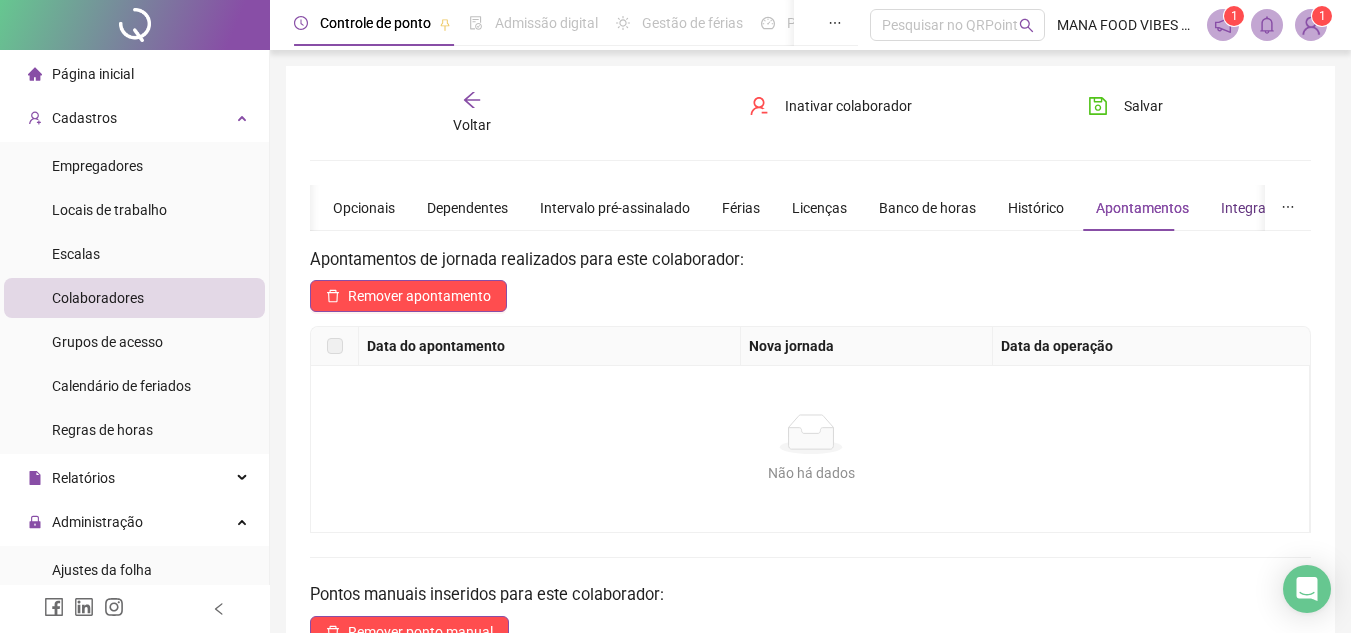 click on "Integrações" at bounding box center [1258, 208] 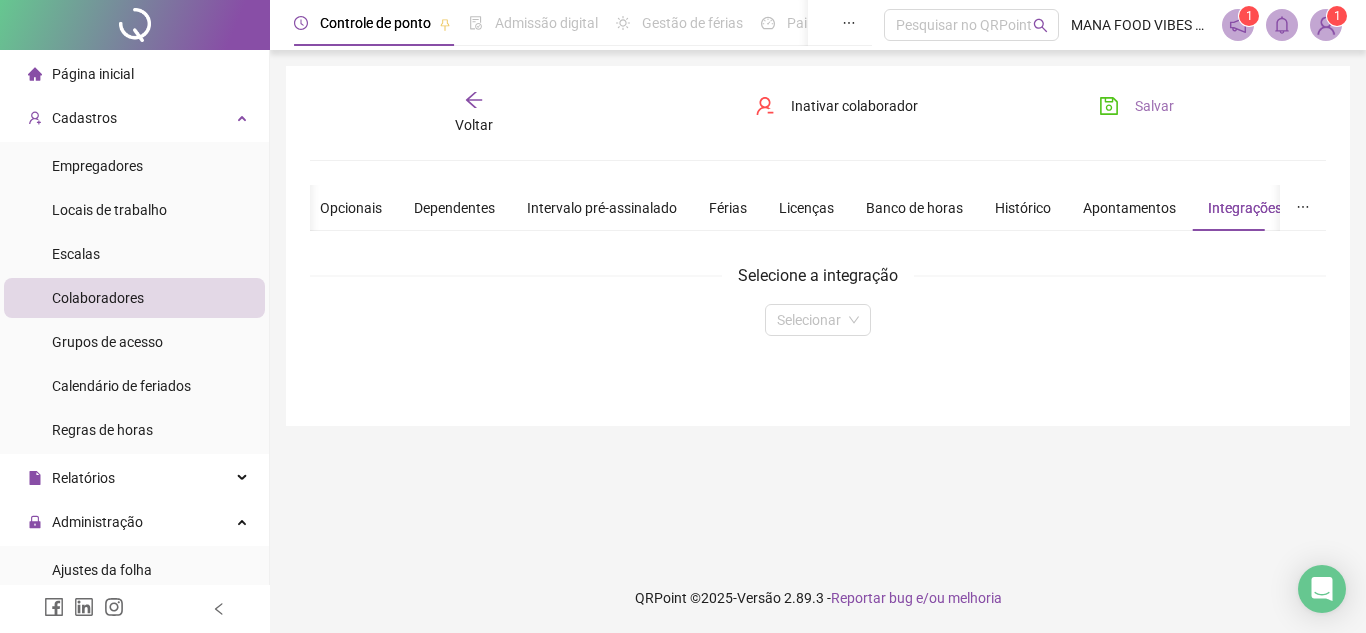 click on "Salvar" at bounding box center [1136, 106] 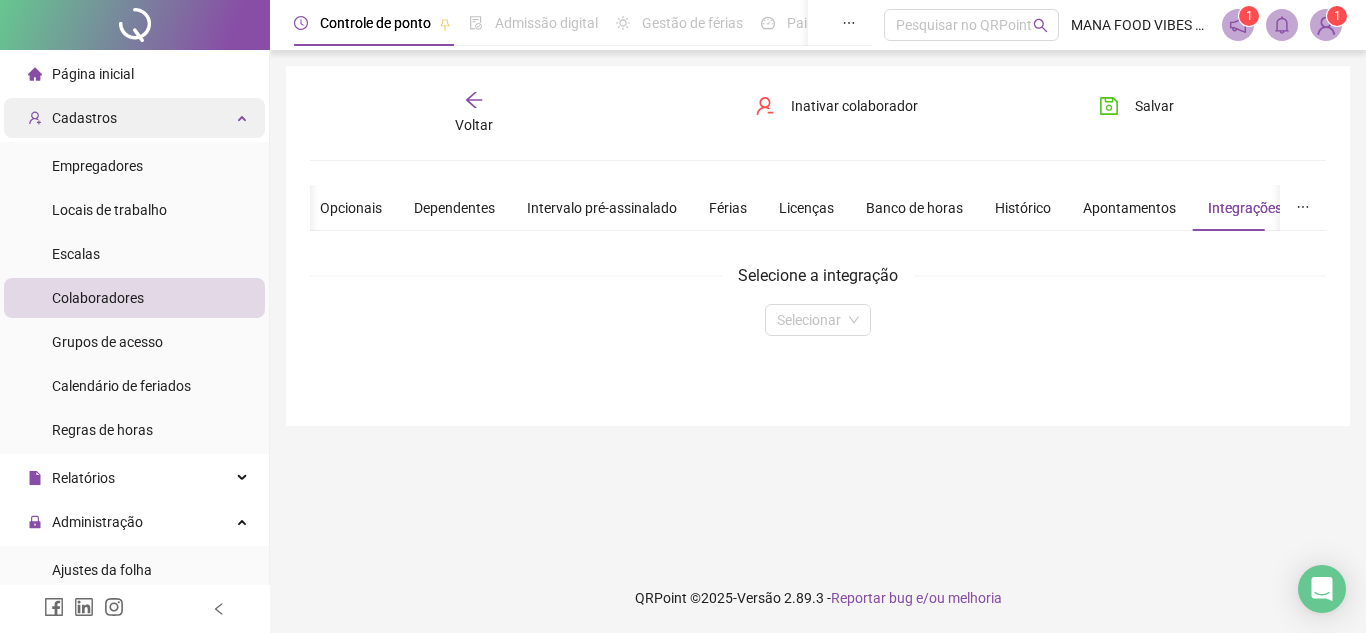 click on "Cadastros" at bounding box center (134, 118) 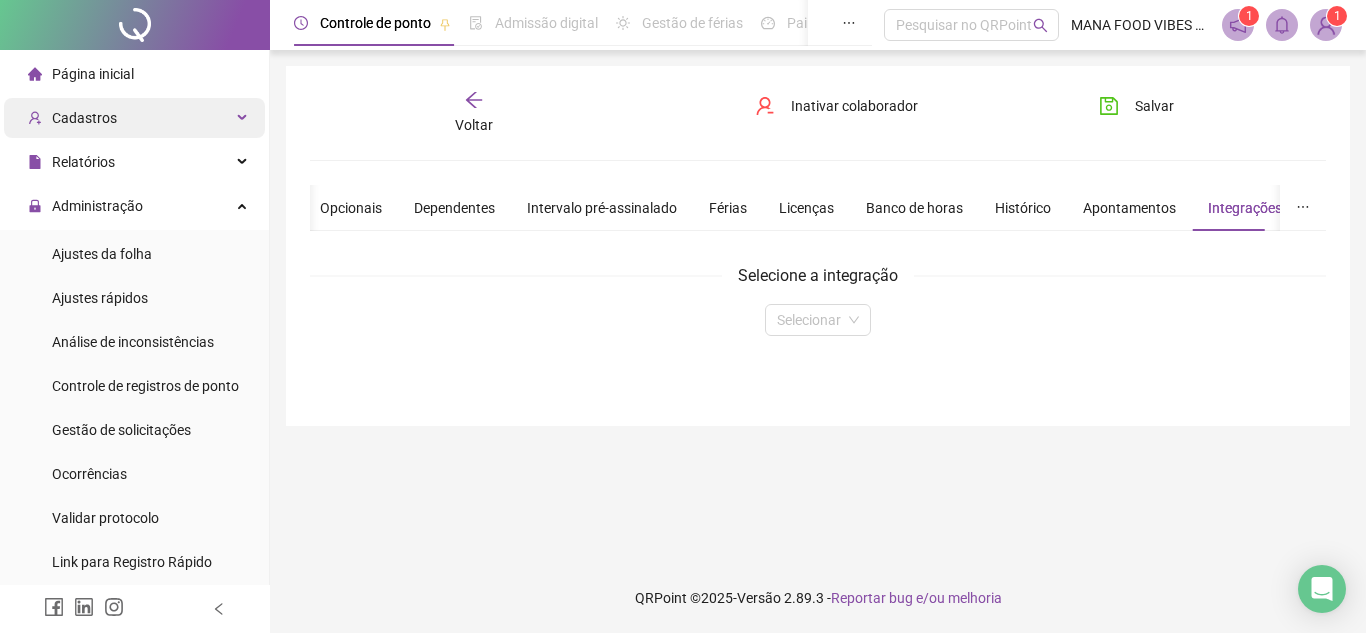 click on "Cadastros" at bounding box center [134, 118] 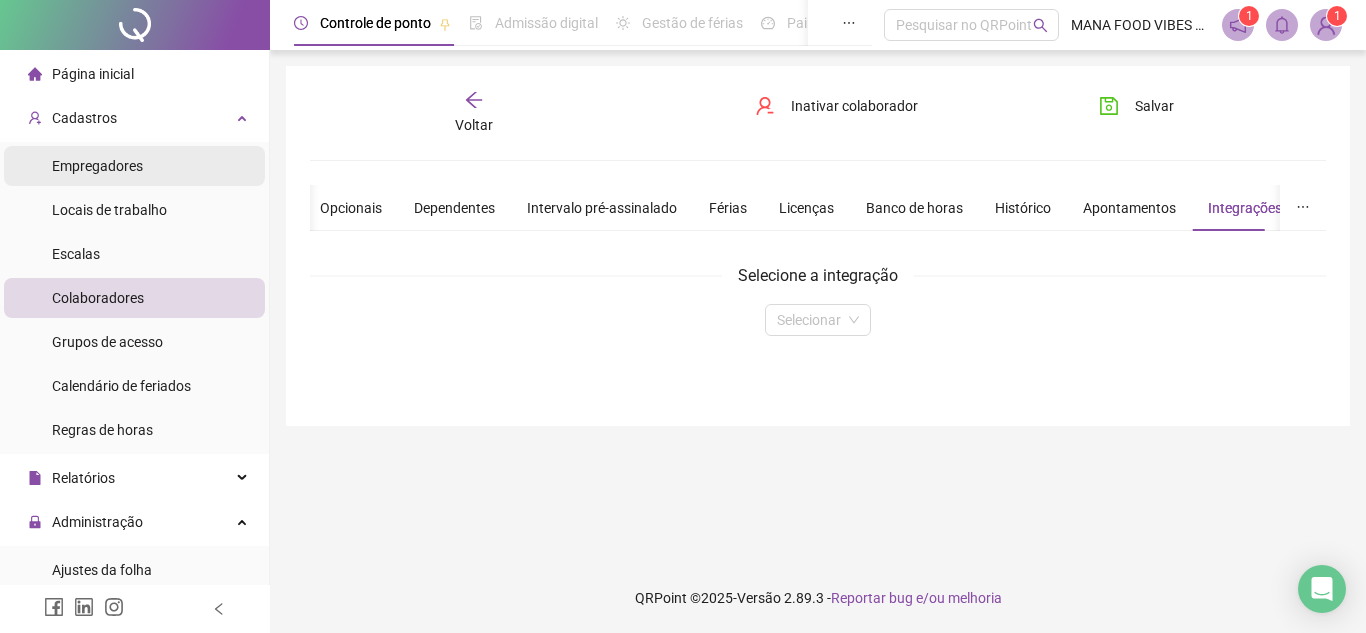 click on "Empregadores" at bounding box center [97, 166] 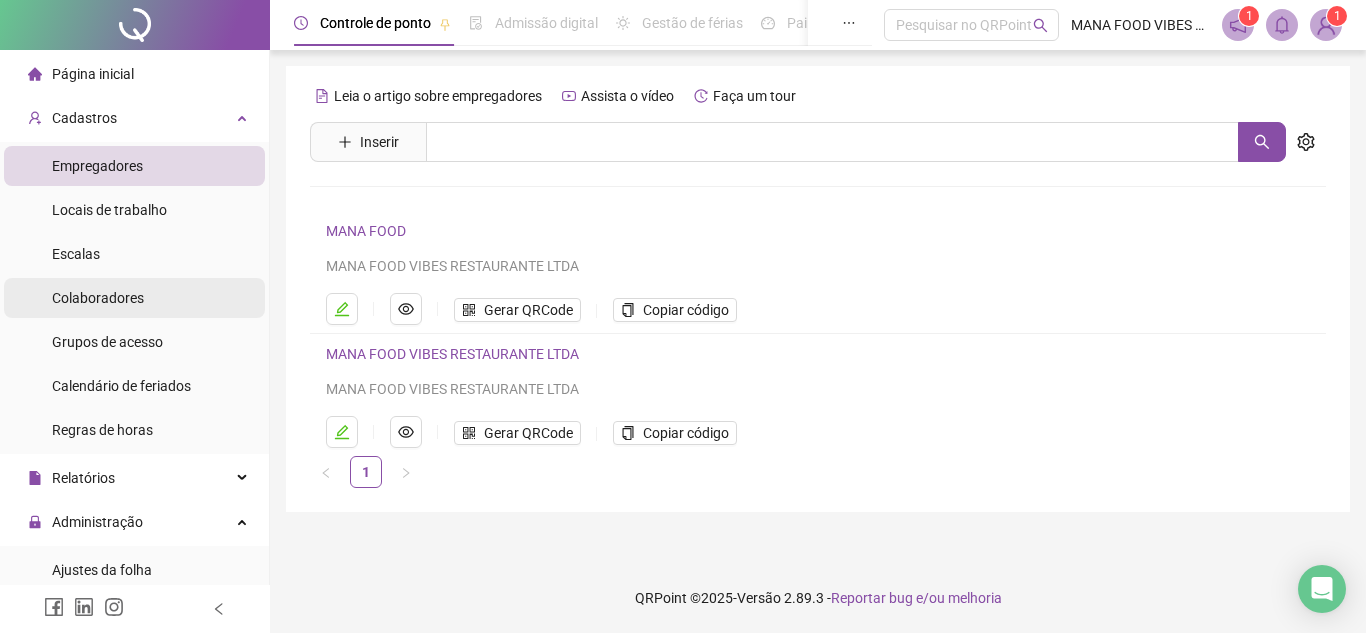 click on "Colaboradores" at bounding box center [98, 298] 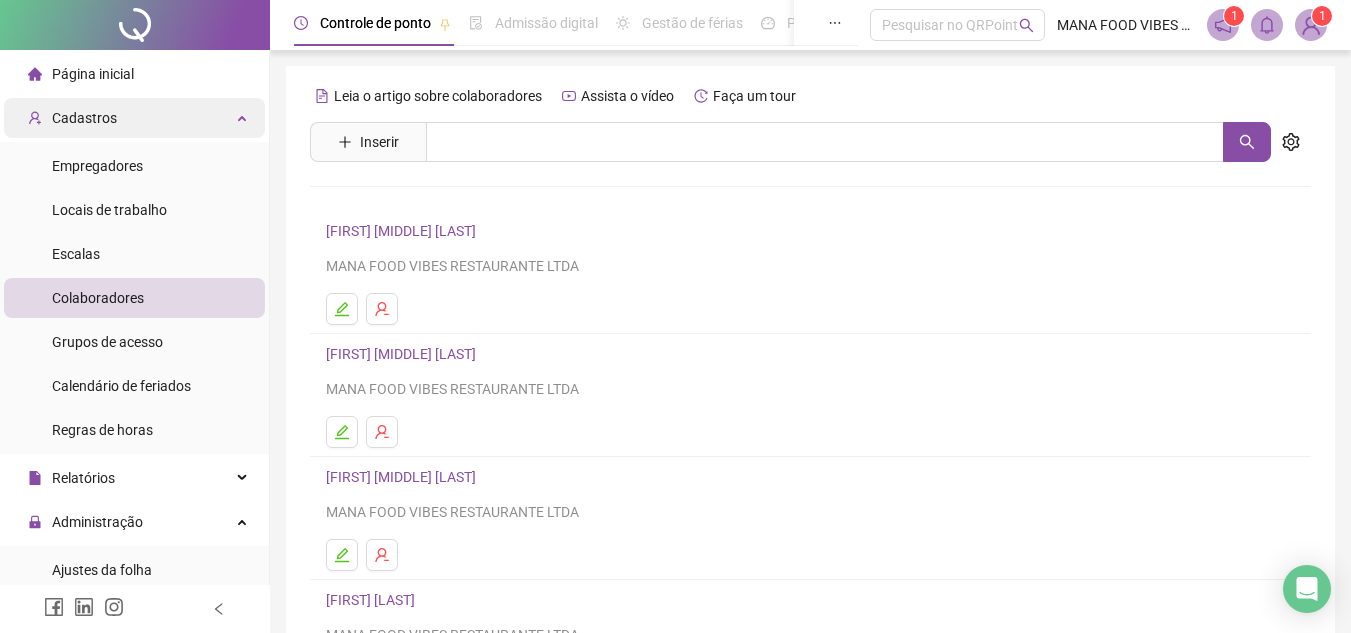 click on "Cadastros" at bounding box center [72, 118] 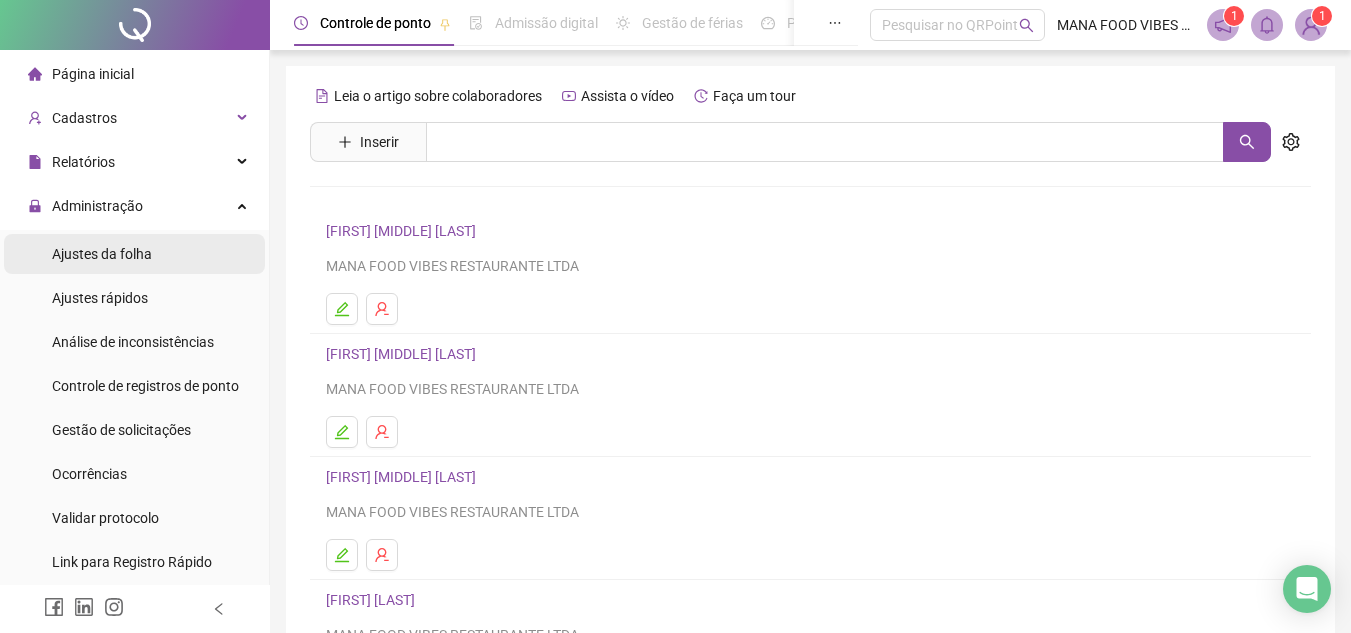 click on "Ajustes da folha" at bounding box center (134, 254) 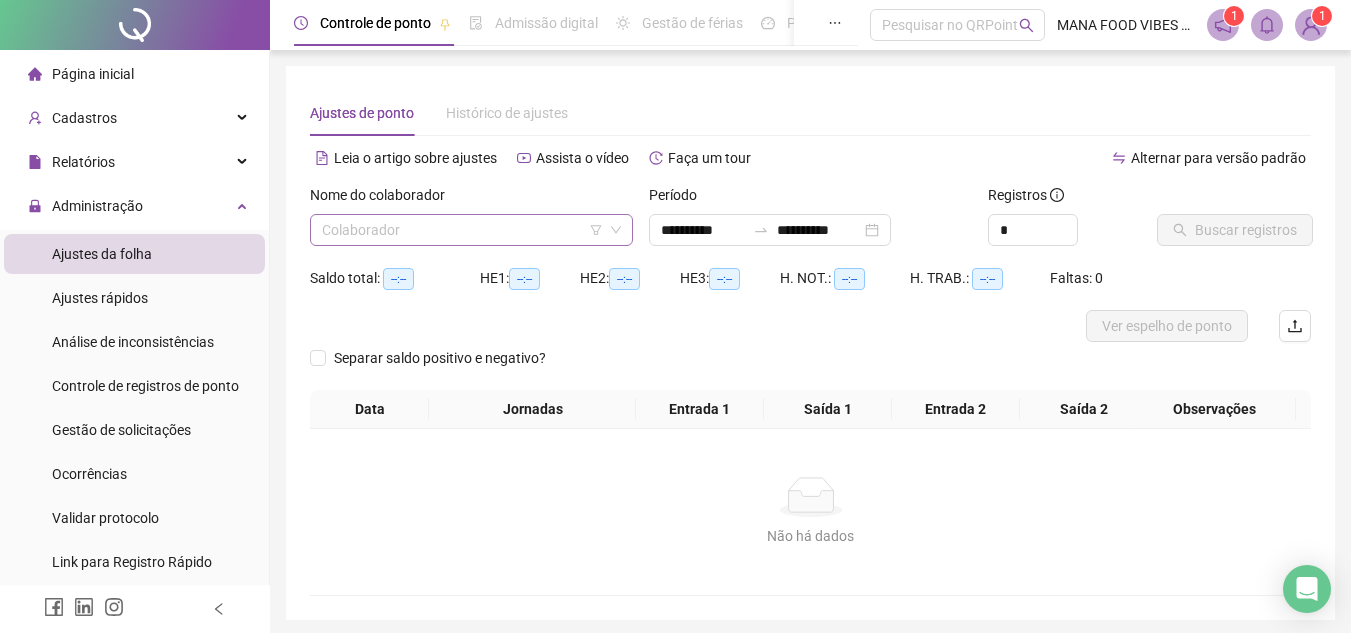 click at bounding box center (462, 230) 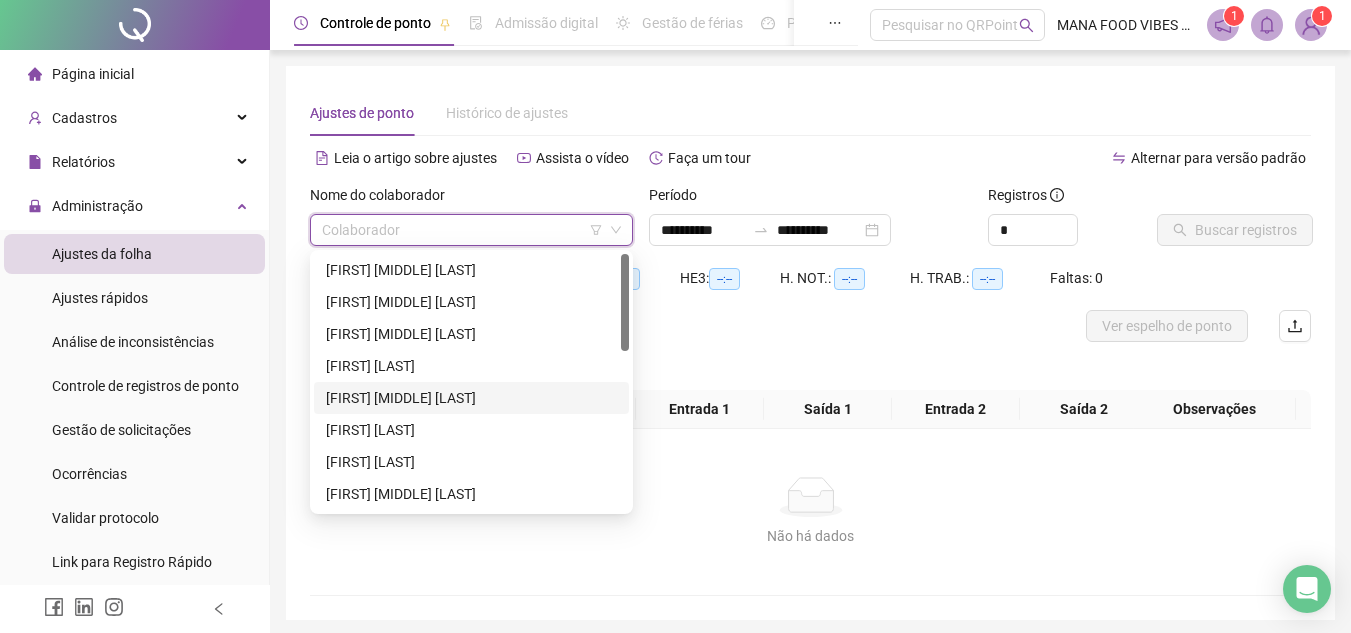 scroll, scrollTop: 100, scrollLeft: 0, axis: vertical 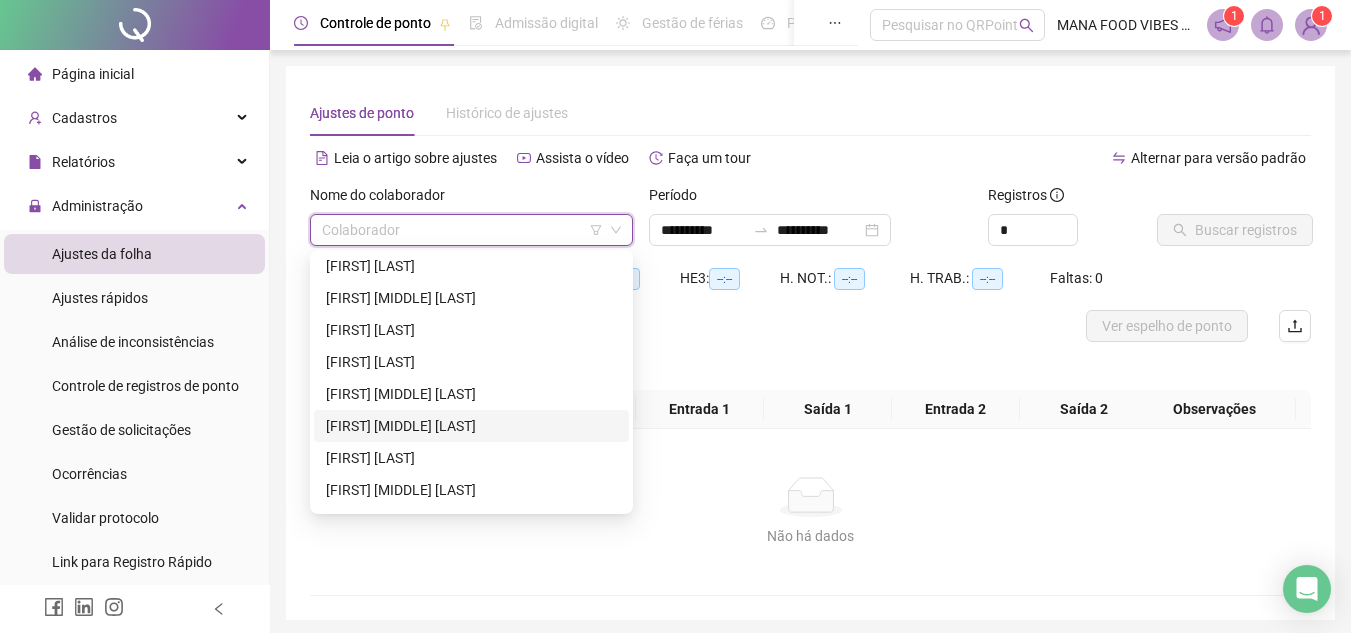 click on "[FIRST] [MIDDLE] [LAST]" at bounding box center [471, 426] 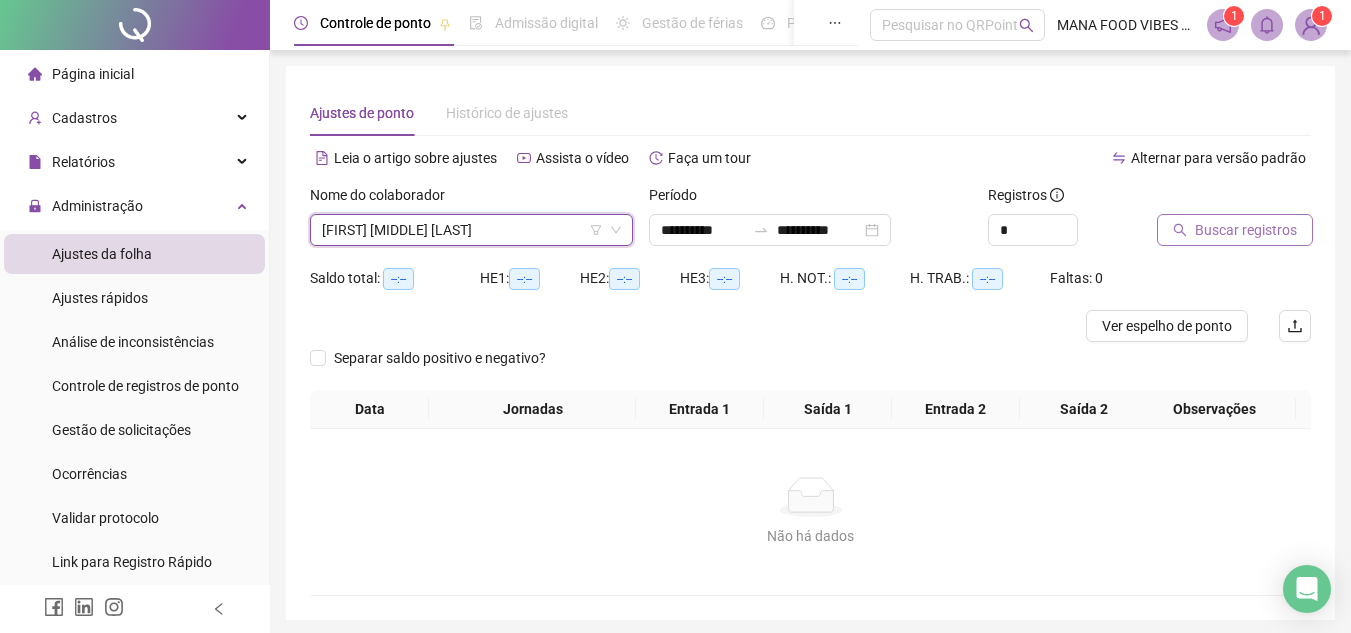 click on "Buscar registros" at bounding box center (1246, 230) 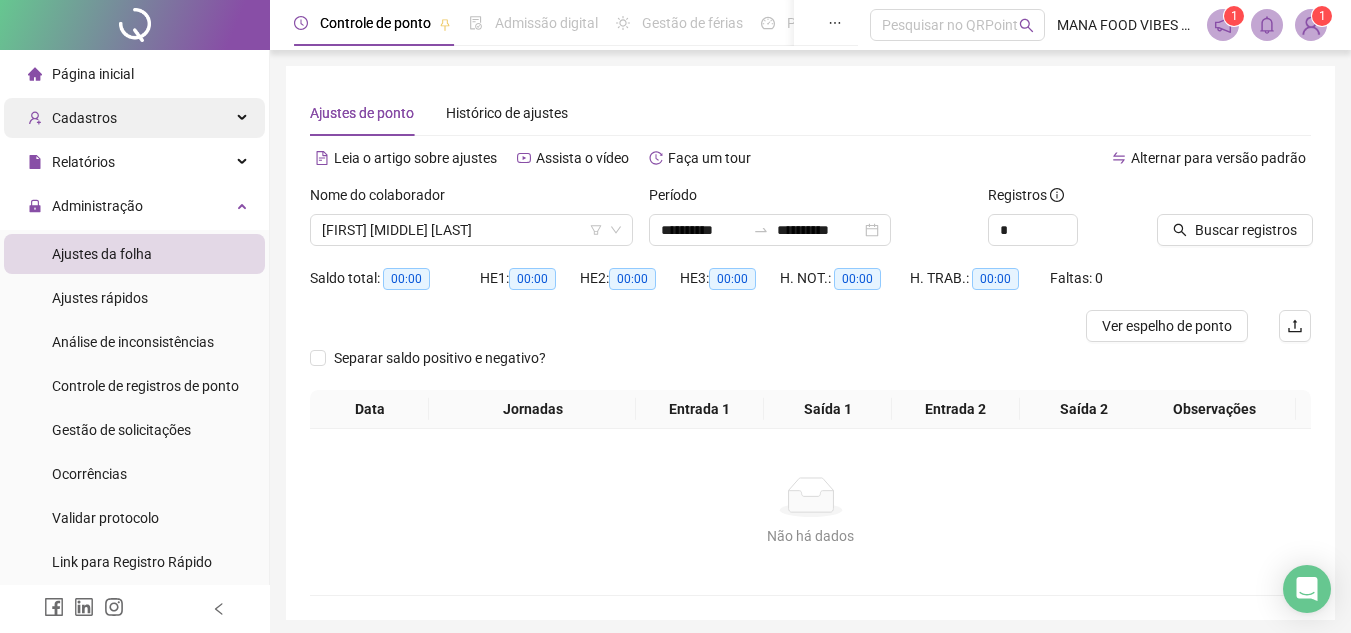 click on "Cadastros" at bounding box center (72, 118) 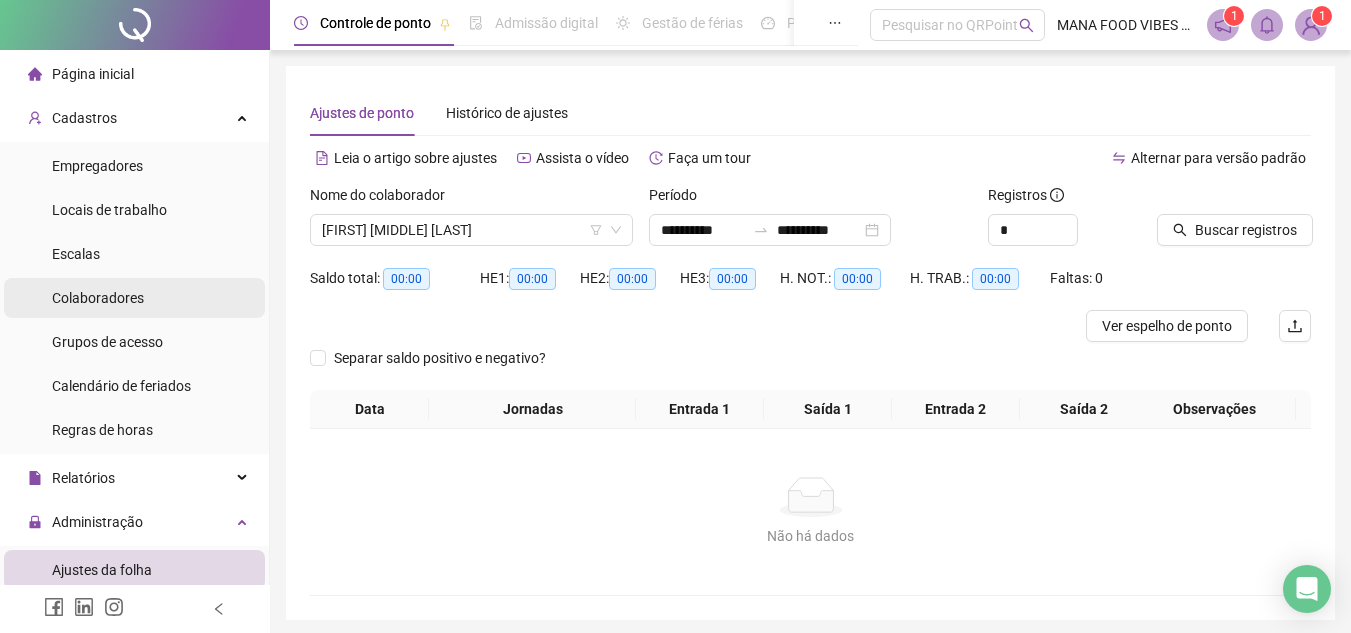 click on "Colaboradores" at bounding box center (134, 298) 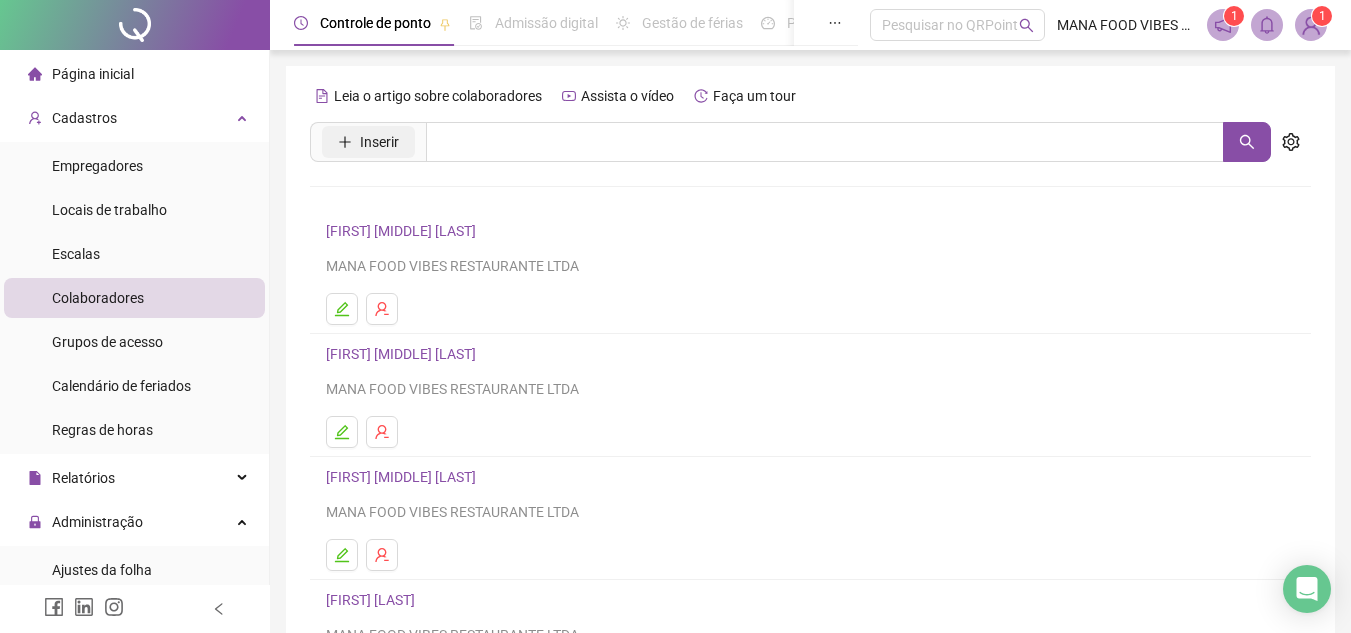 click on "Inserir" at bounding box center (379, 142) 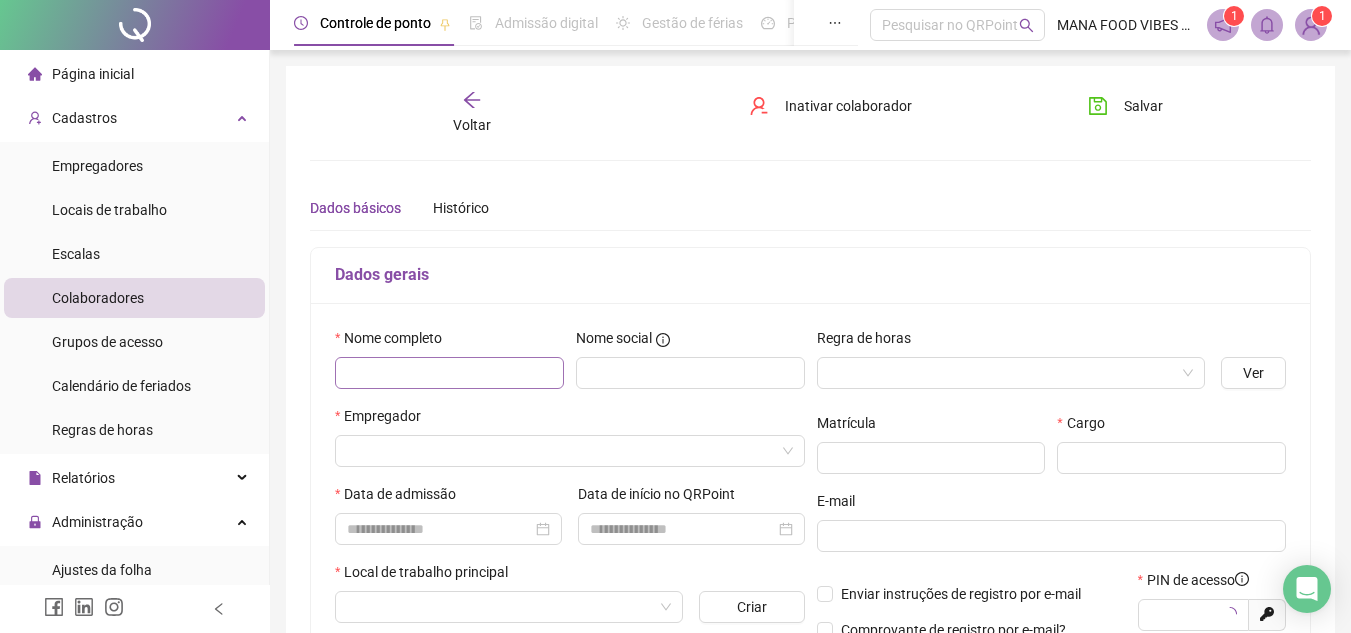type on "*****" 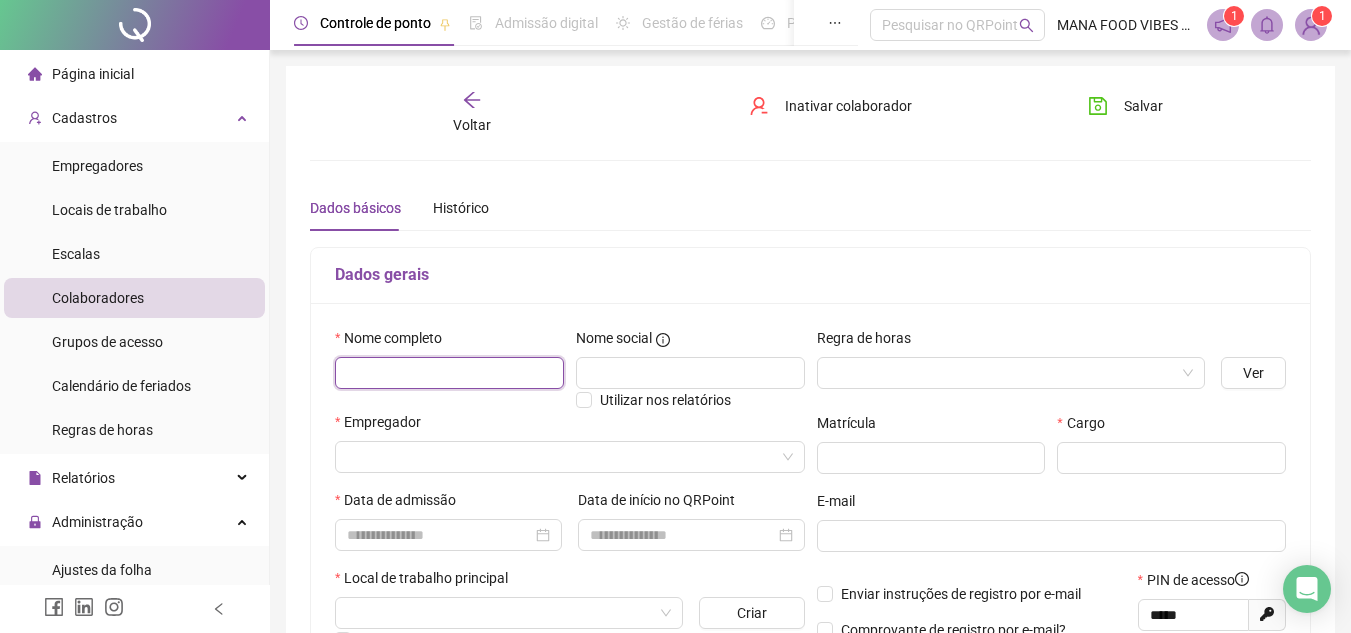click at bounding box center [449, 373] 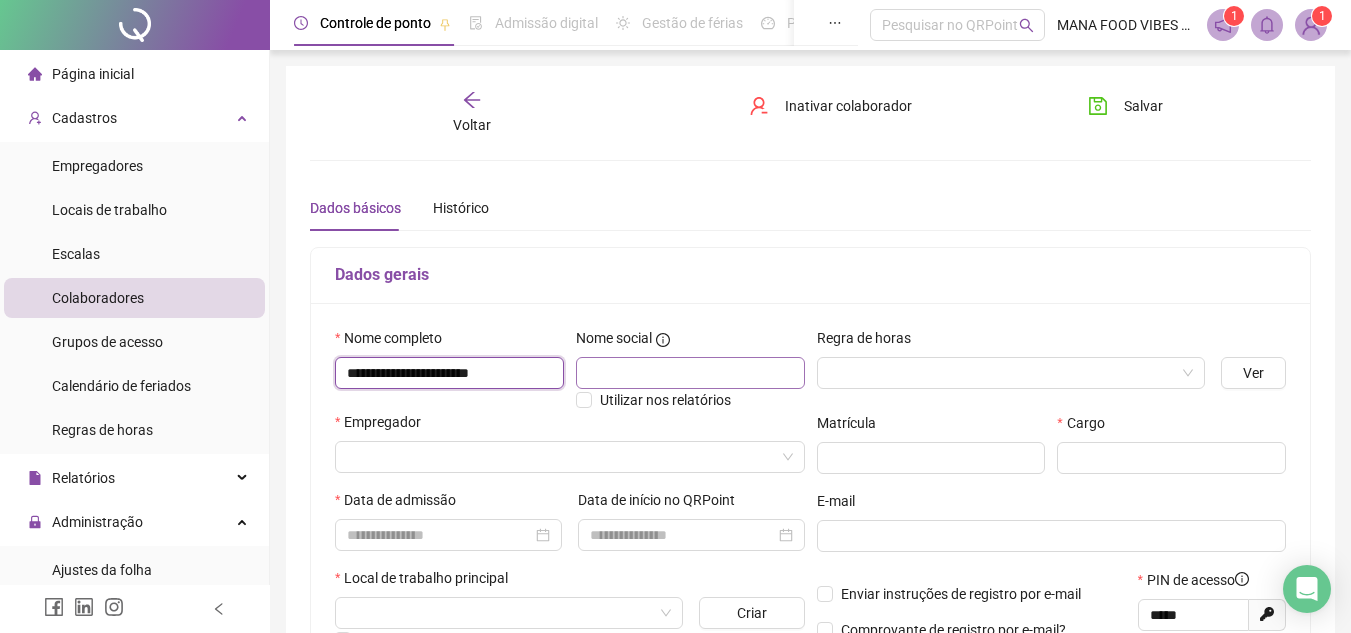type on "**********" 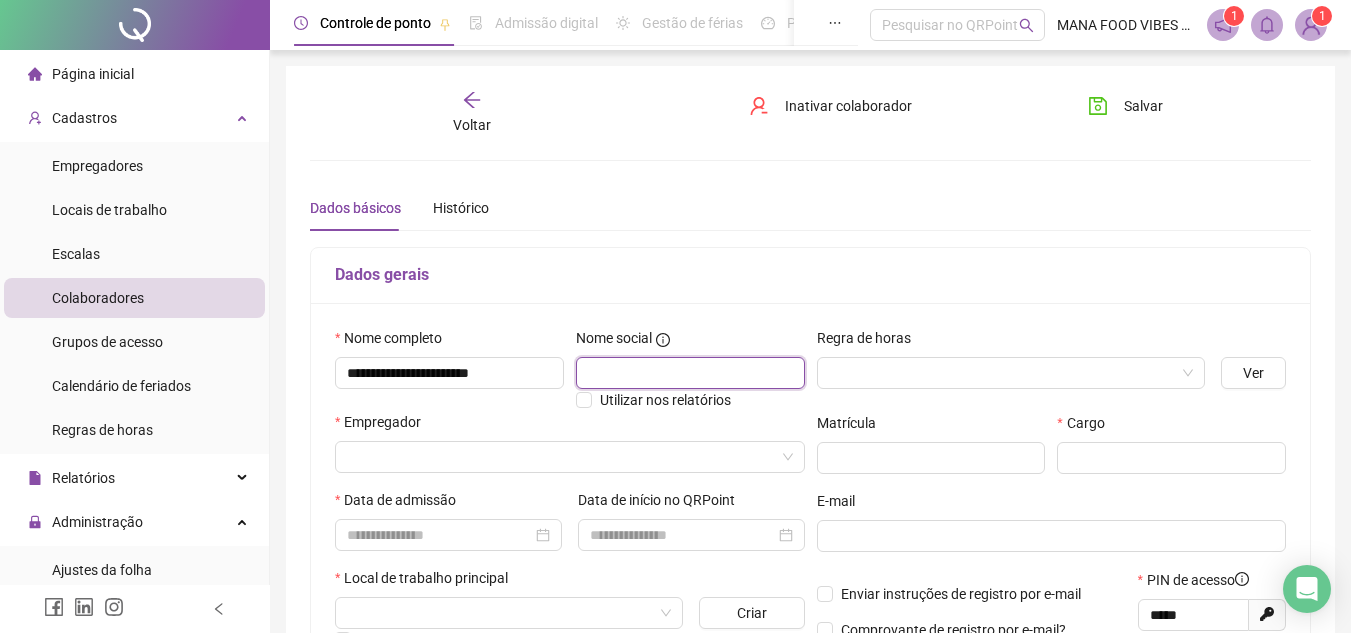 click at bounding box center (690, 373) 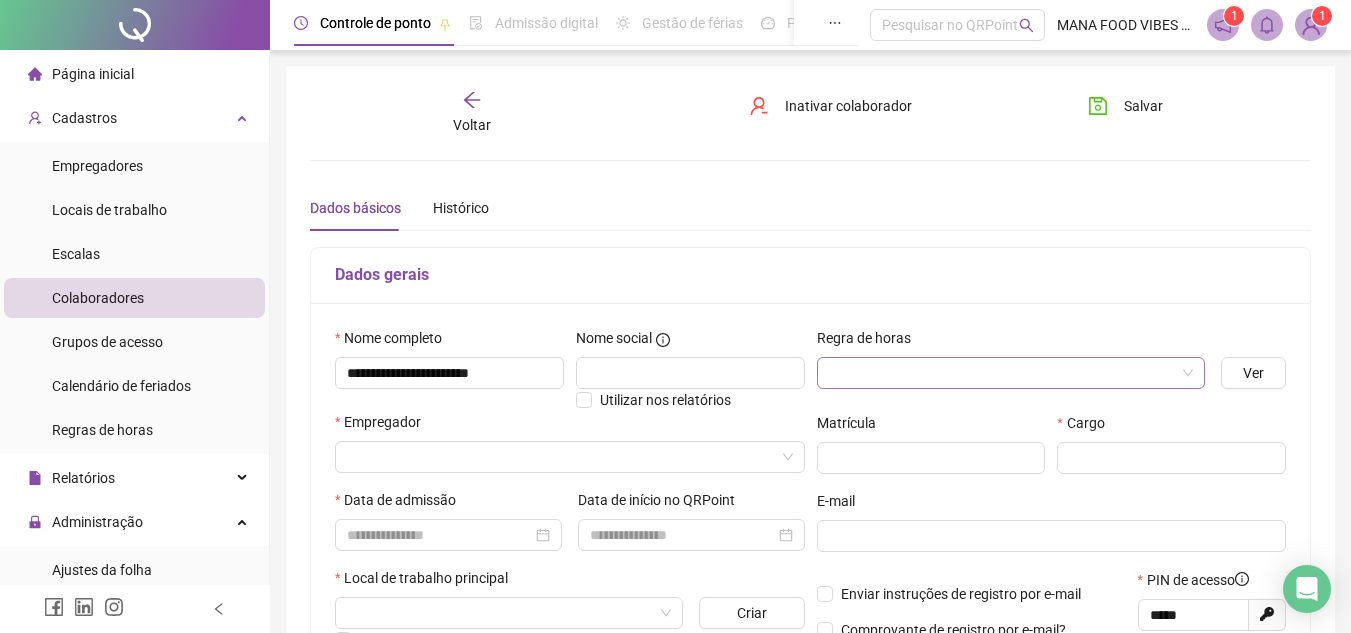 click at bounding box center (1002, 373) 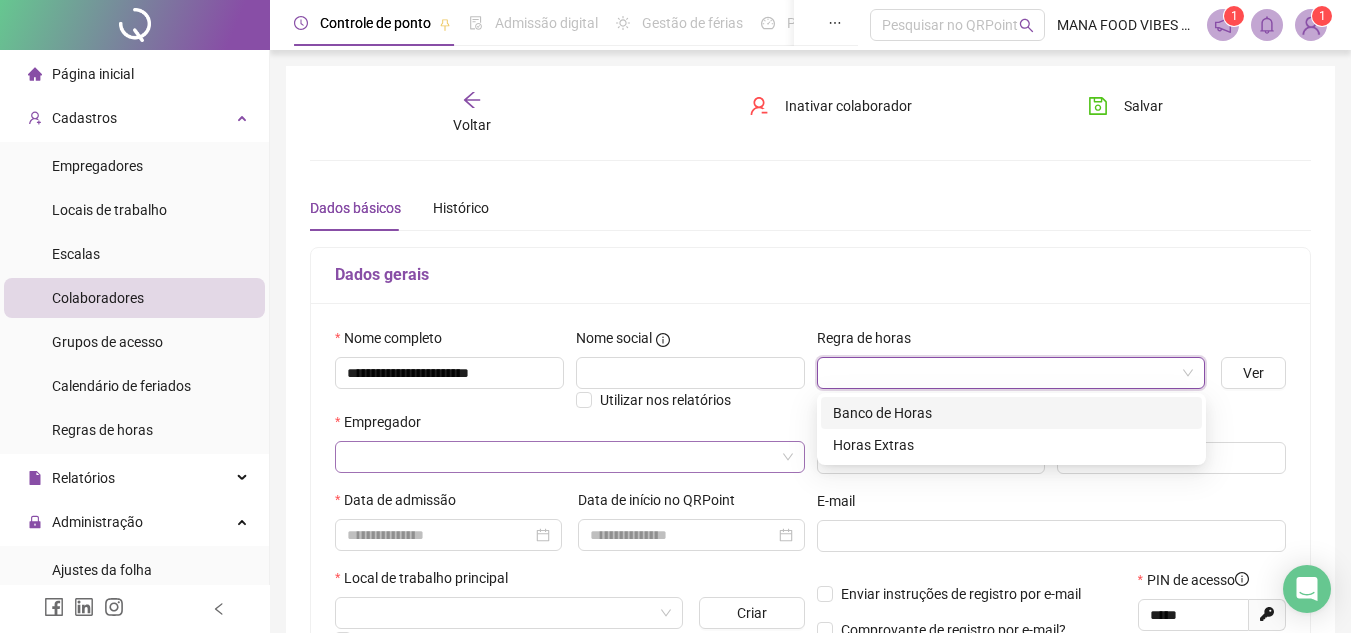 click at bounding box center (561, 457) 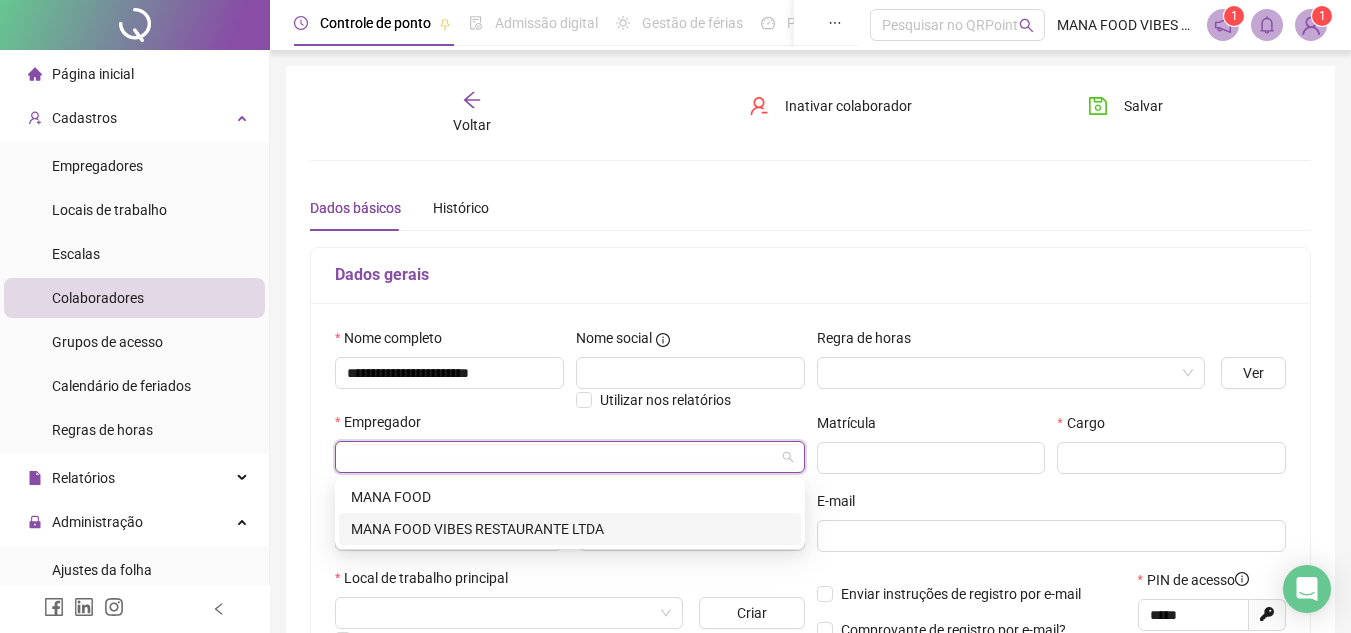 click on "MANA FOOD VIBES RESTAURANTE LTDA" at bounding box center (570, 529) 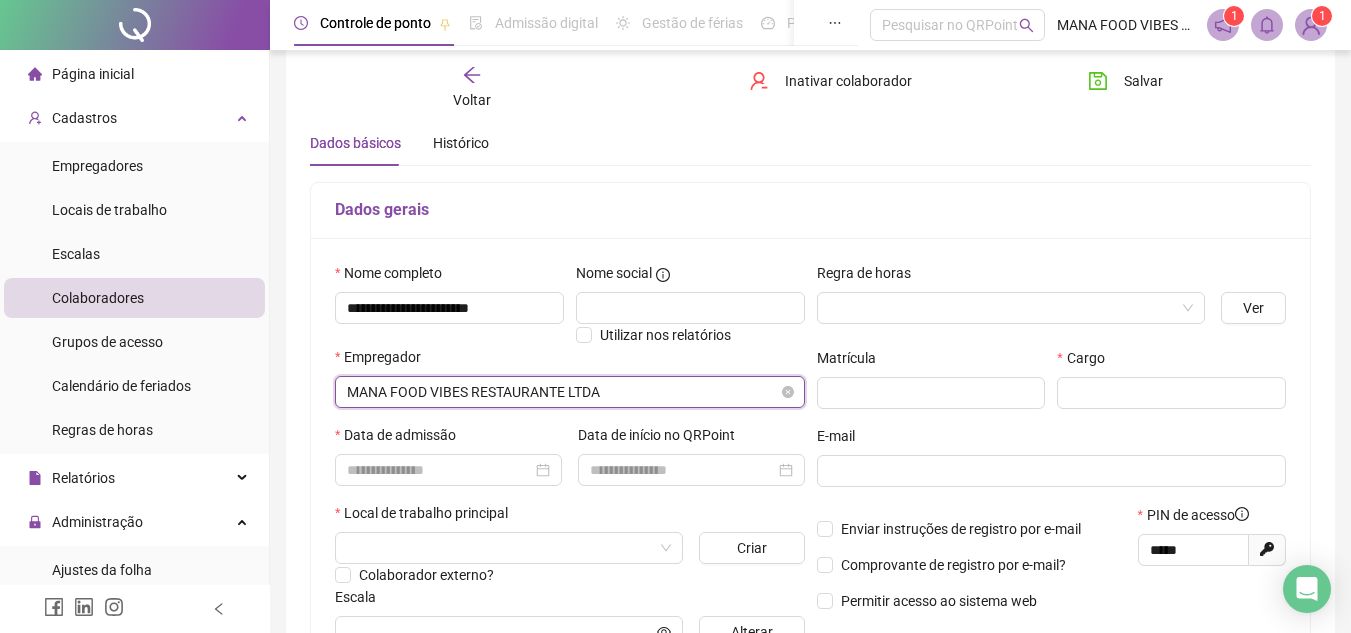 scroll, scrollTop: 100, scrollLeft: 0, axis: vertical 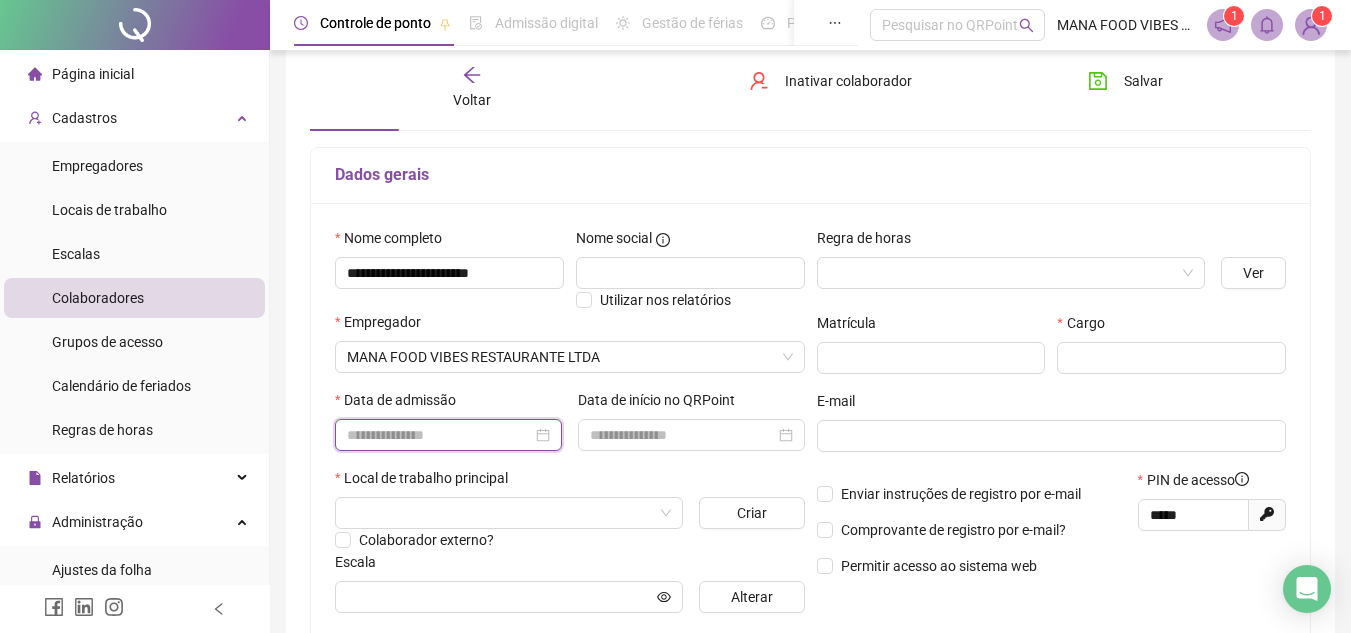 click at bounding box center (439, 435) 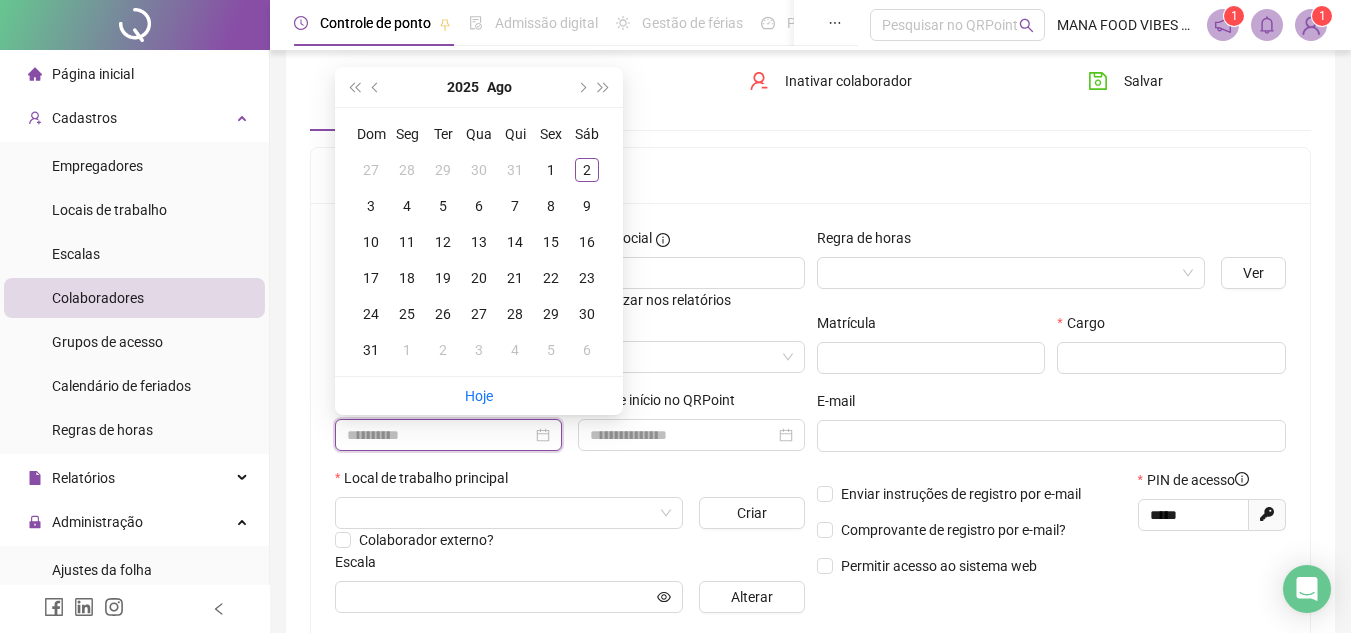 type on "**********" 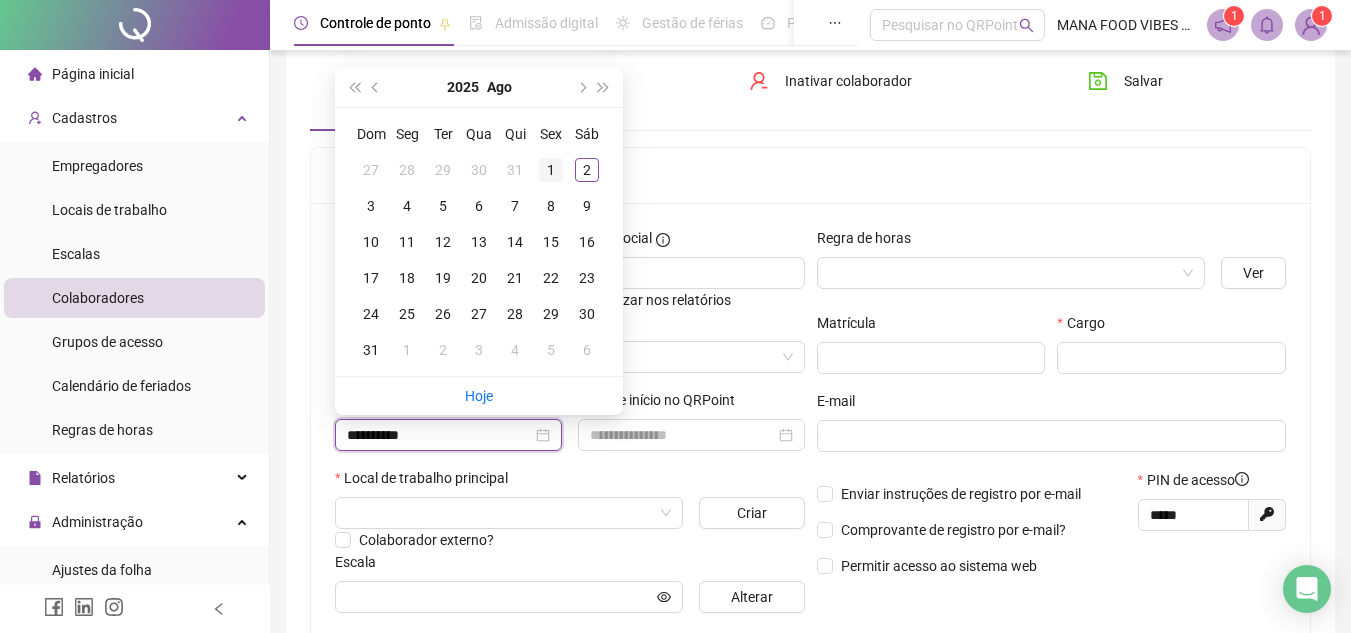 type on "**********" 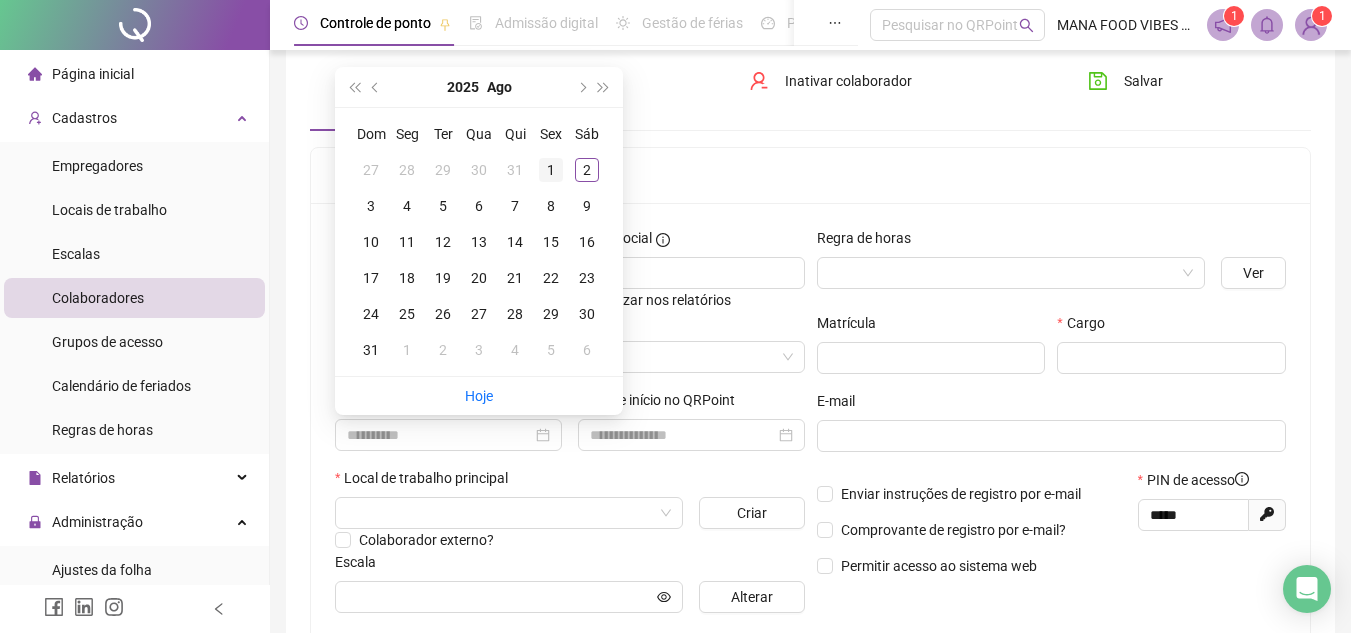 click on "1" at bounding box center [551, 170] 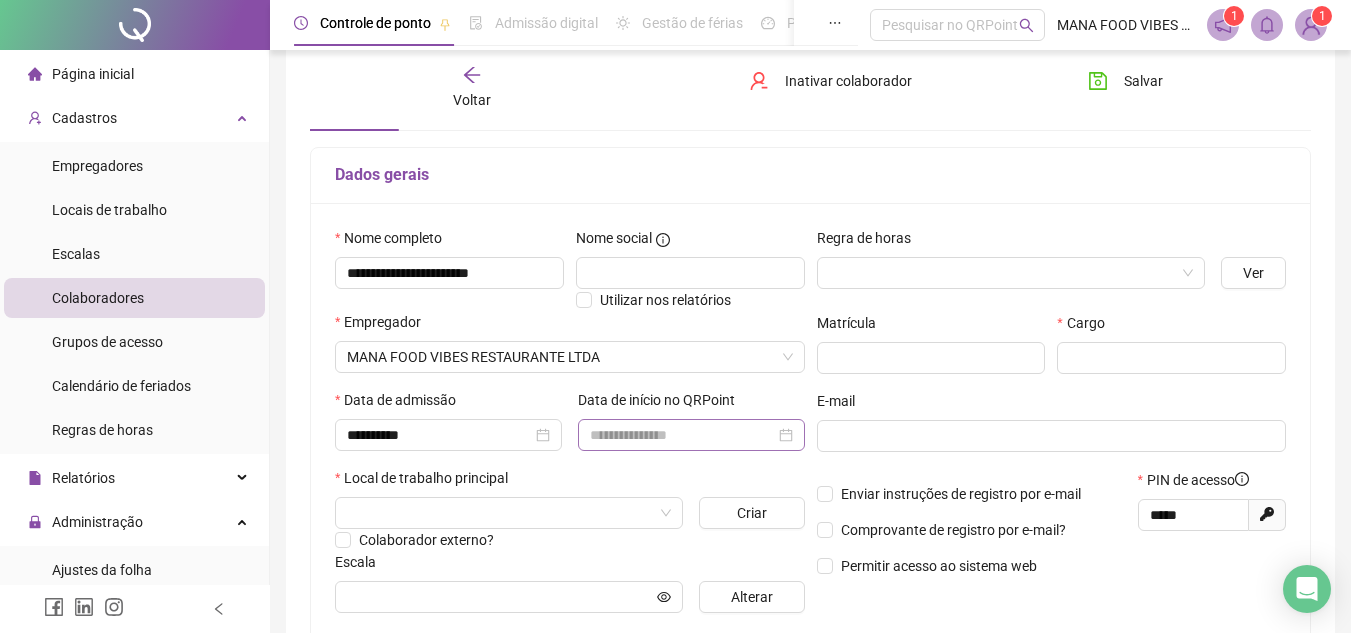 click at bounding box center (691, 435) 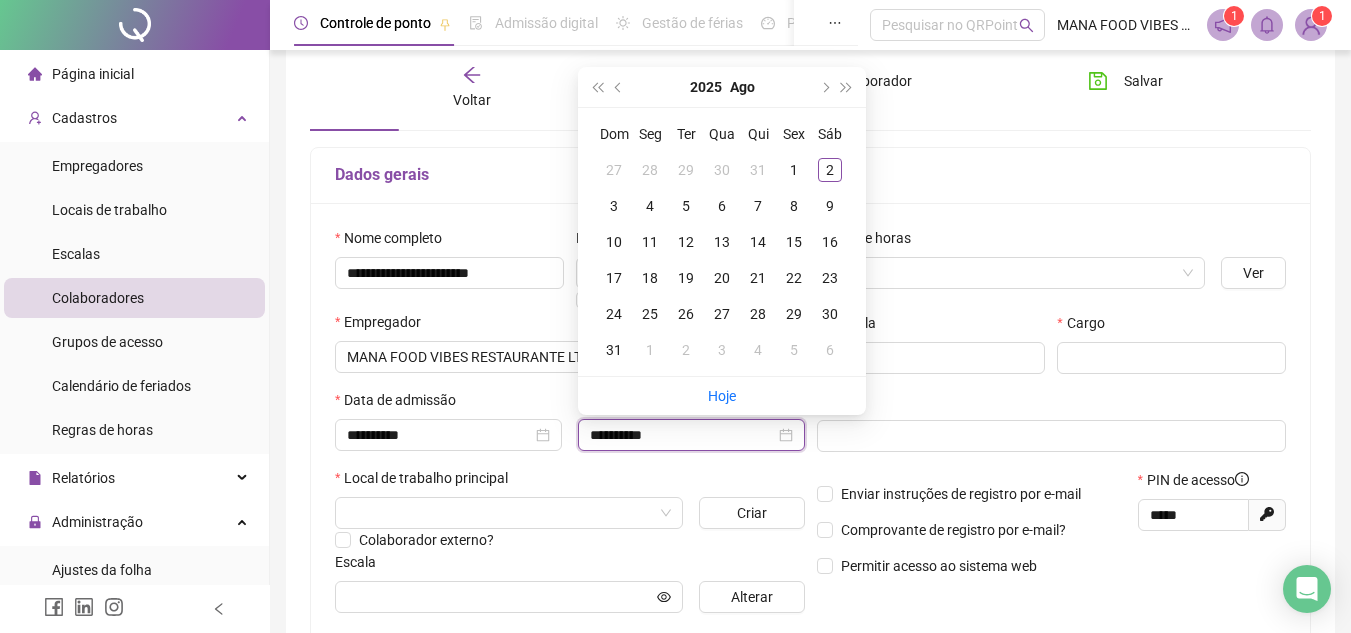 type on "**********" 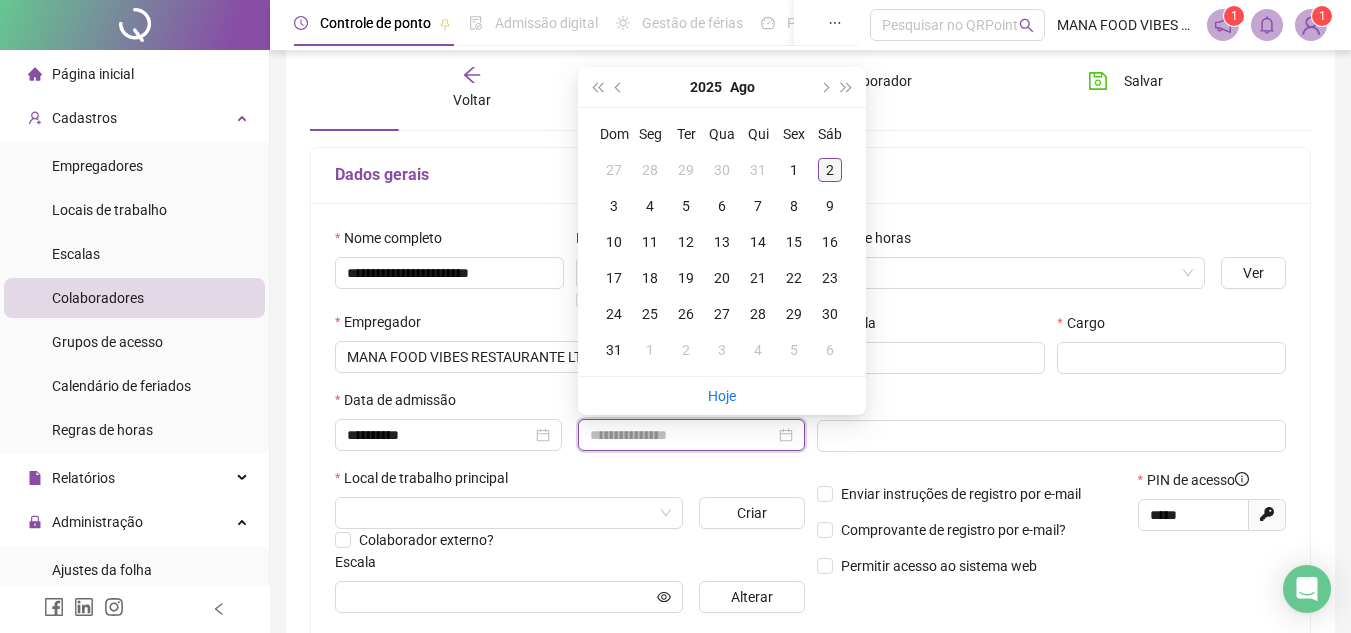 type on "**********" 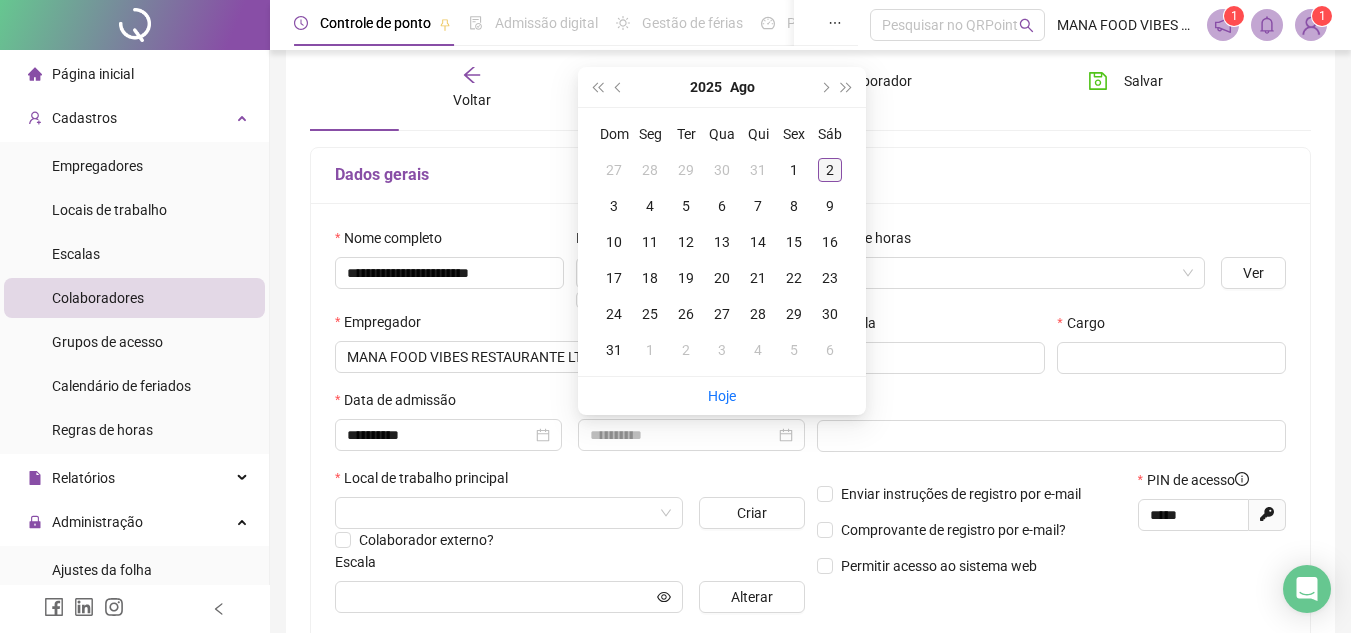 click on "2" at bounding box center [830, 170] 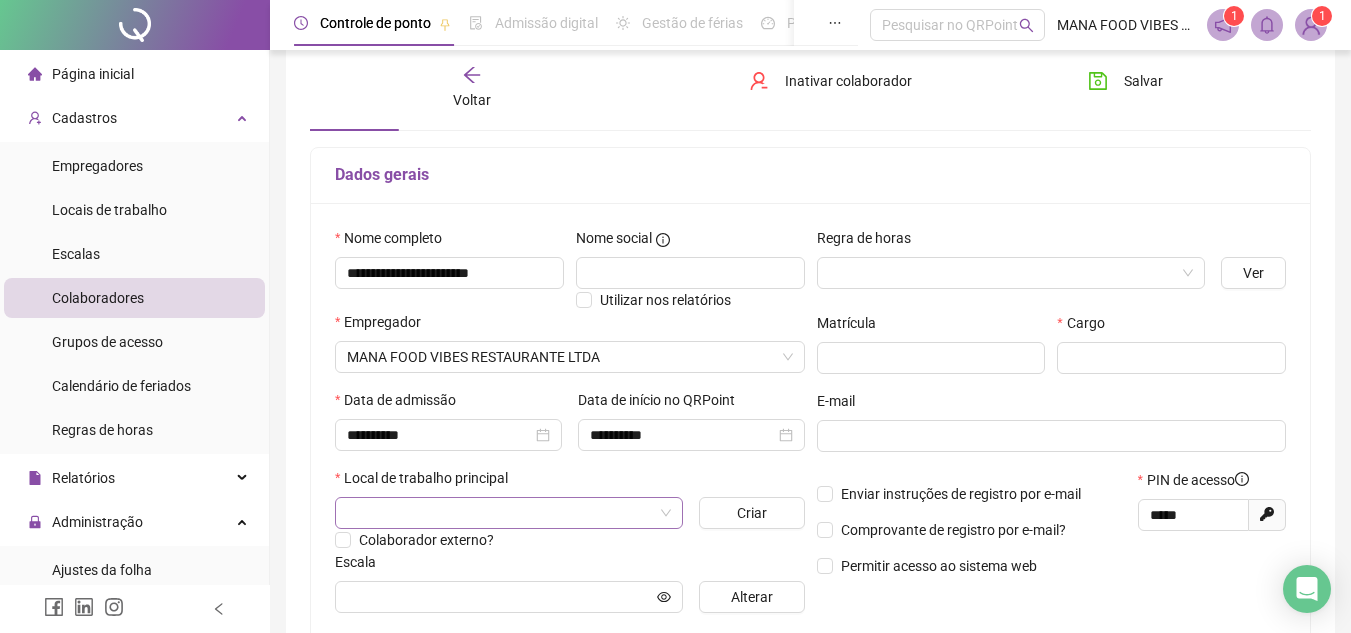 click at bounding box center [500, 513] 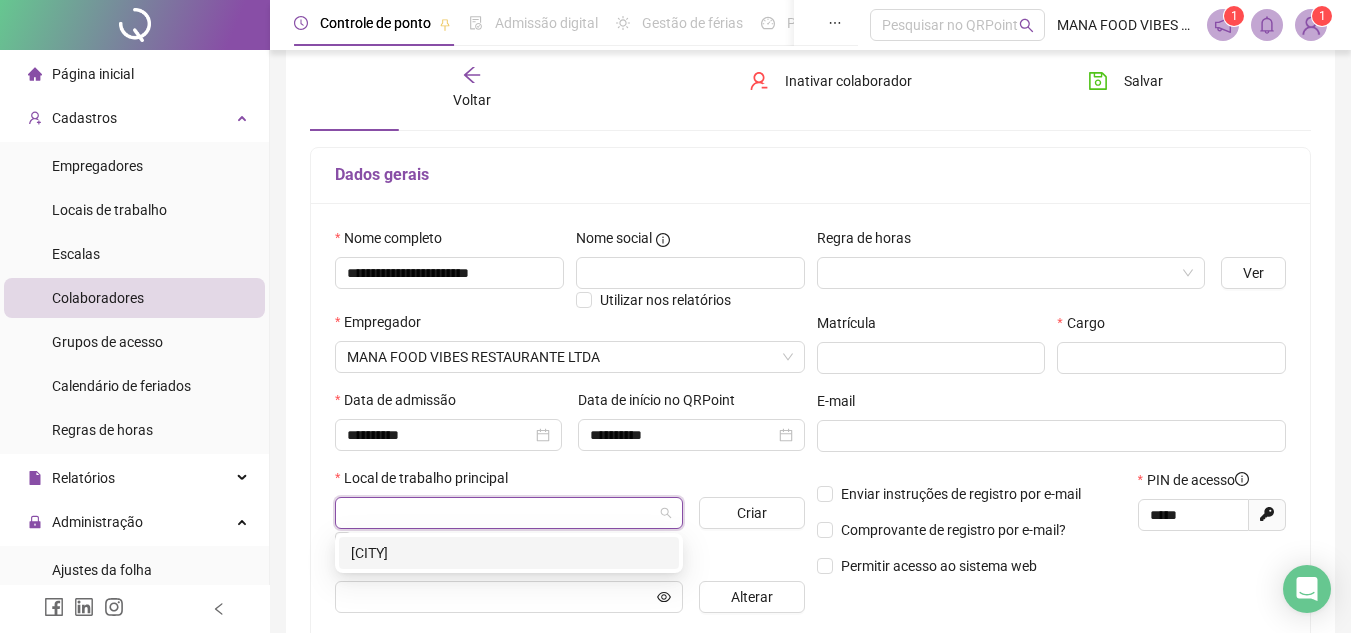 click on "[CITY]" at bounding box center [509, 553] 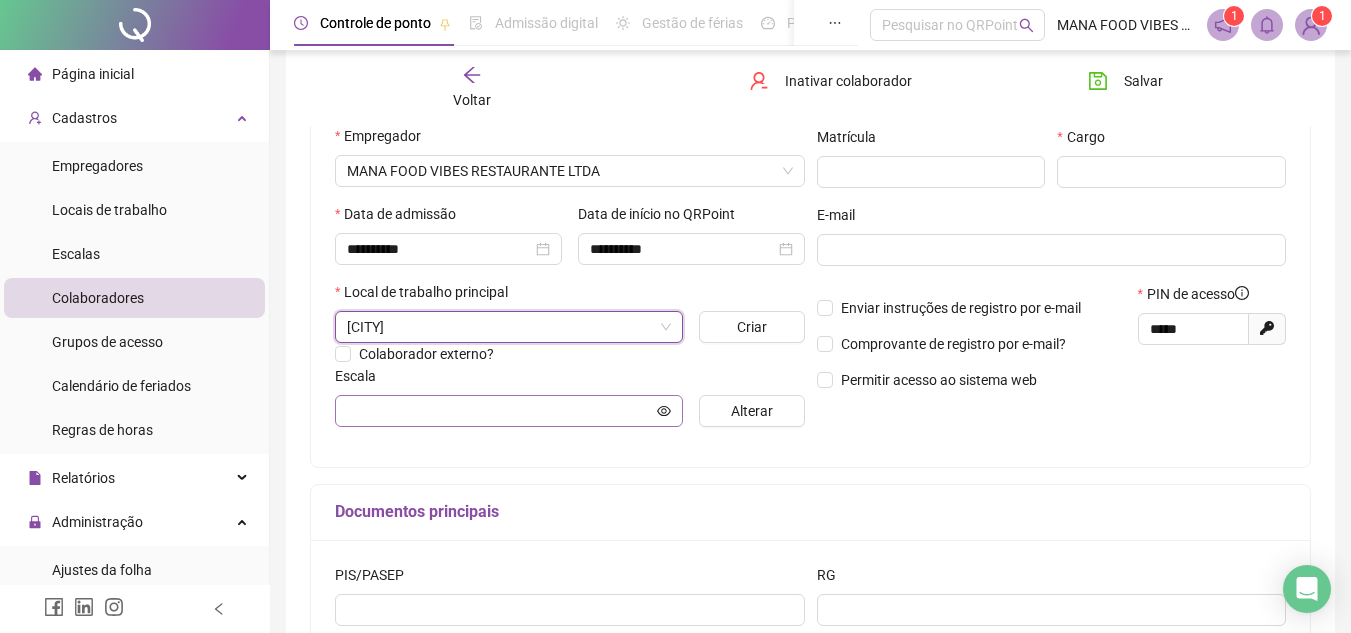 scroll, scrollTop: 300, scrollLeft: 0, axis: vertical 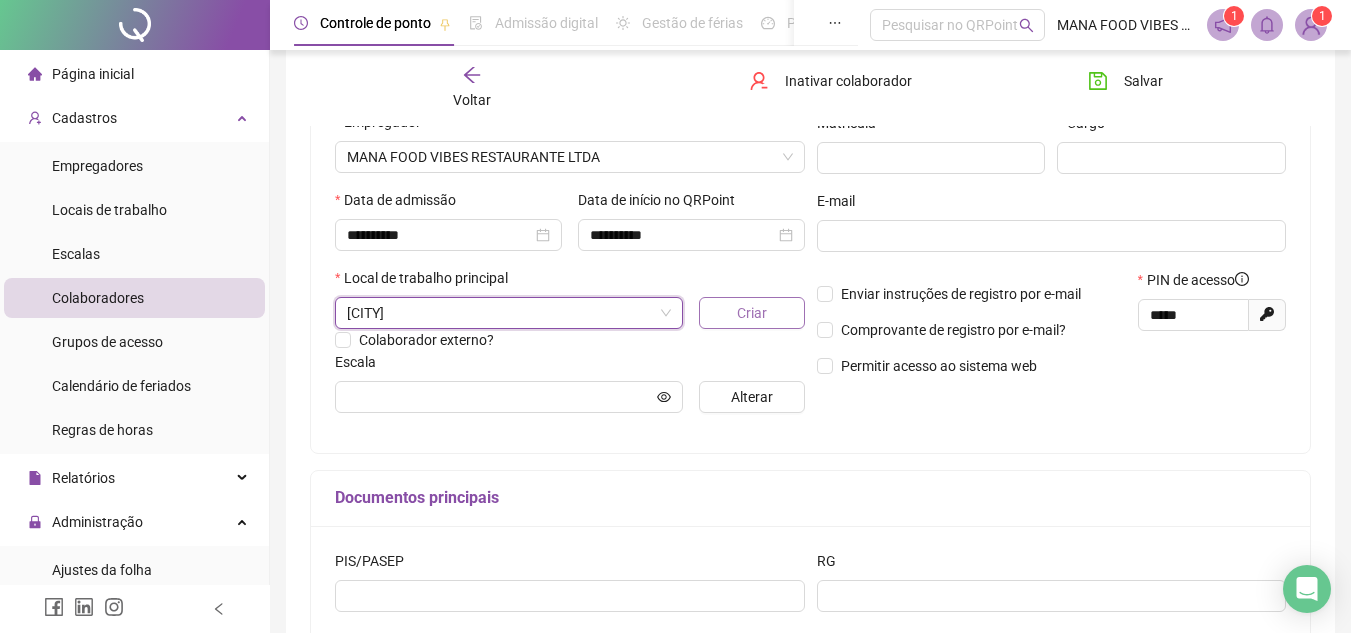 click on "Criar" at bounding box center (751, 313) 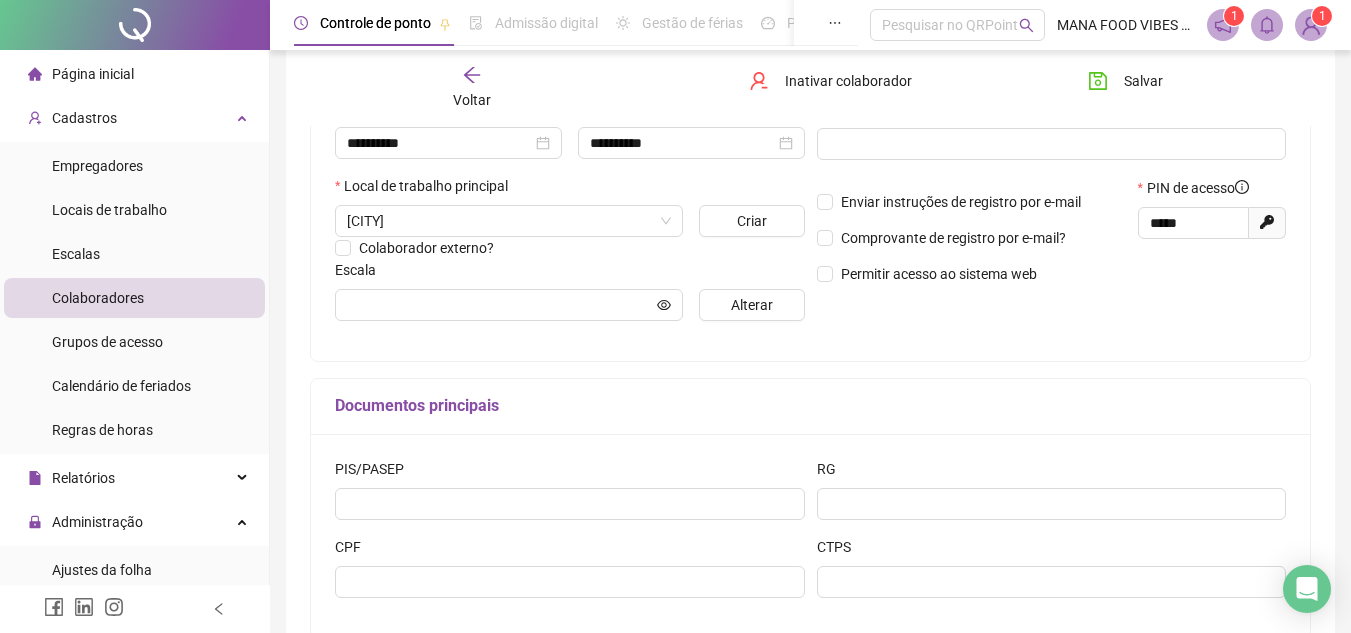 scroll, scrollTop: 500, scrollLeft: 0, axis: vertical 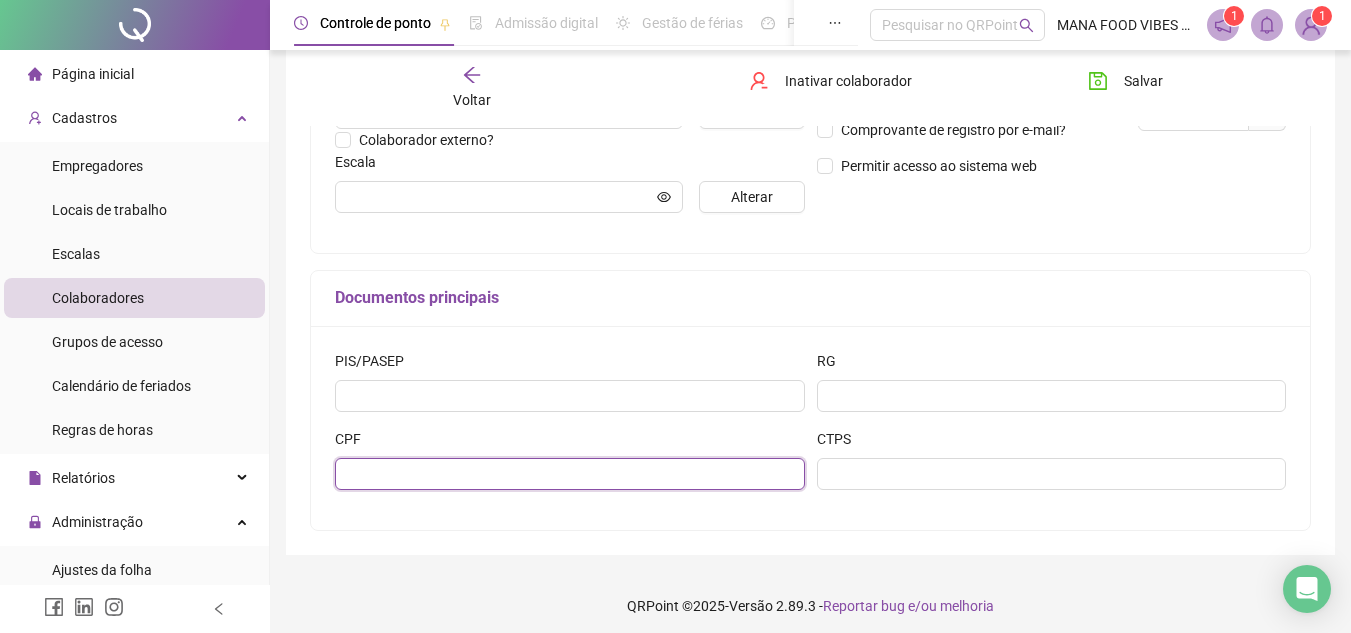 click at bounding box center [570, 474] 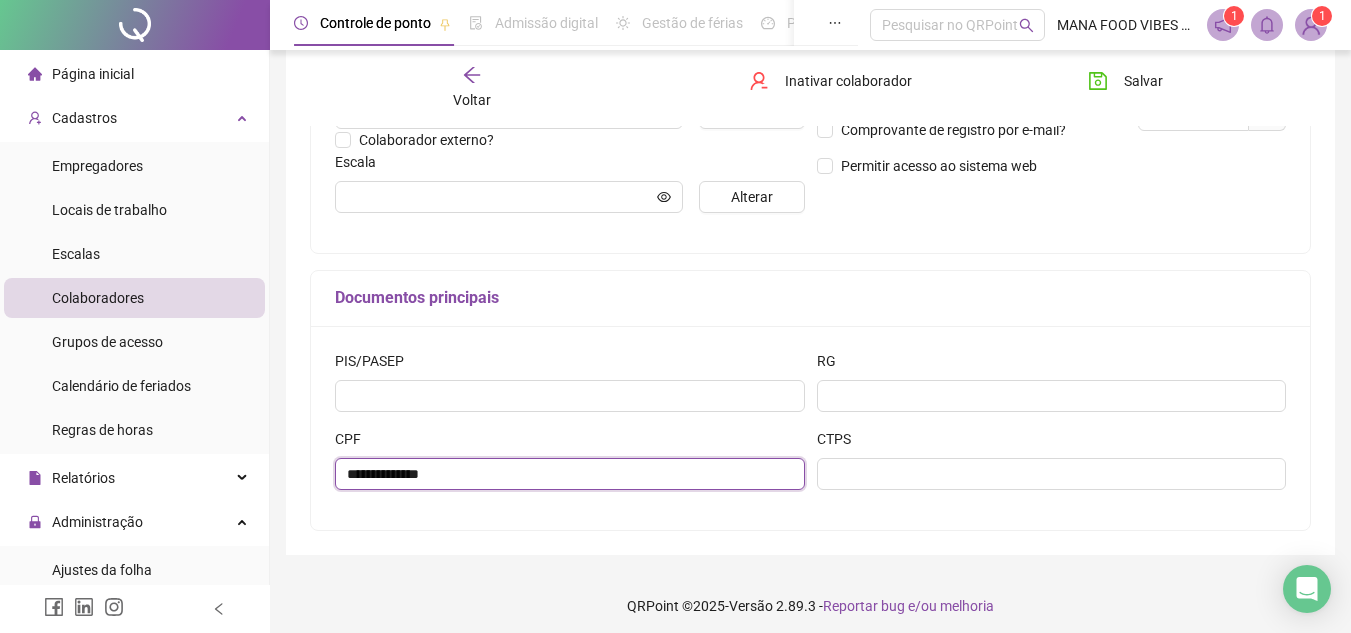 type on "**********" 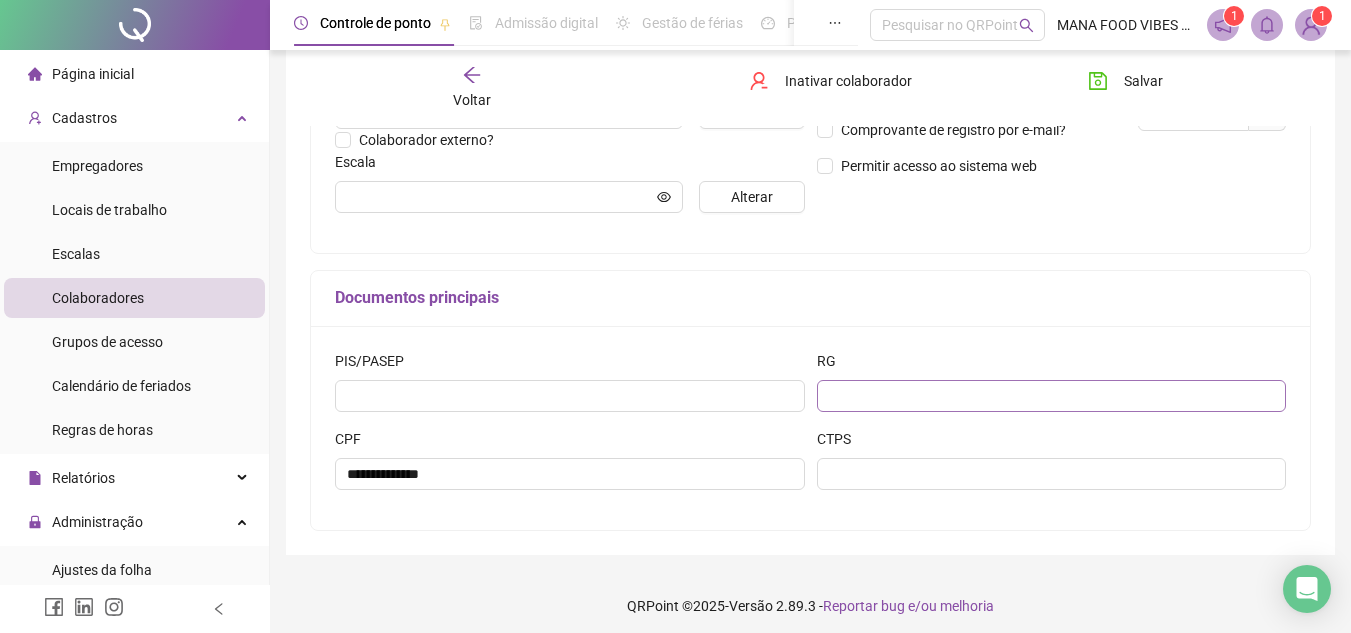 click on "RG" at bounding box center [1052, 381] 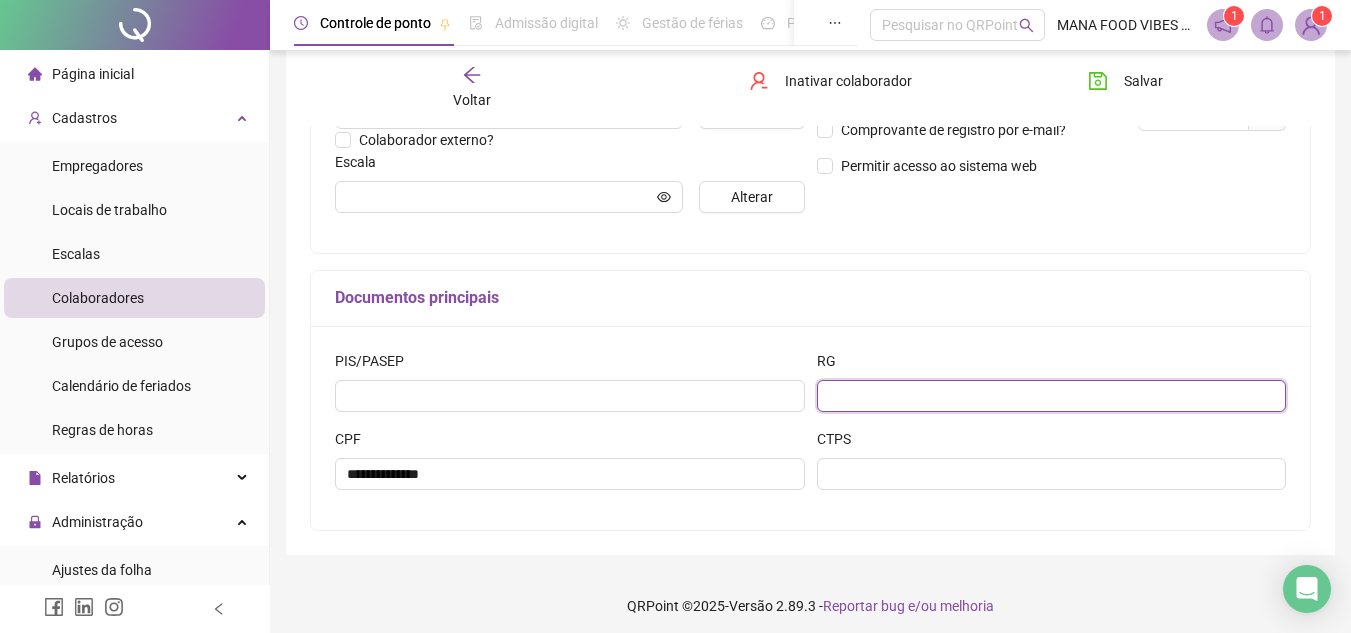 click at bounding box center [1052, 396] 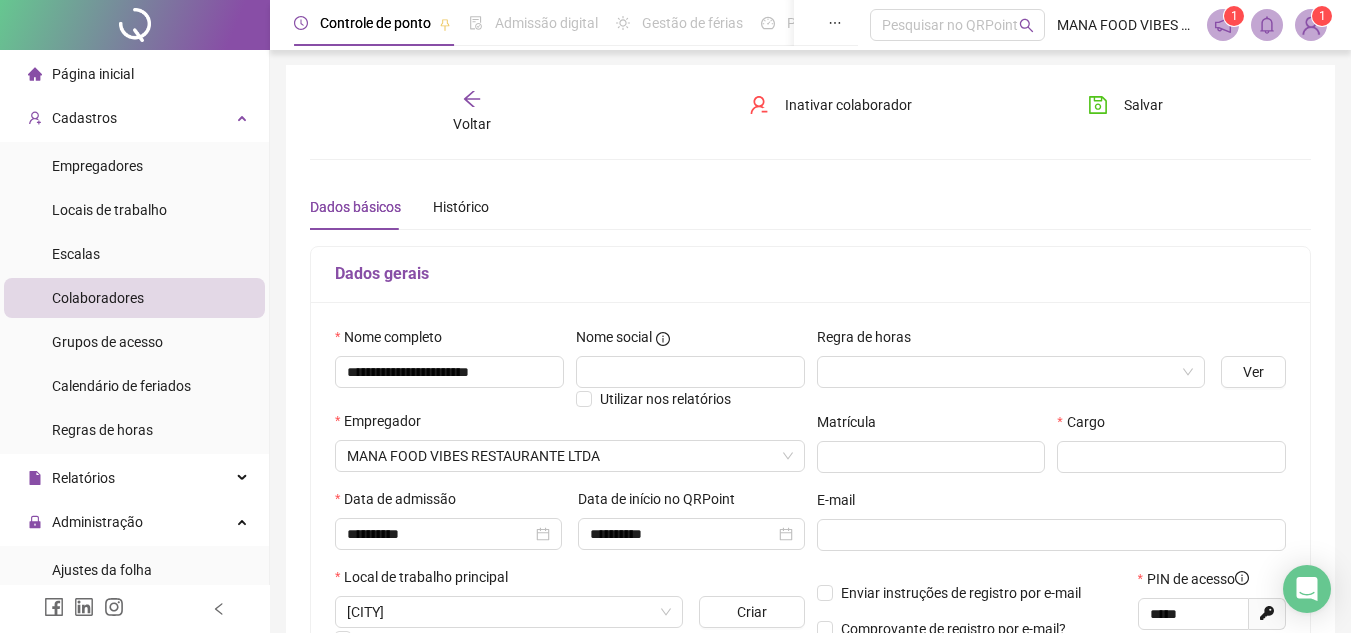 scroll, scrollTop: 0, scrollLeft: 0, axis: both 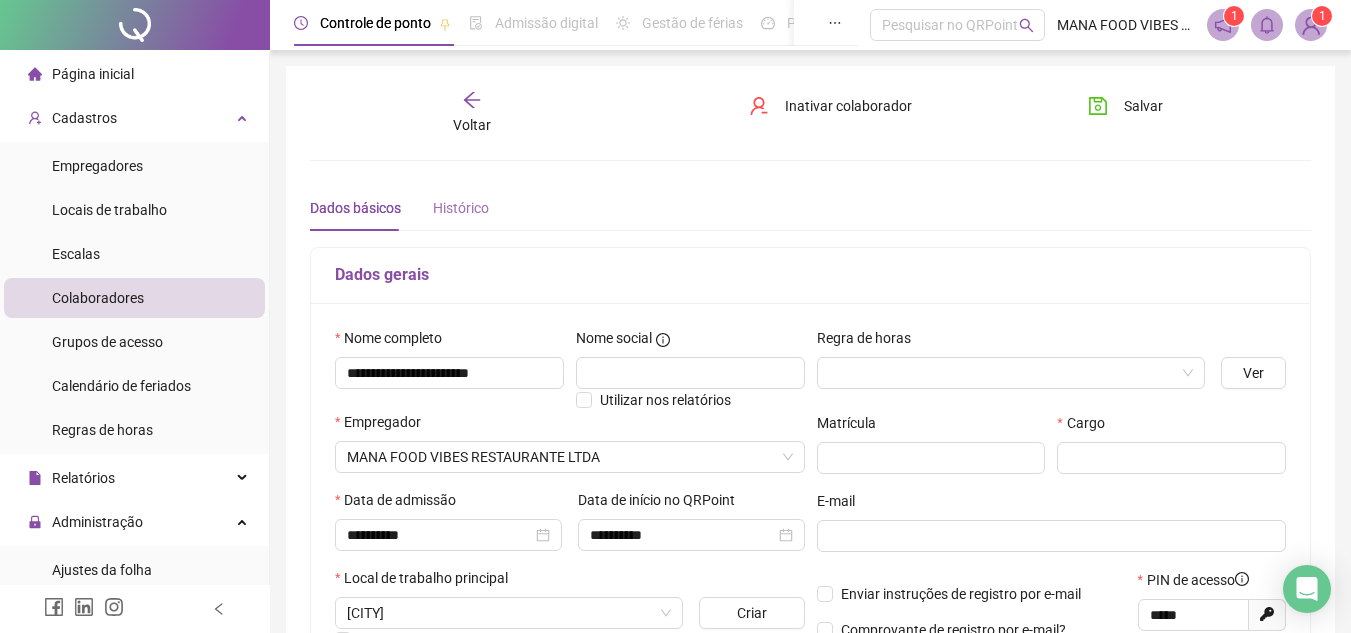 type on "**********" 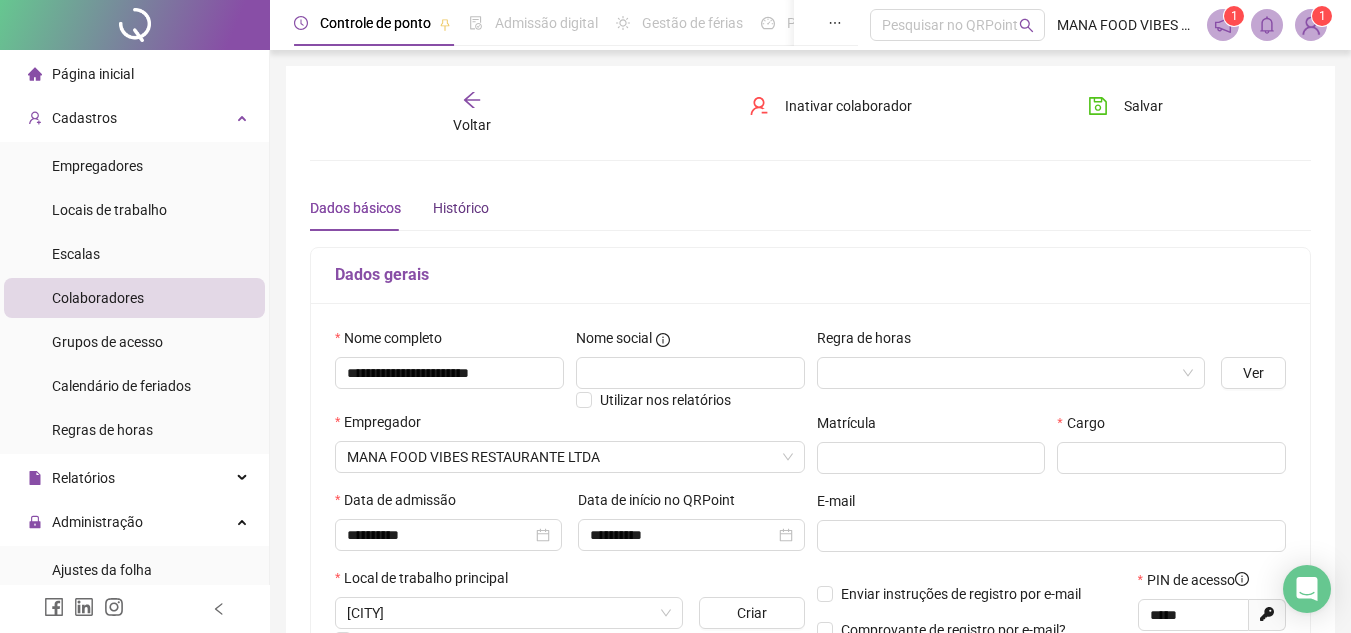click on "Histórico" at bounding box center [461, 208] 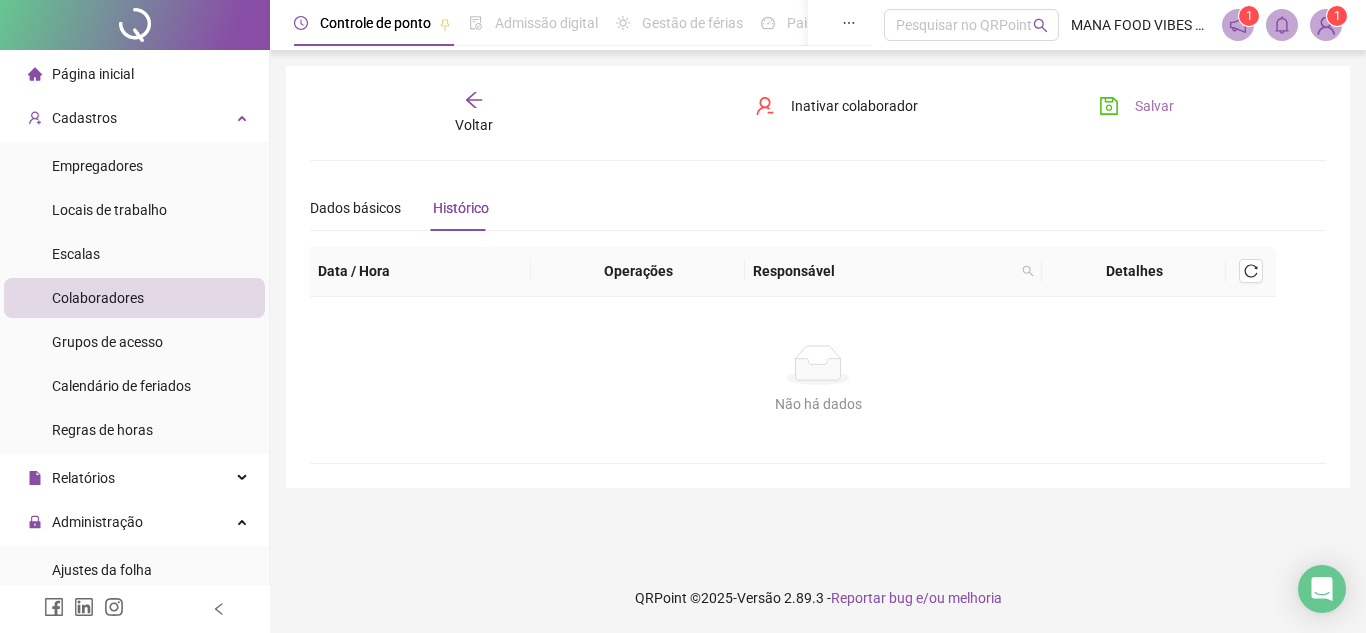 click on "Salvar" at bounding box center (1154, 106) 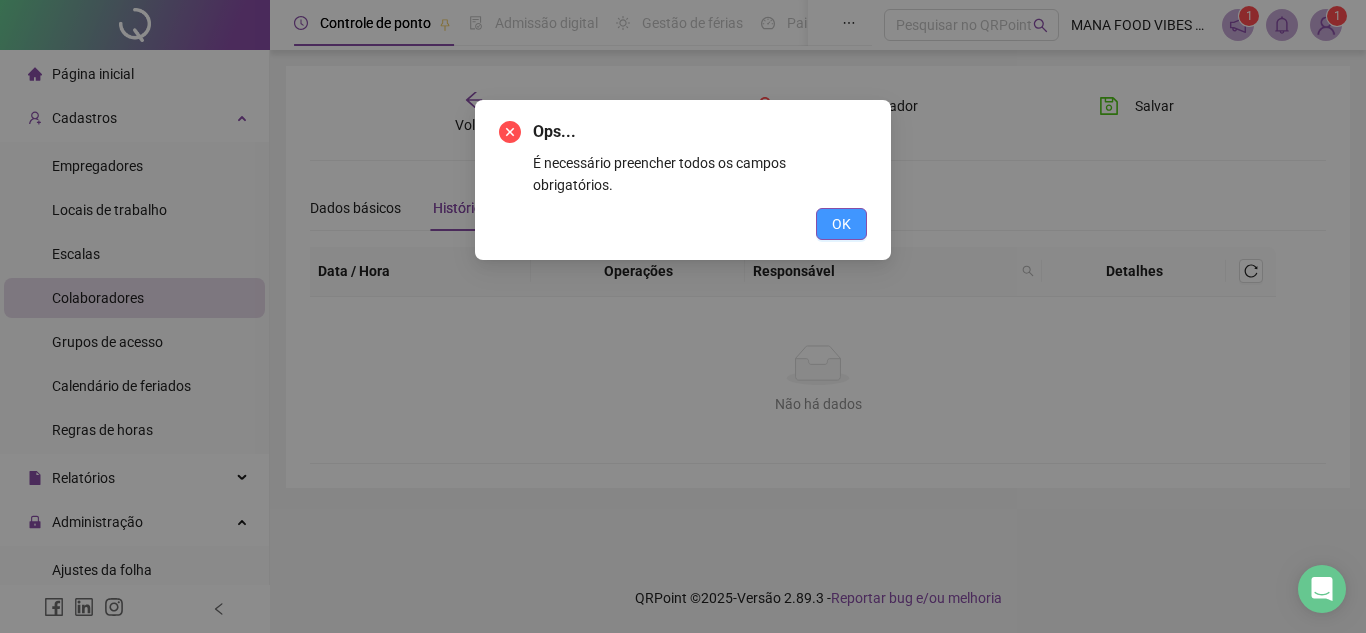 click on "OK" at bounding box center [841, 224] 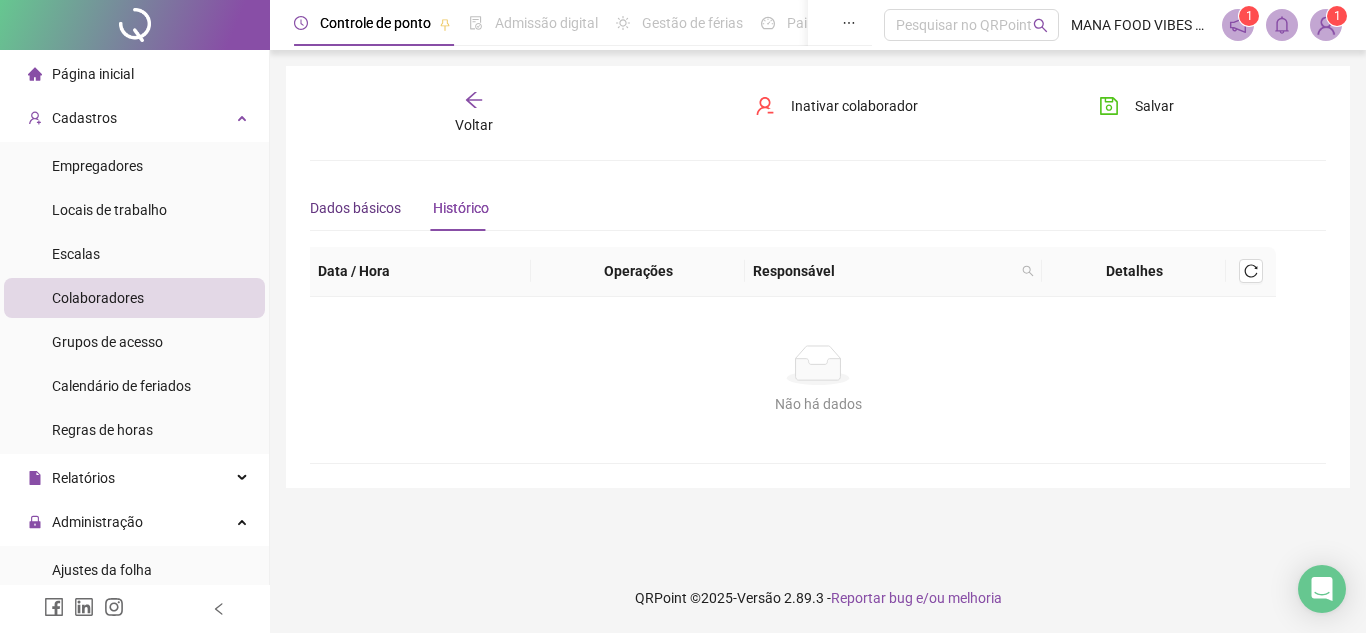 click on "Dados básicos" at bounding box center [355, 208] 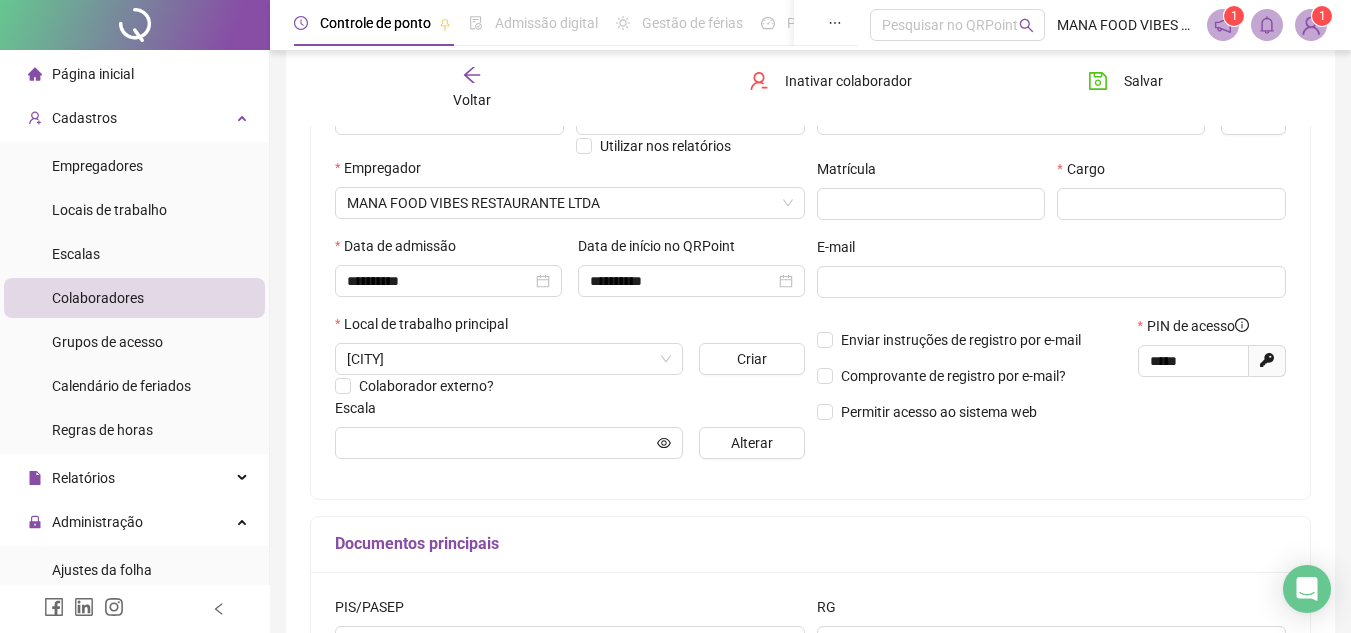 scroll, scrollTop: 0, scrollLeft: 0, axis: both 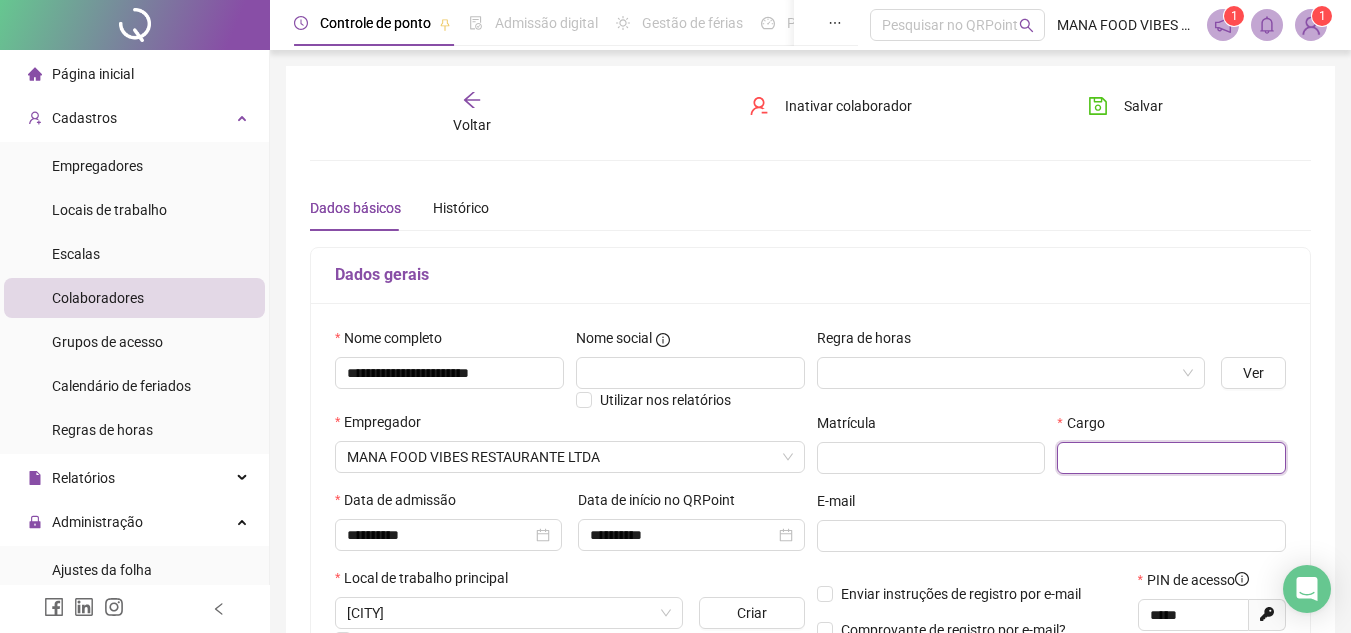 click at bounding box center (1171, 458) 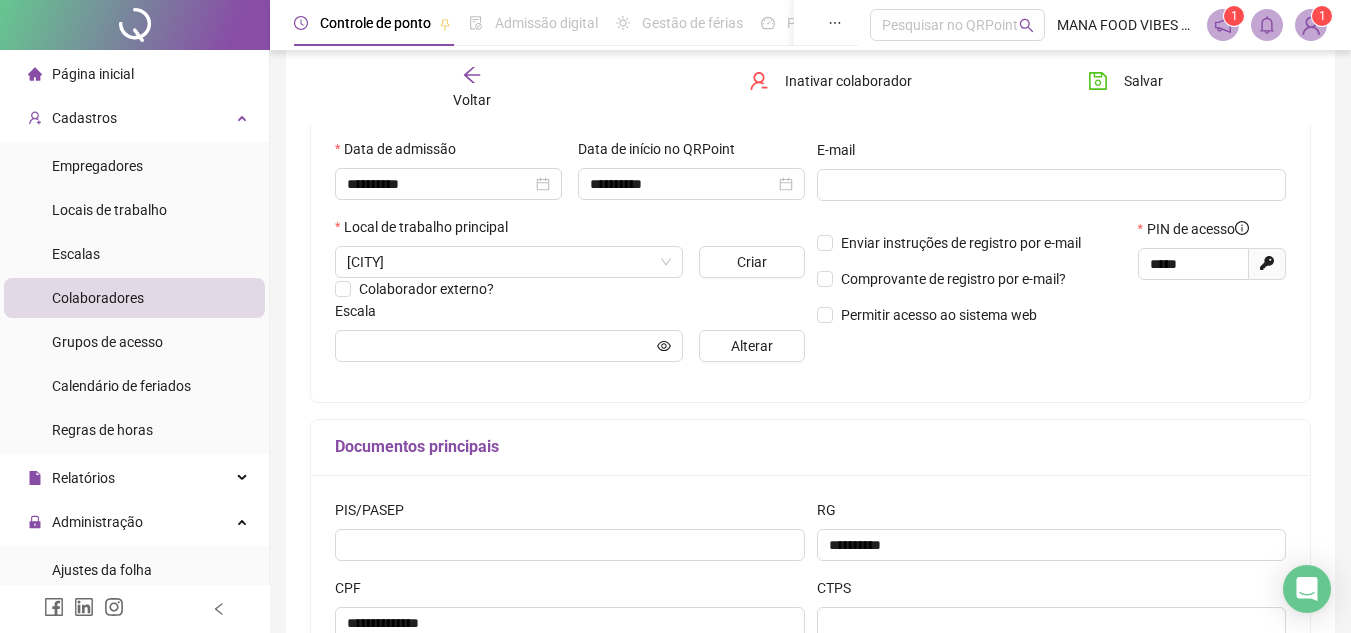 scroll, scrollTop: 400, scrollLeft: 0, axis: vertical 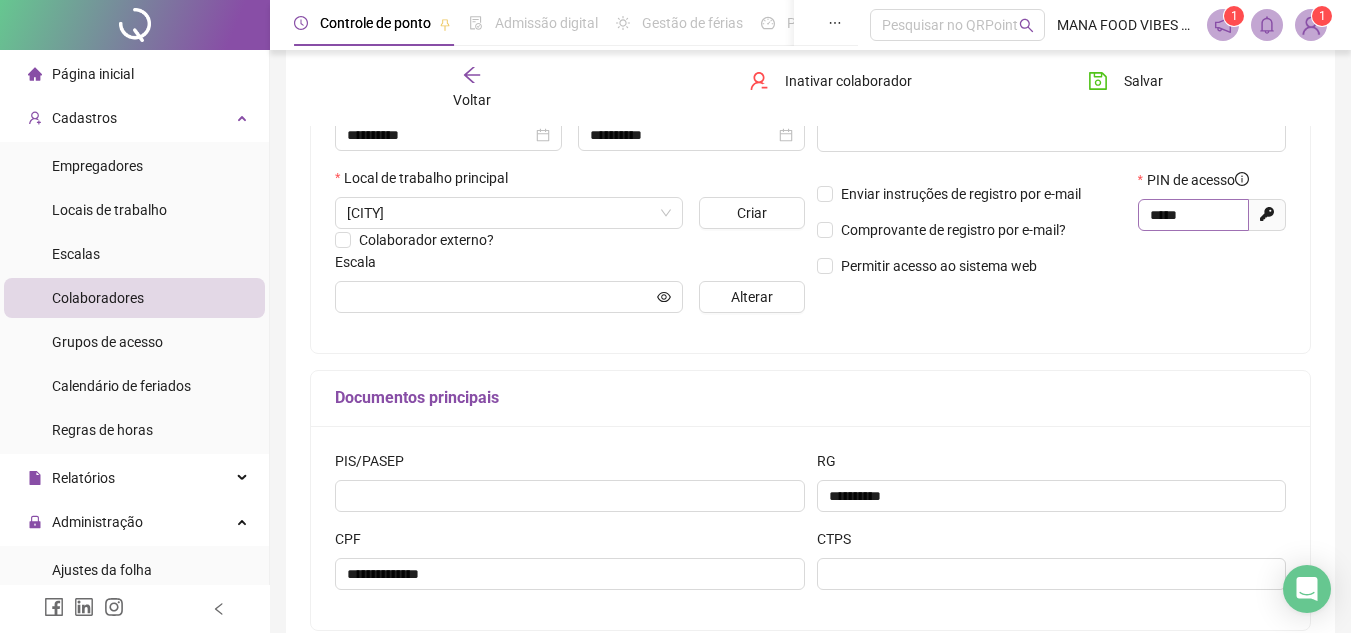 type on "**********" 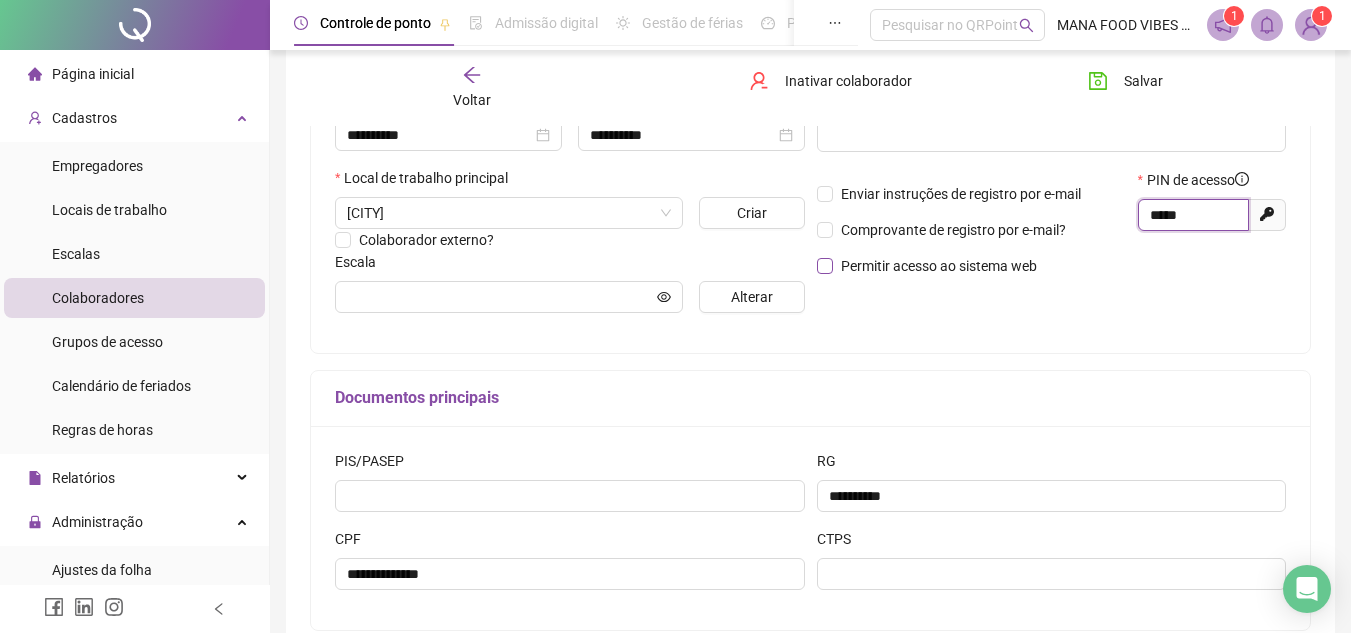 drag, startPoint x: 1198, startPoint y: 216, endPoint x: 858, endPoint y: 257, distance: 342.46313 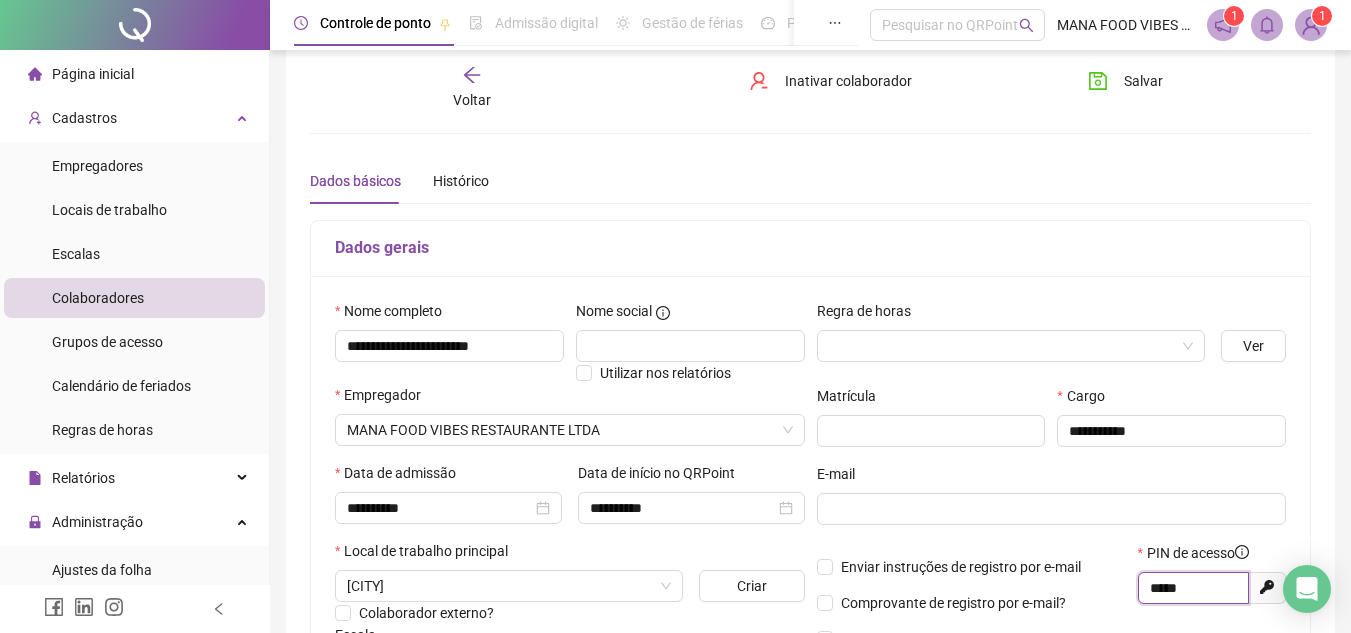 scroll, scrollTop: 0, scrollLeft: 0, axis: both 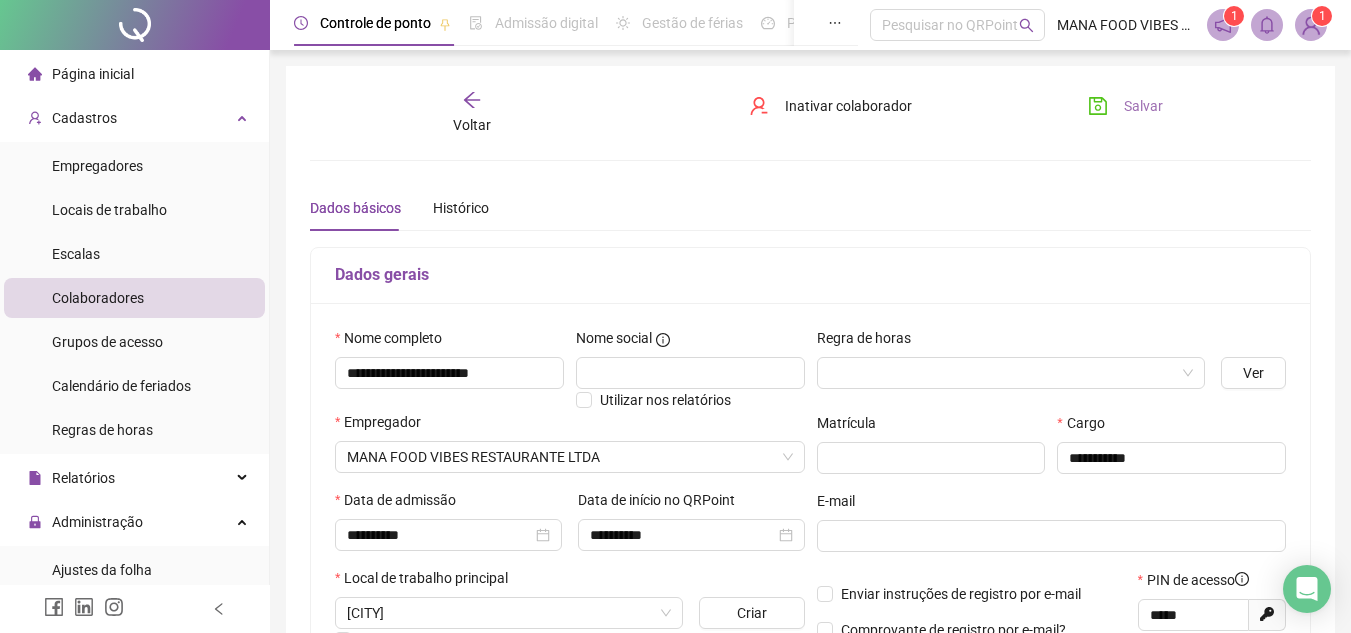 click on "Salvar" at bounding box center (1143, 106) 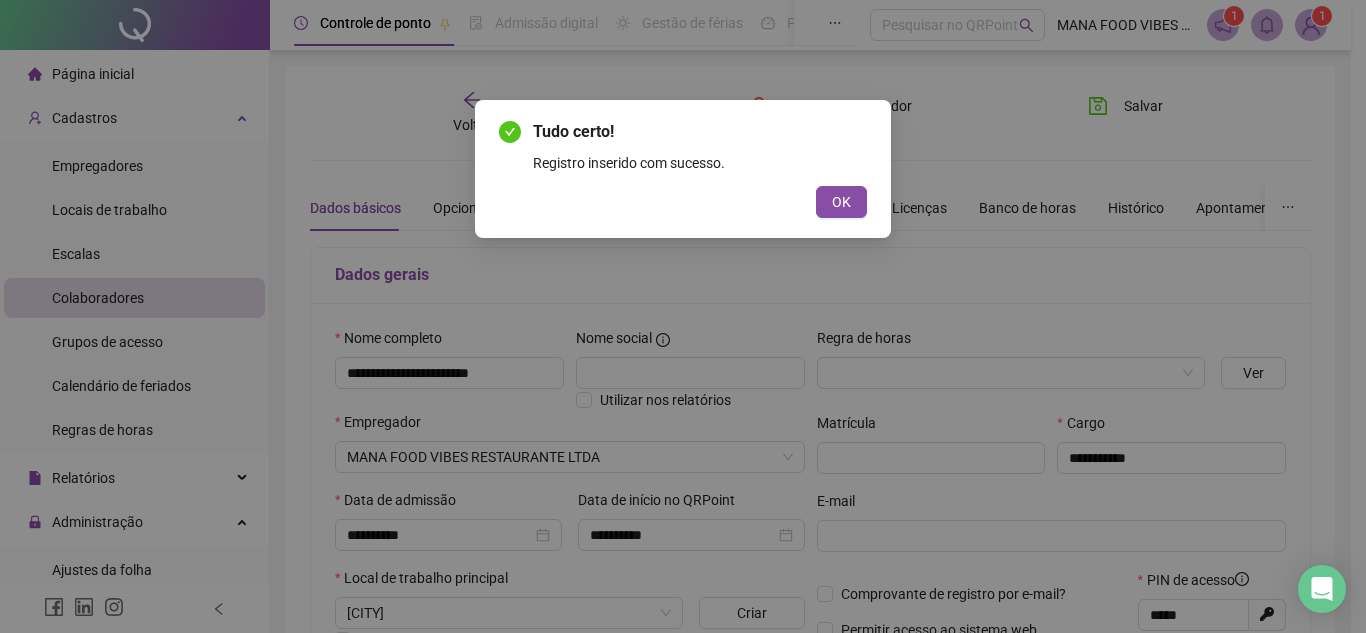click on "OK" at bounding box center [841, 202] 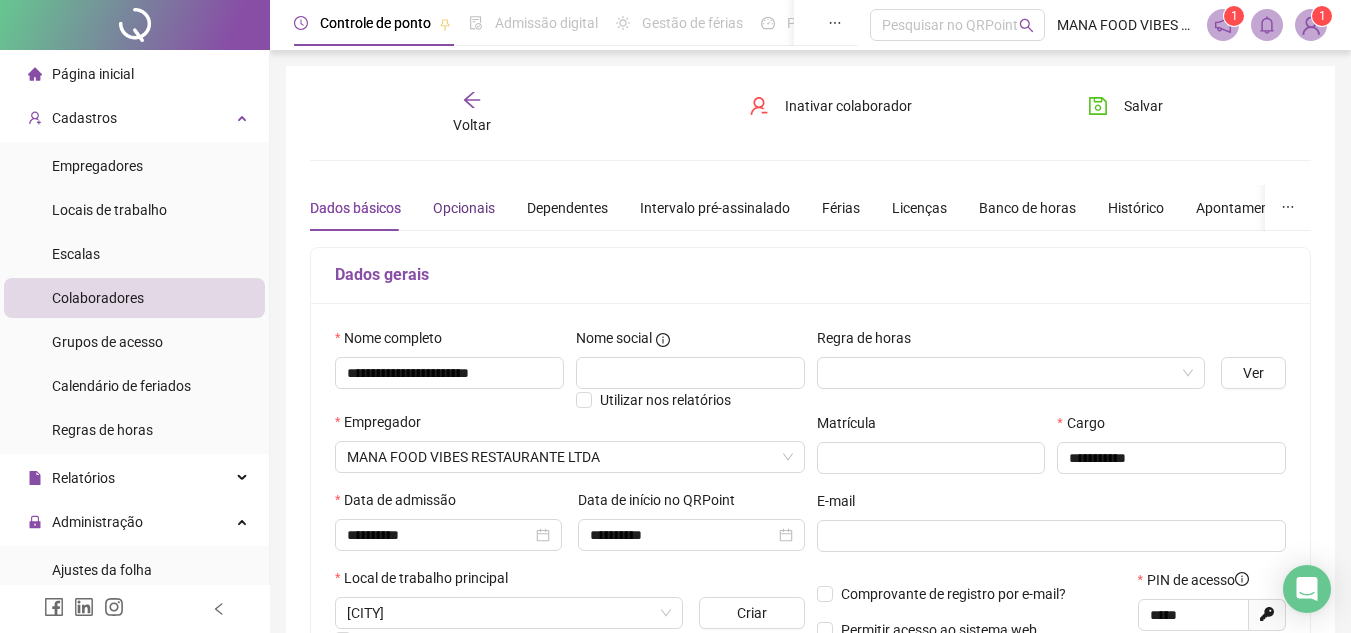 click on "Opcionais" at bounding box center (464, 208) 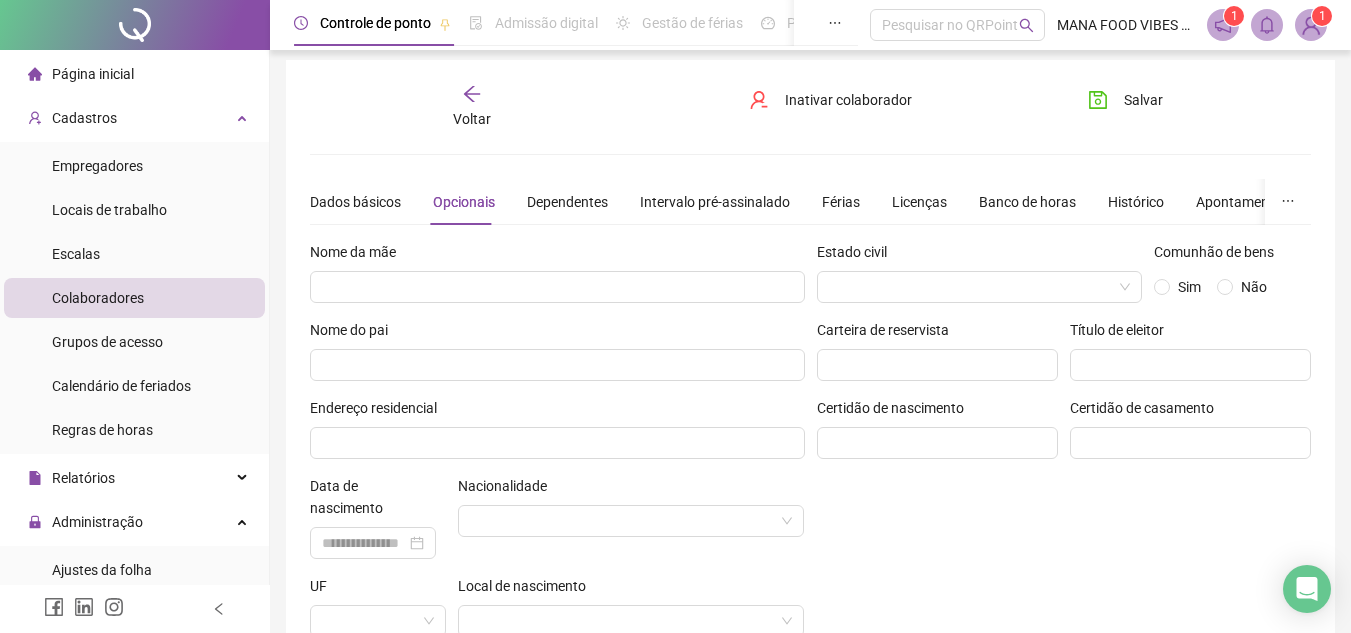 scroll, scrollTop: 0, scrollLeft: 0, axis: both 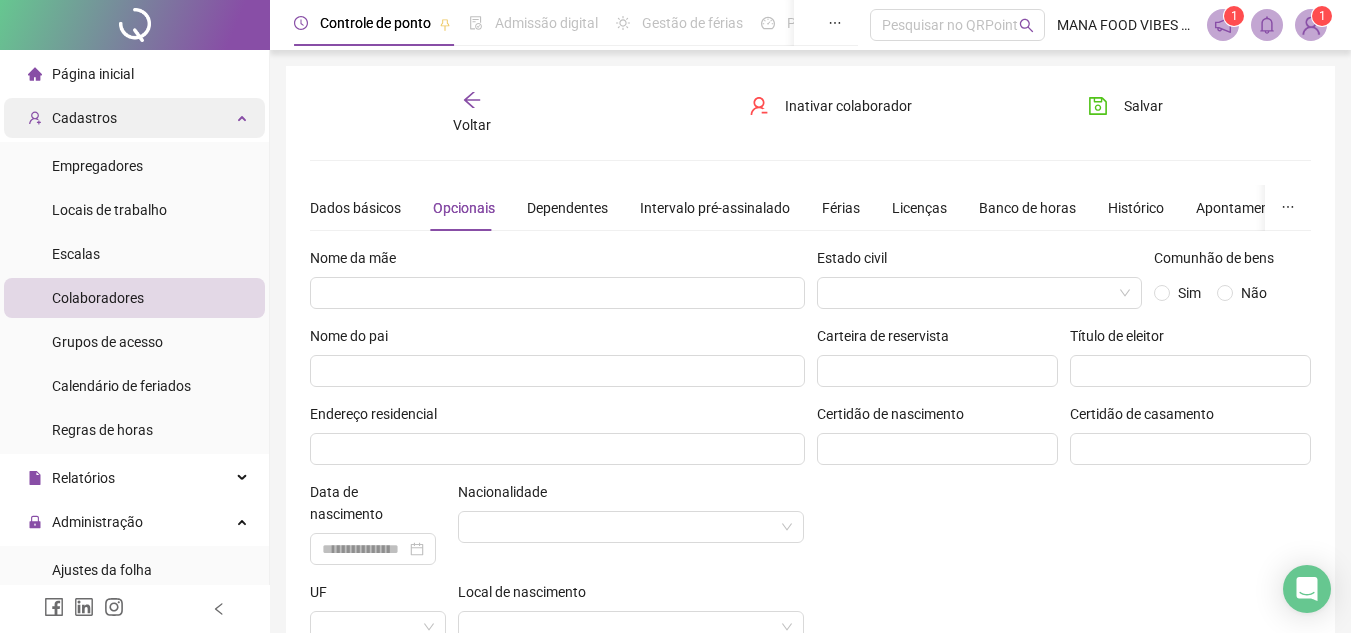 click on "Cadastros" at bounding box center [134, 118] 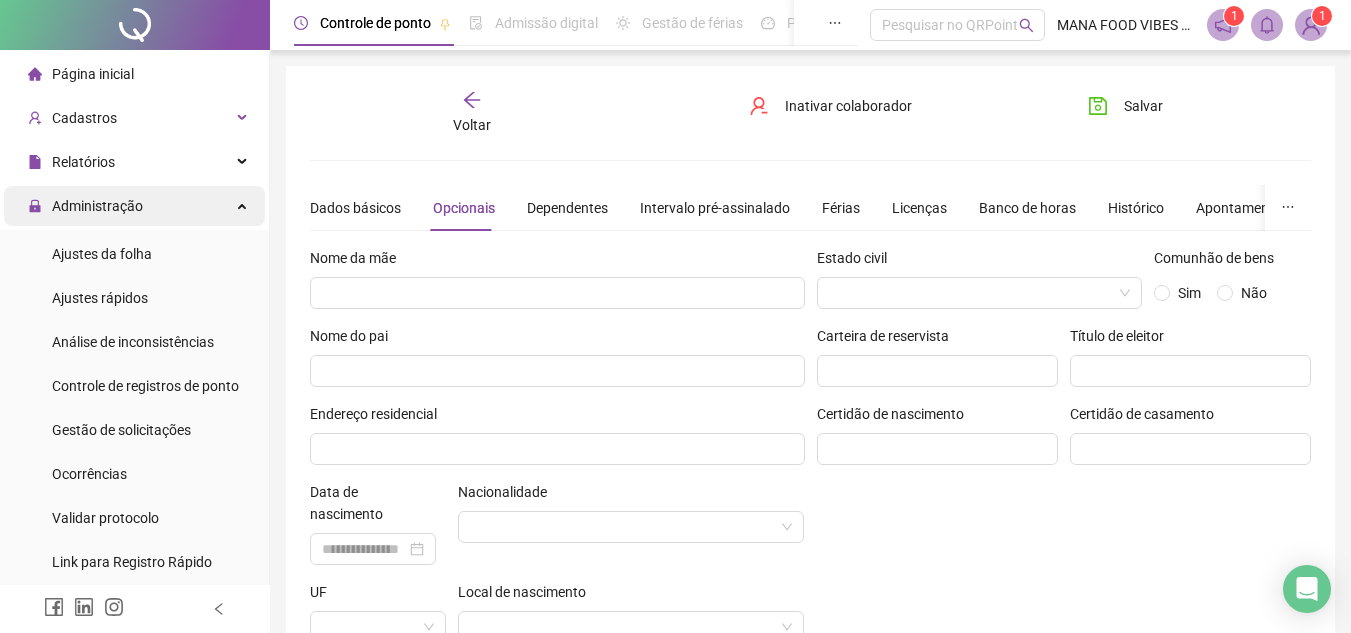 click on "Administração" at bounding box center [97, 206] 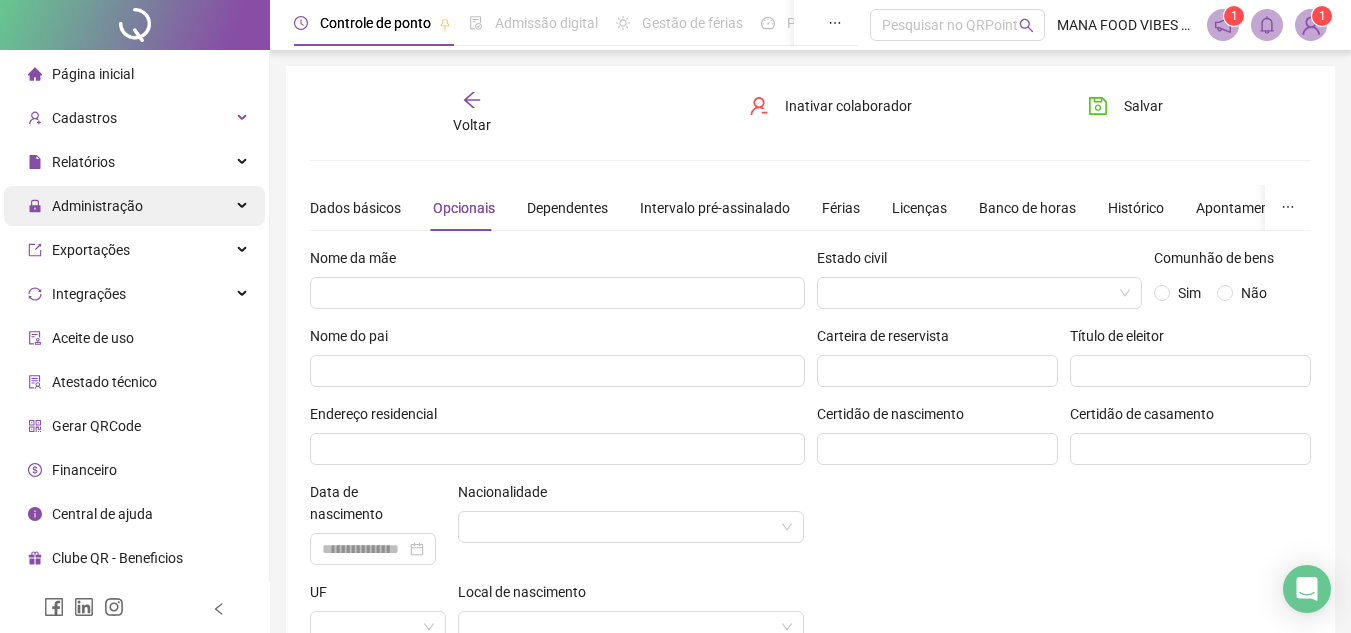 click on "Administração" at bounding box center [134, 206] 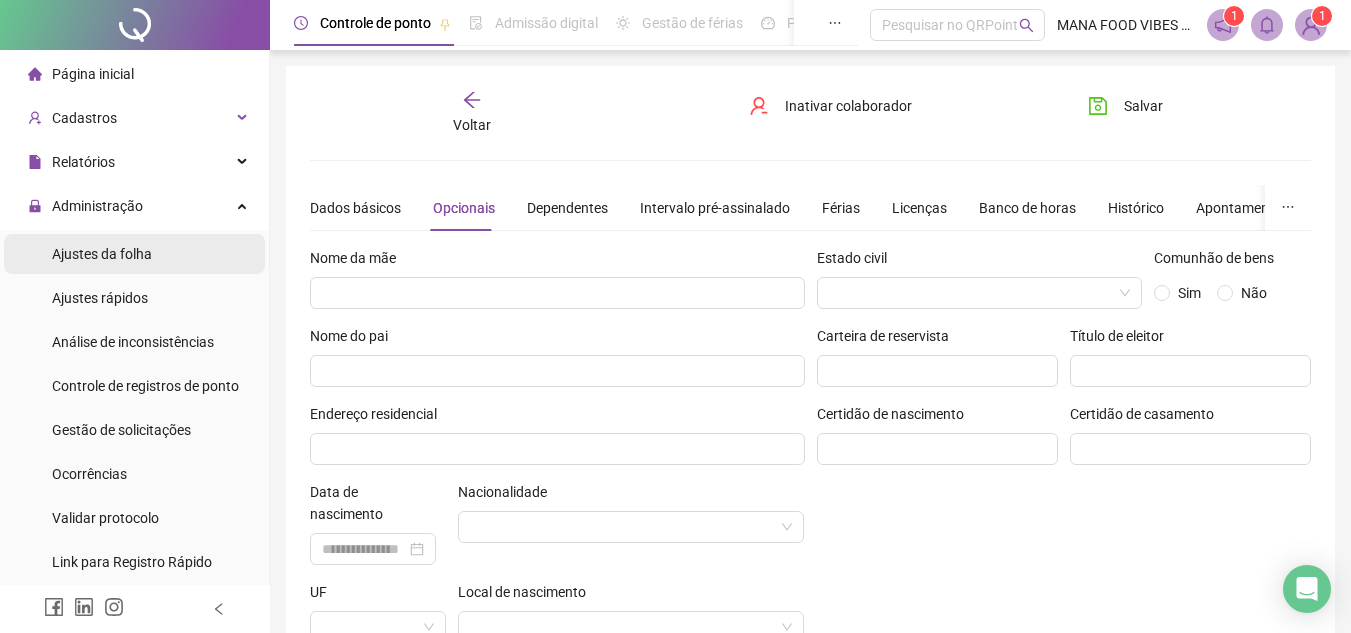 click on "Ajustes da folha" at bounding box center [134, 254] 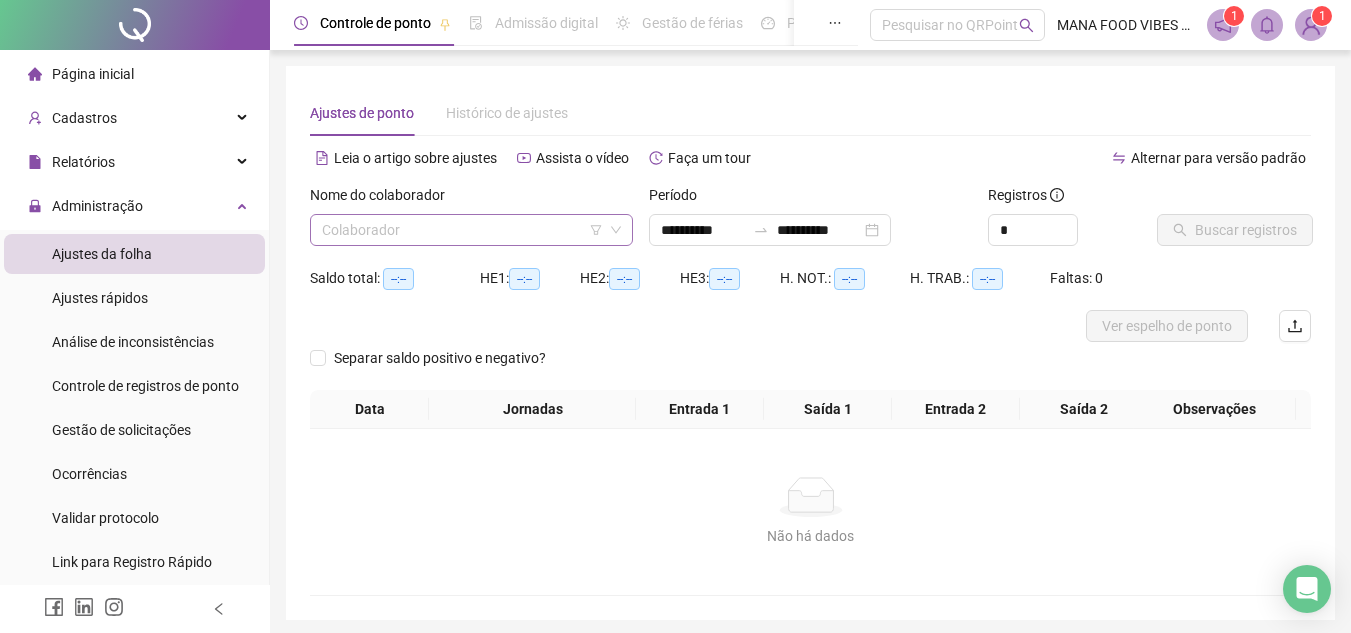 click at bounding box center [462, 230] 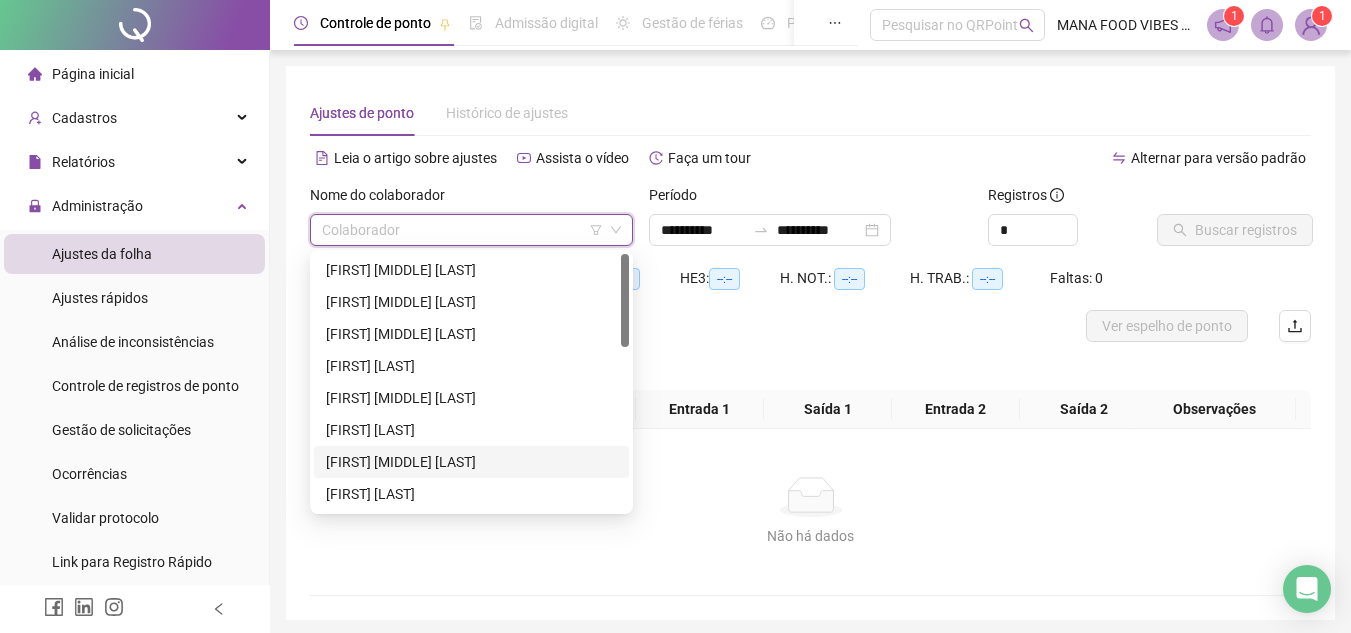 click on "[FIRST] [MIDDLE] [LAST]" at bounding box center [471, 462] 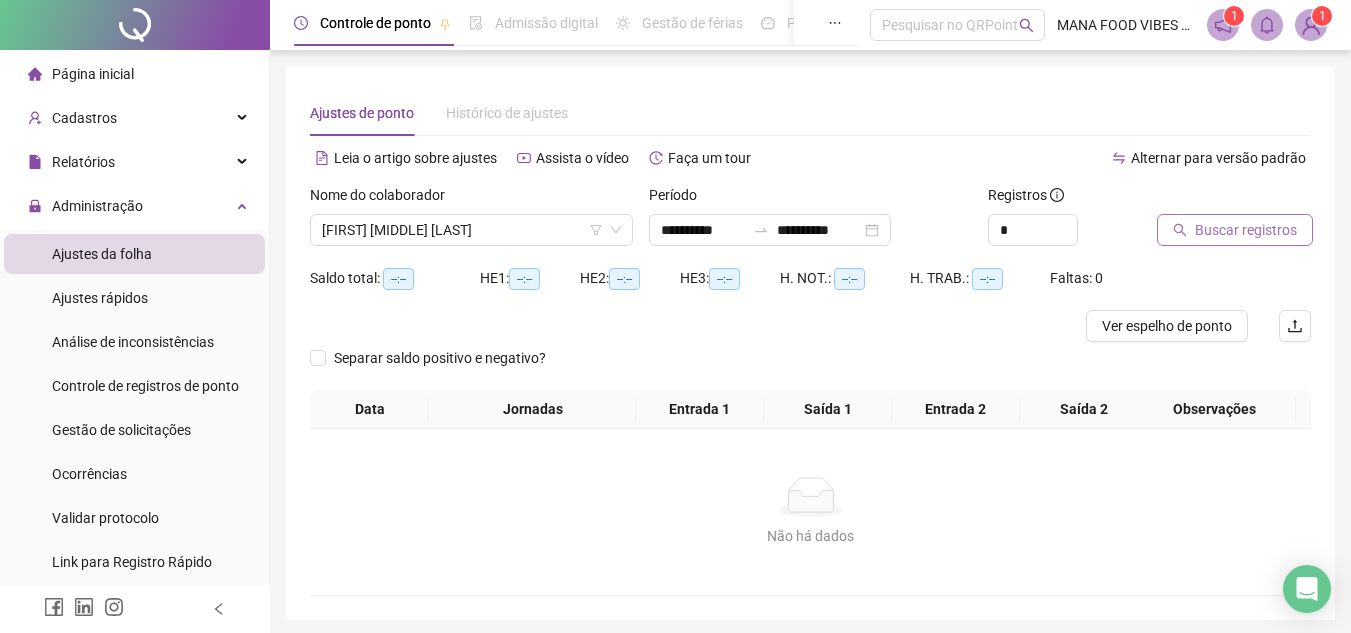 click on "Buscar registros" at bounding box center (1246, 230) 